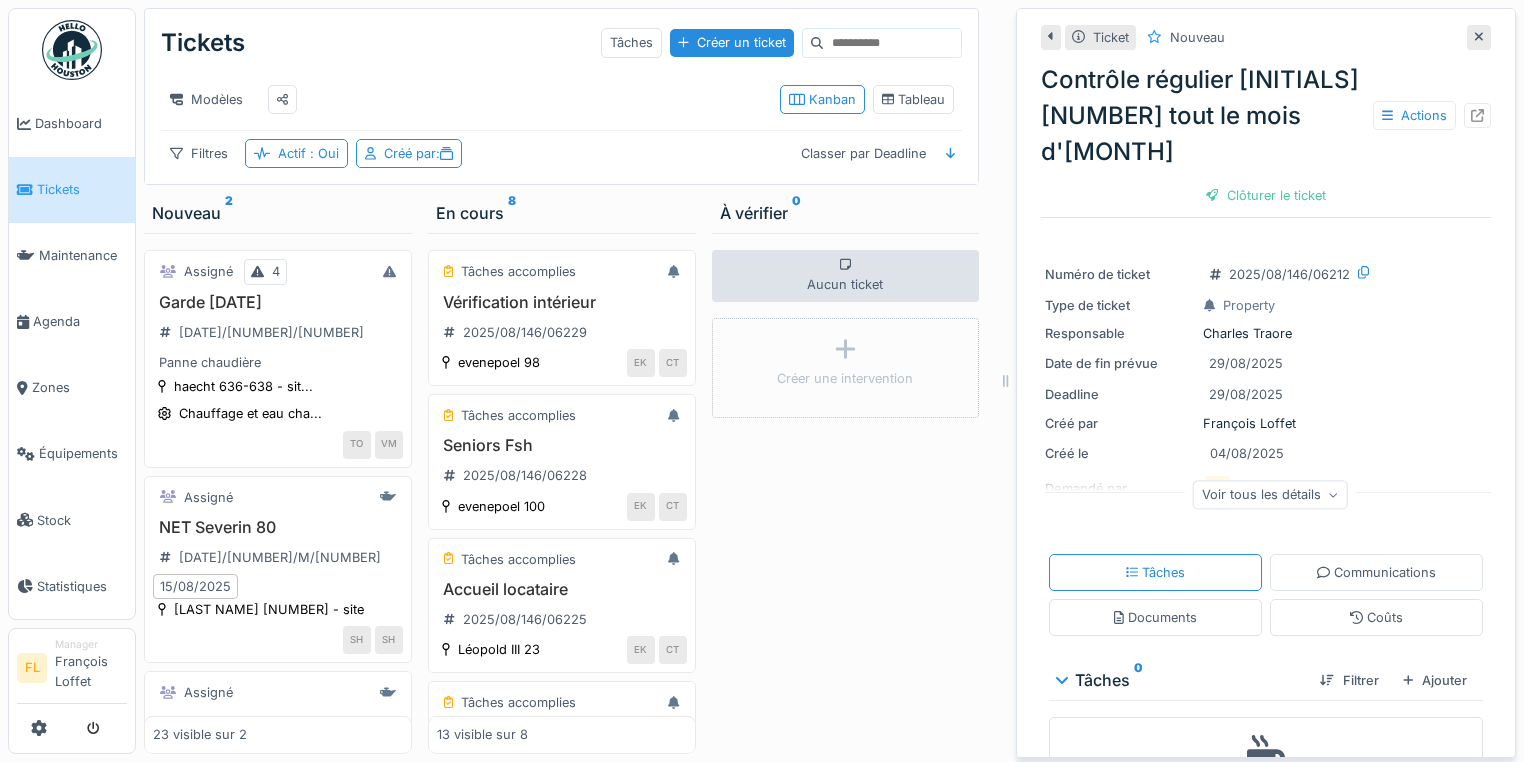 scroll, scrollTop: 0, scrollLeft: 0, axis: both 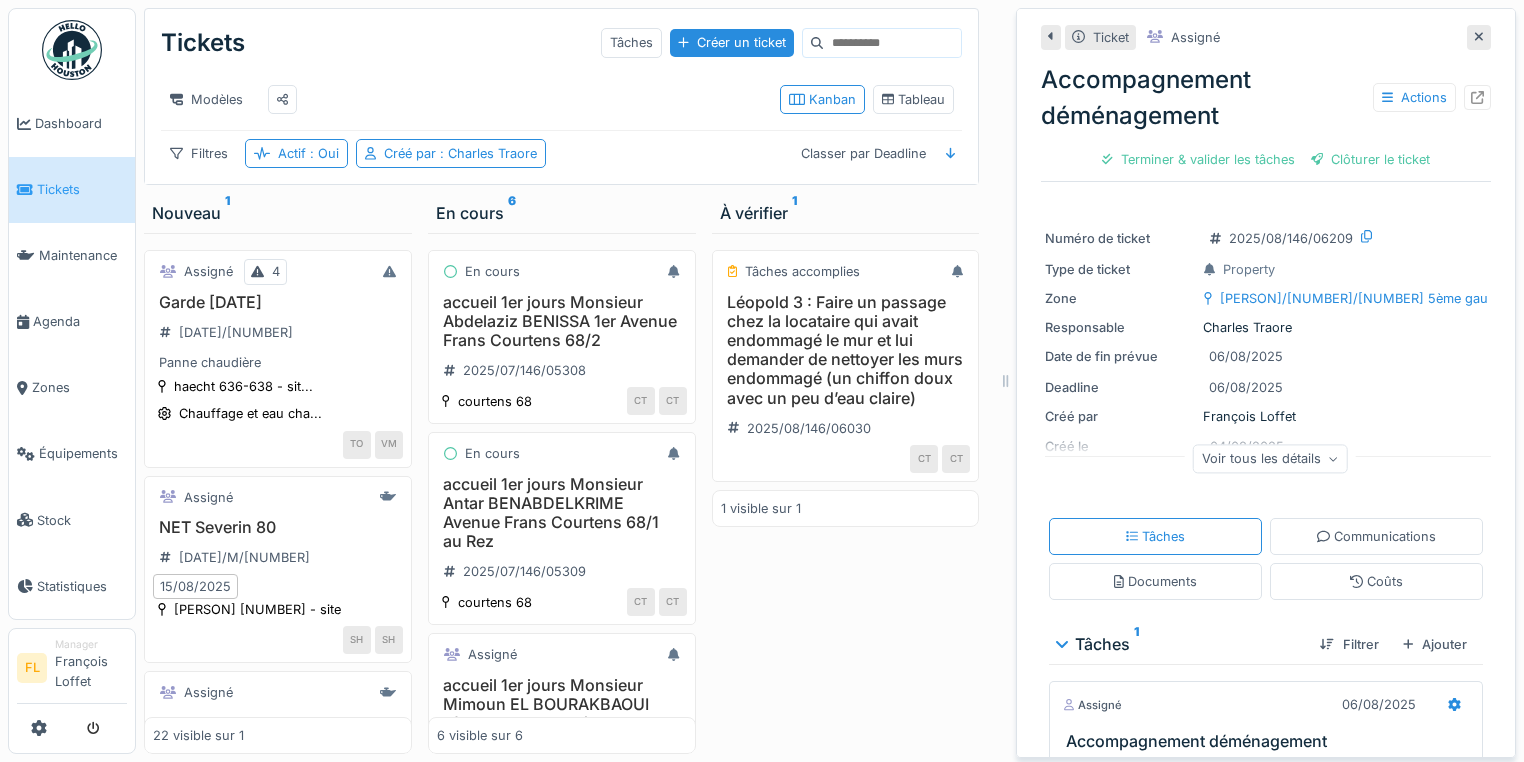 click on "Tickets" at bounding box center (82, 189) 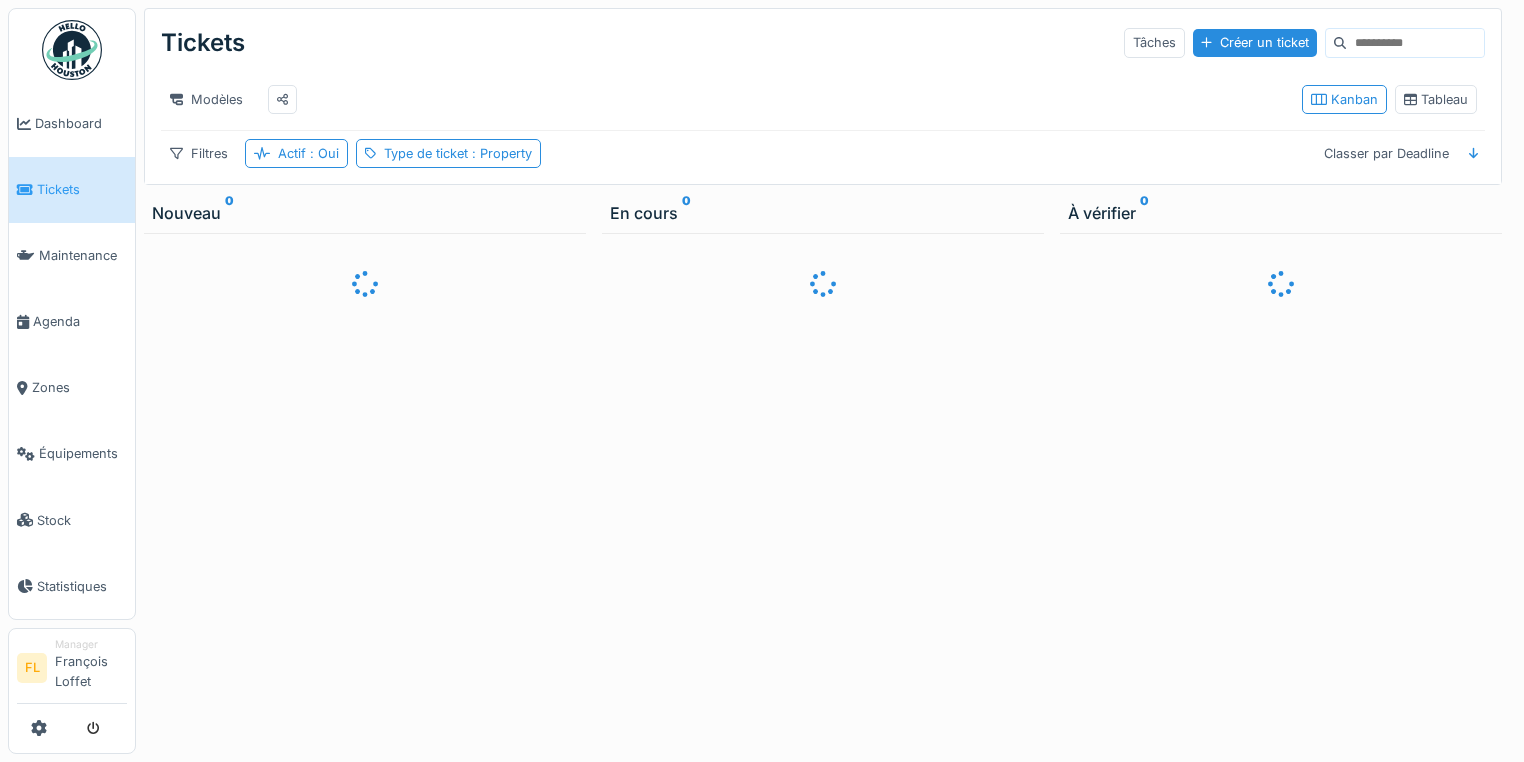 scroll, scrollTop: 0, scrollLeft: 0, axis: both 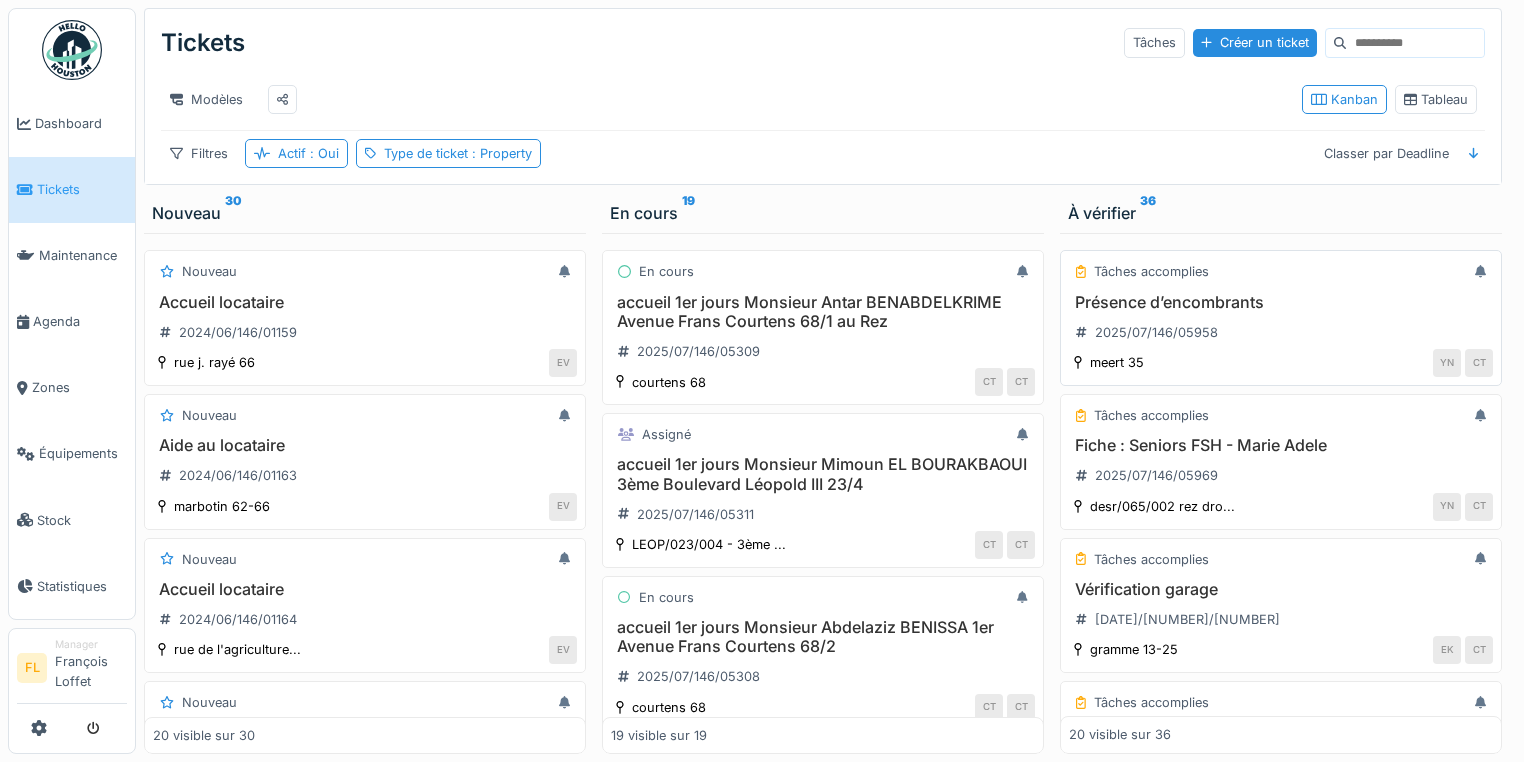 click on "Présence d’encombrants" at bounding box center (1281, 302) 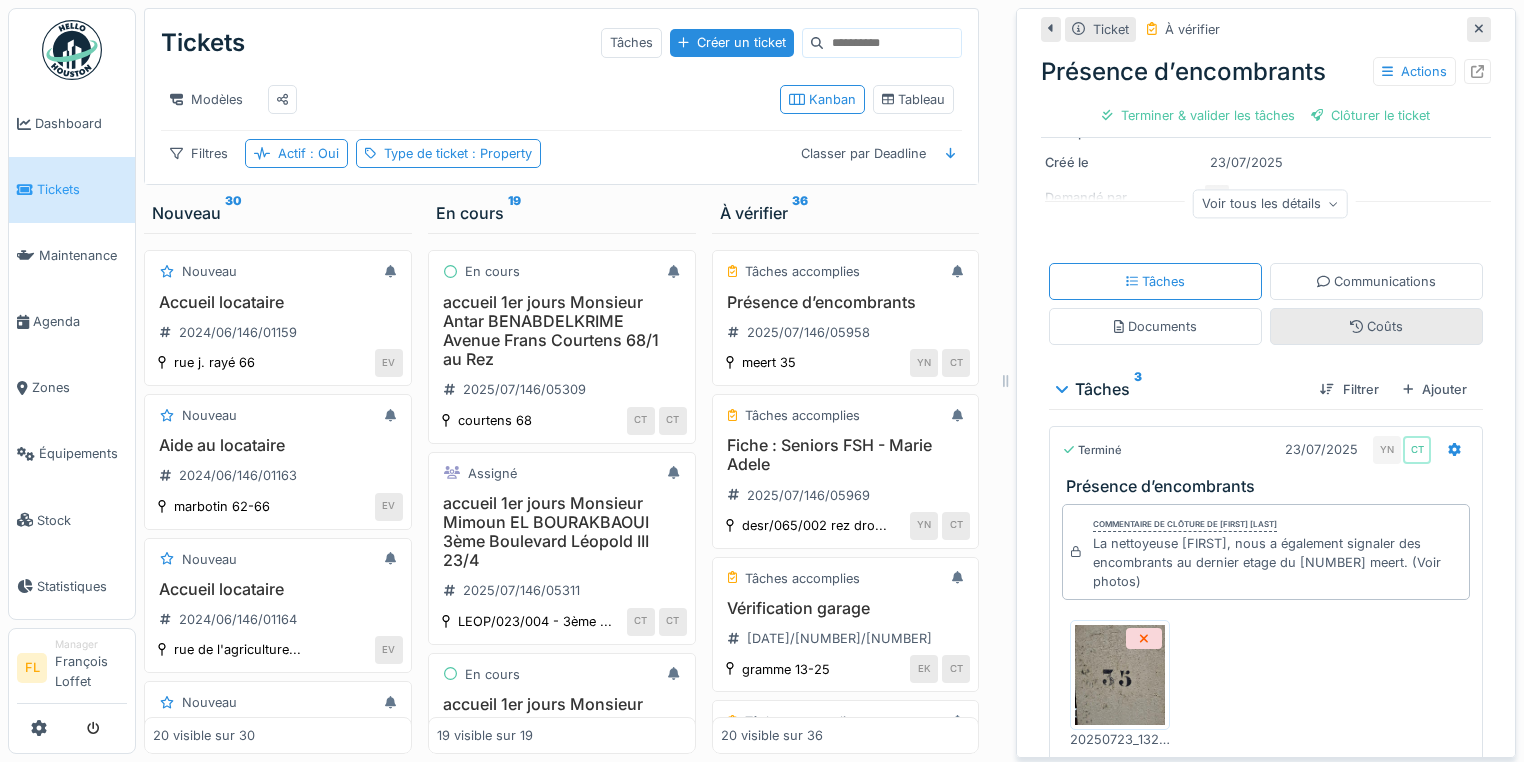 scroll, scrollTop: 240, scrollLeft: 0, axis: vertical 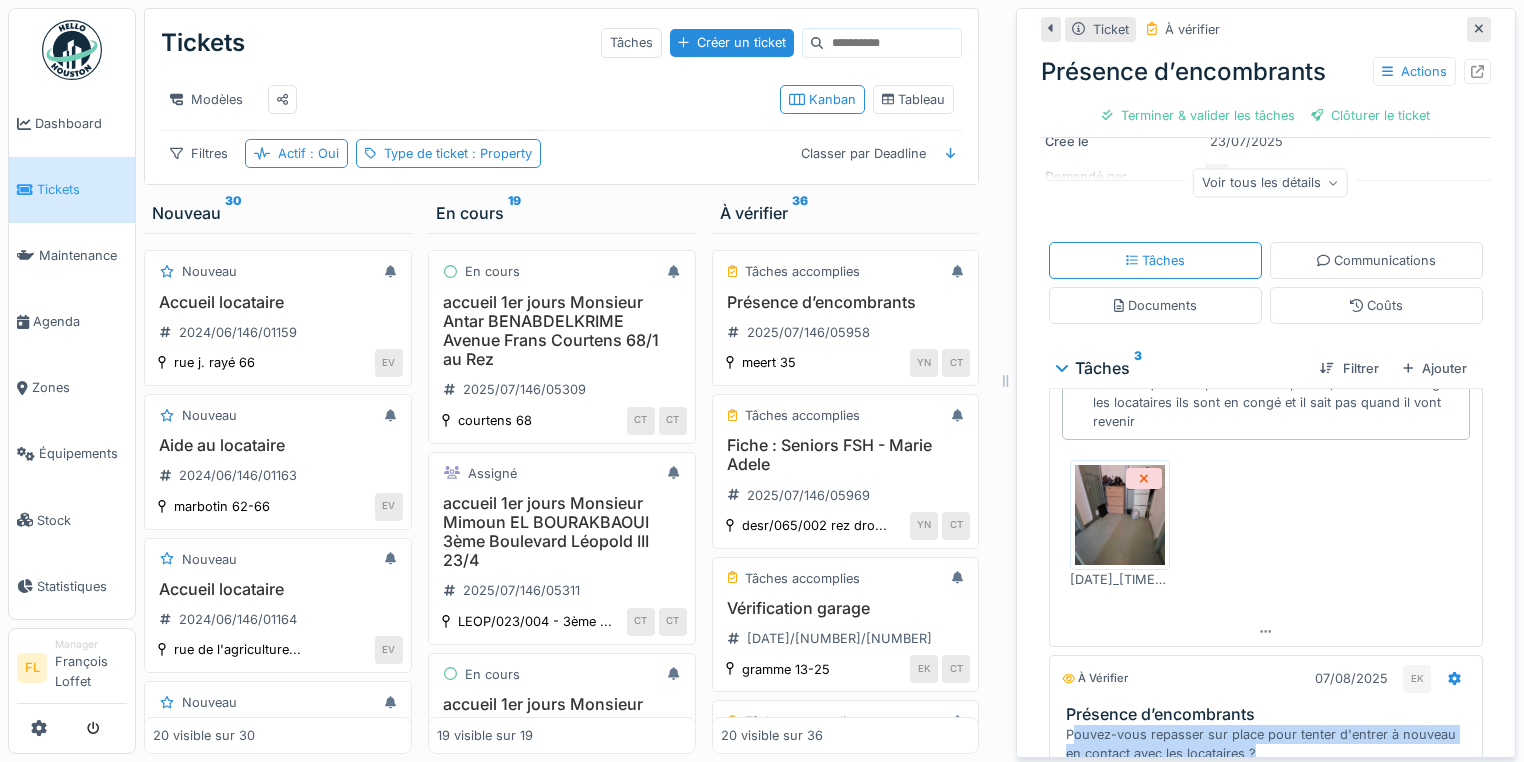 drag, startPoint x: 1060, startPoint y: 713, endPoint x: 1287, endPoint y: 727, distance: 227.4313 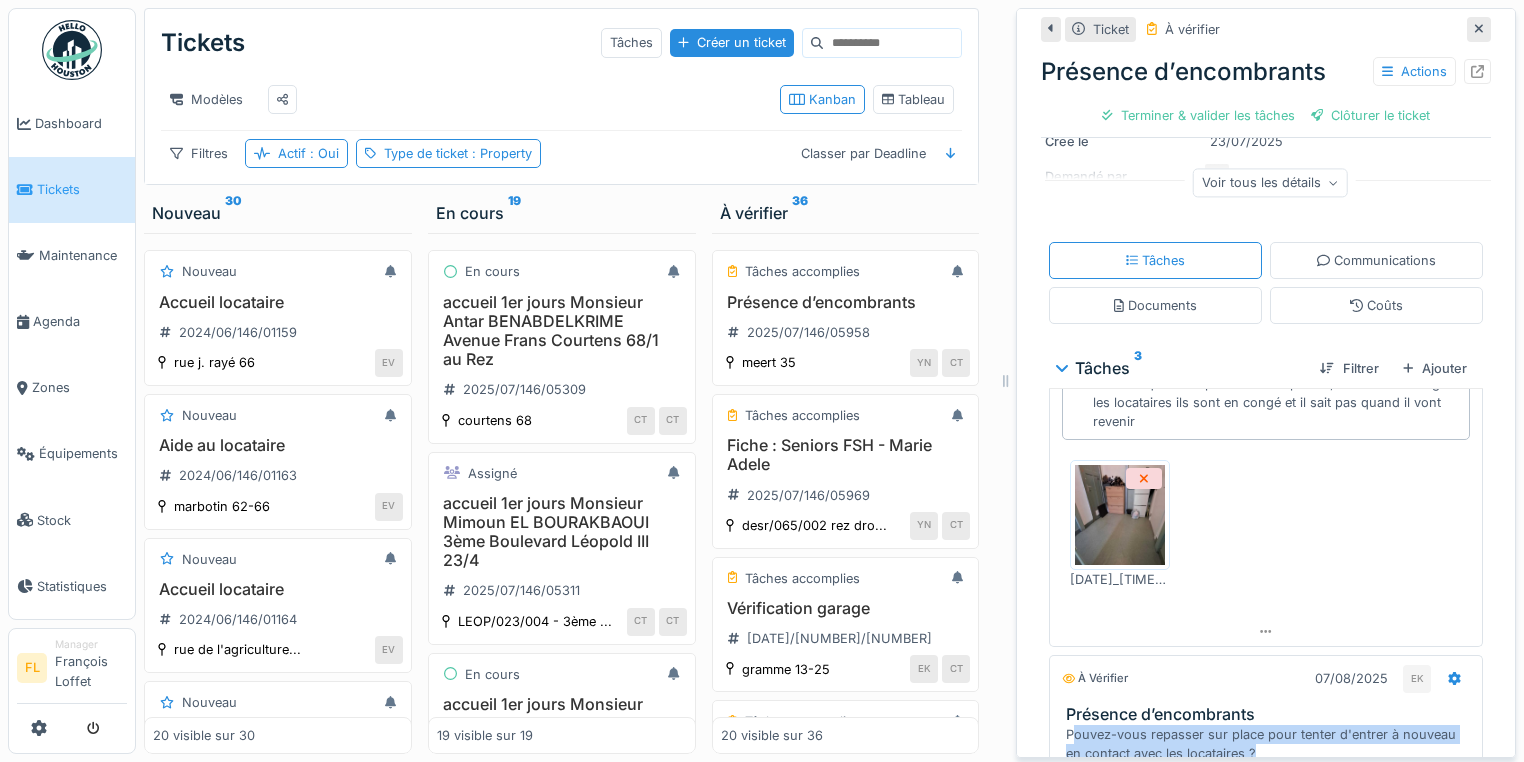 scroll, scrollTop: 12, scrollLeft: 0, axis: vertical 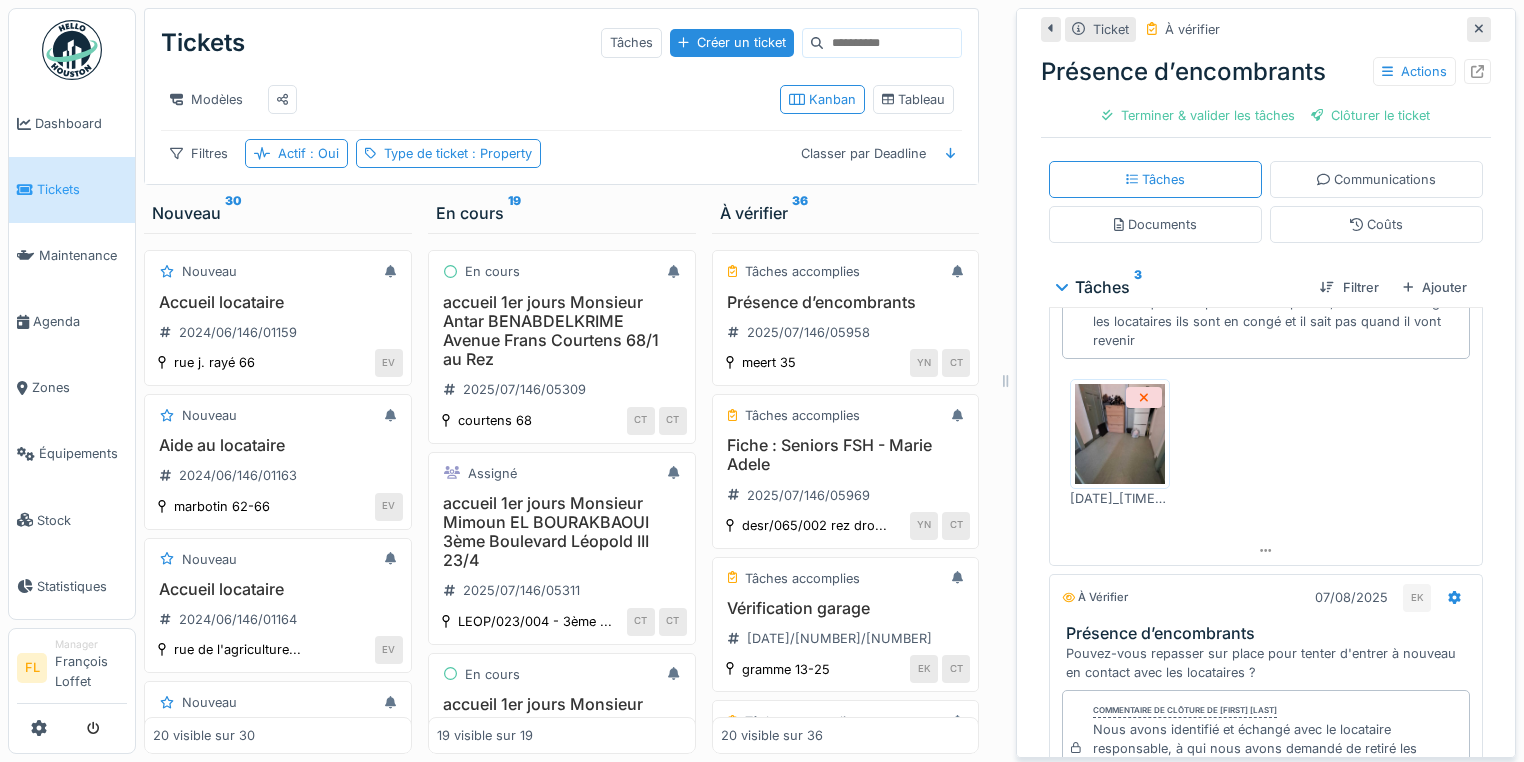 click on "Commentaire de clôture de Eljon Kola Nous avons identifié et échangé avec  le locataire responsable, à qui nous avons demandé de retiré les encombrants, Mr a confirmé qu’il allait s’en occuper rapidement. 20250804_130651.jpg 20250804_130639.jpg YN lun. 4 août   07:00 jeu. 7 août   23:59 FL EK lun. 4 août   07:00 jeu. 7 août   23:59 FL Valider" at bounding box center (1266, 883) 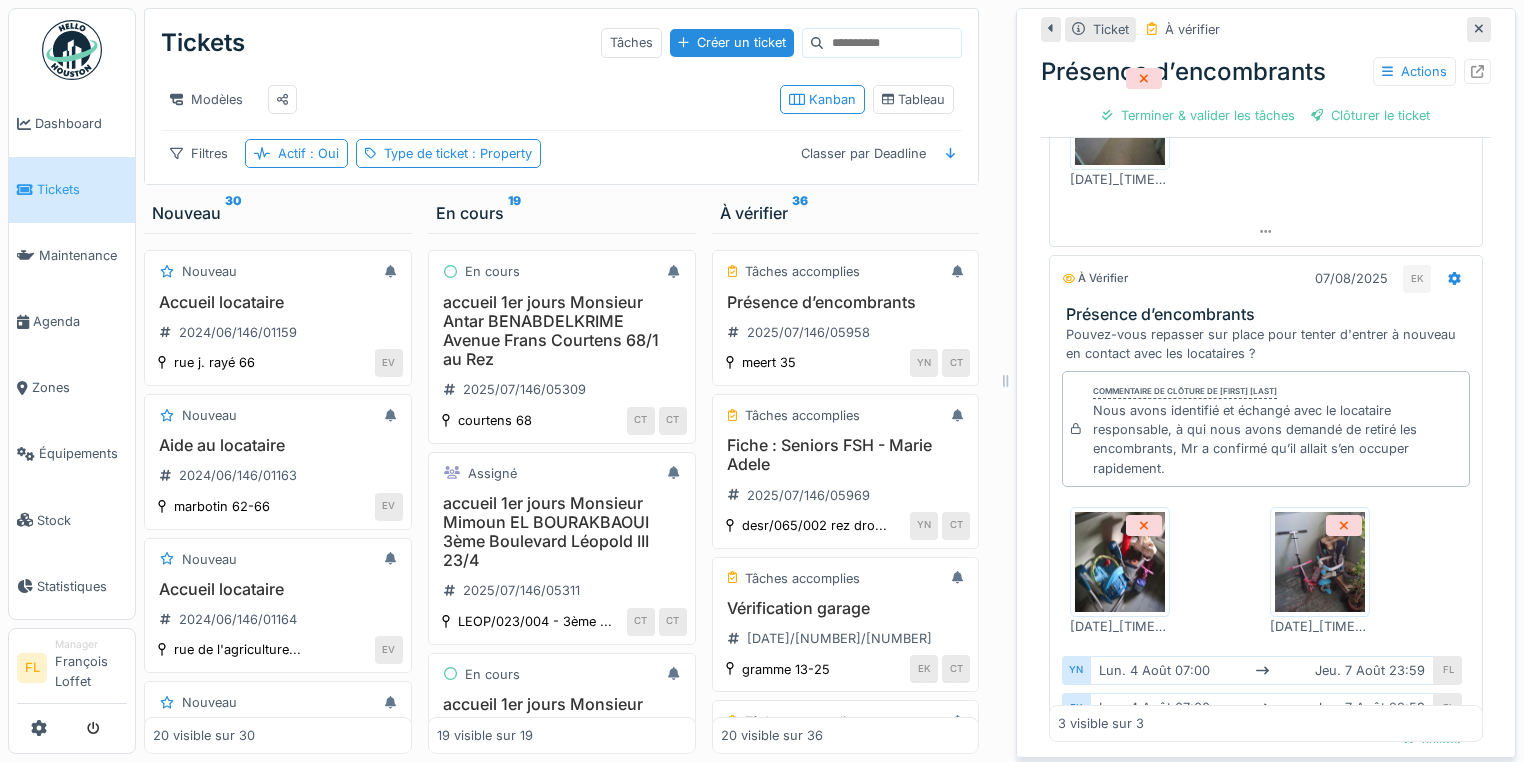 scroll, scrollTop: 642, scrollLeft: 0, axis: vertical 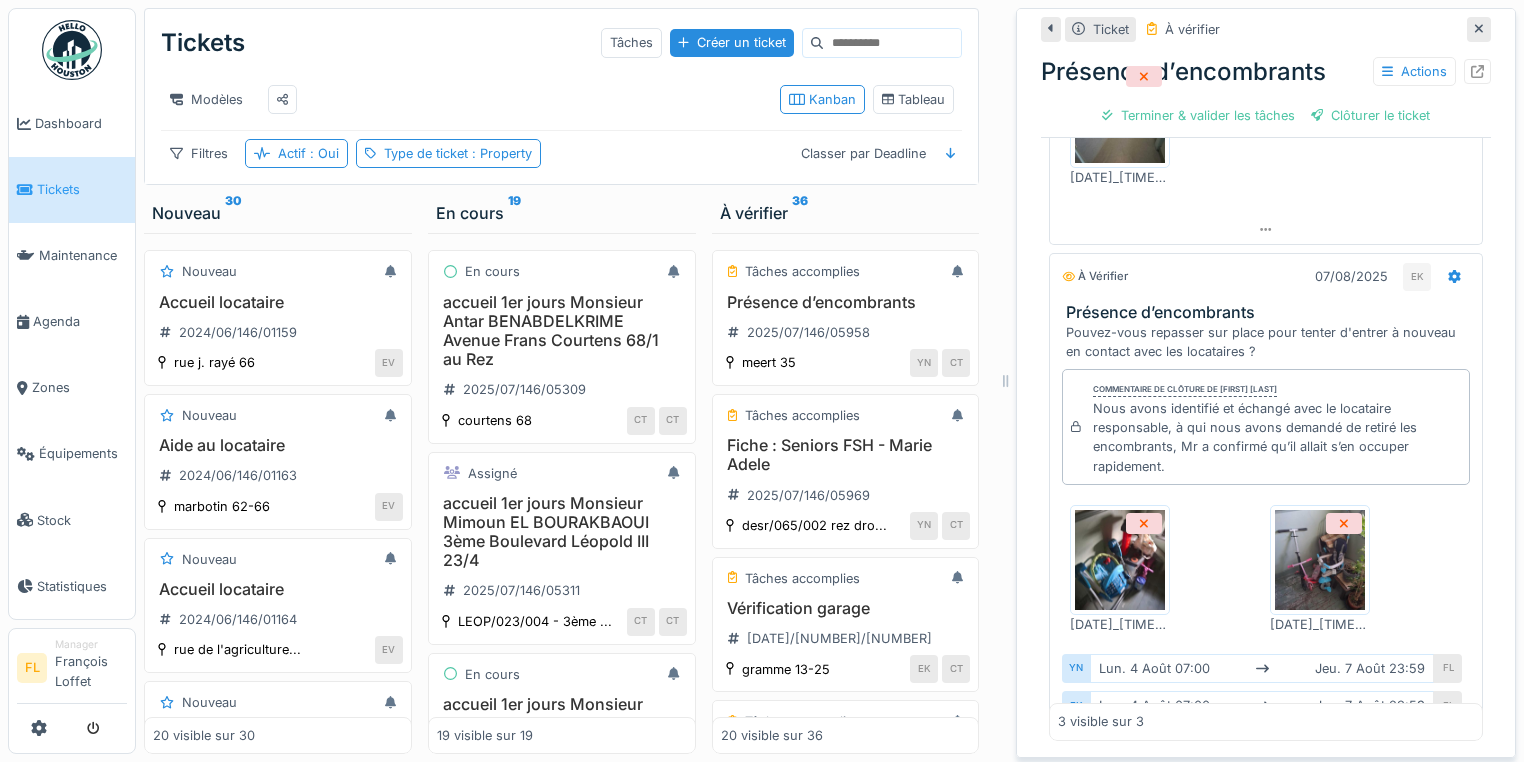 drag, startPoint x: 1079, startPoint y: 402, endPoint x: 1396, endPoint y: 430, distance: 318.2342 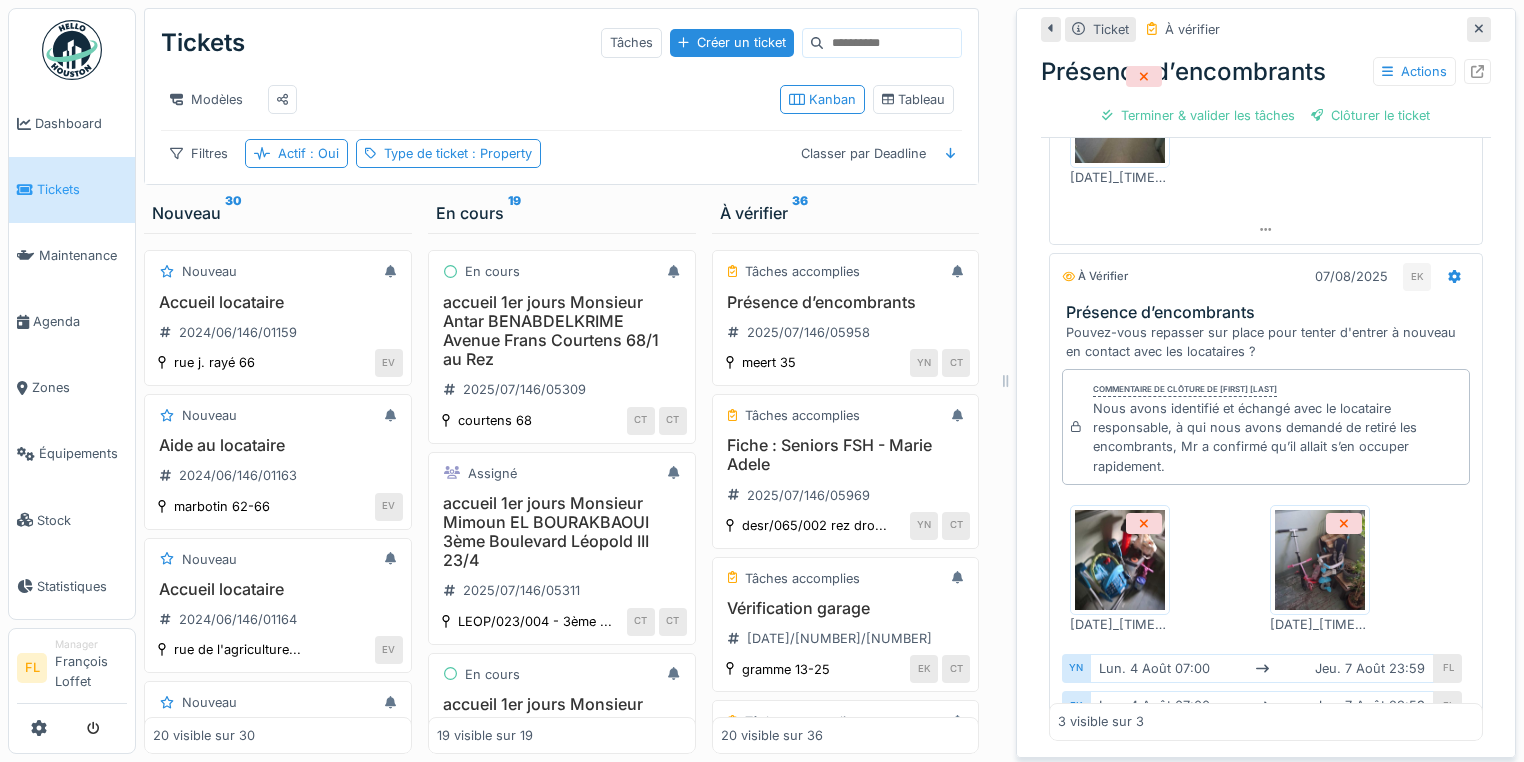 click on "Commentaire de clôture de Eljon Kola Nous avons identifié et échangé avec  le locataire responsable, à qui nous avons demandé de retiré les encombrants, Mr a confirmé qu’il allait s’en occuper rapidement." at bounding box center (1266, 427) 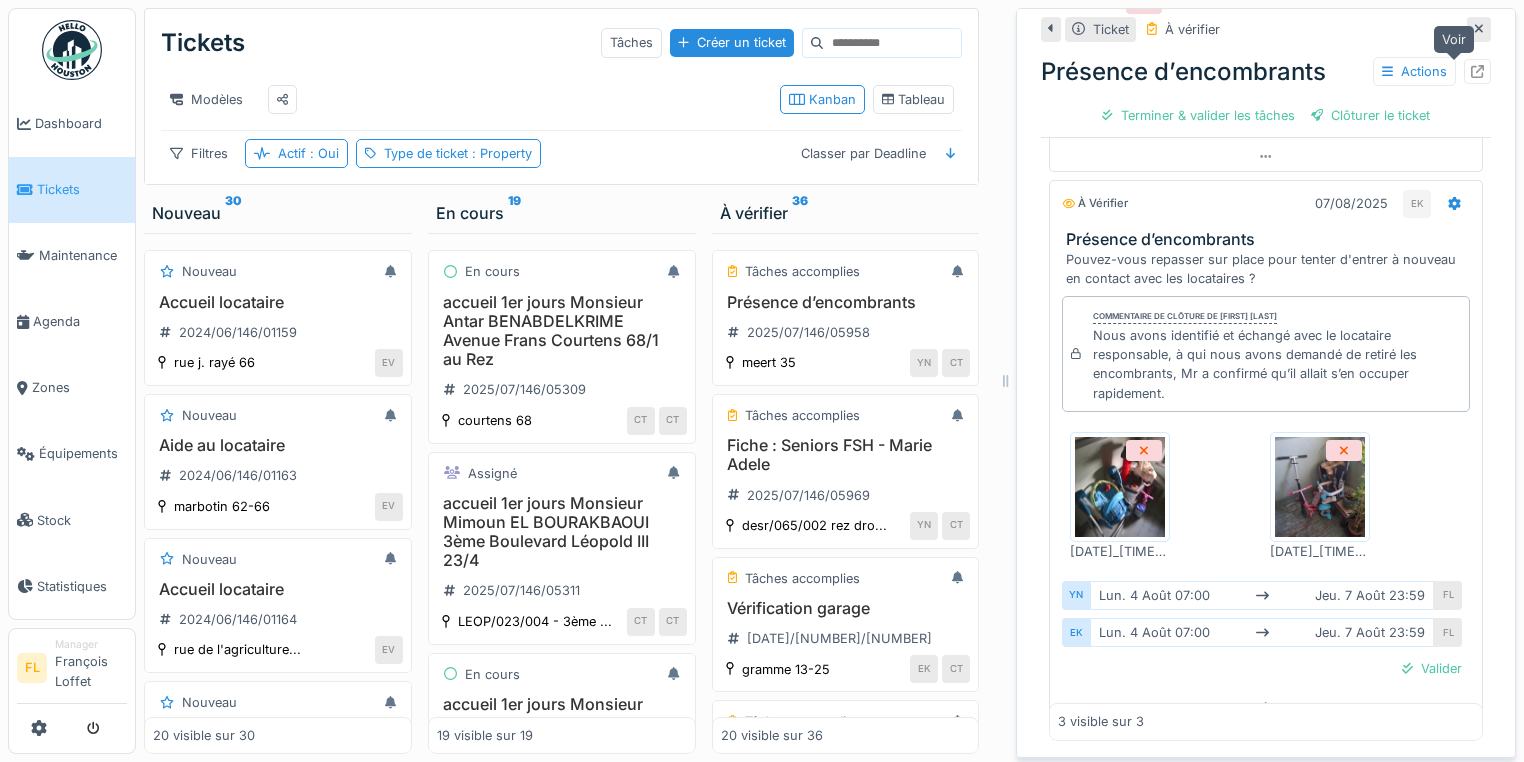 click 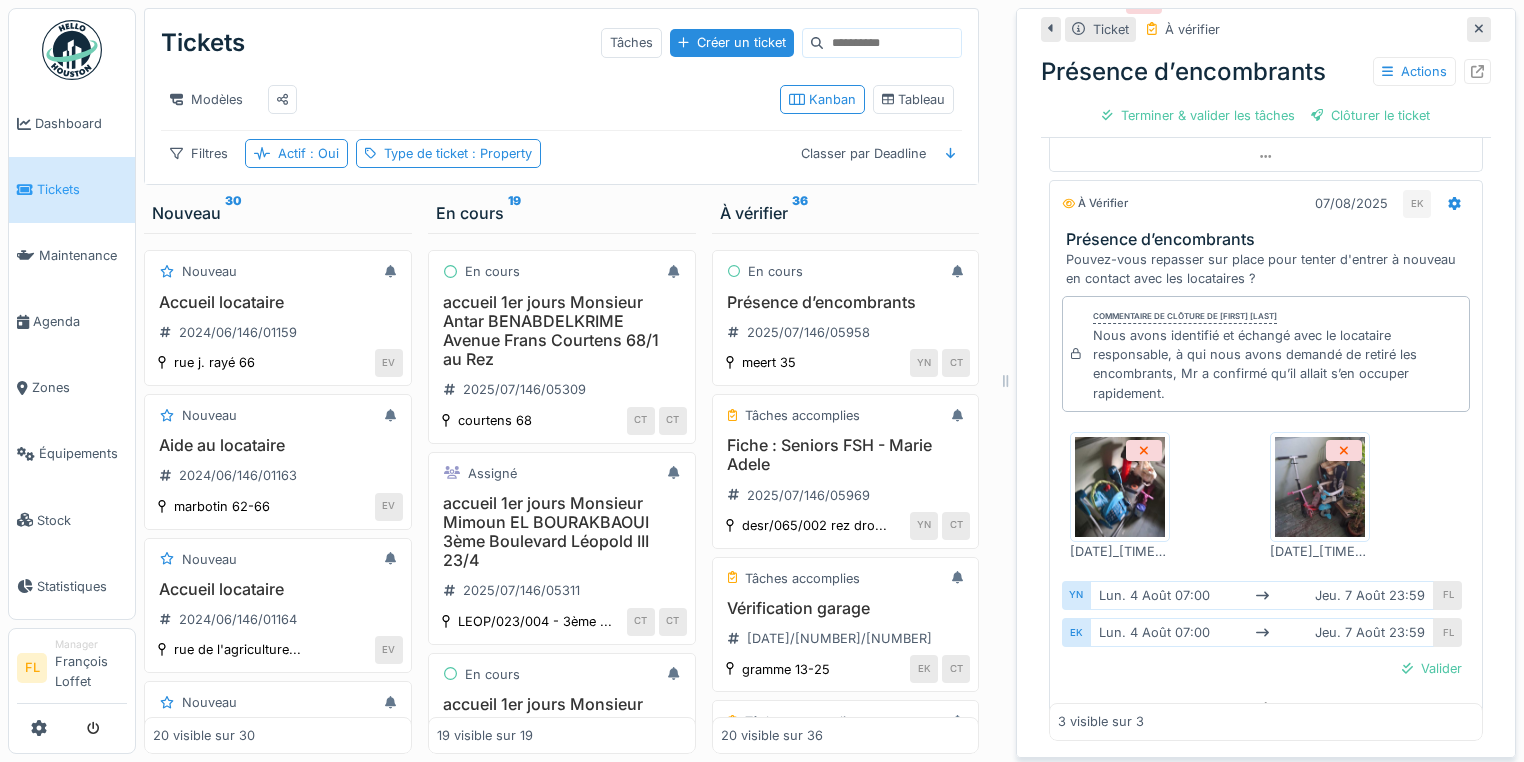click 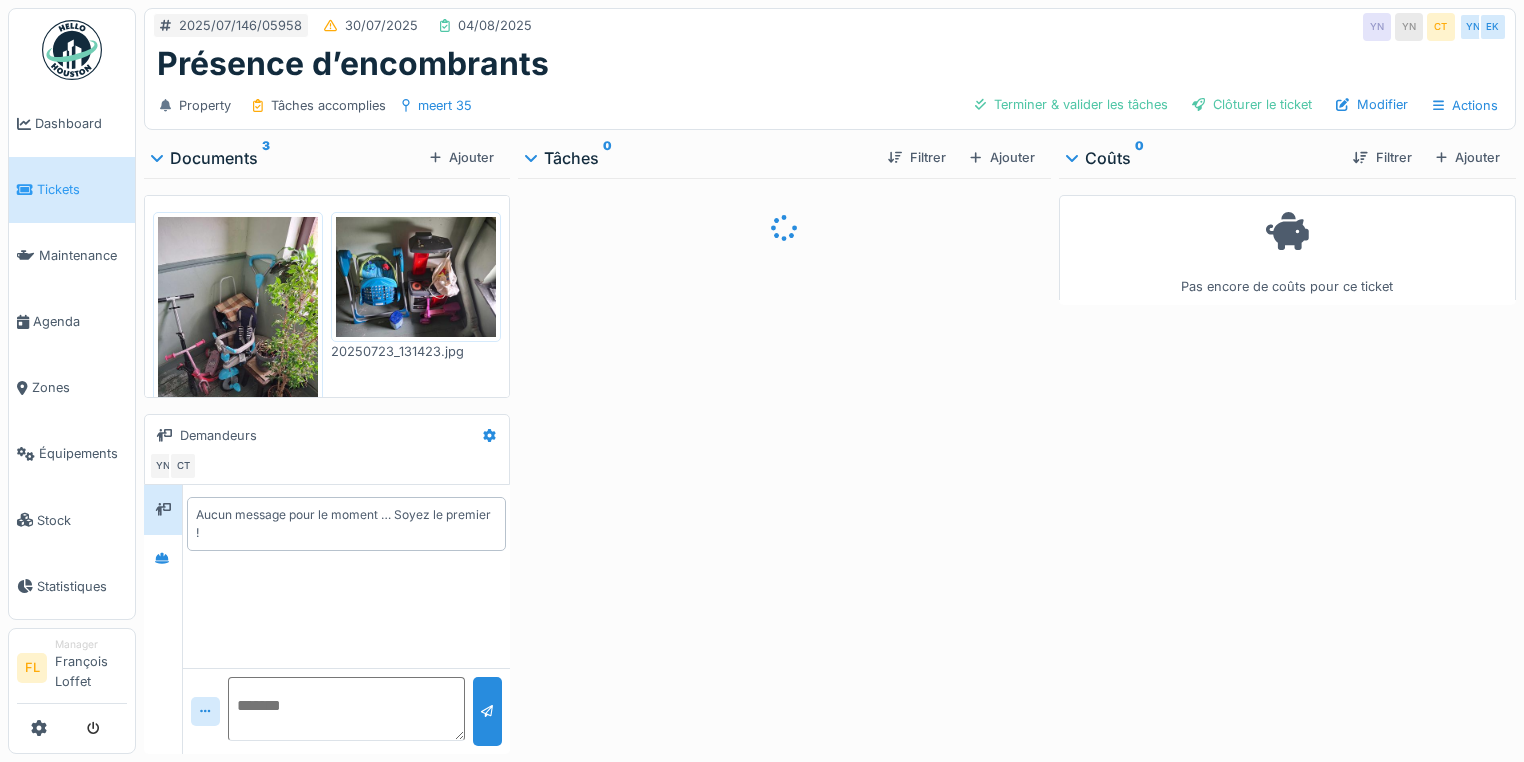 scroll, scrollTop: 0, scrollLeft: 0, axis: both 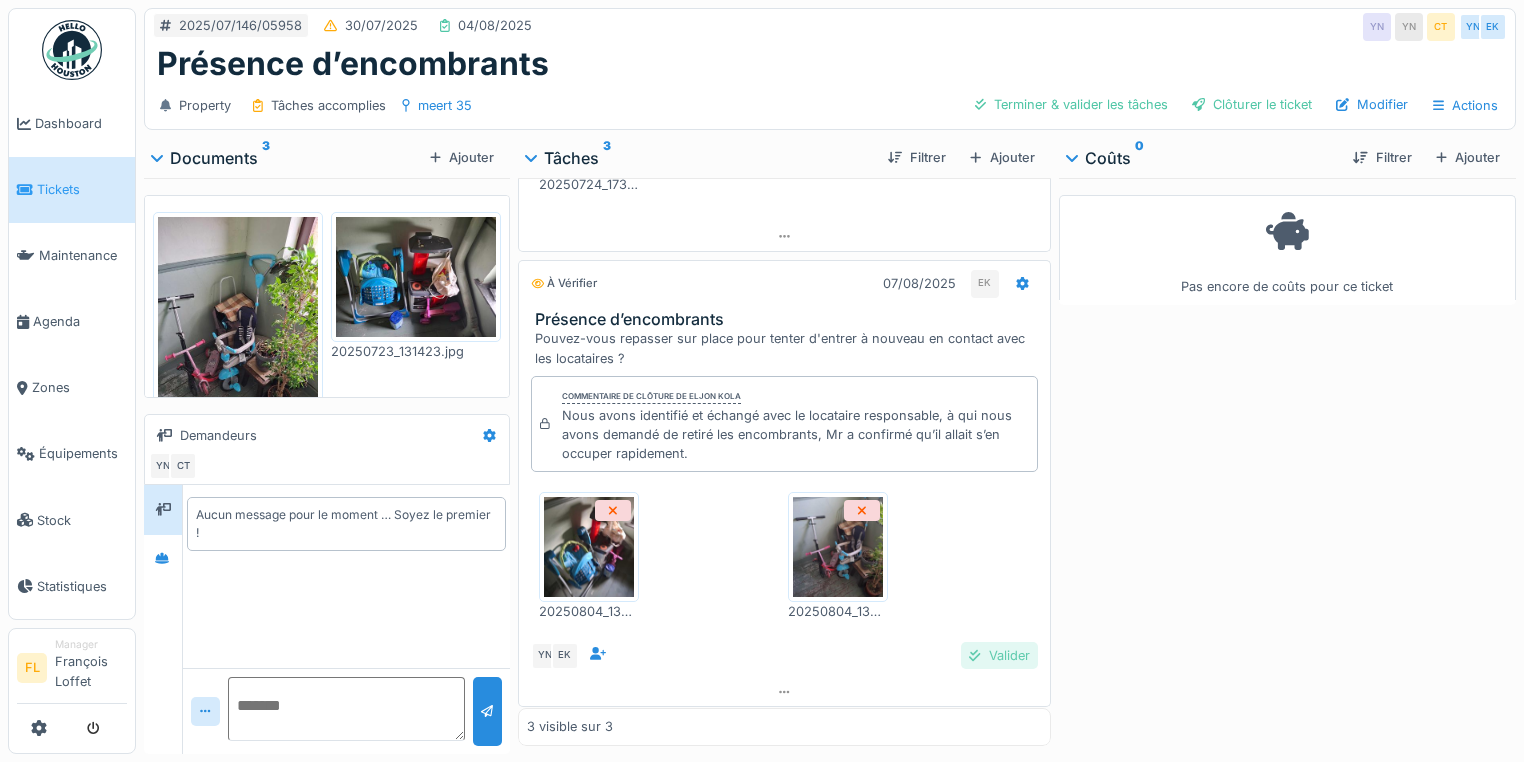 click on "Valider" at bounding box center (999, 655) 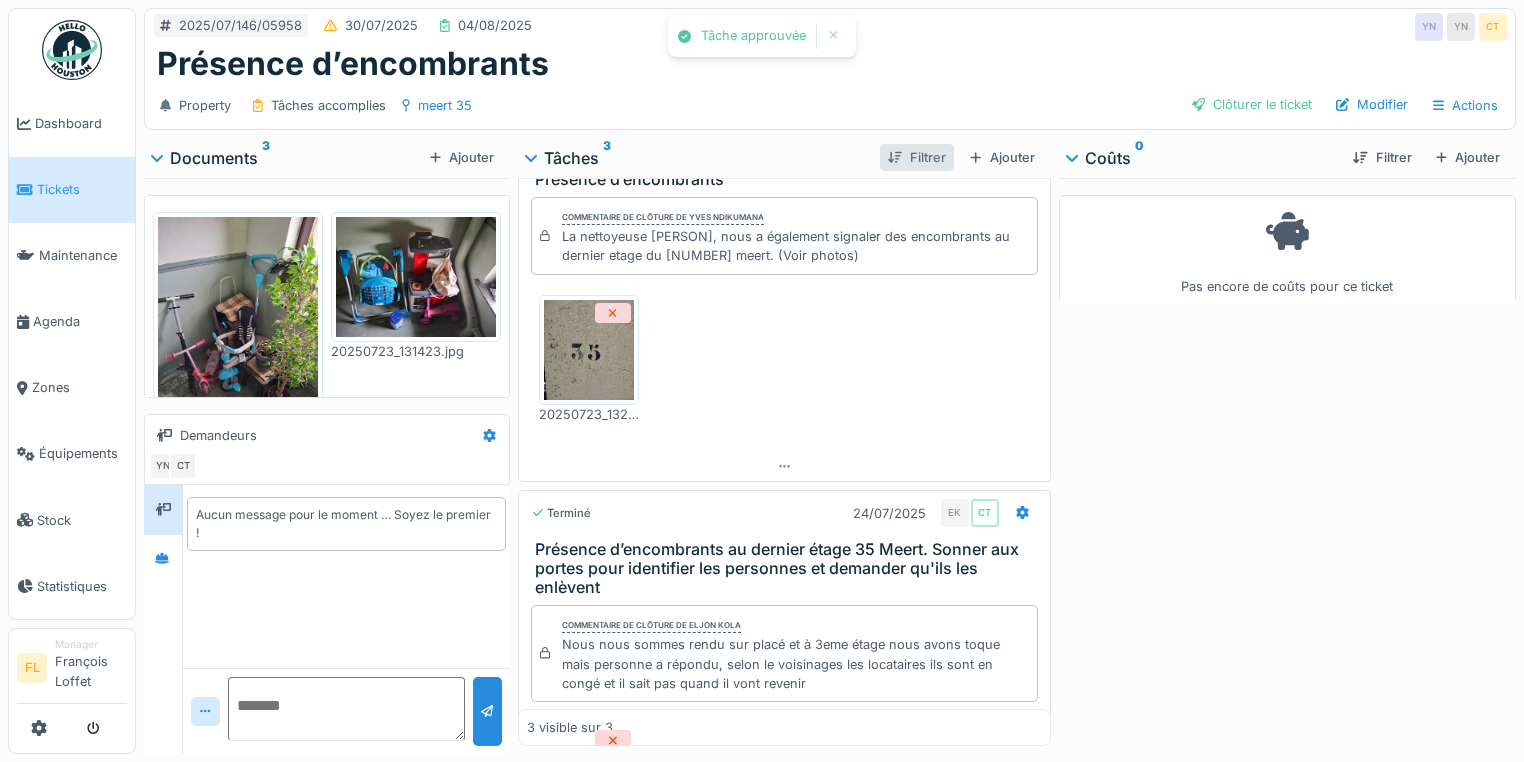scroll, scrollTop: 0, scrollLeft: 0, axis: both 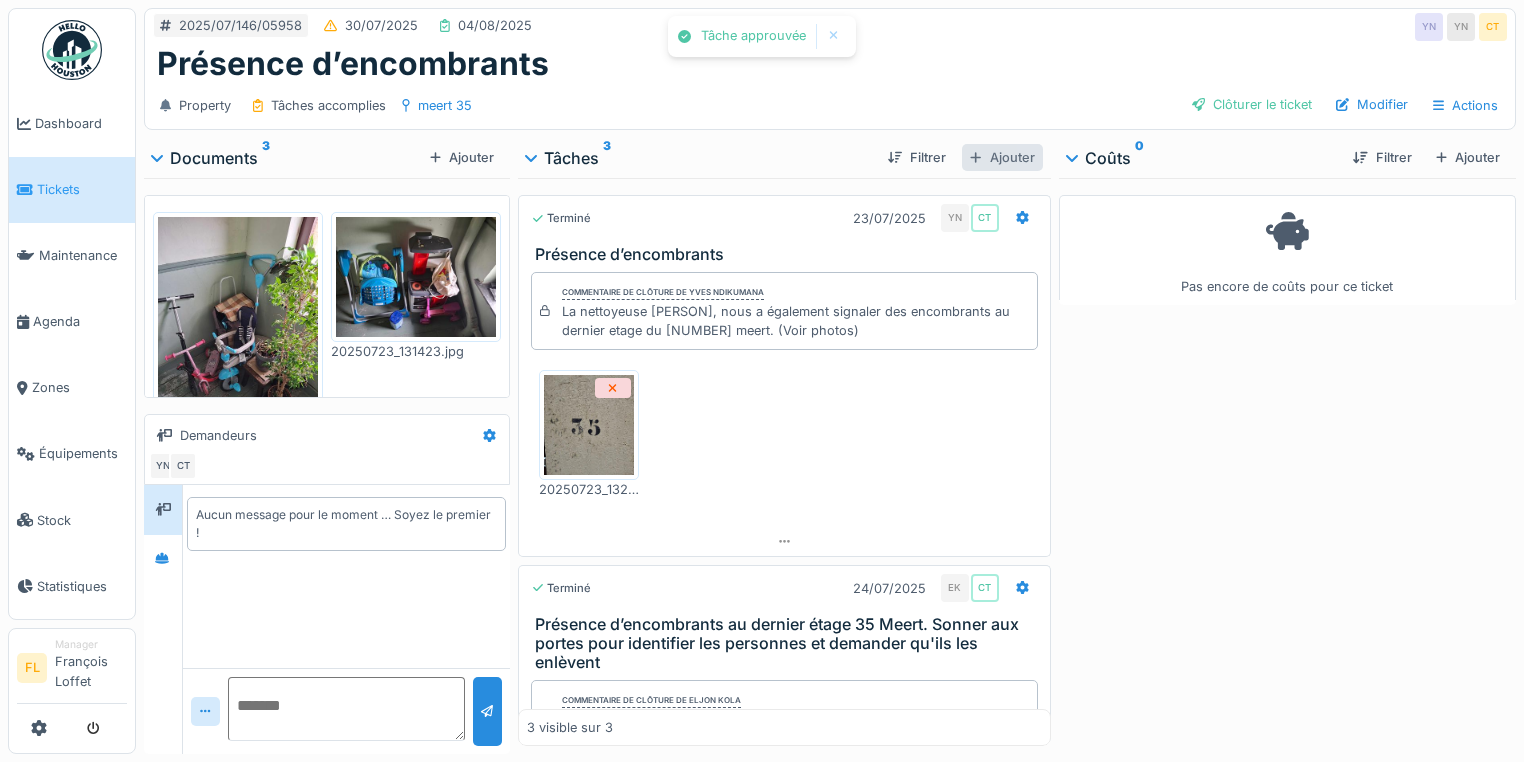 click on "Ajouter" at bounding box center (1002, 157) 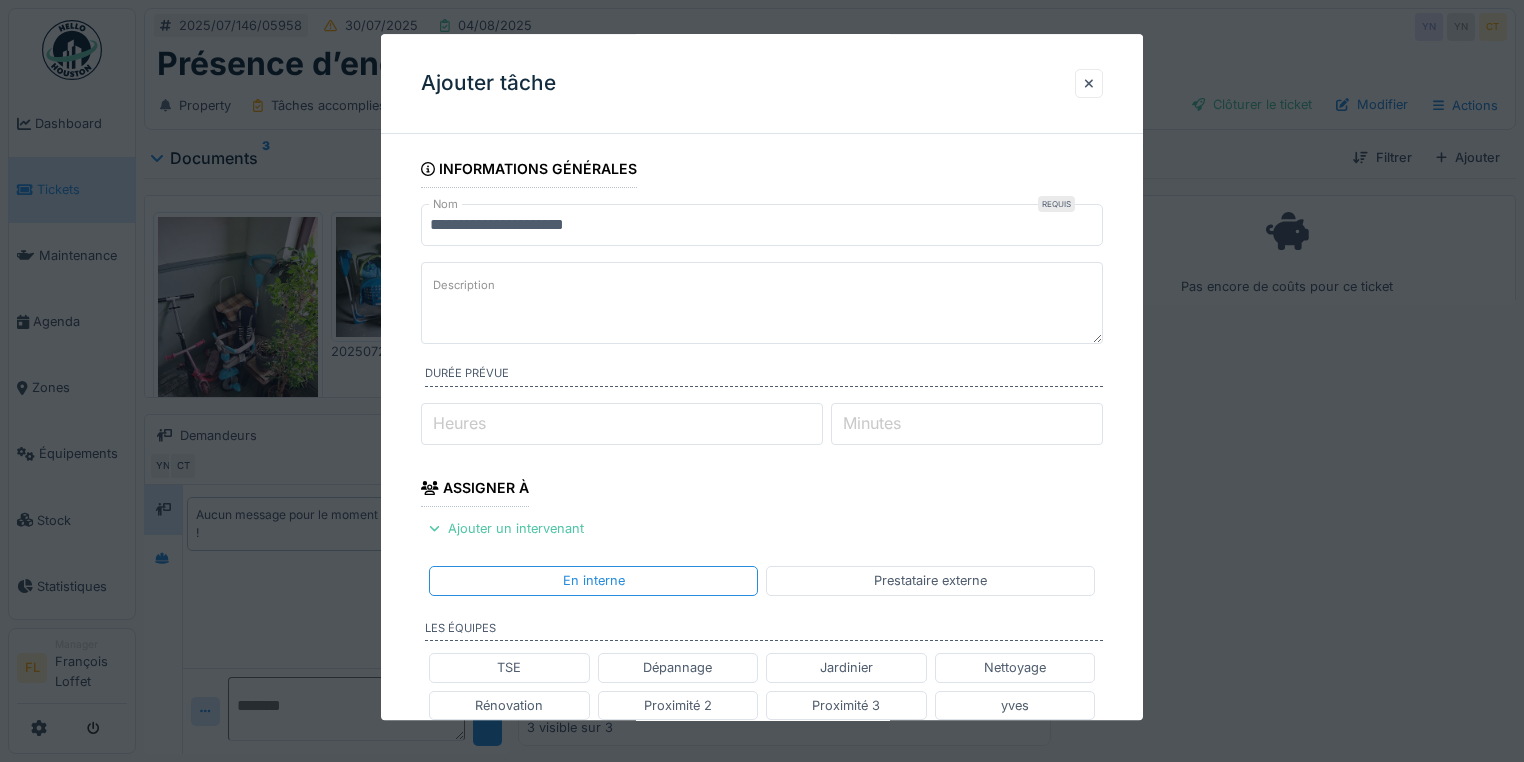click on "Description" at bounding box center (762, 303) 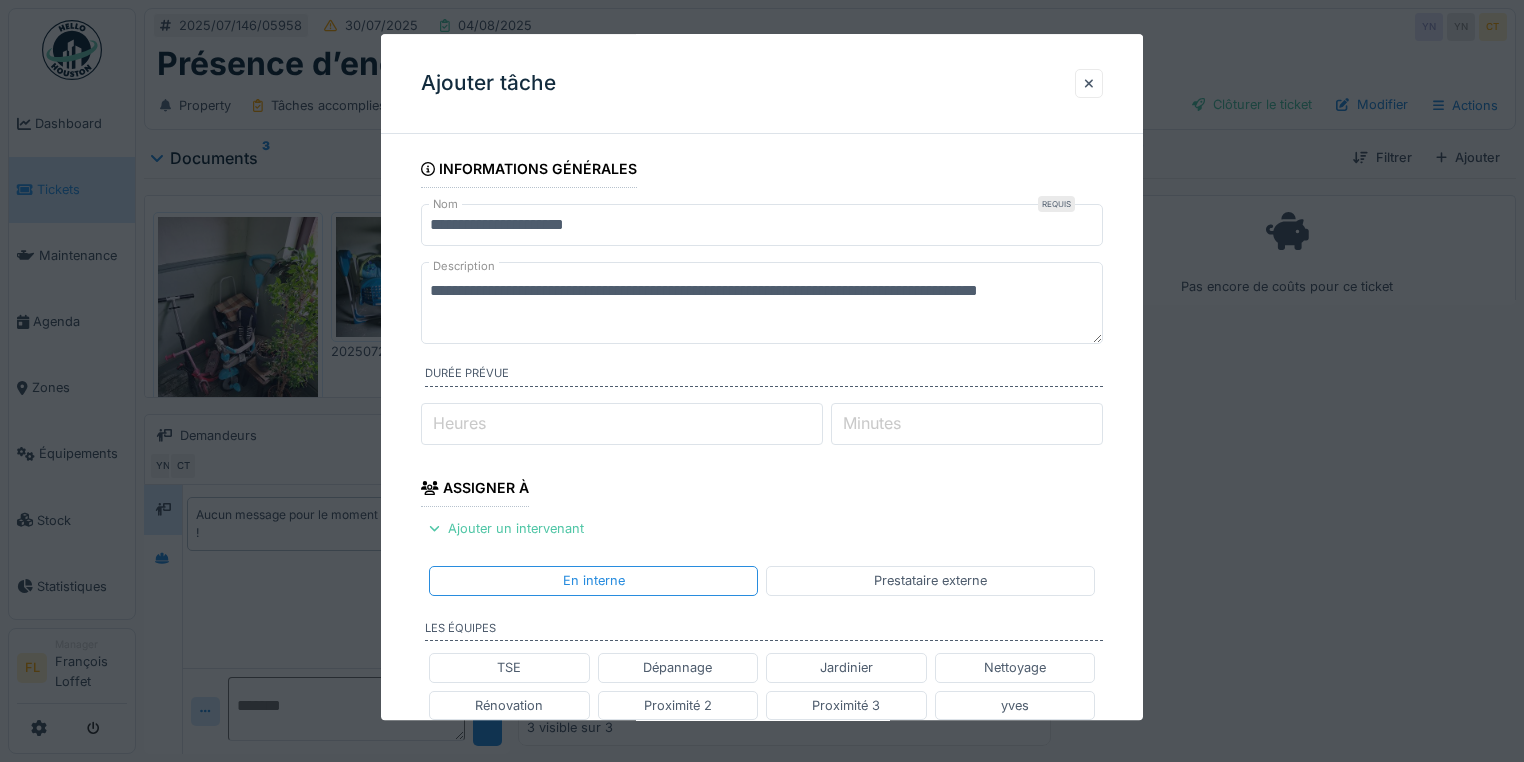 type on "**********" 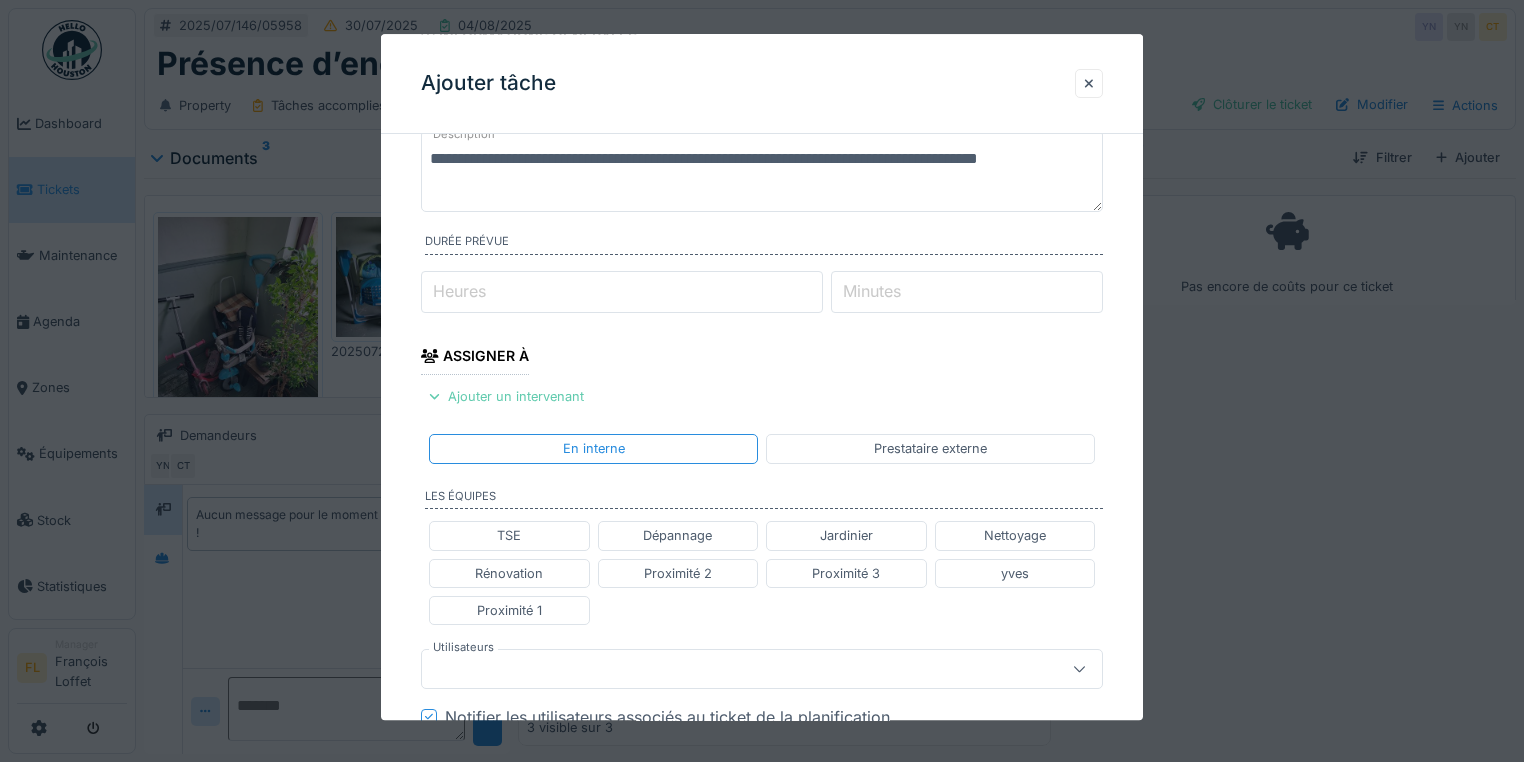 scroll, scrollTop: 160, scrollLeft: 0, axis: vertical 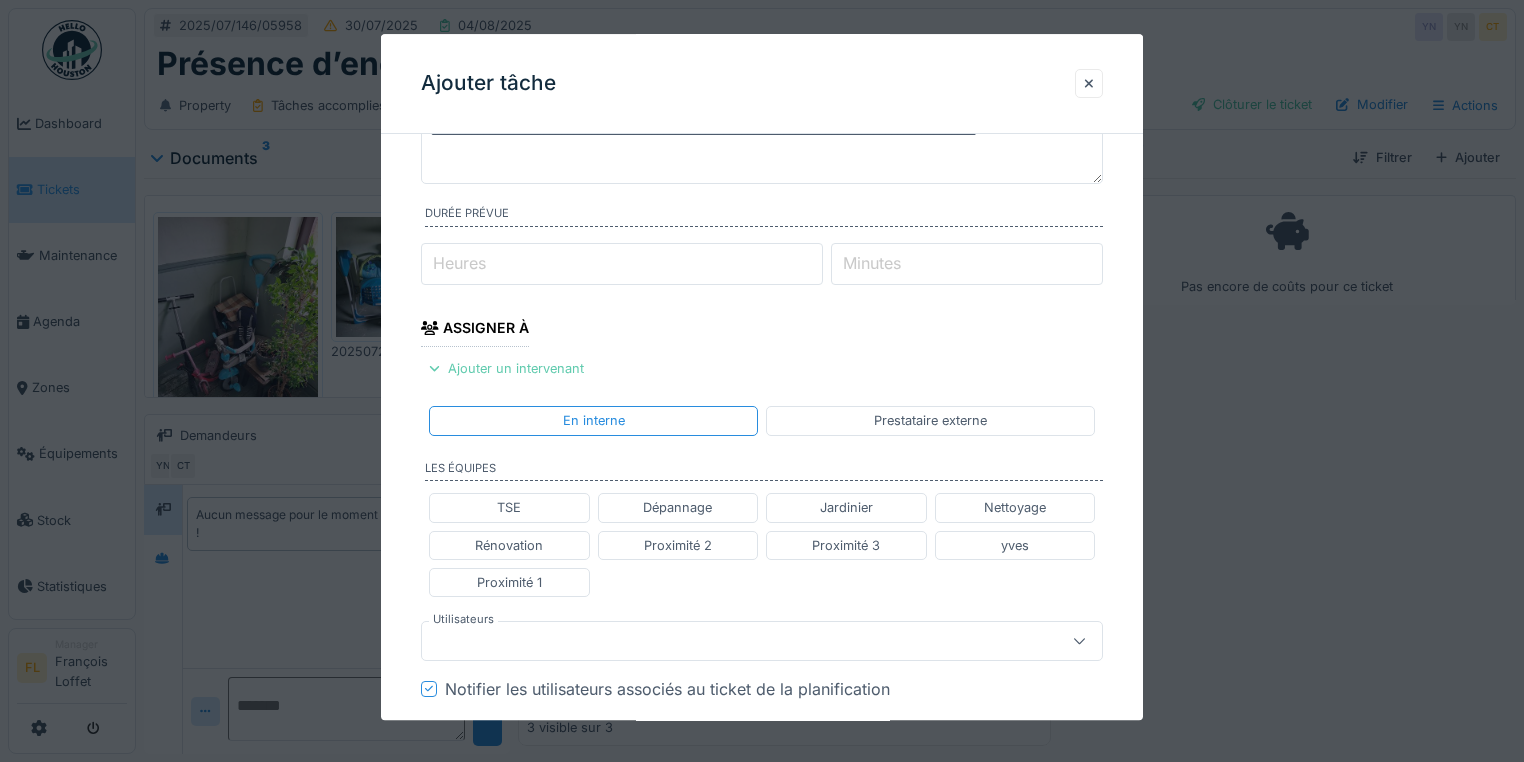 click on "Ajouter un intervenant" at bounding box center (506, 368) 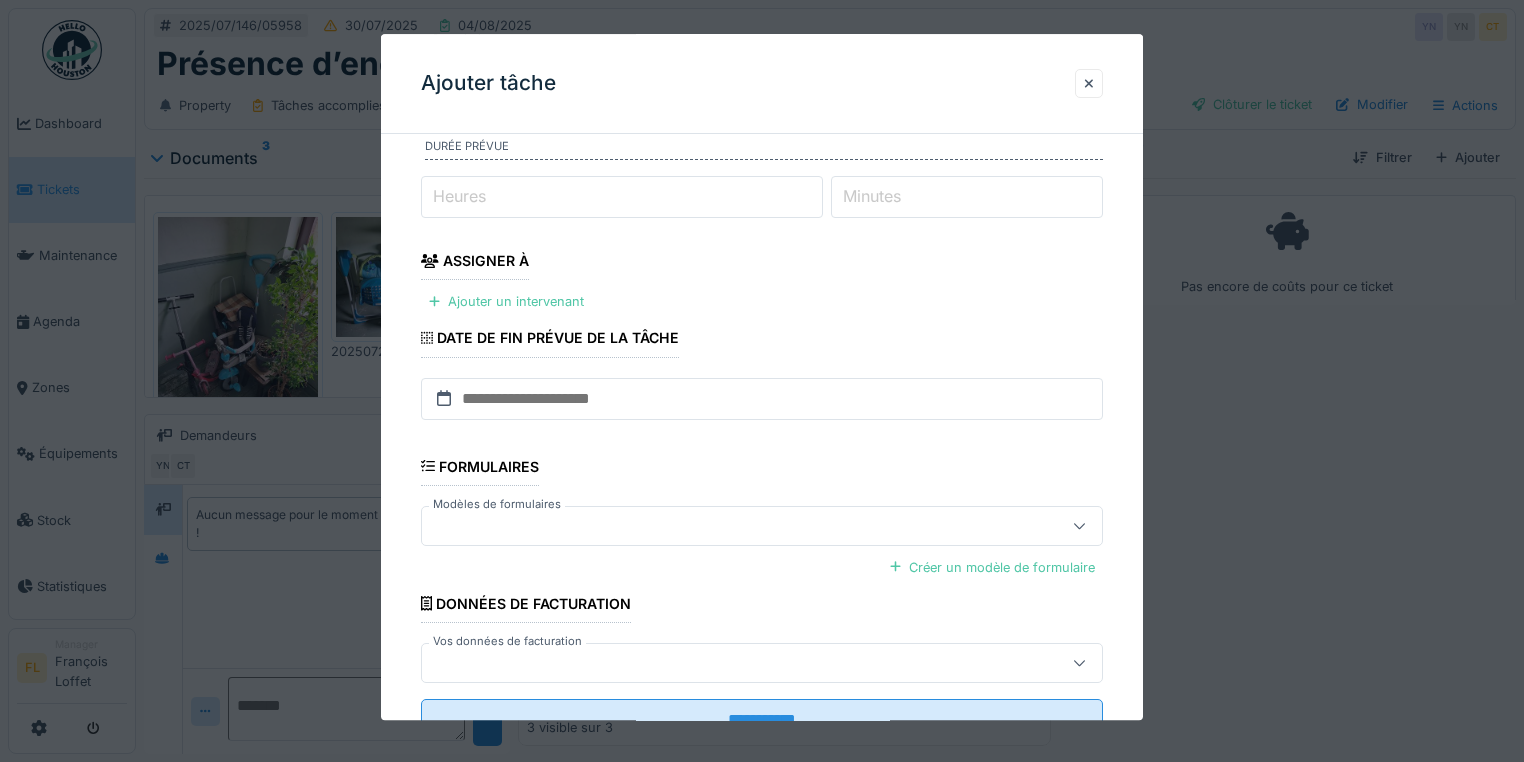 scroll, scrollTop: 300, scrollLeft: 0, axis: vertical 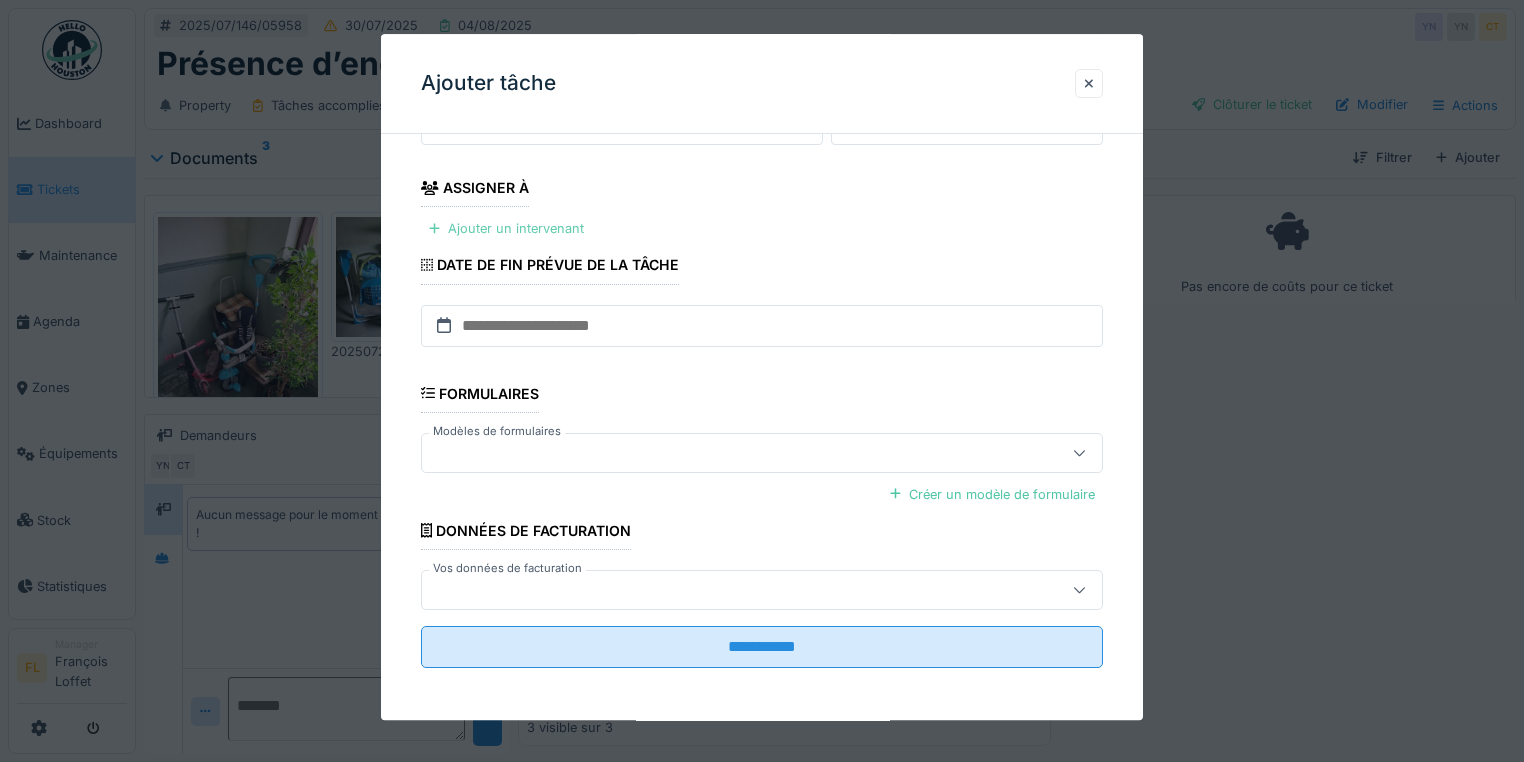 click on "Ajouter un intervenant" at bounding box center [506, 228] 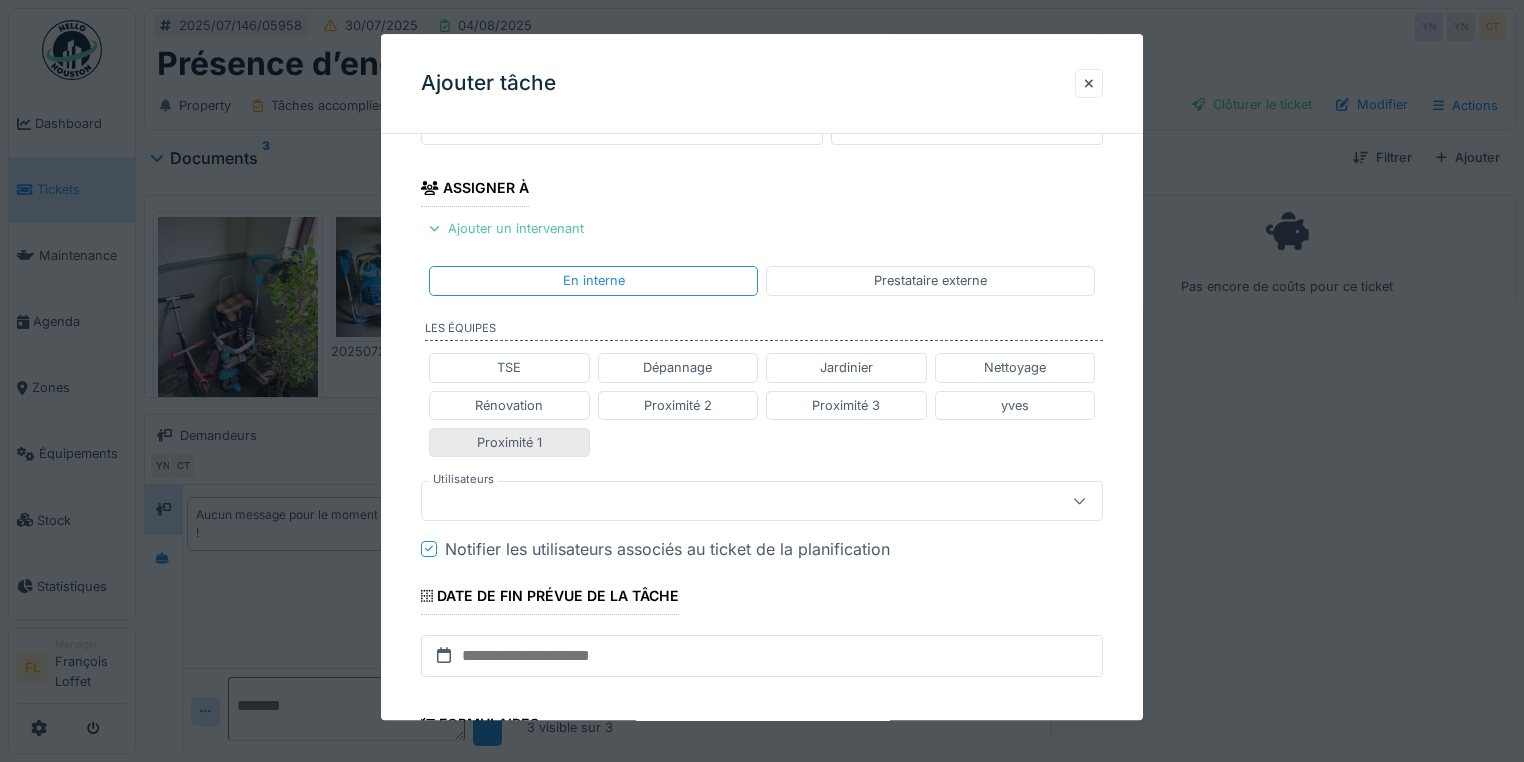 click on "Proximité 1" at bounding box center [509, 442] 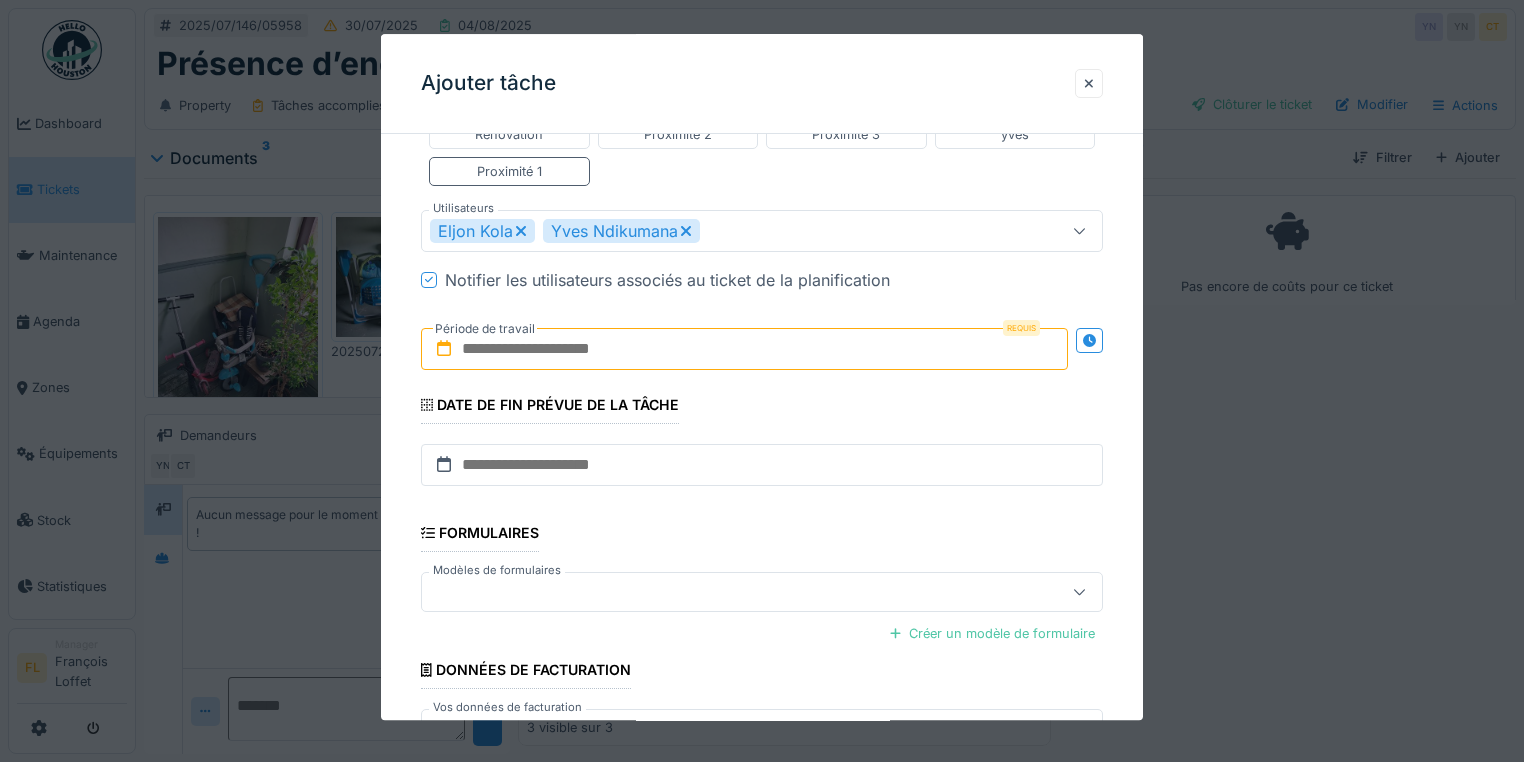 scroll, scrollTop: 708, scrollLeft: 0, axis: vertical 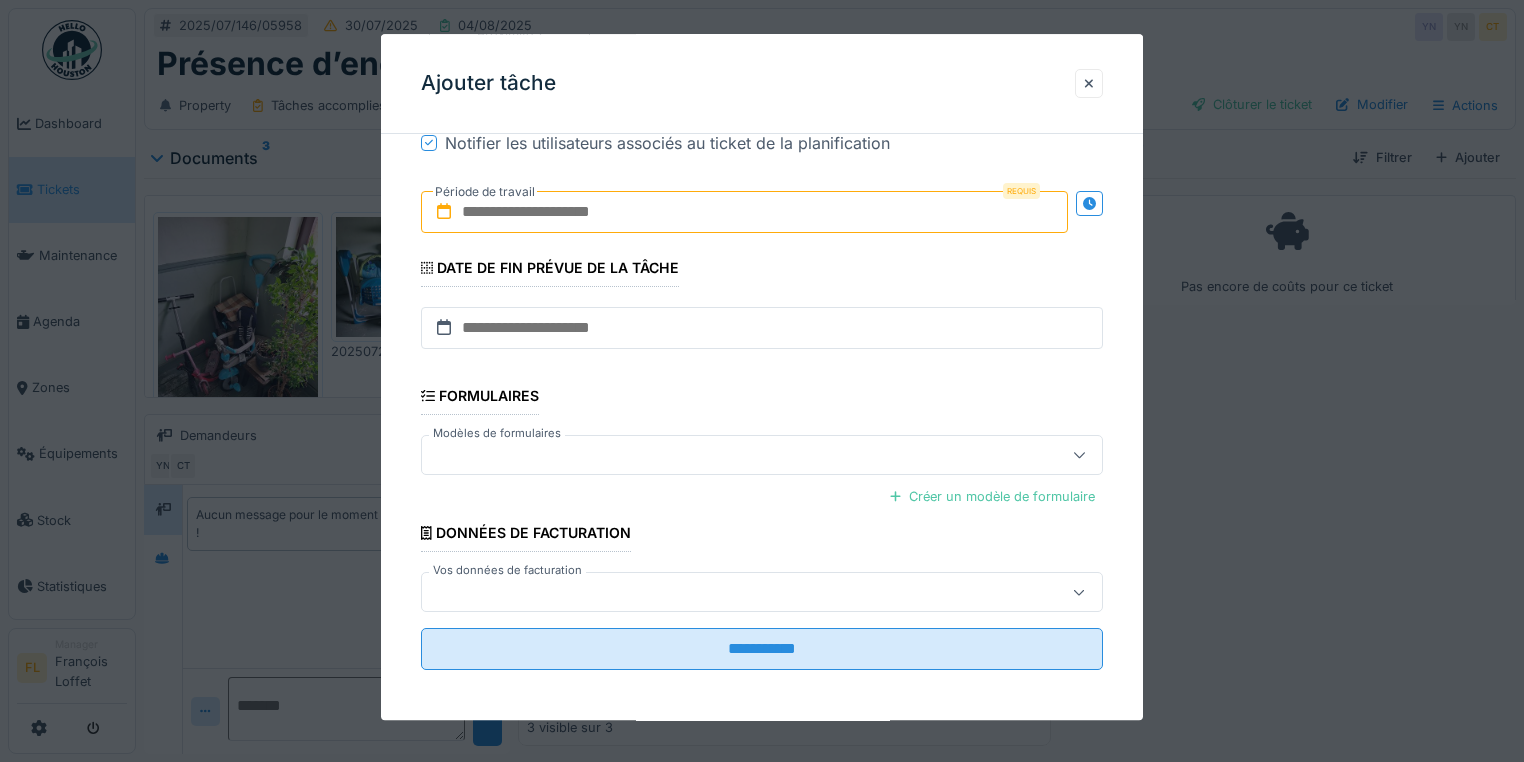 click at bounding box center (744, 212) 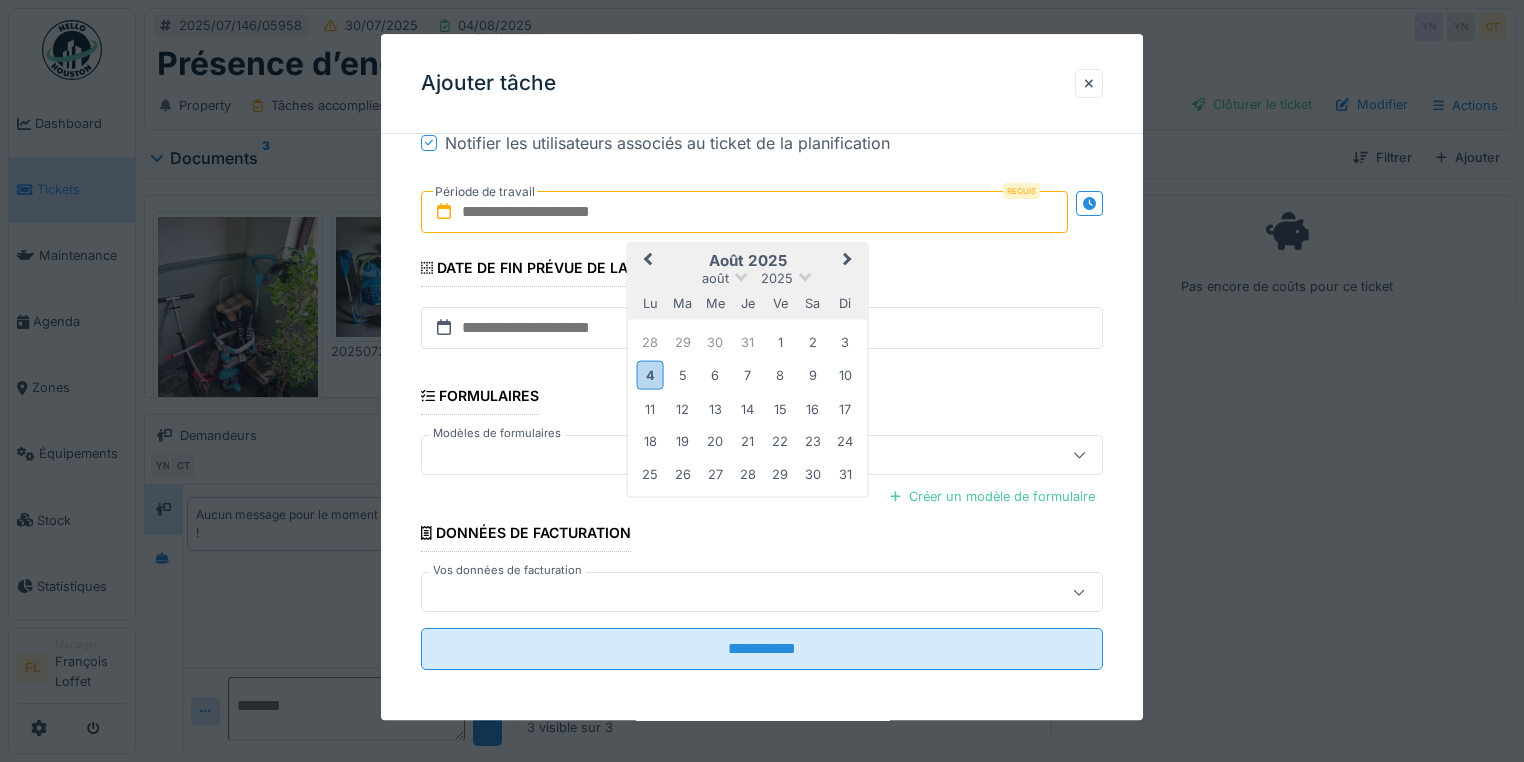 click at bounding box center [744, 212] 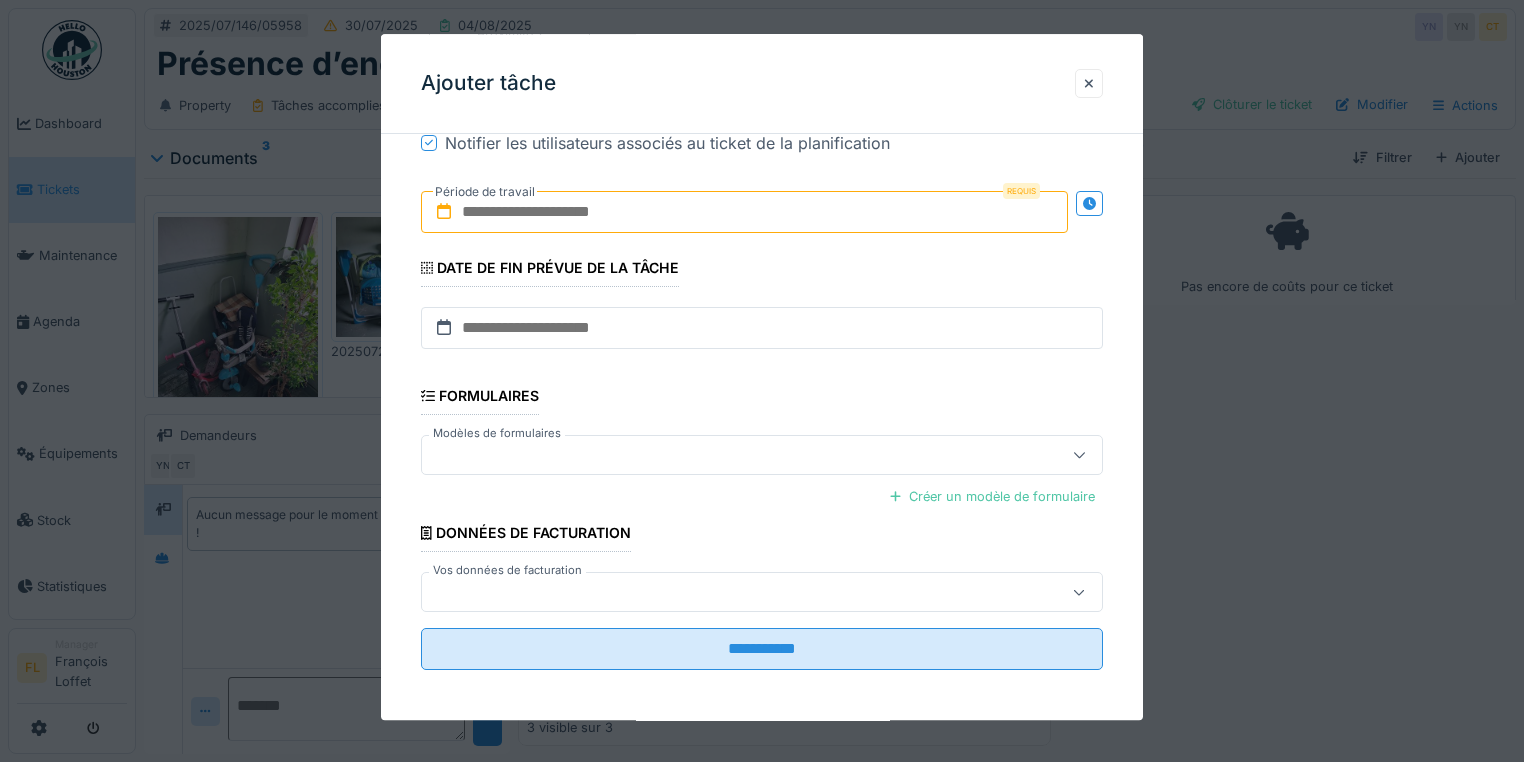 click at bounding box center (744, 212) 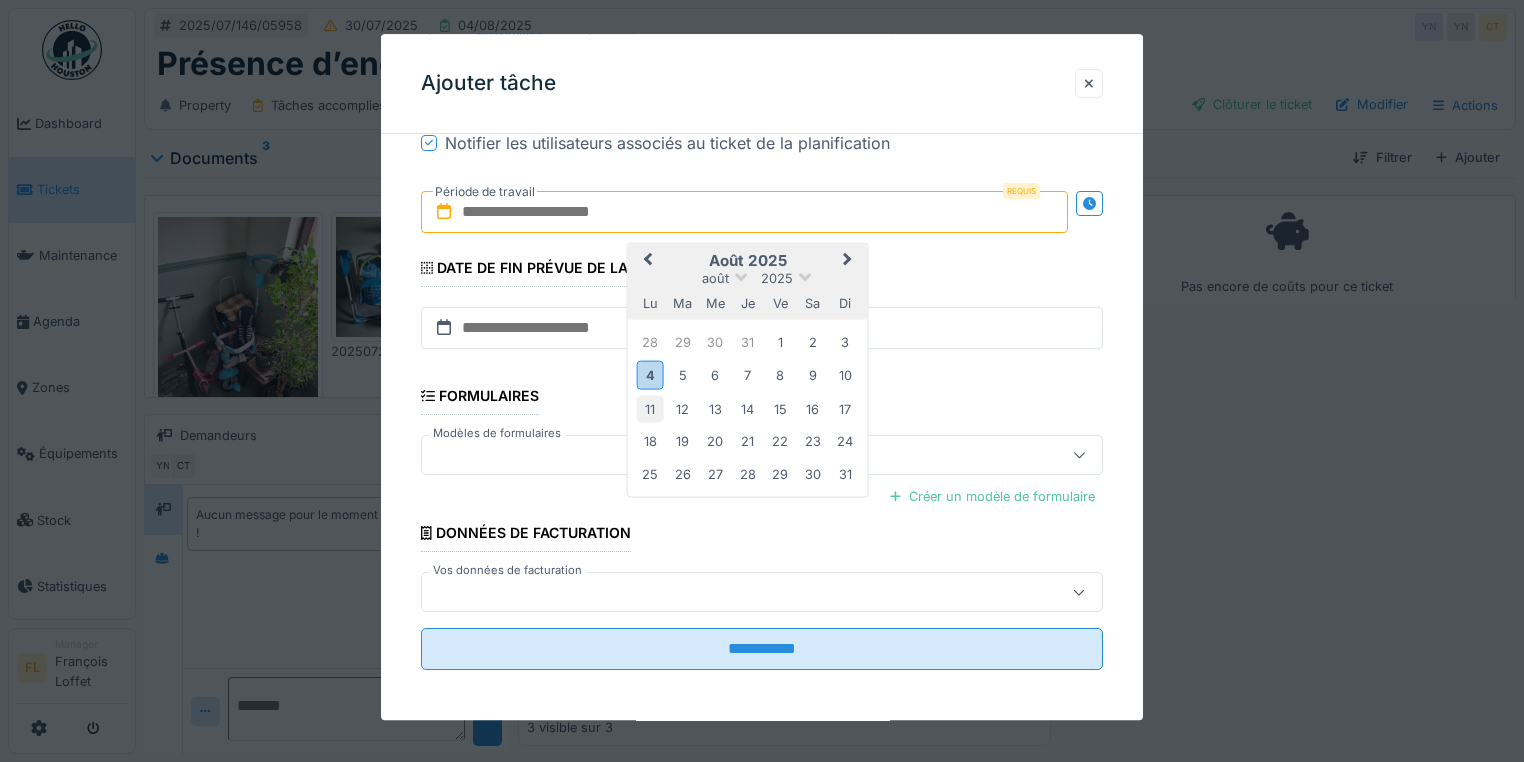 drag, startPoint x: 650, startPoint y: 406, endPoint x: 652, endPoint y: 395, distance: 11.18034 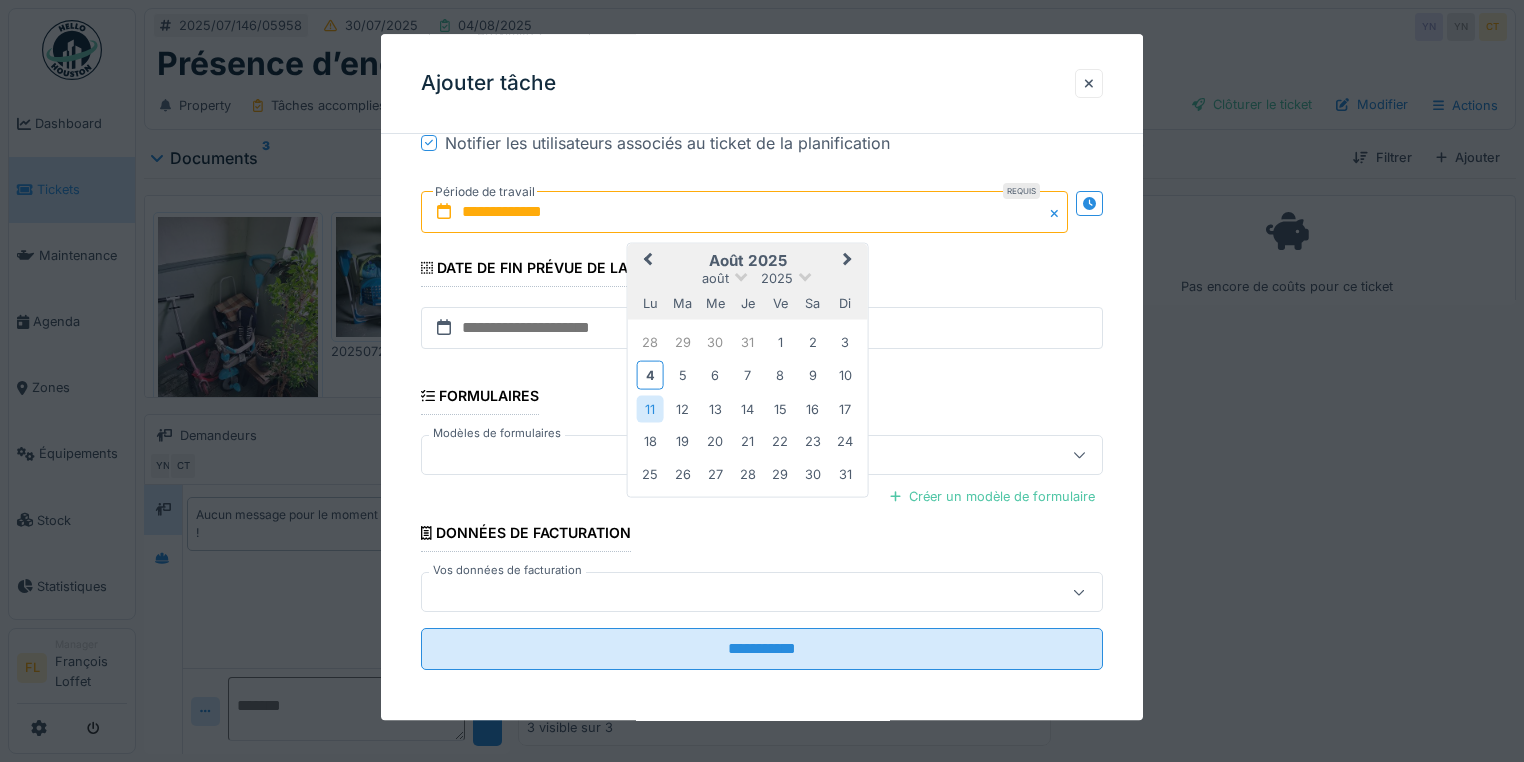 click on "11" at bounding box center (650, 408) 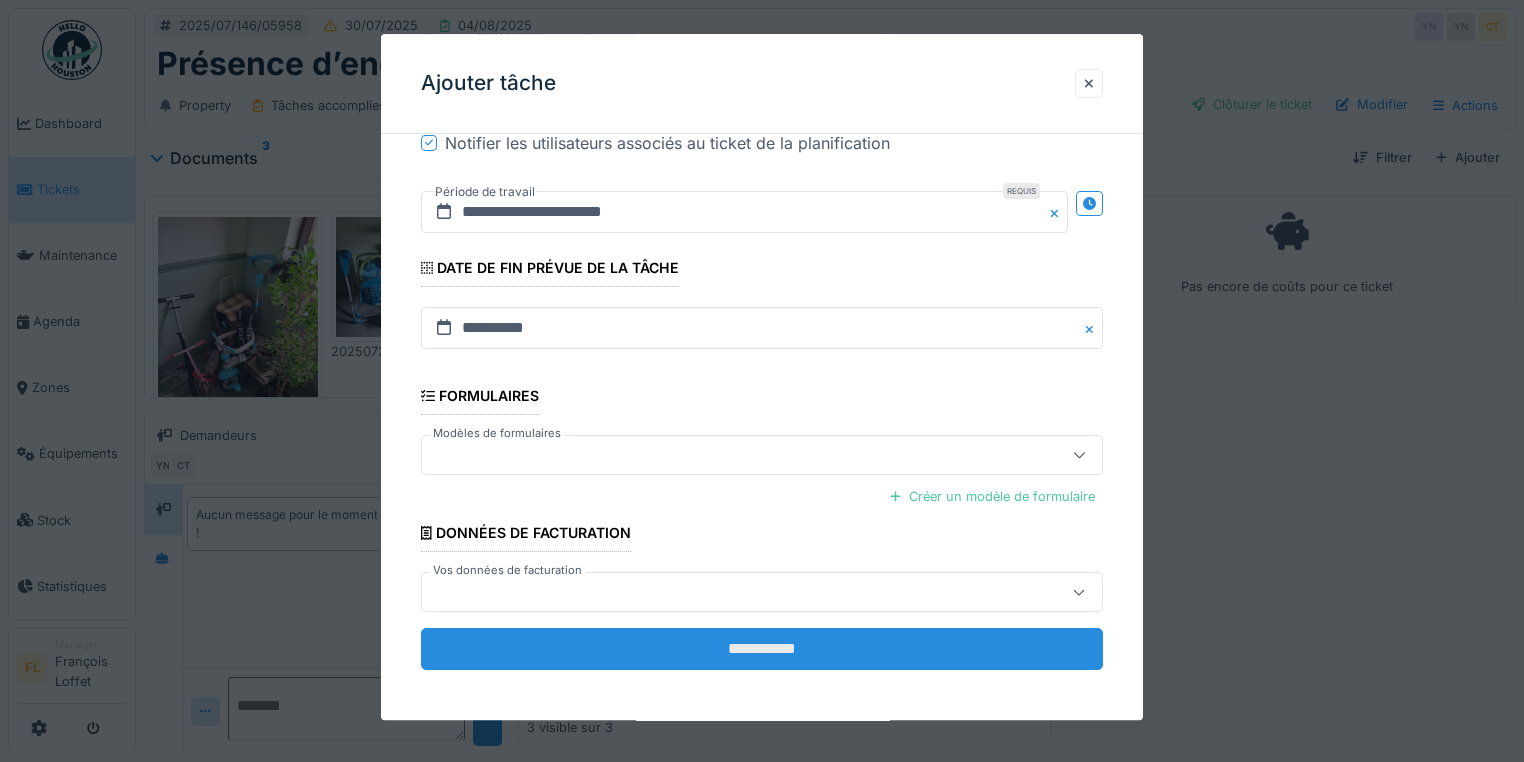 click on "**********" at bounding box center (762, 650) 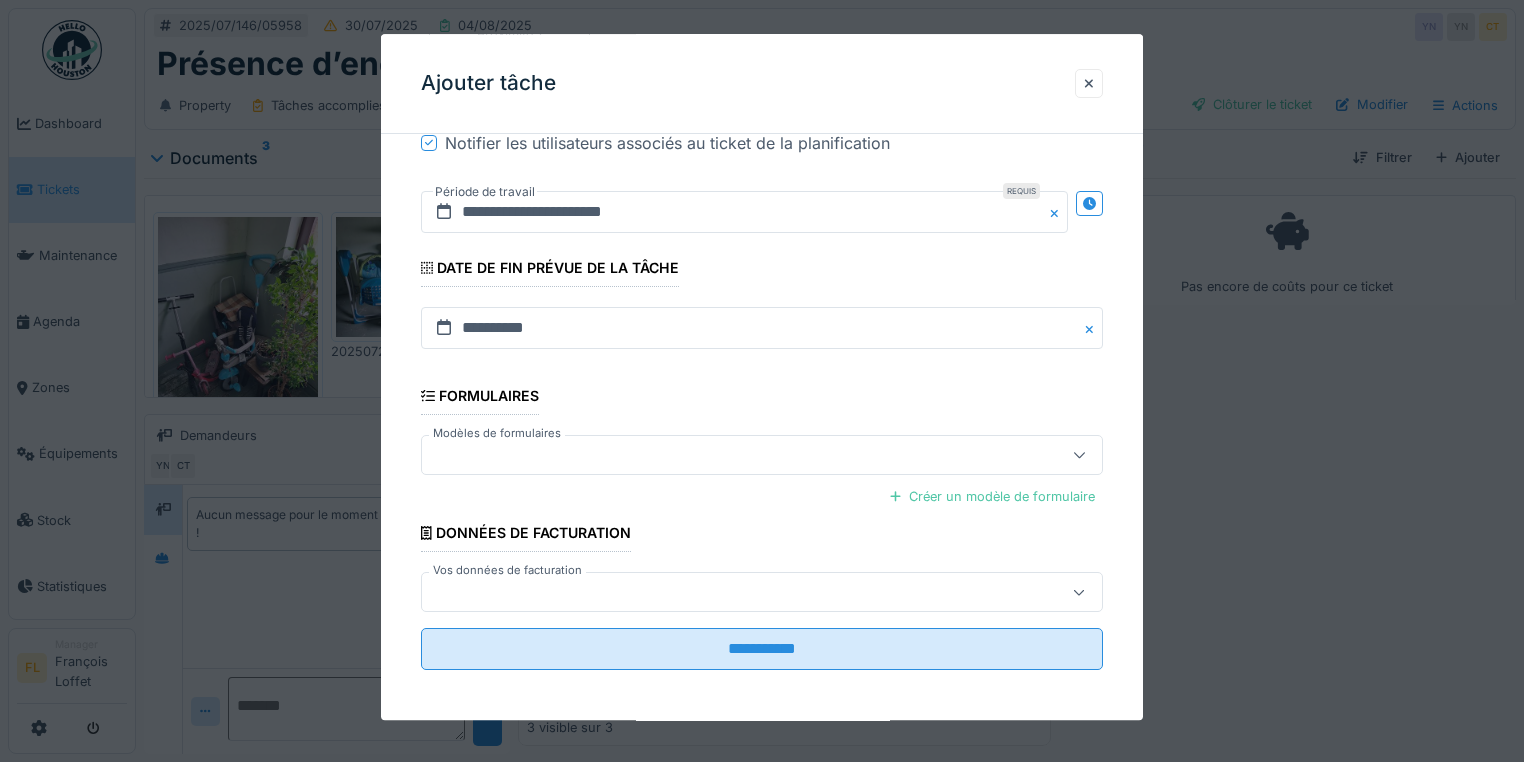 scroll, scrollTop: 12, scrollLeft: 0, axis: vertical 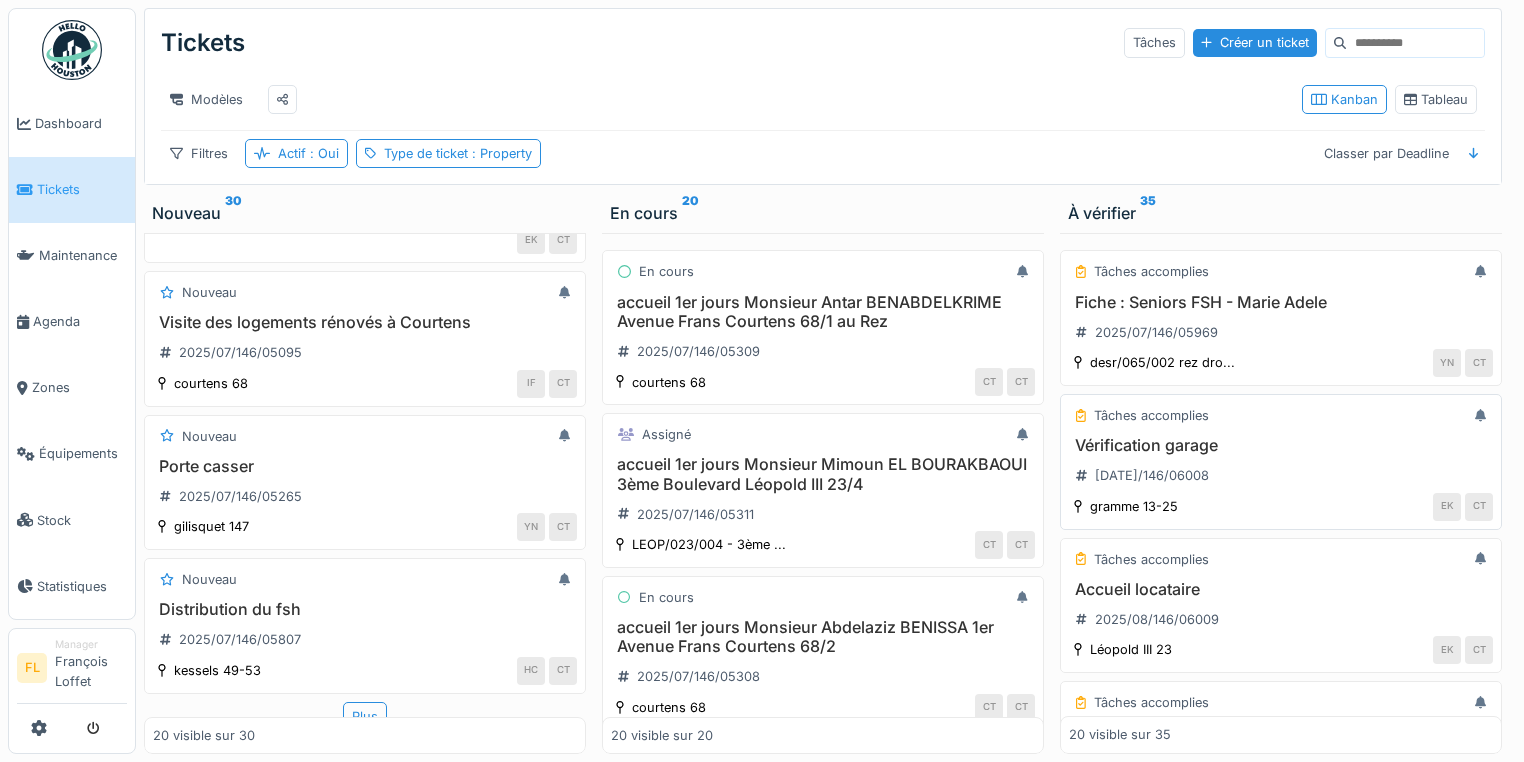 click on "Vérification garage" at bounding box center (1281, 445) 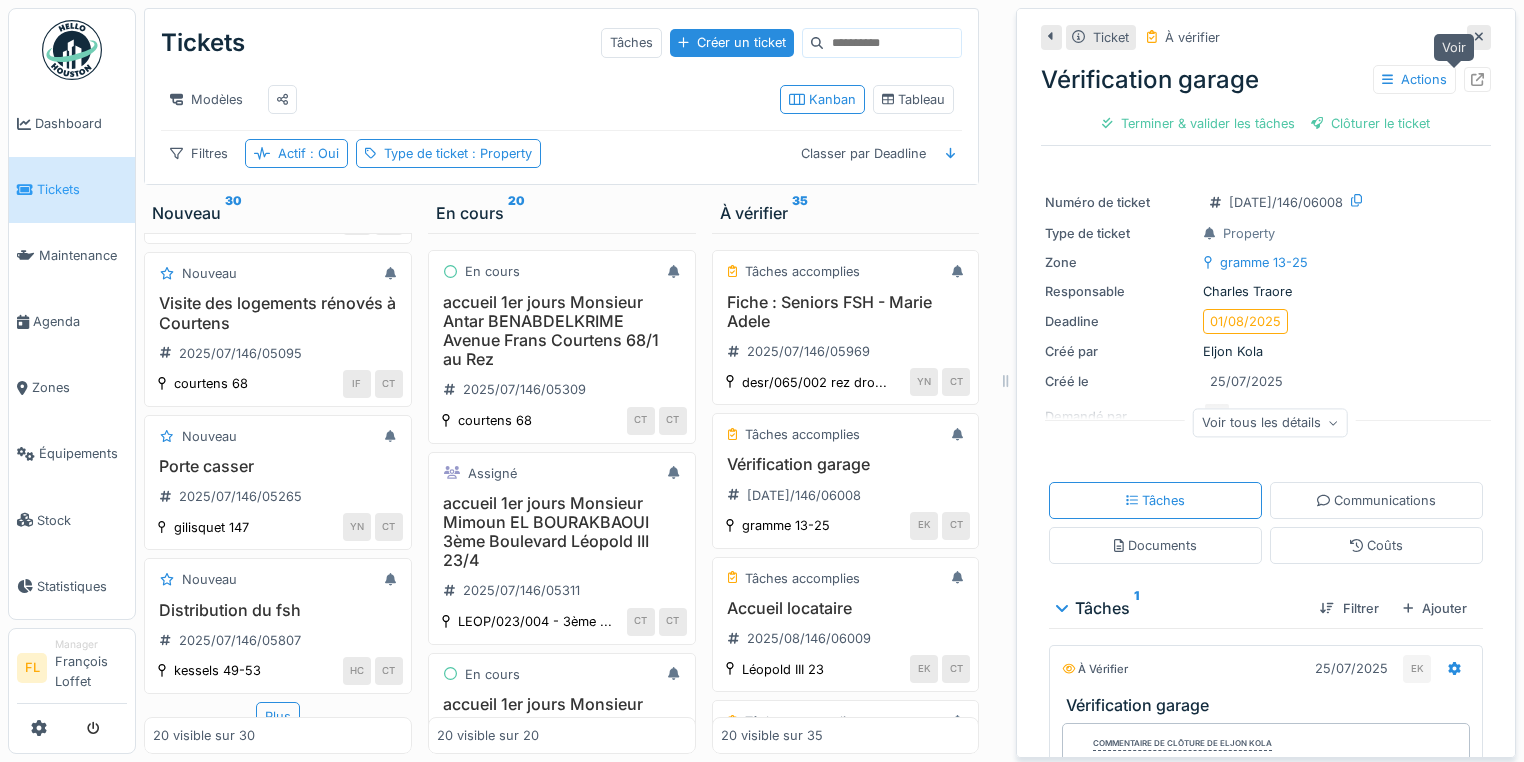 click 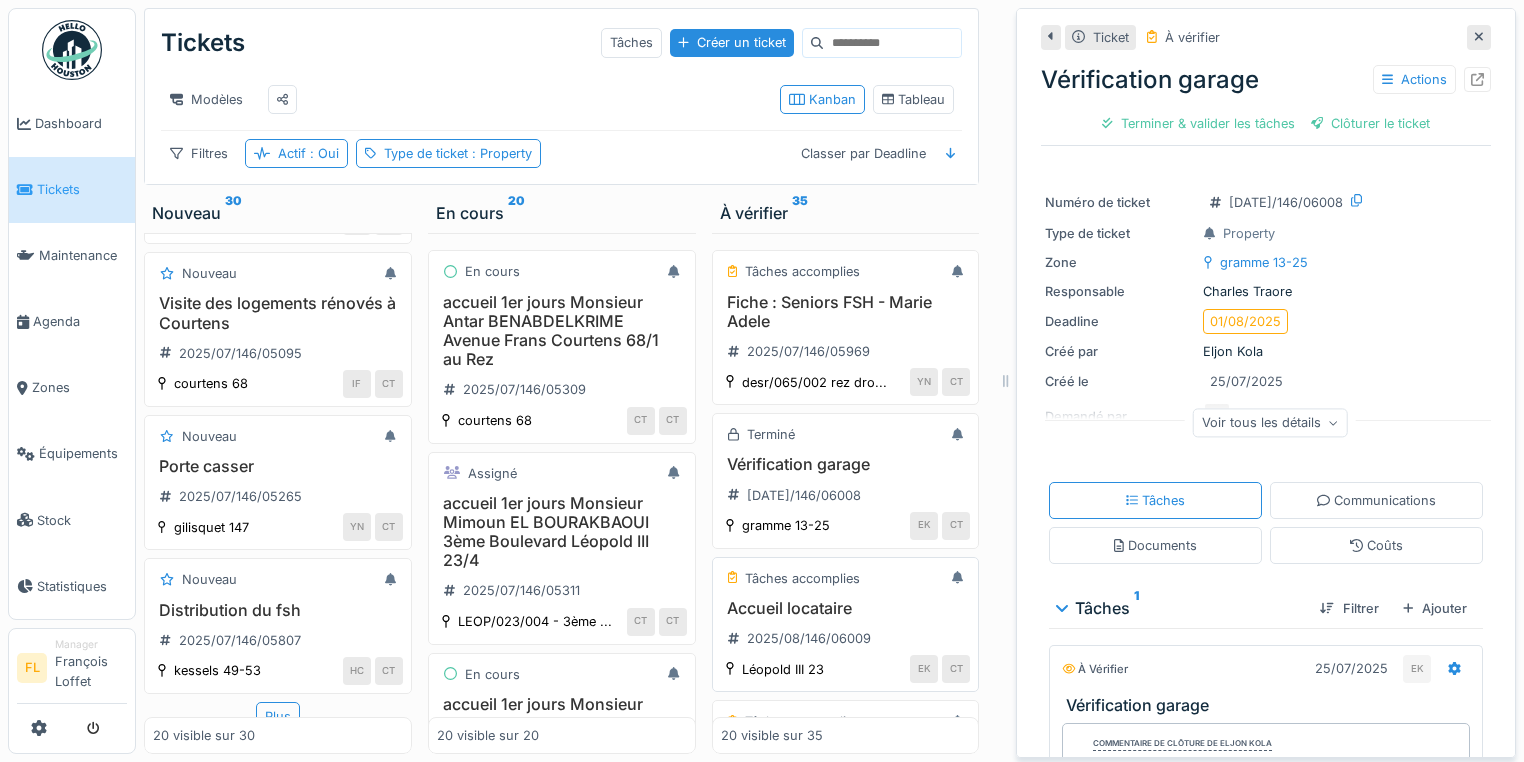click on "Tâches accomplies Accueil locataire  2025/08/146/06009 Léopold III 23 EK CT" at bounding box center [846, 625] 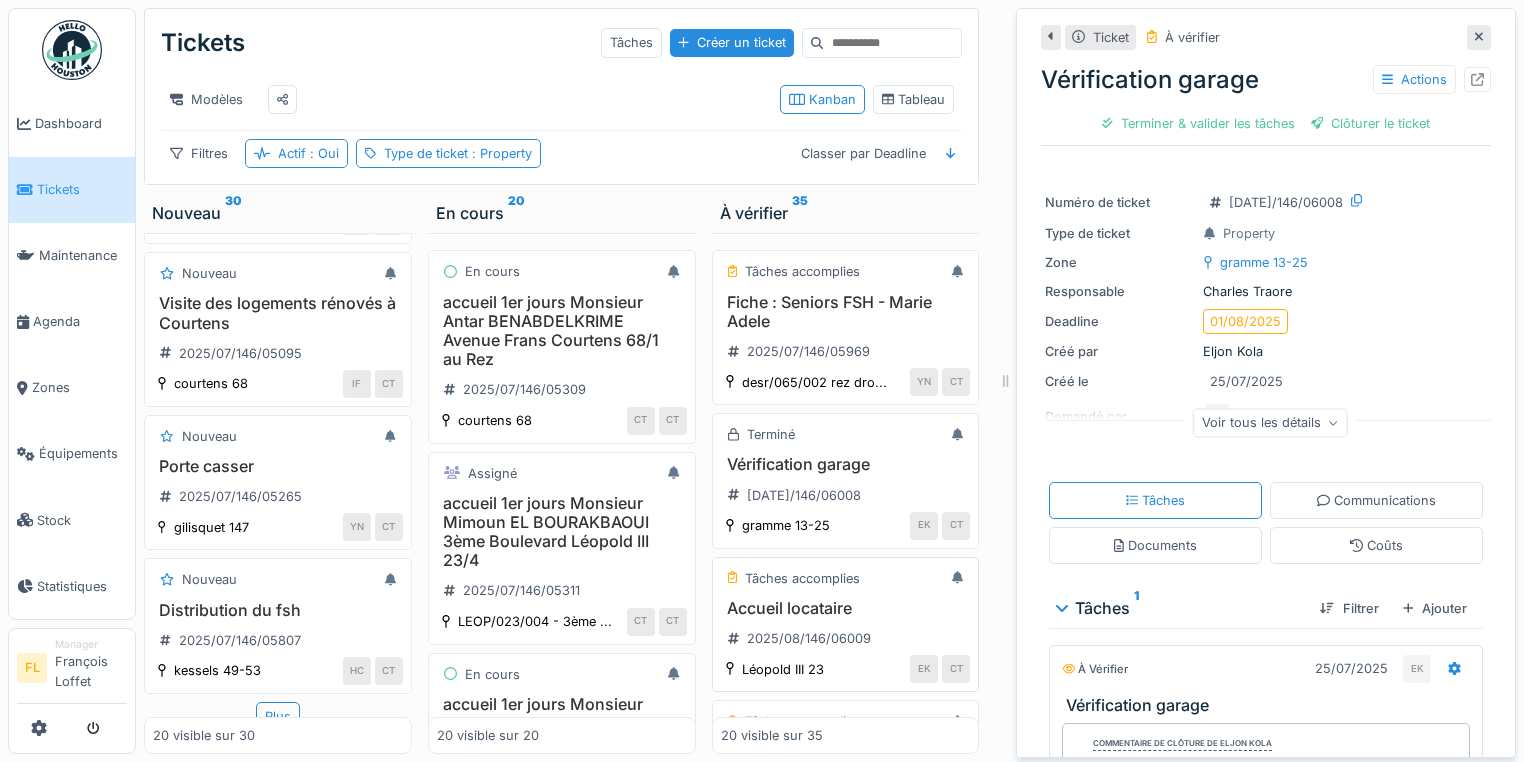 click on "Accueil locataire" at bounding box center [846, 608] 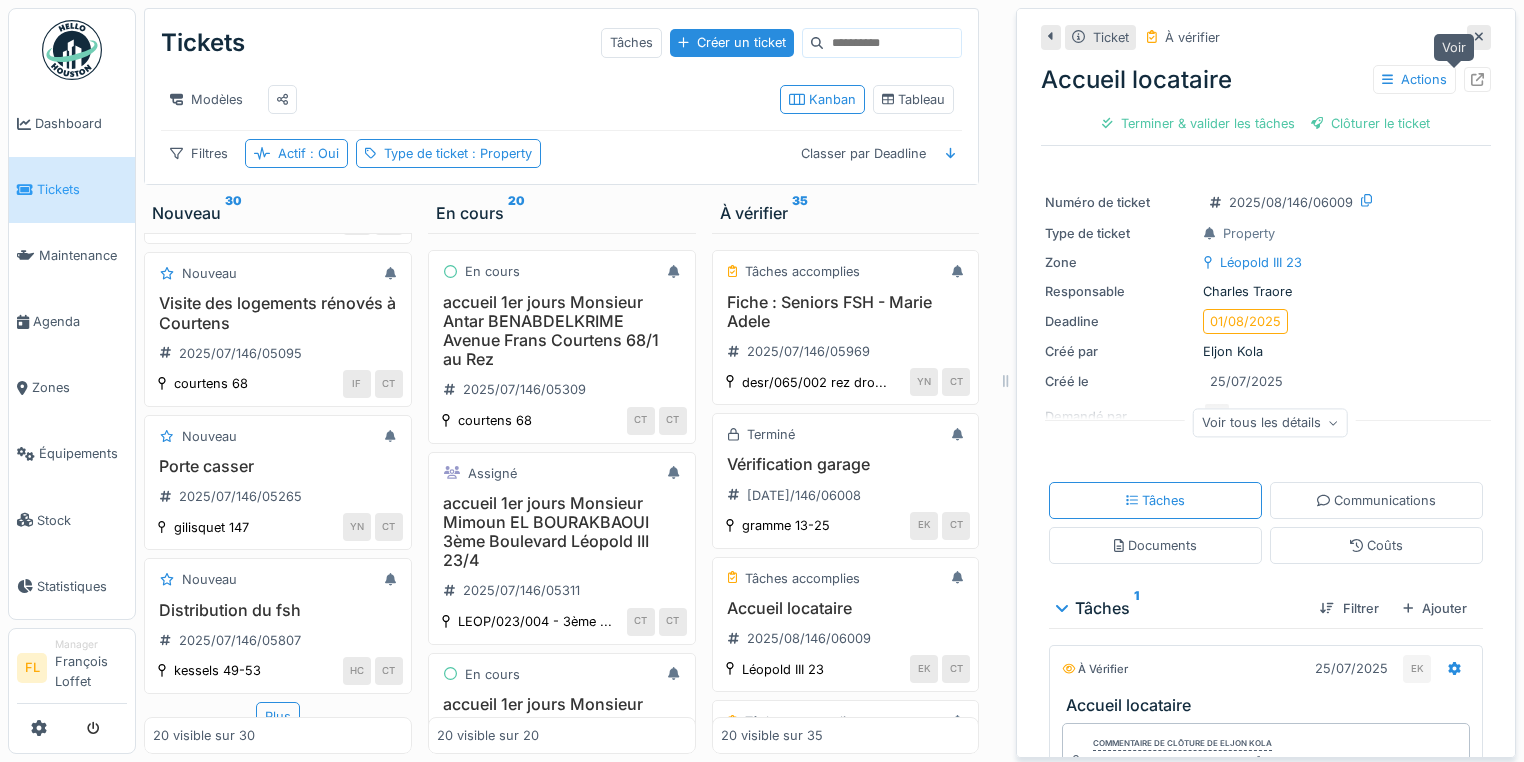 click 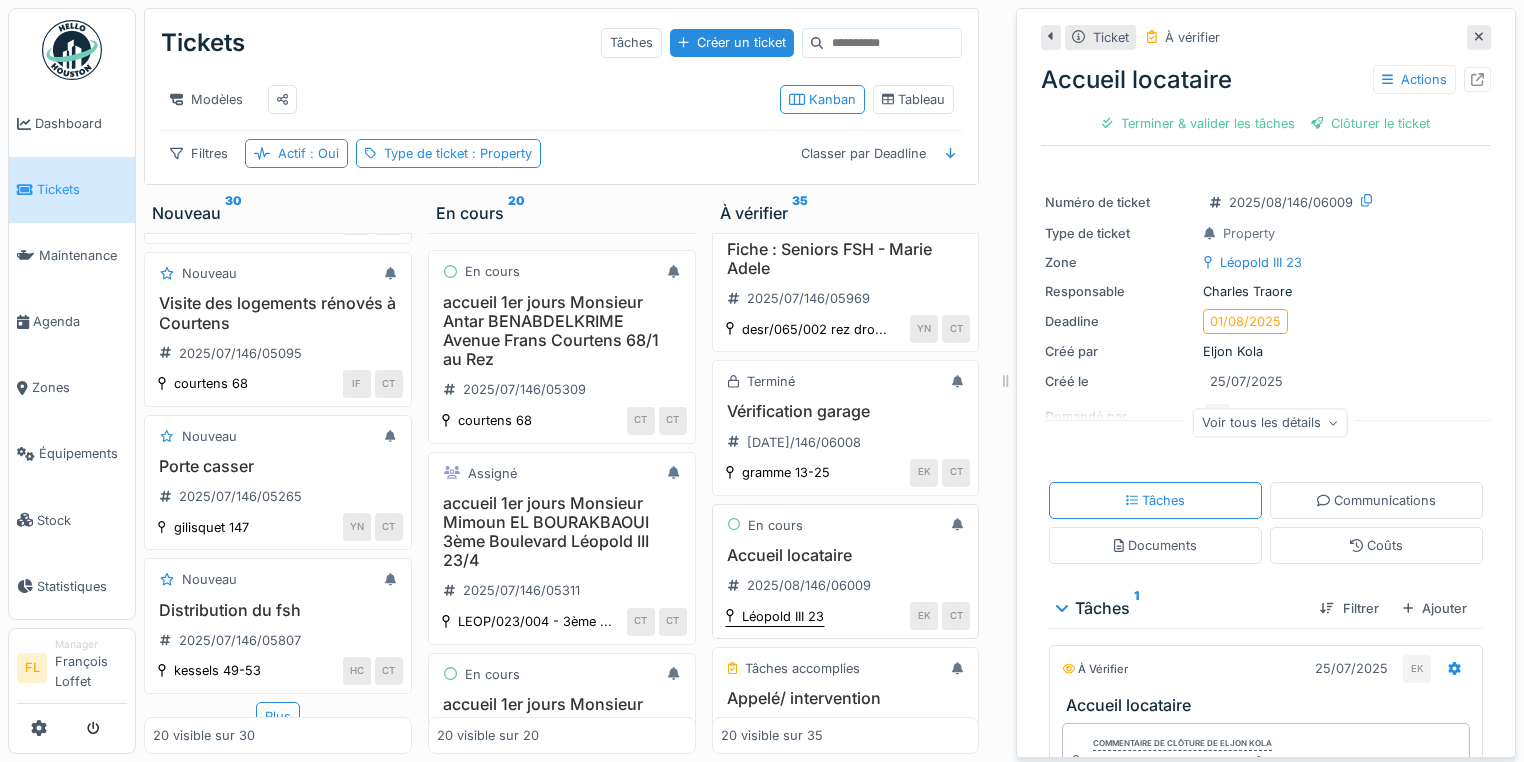 scroll, scrollTop: 80, scrollLeft: 0, axis: vertical 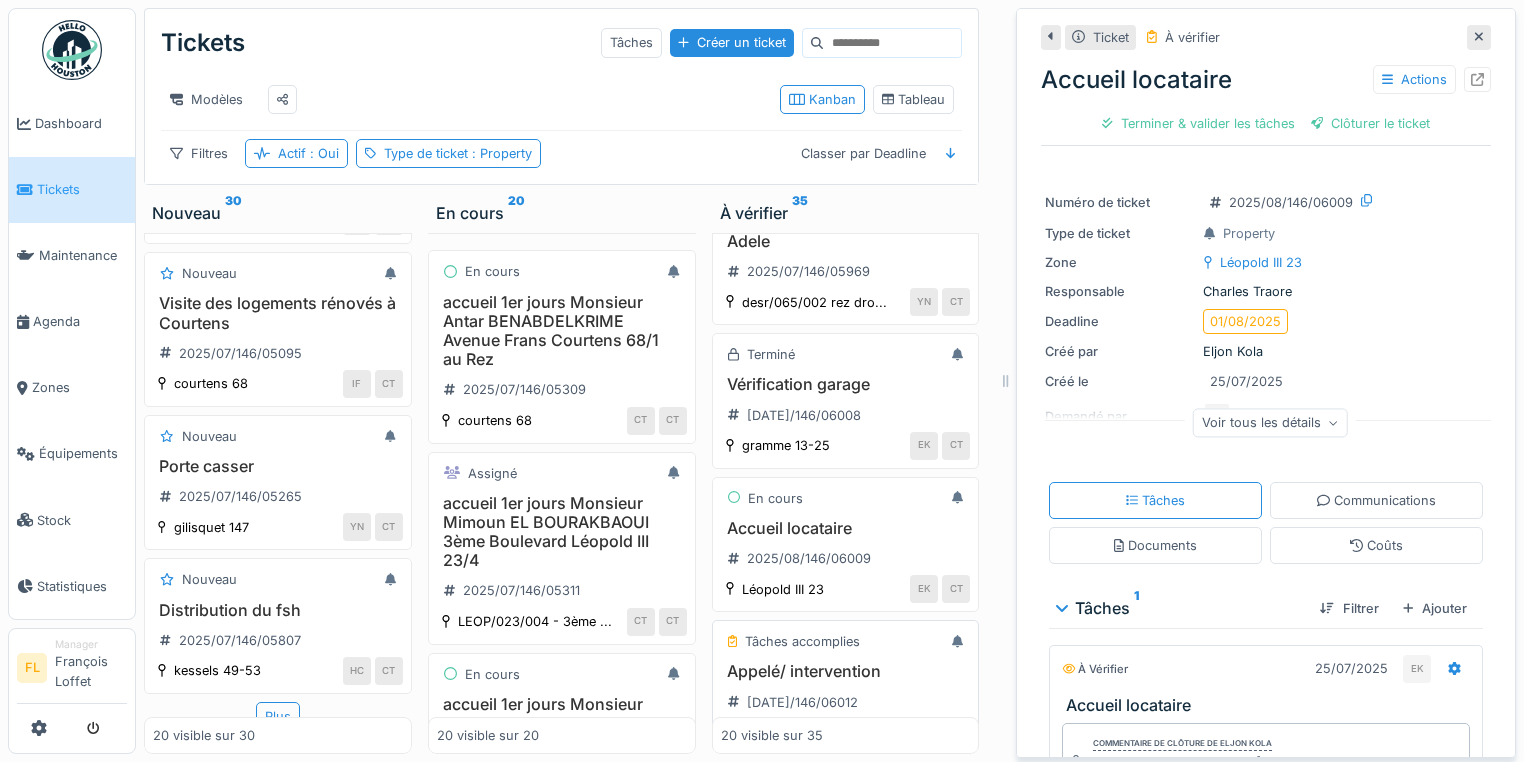 click on "Appelé/ intervention" at bounding box center (846, 671) 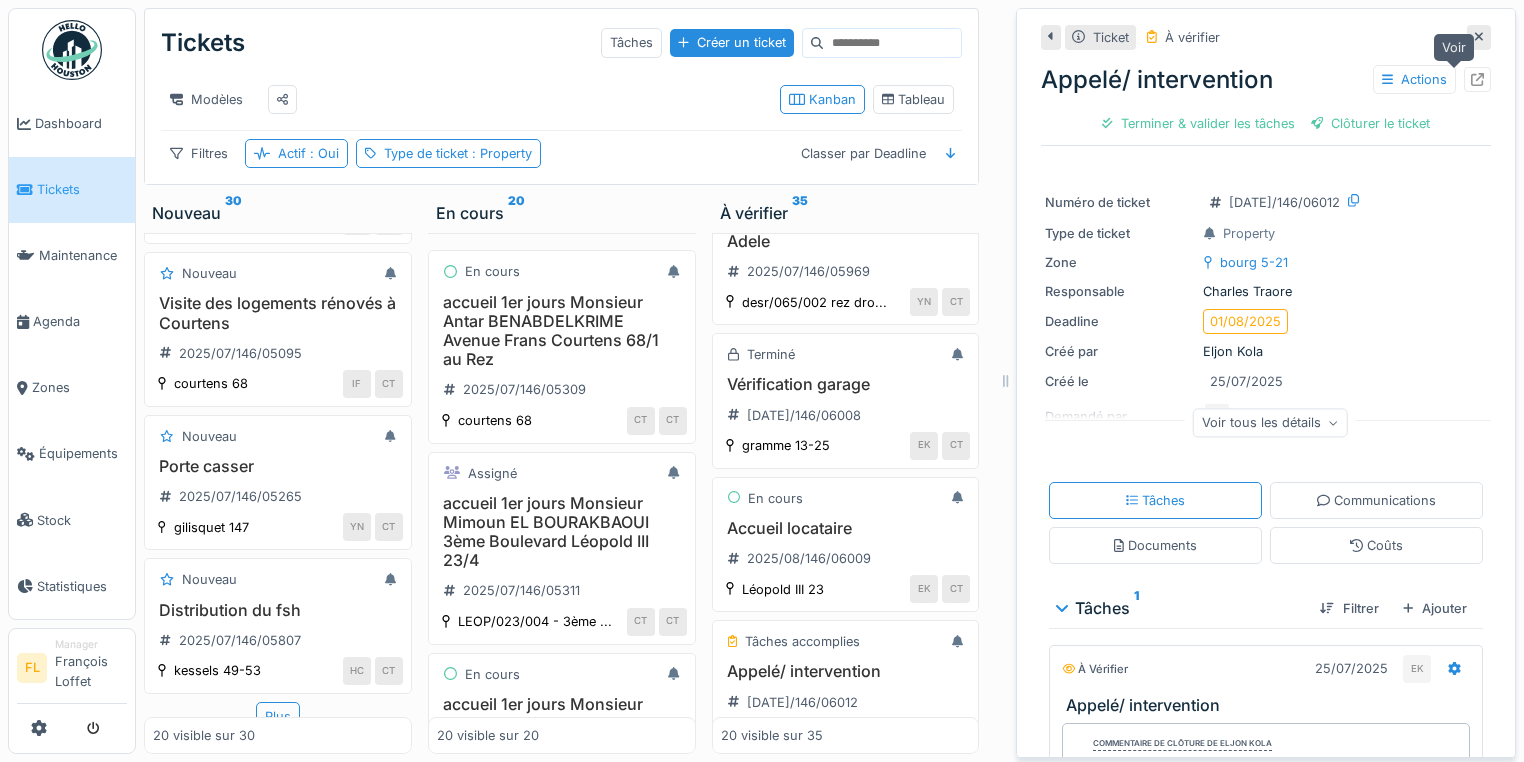 click 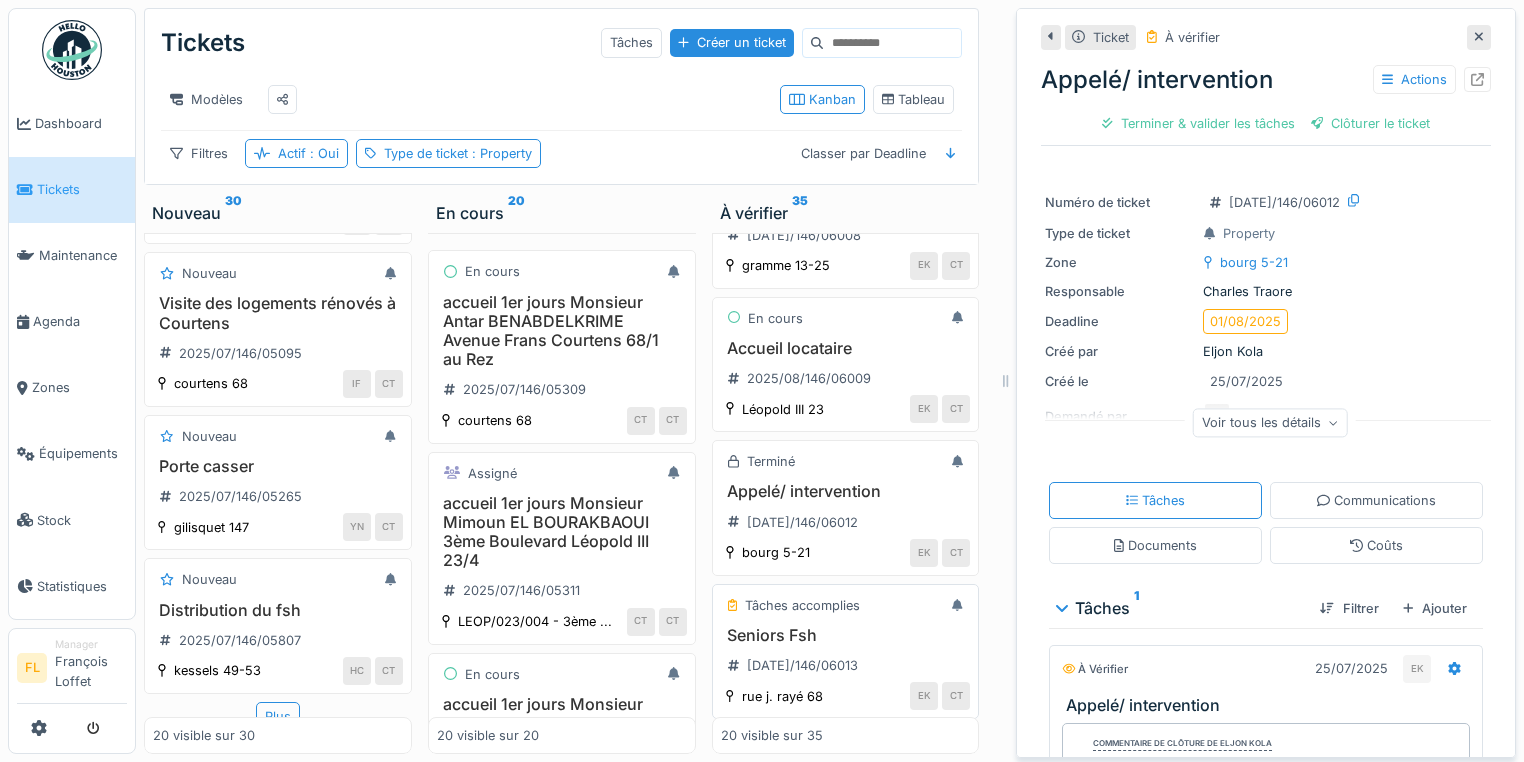scroll, scrollTop: 320, scrollLeft: 0, axis: vertical 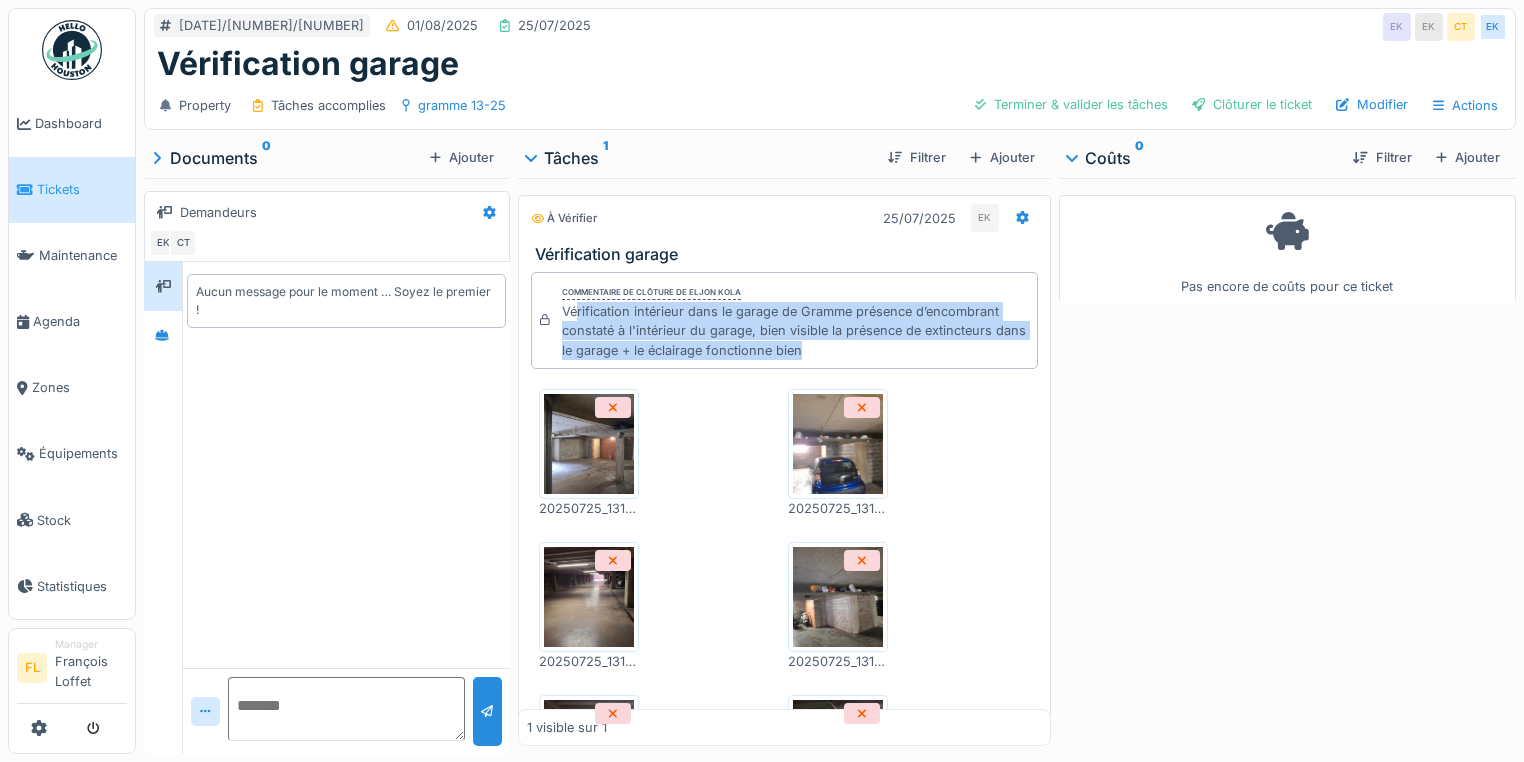 drag, startPoint x: 606, startPoint y: 308, endPoint x: 959, endPoint y: 346, distance: 355.03943 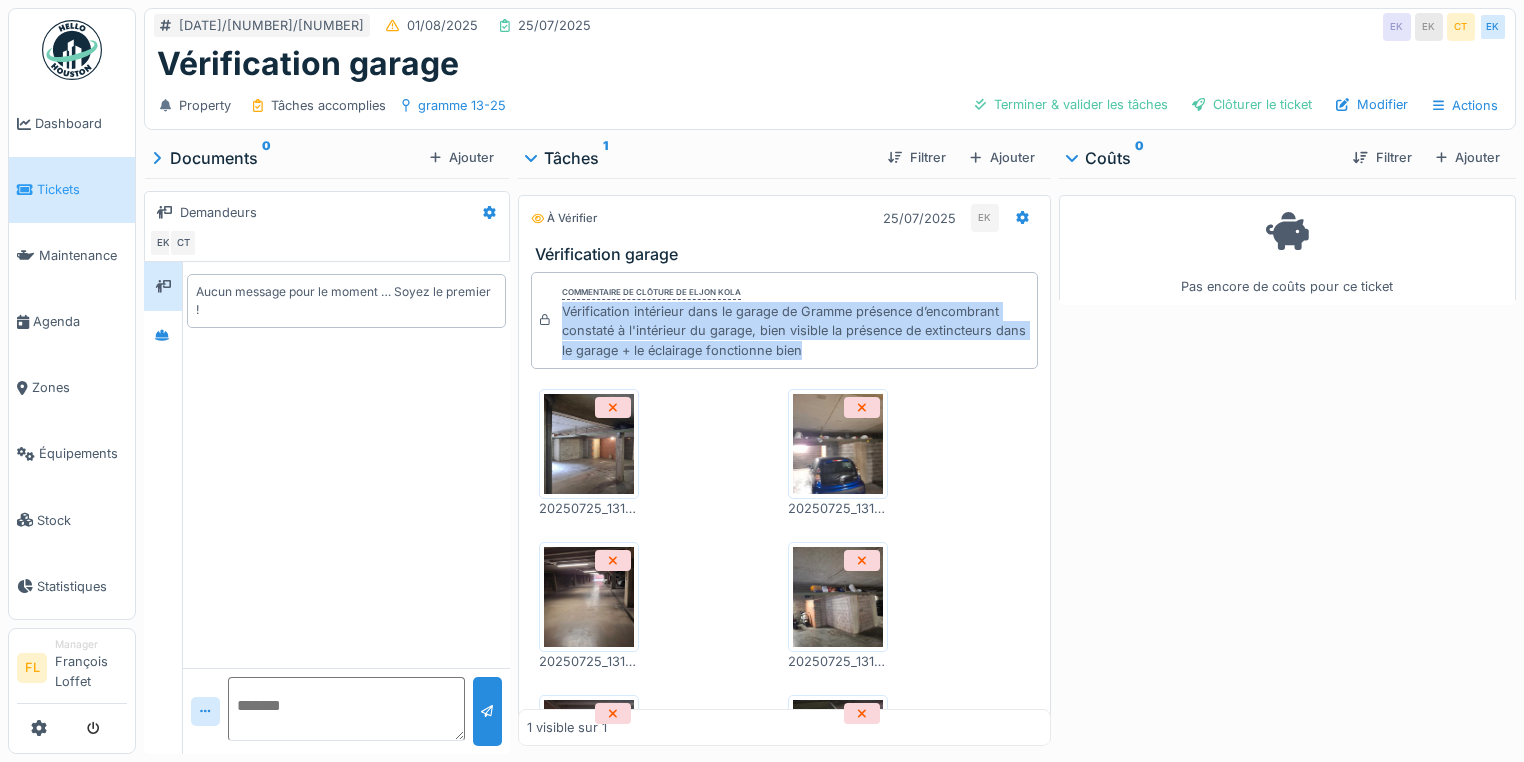 drag, startPoint x: 857, startPoint y: 350, endPoint x: 598, endPoint y: 314, distance: 261.48996 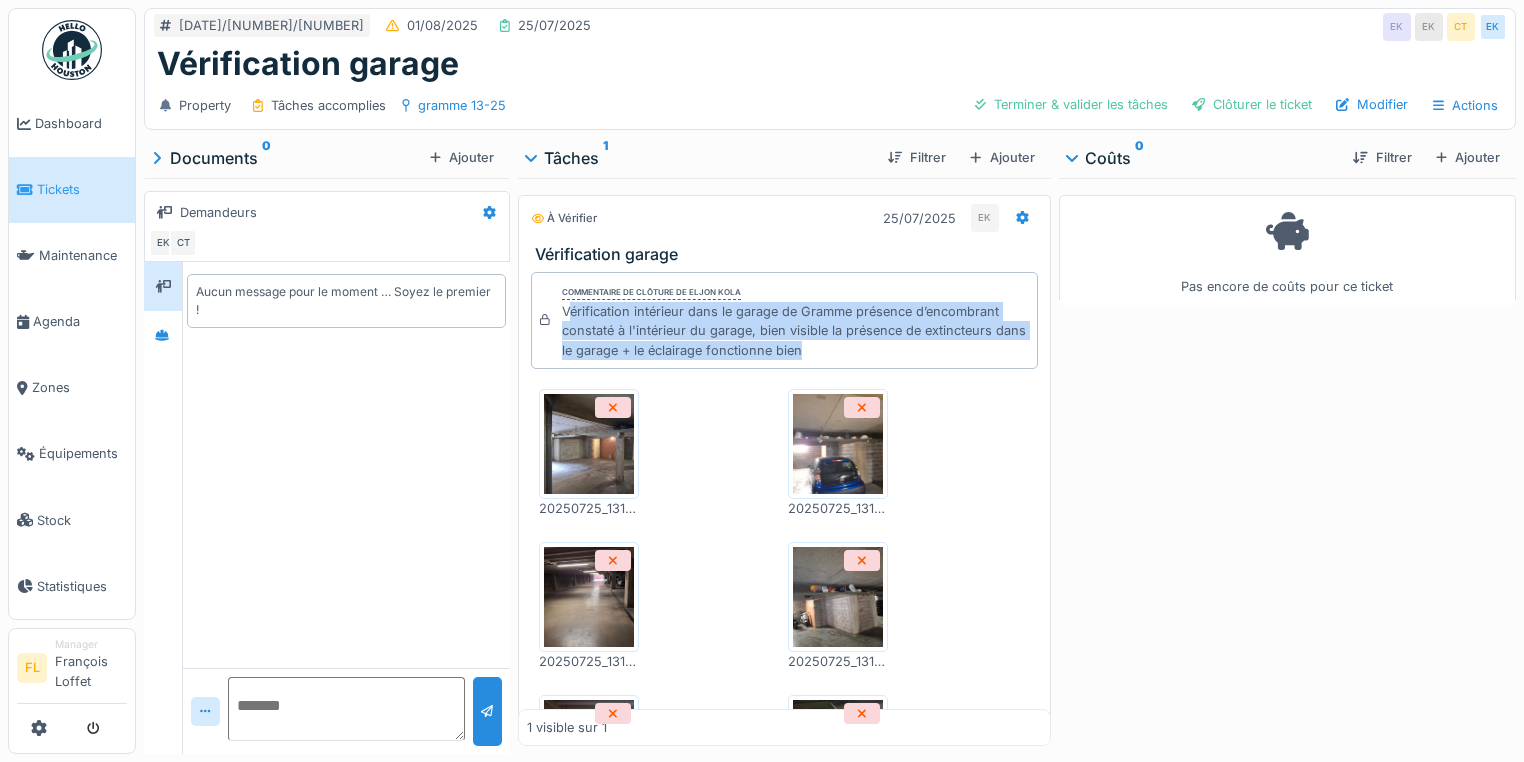click on "Vérification intérieur dans le garage de Gramme présence d’encombrant
constaté à l'intérieur du garage, bien visible la présence de extincteurs dans le garage + le éclairage fonctionne bien" at bounding box center [795, 331] 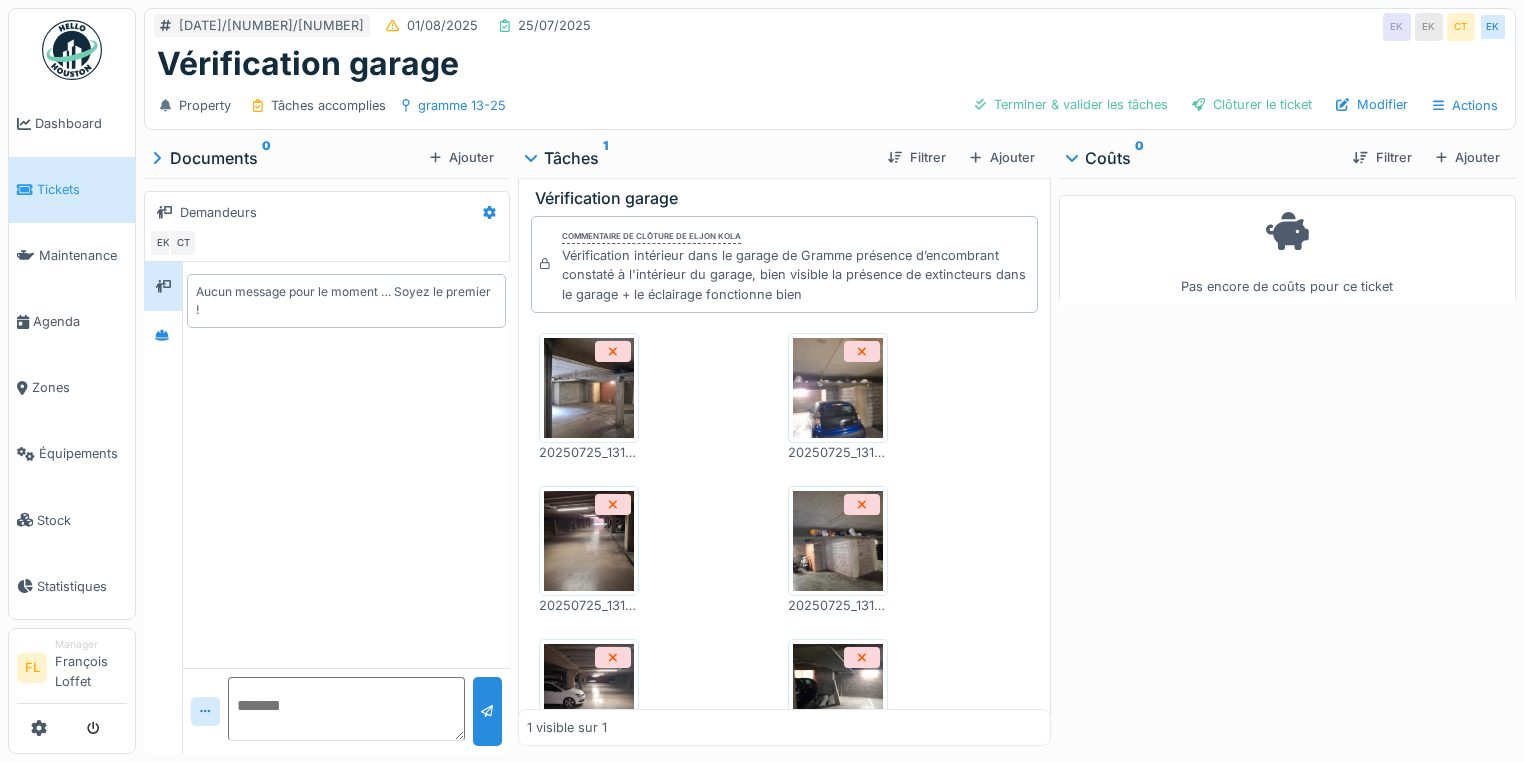 scroll, scrollTop: 0, scrollLeft: 0, axis: both 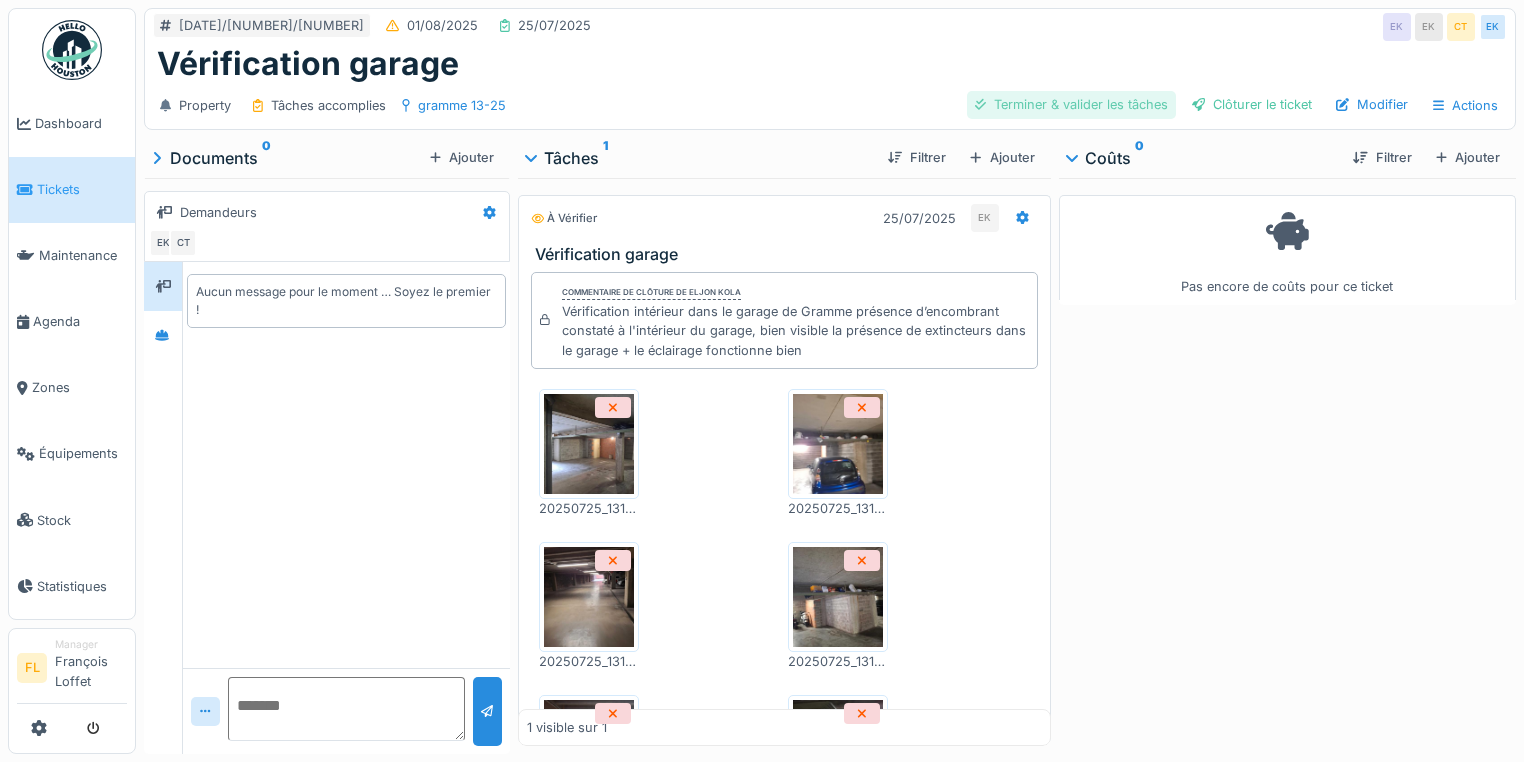 click on "Terminer & valider les tâches" at bounding box center [1071, 104] 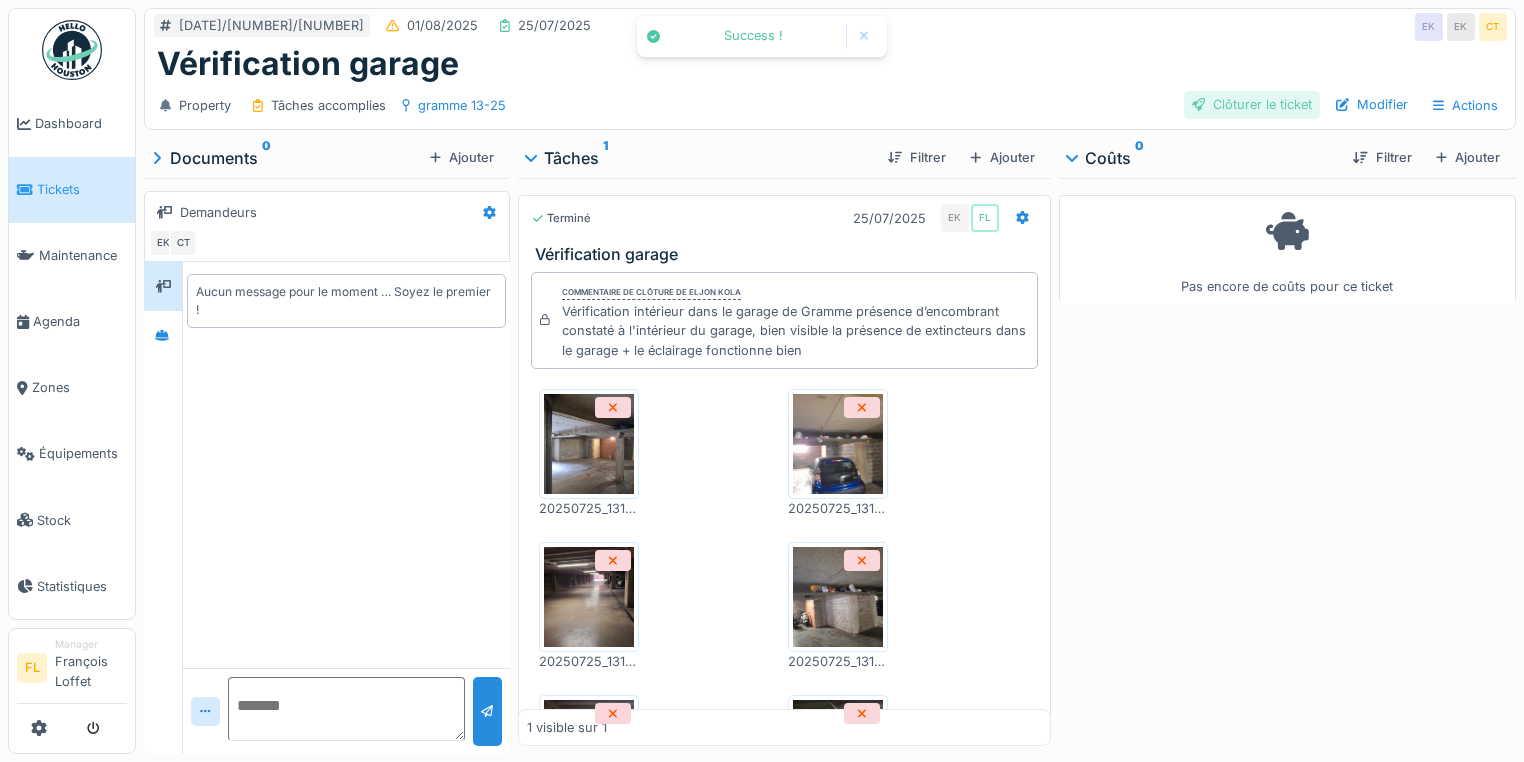 click on "Clôturer le ticket" at bounding box center [1252, 104] 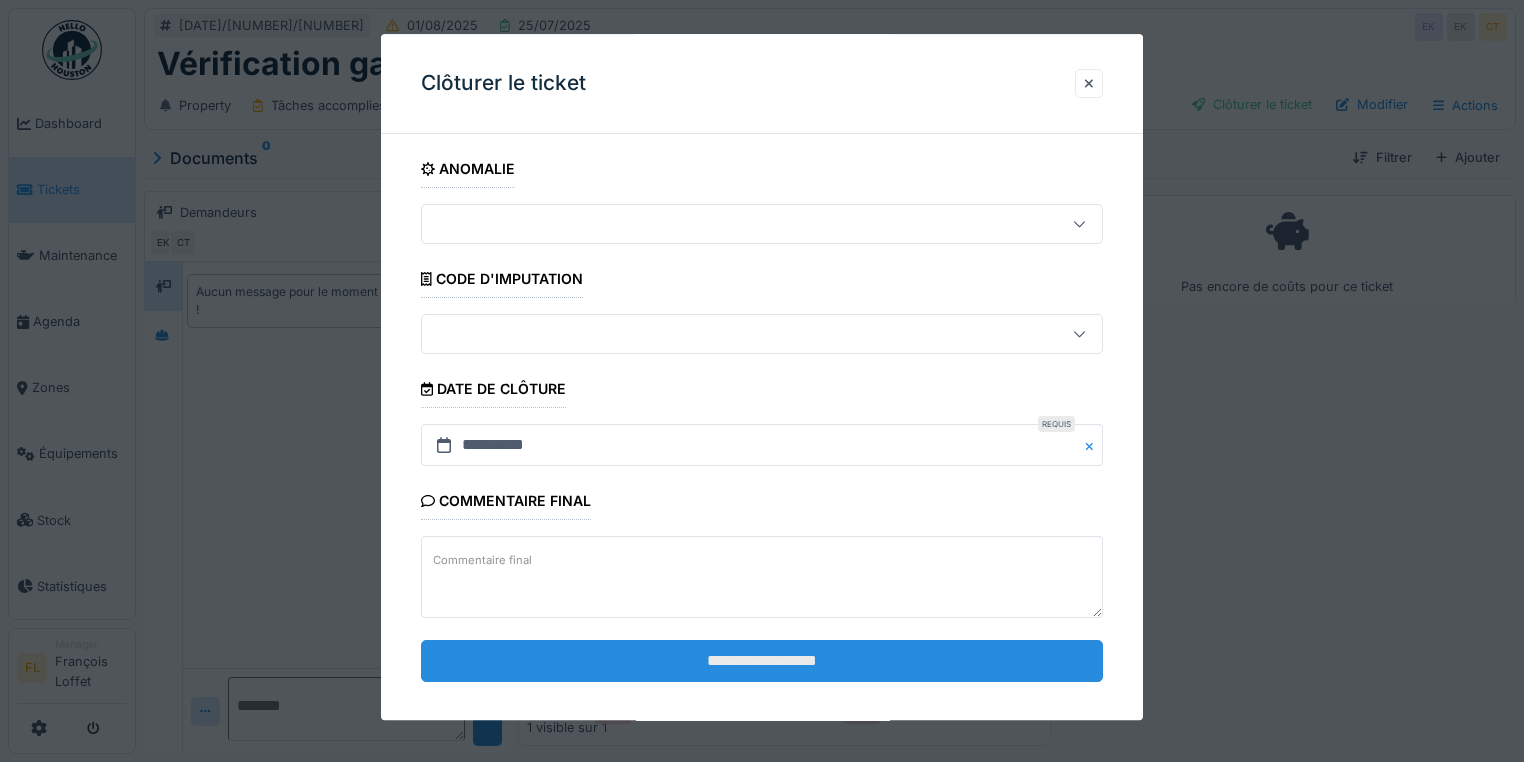 click on "**********" at bounding box center (762, 661) 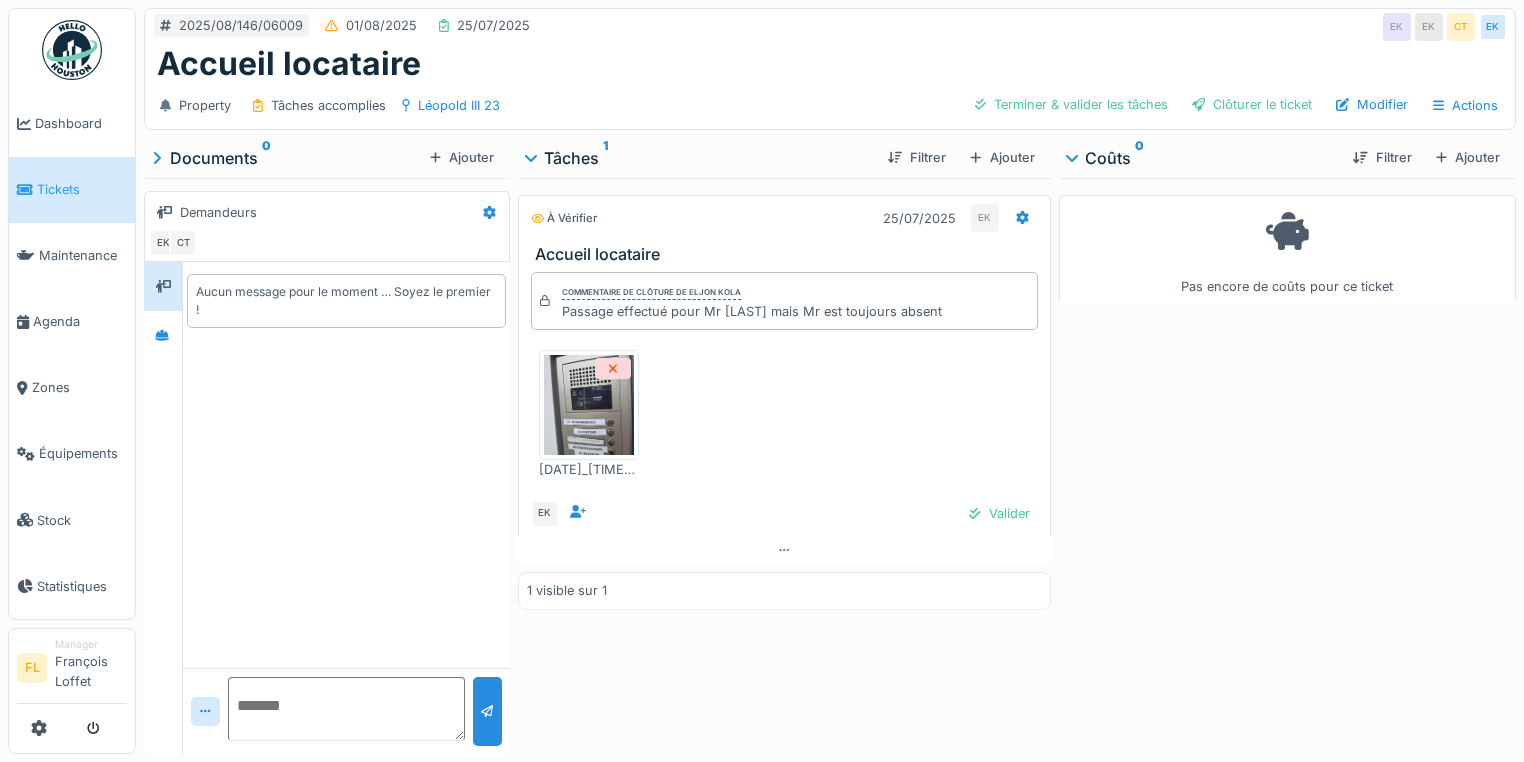 scroll, scrollTop: 0, scrollLeft: 0, axis: both 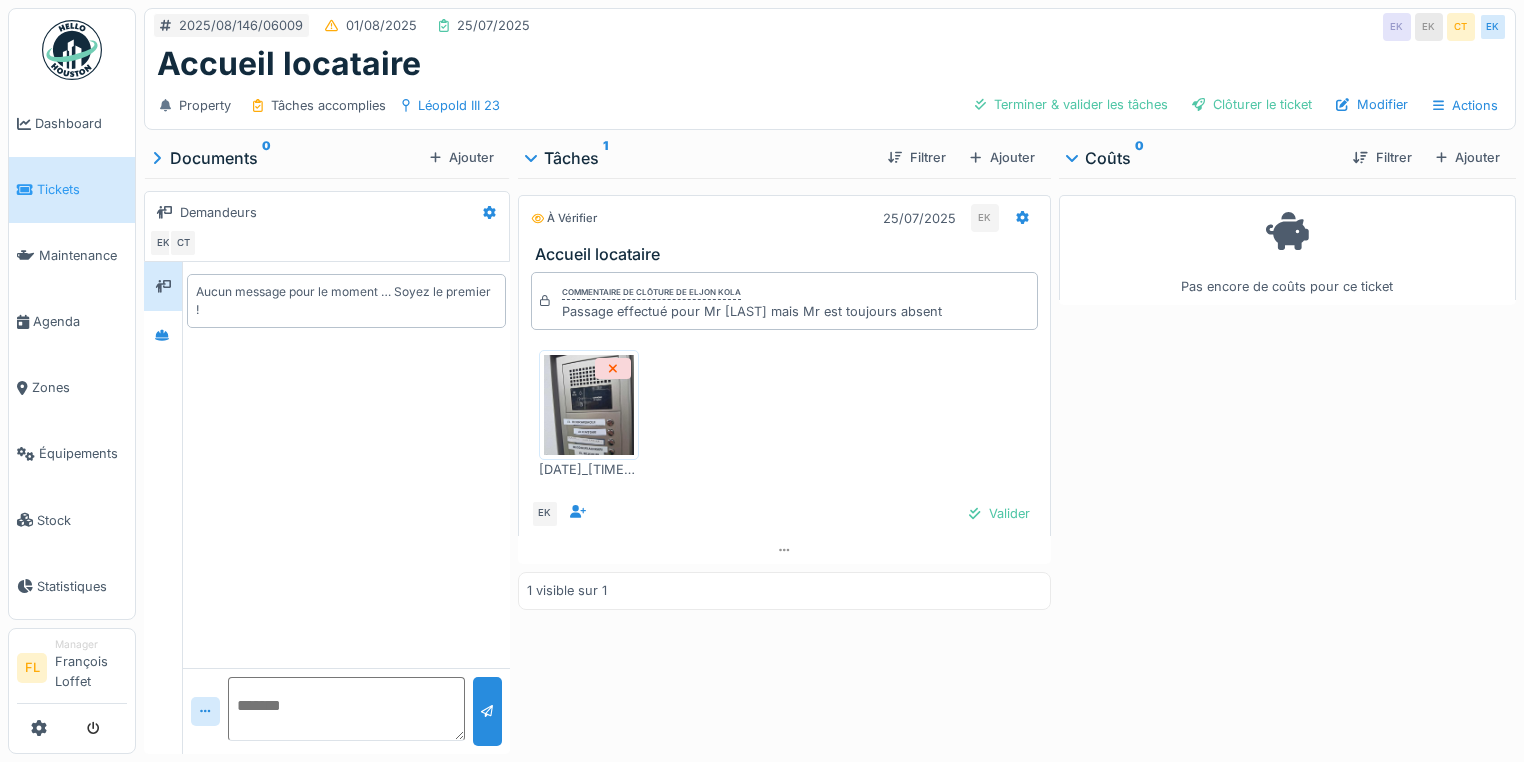 drag, startPoint x: 553, startPoint y: 312, endPoint x: 1002, endPoint y: 305, distance: 449.05457 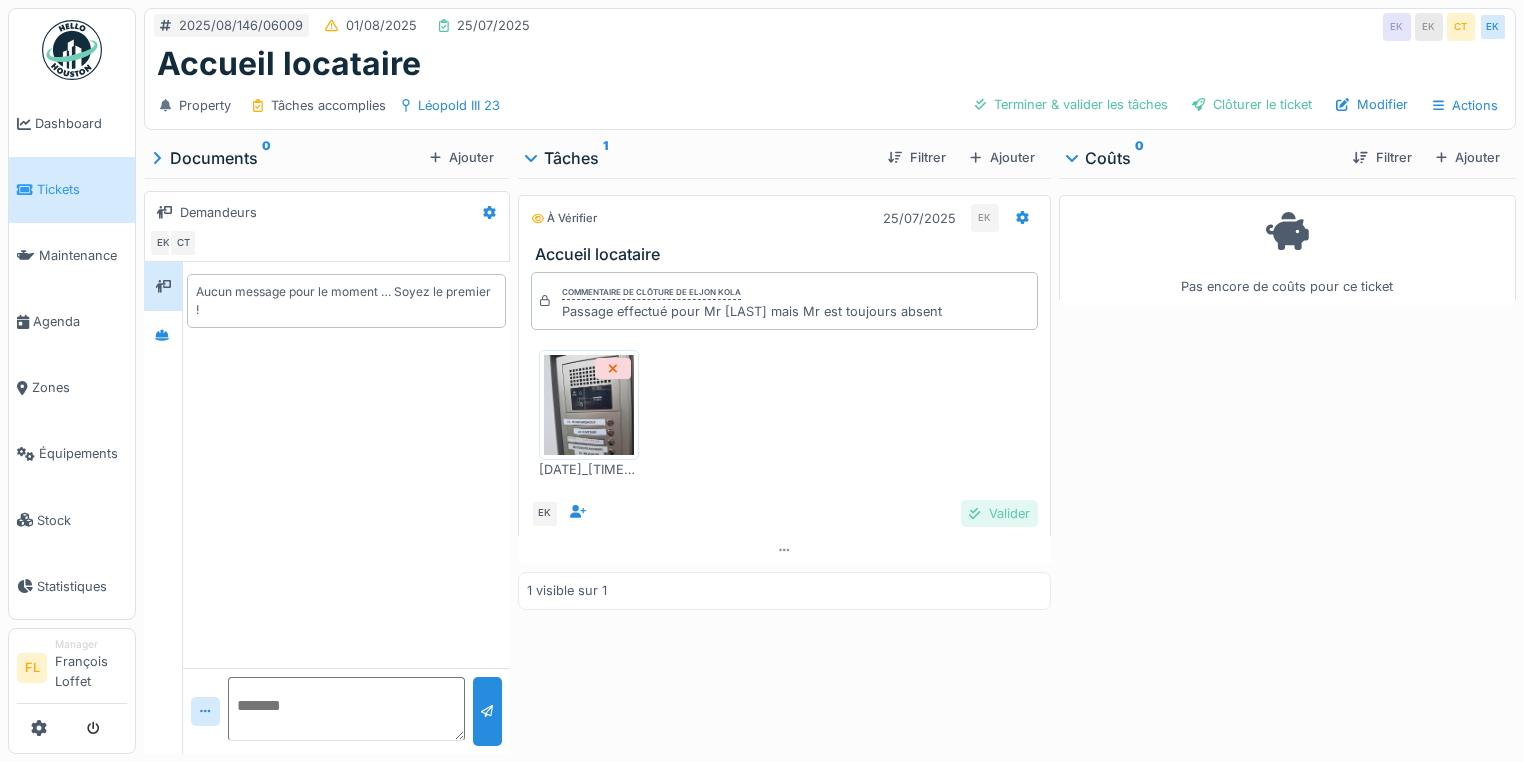 click on "Valider" at bounding box center (999, 513) 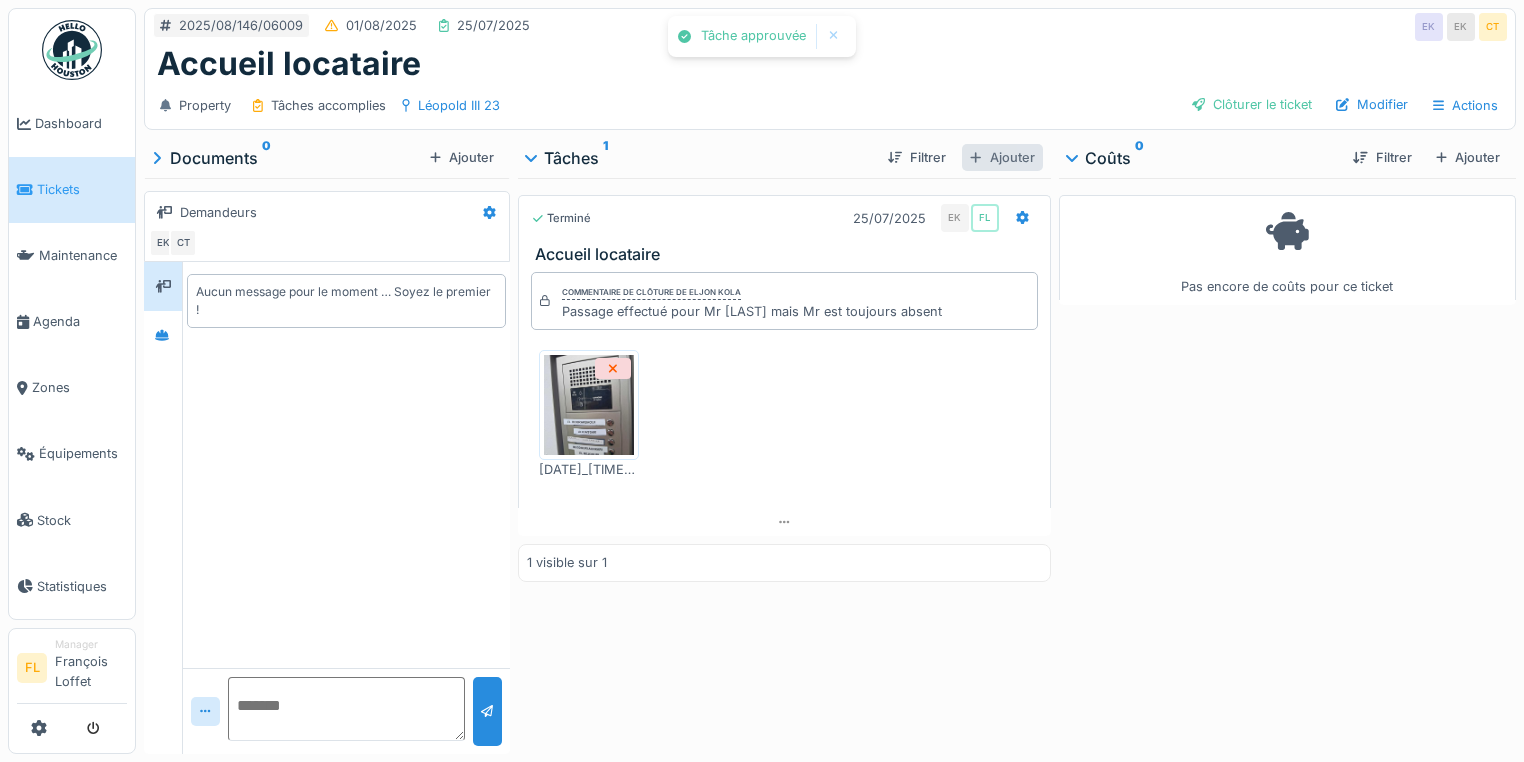 click on "Ajouter" at bounding box center [1002, 157] 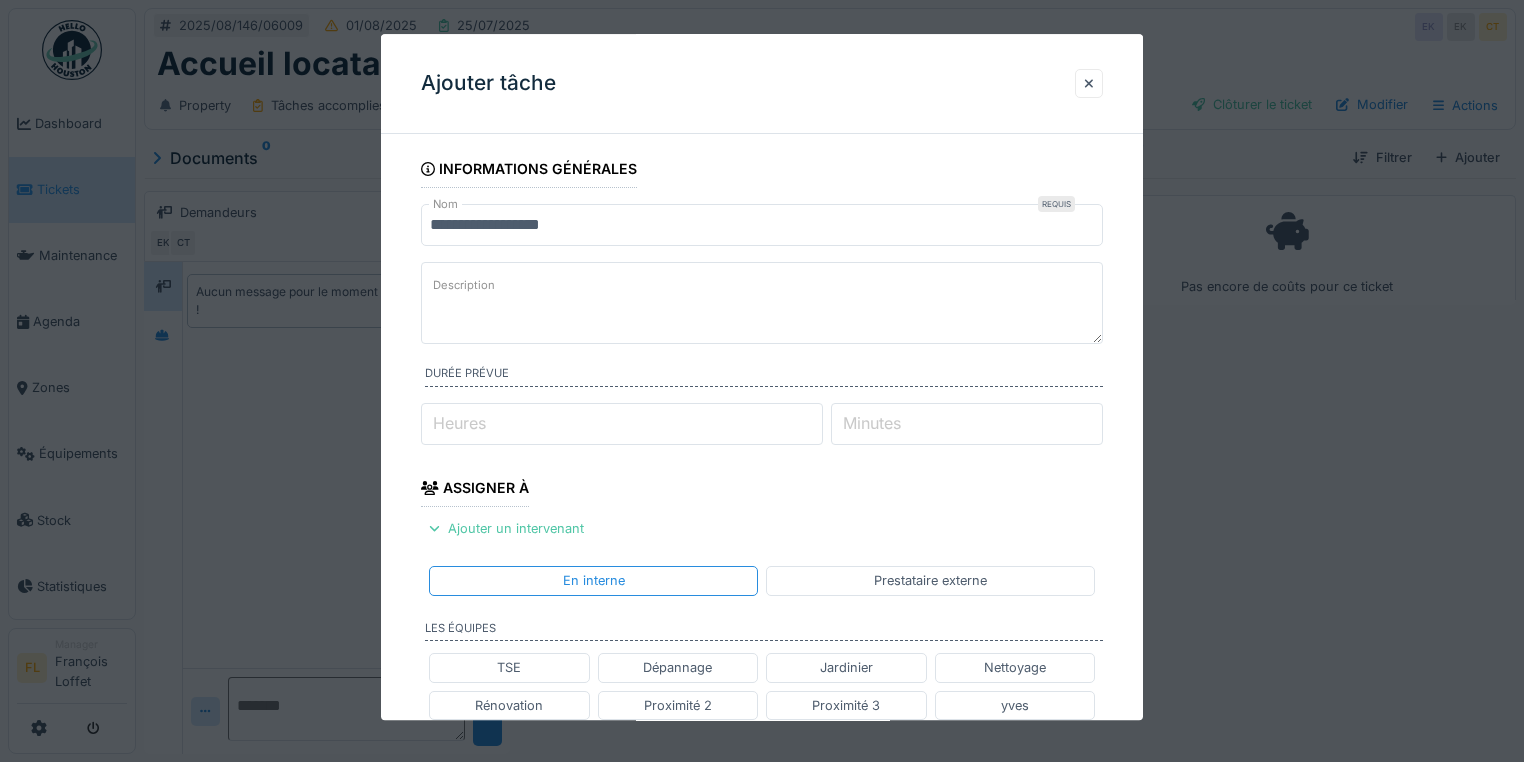 click on "Description" at bounding box center [464, 286] 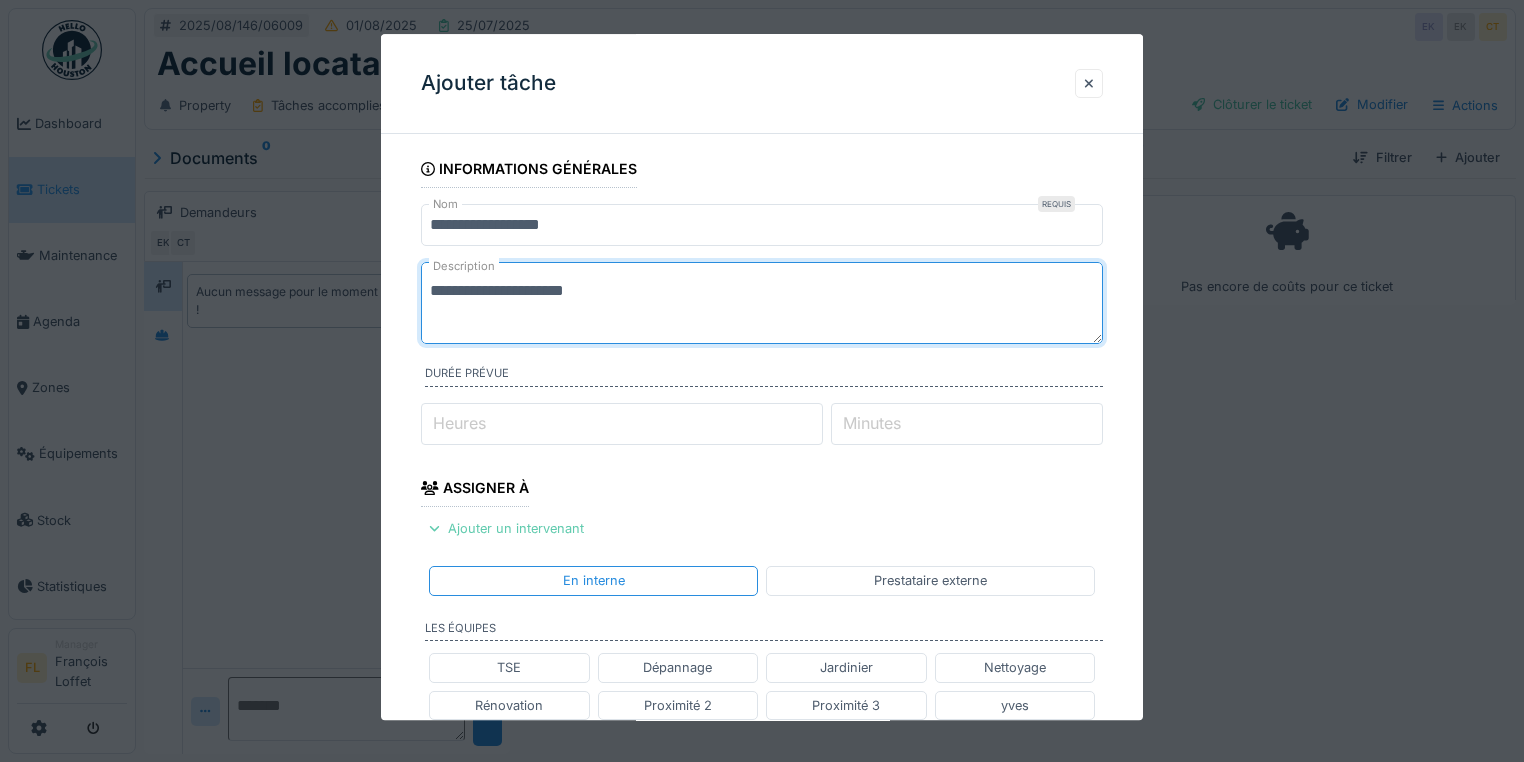 type on "**********" 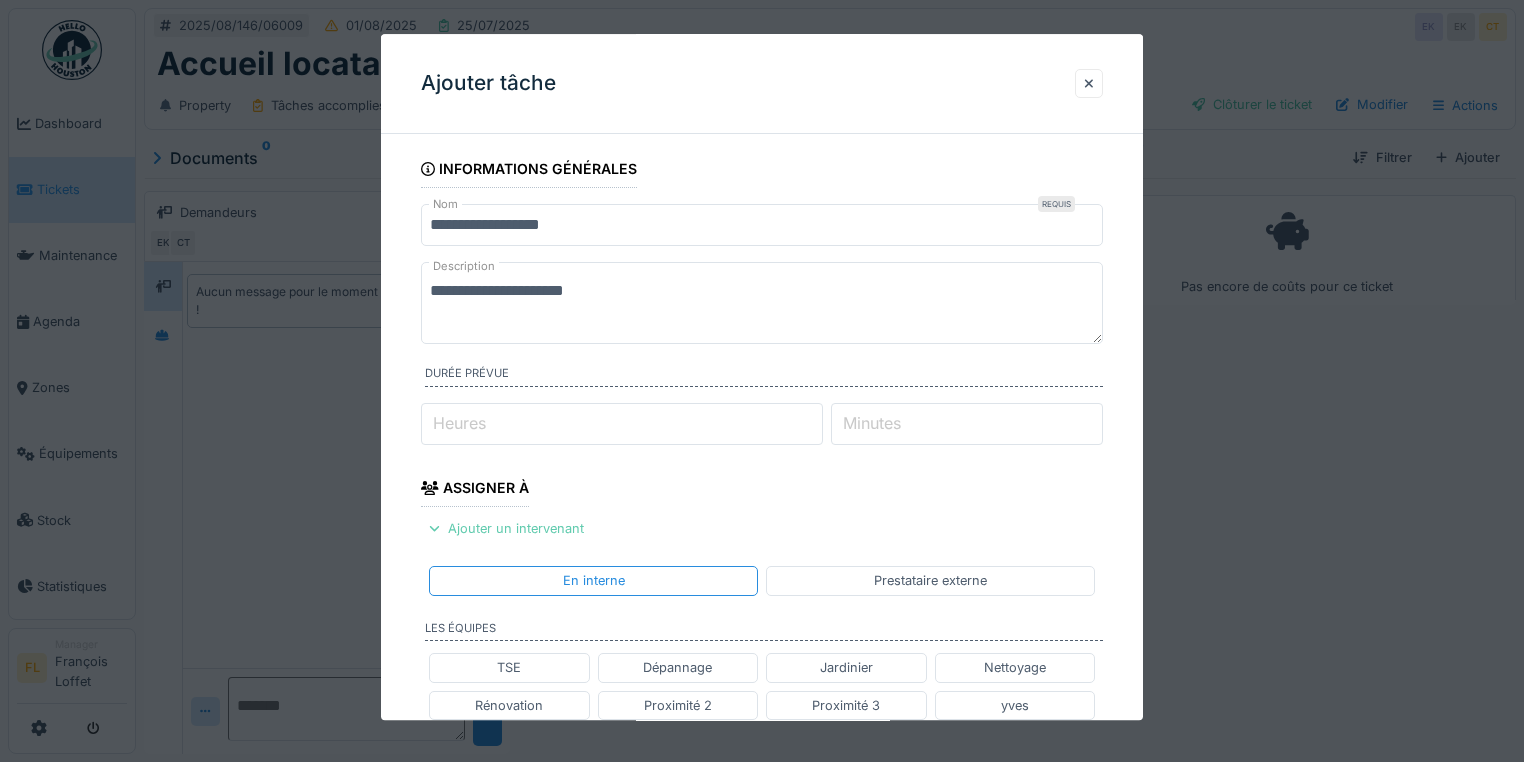 click on "Ajouter un intervenant" at bounding box center [506, 528] 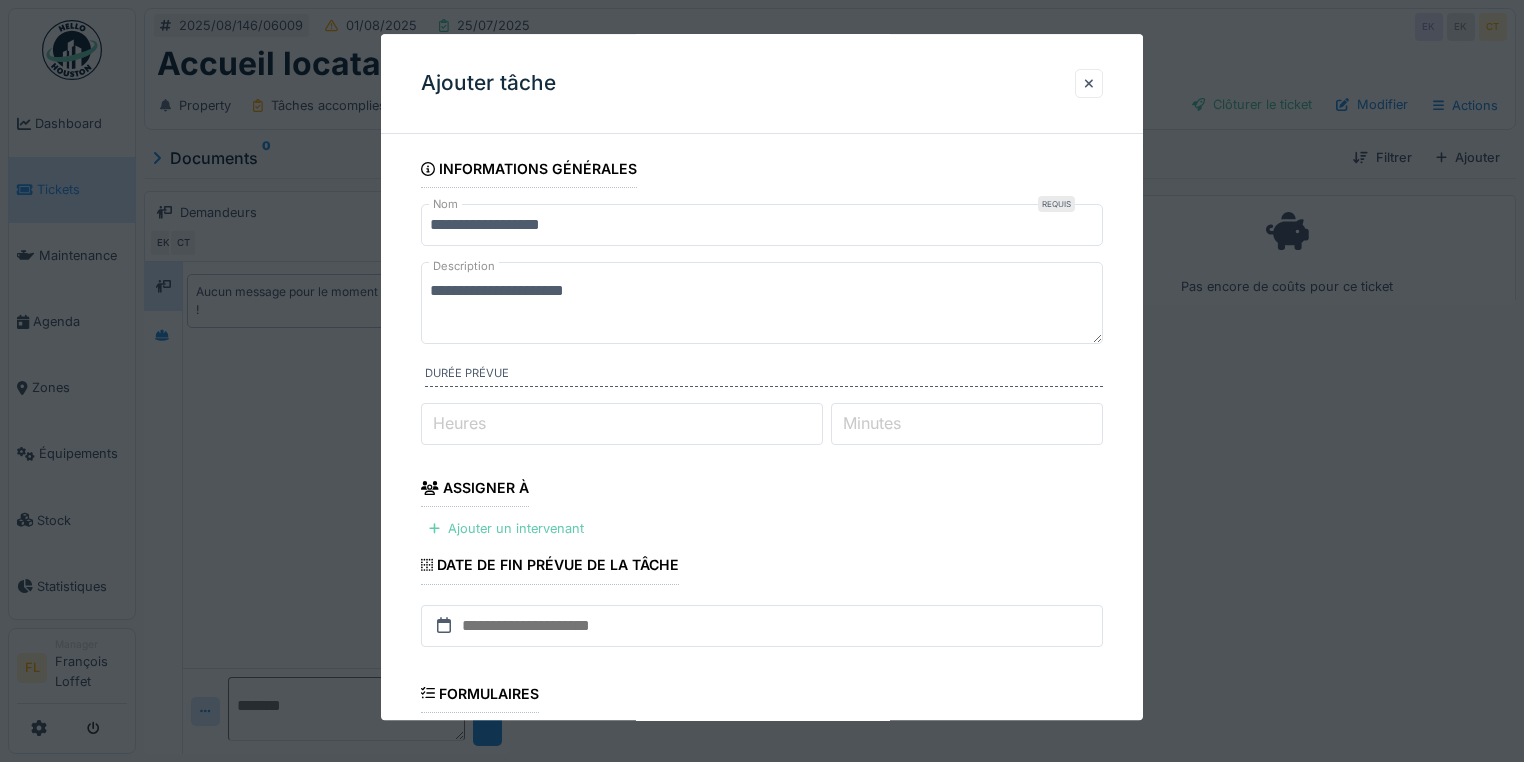 click on "Ajouter un intervenant" at bounding box center [506, 528] 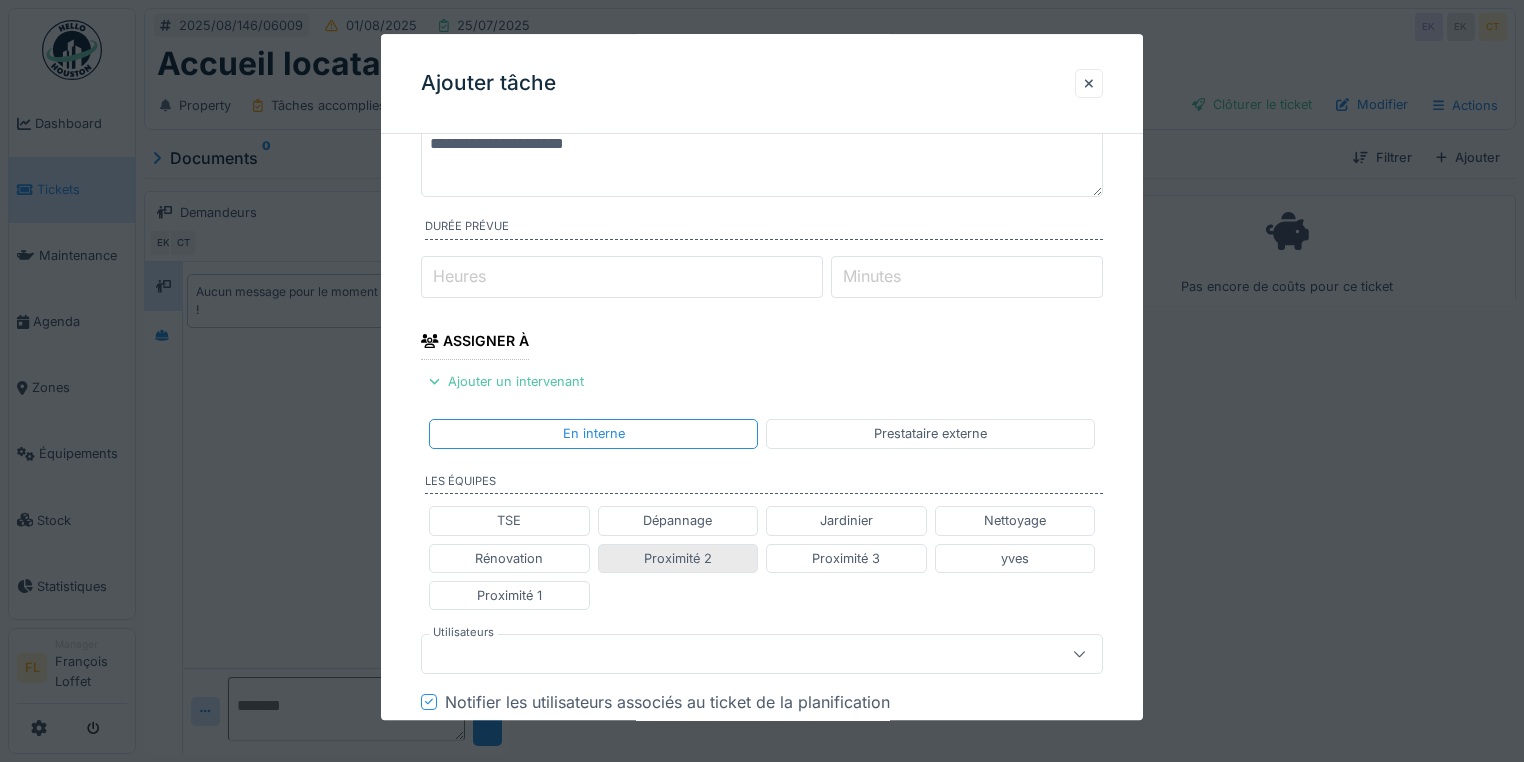 scroll, scrollTop: 160, scrollLeft: 0, axis: vertical 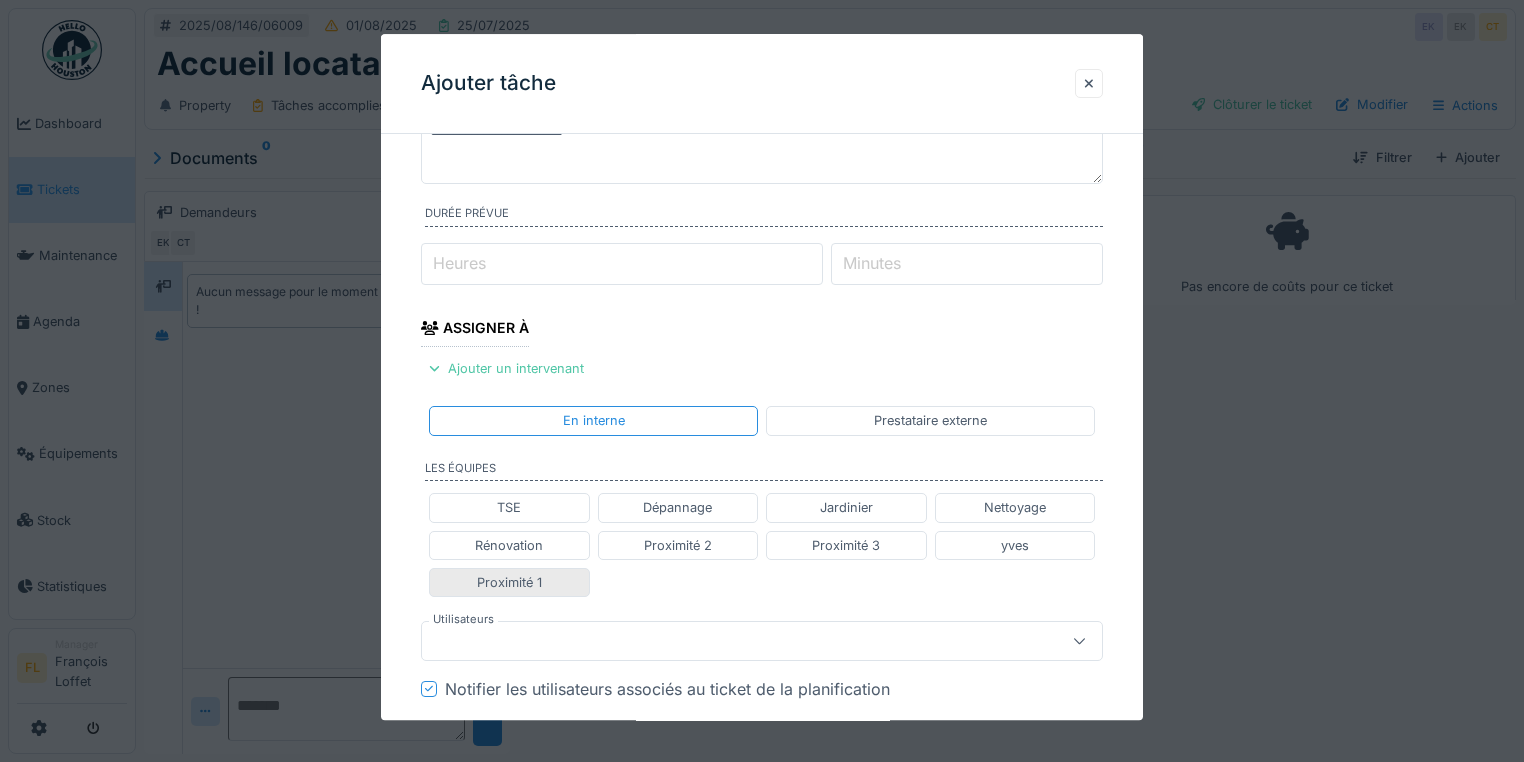 drag, startPoint x: 509, startPoint y: 582, endPoint x: 508, endPoint y: 568, distance: 14.035668 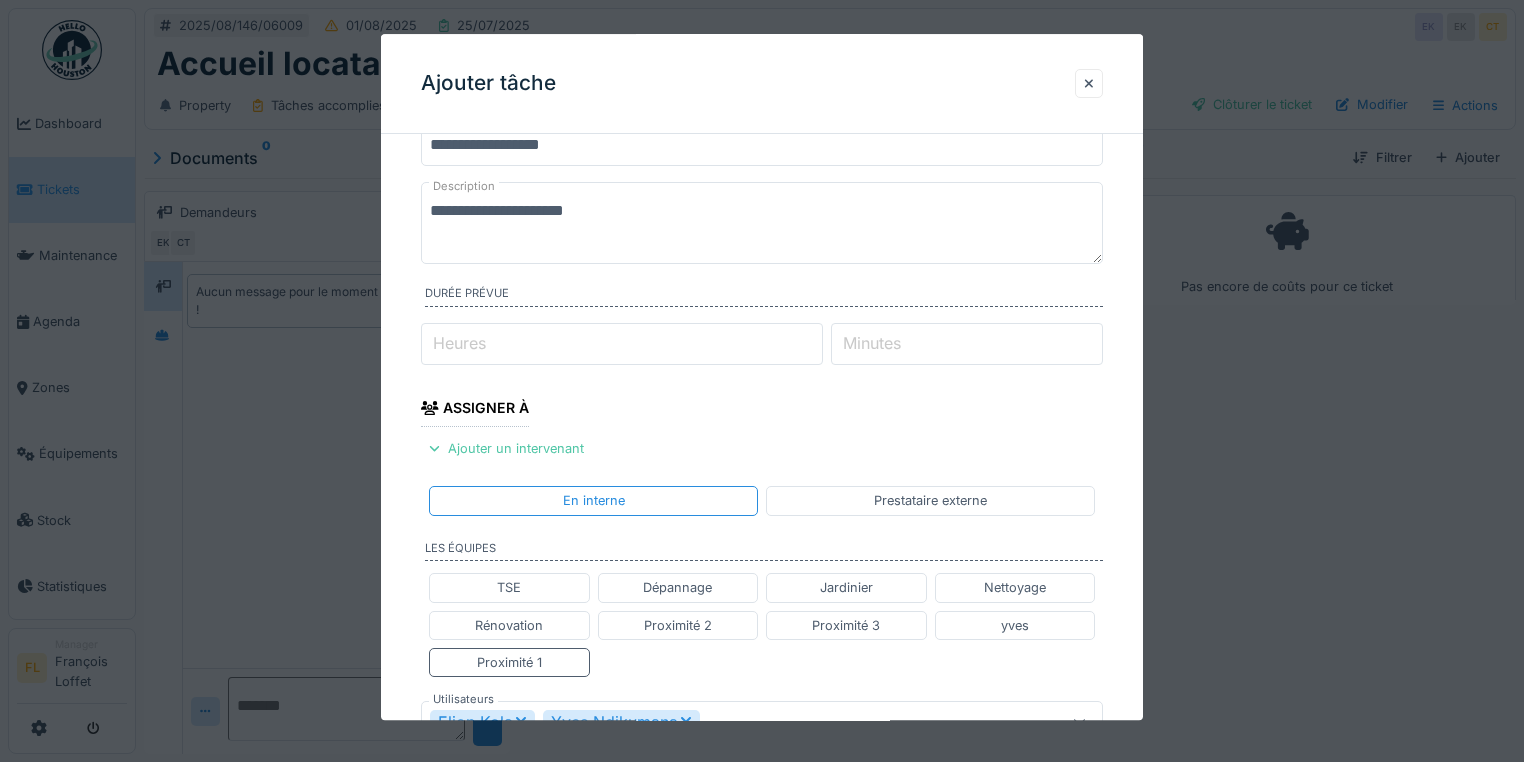 scroll, scrollTop: 0, scrollLeft: 0, axis: both 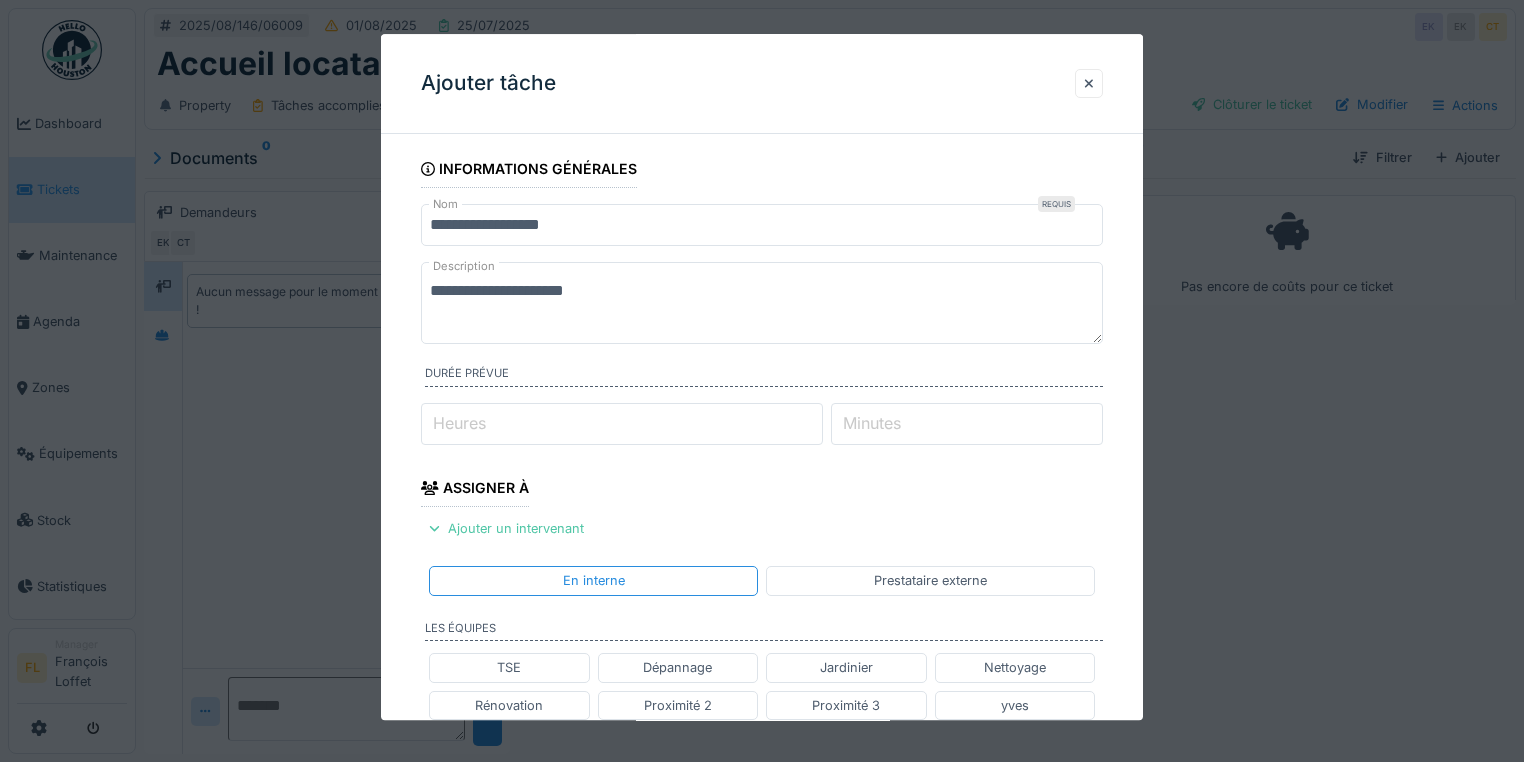 click on "**********" at bounding box center [762, 303] 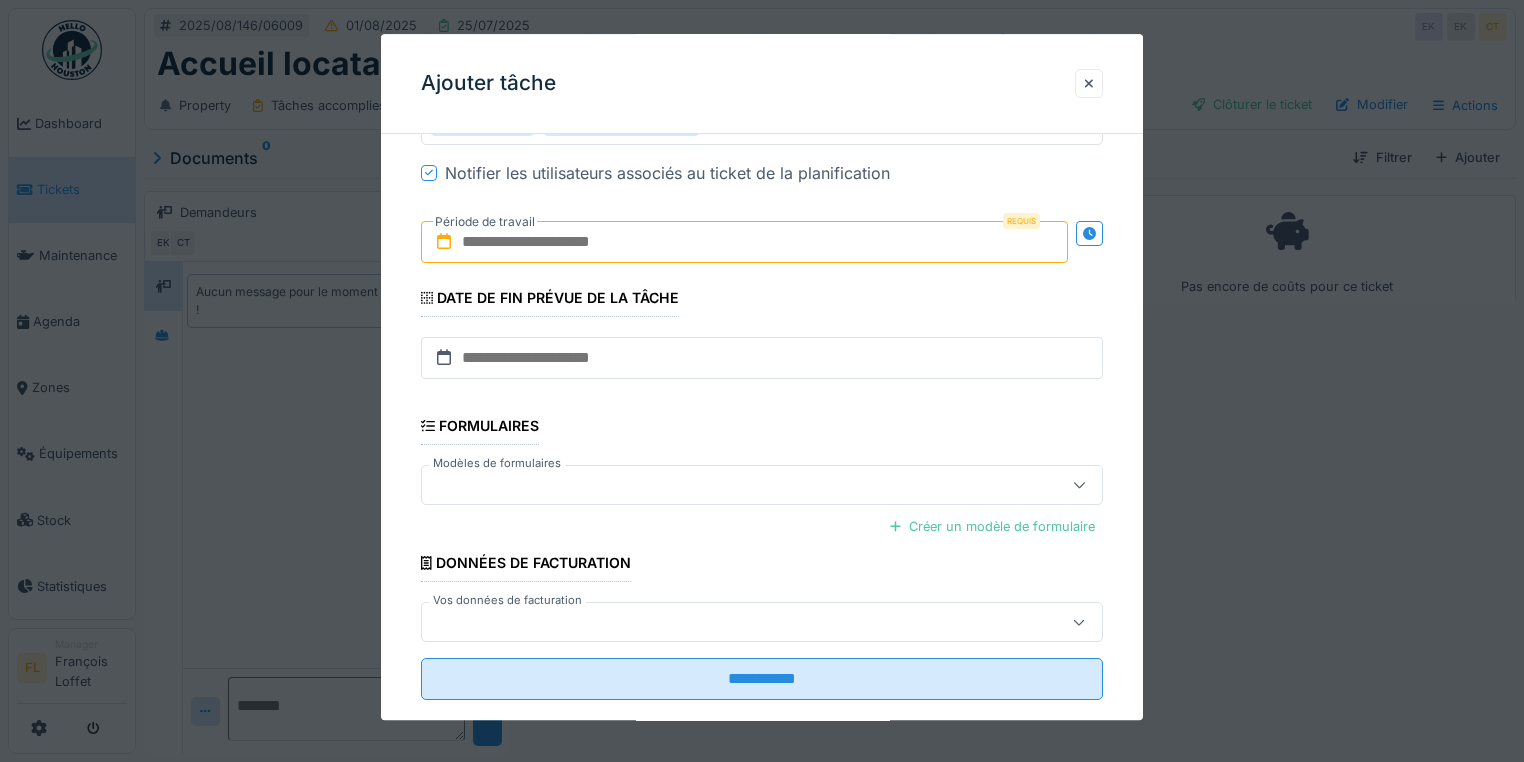 scroll, scrollTop: 708, scrollLeft: 0, axis: vertical 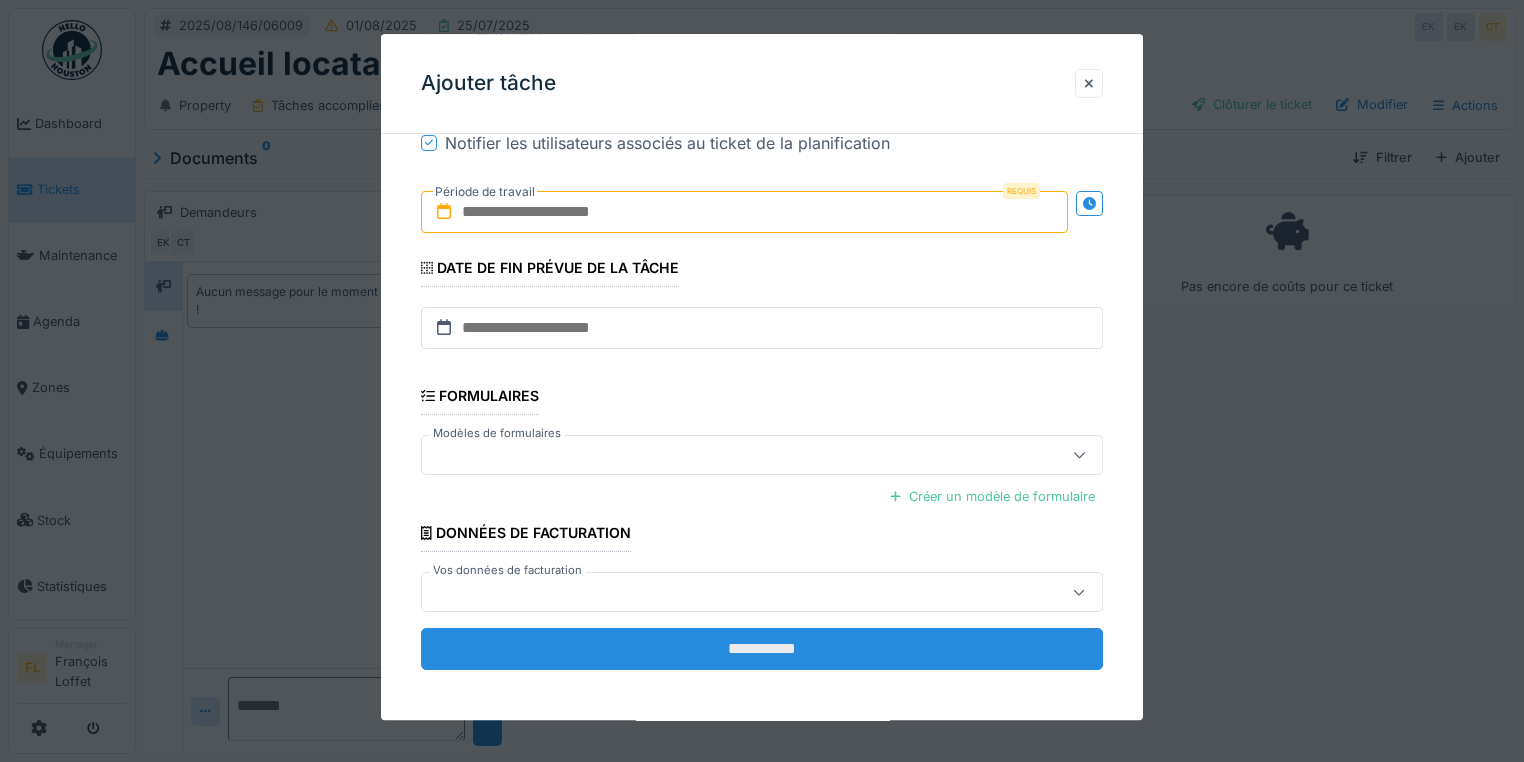 type on "**********" 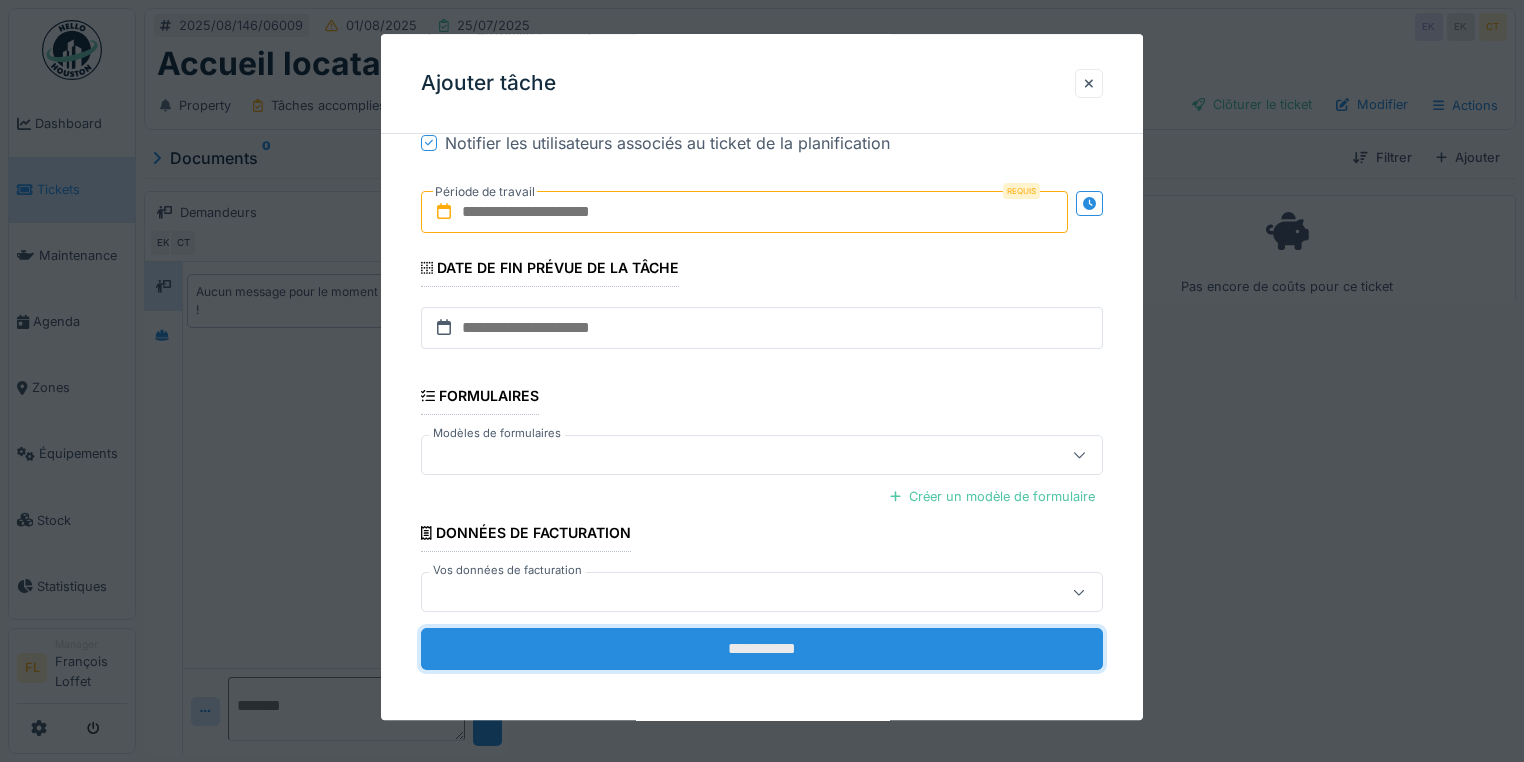 click on "**********" at bounding box center [762, 650] 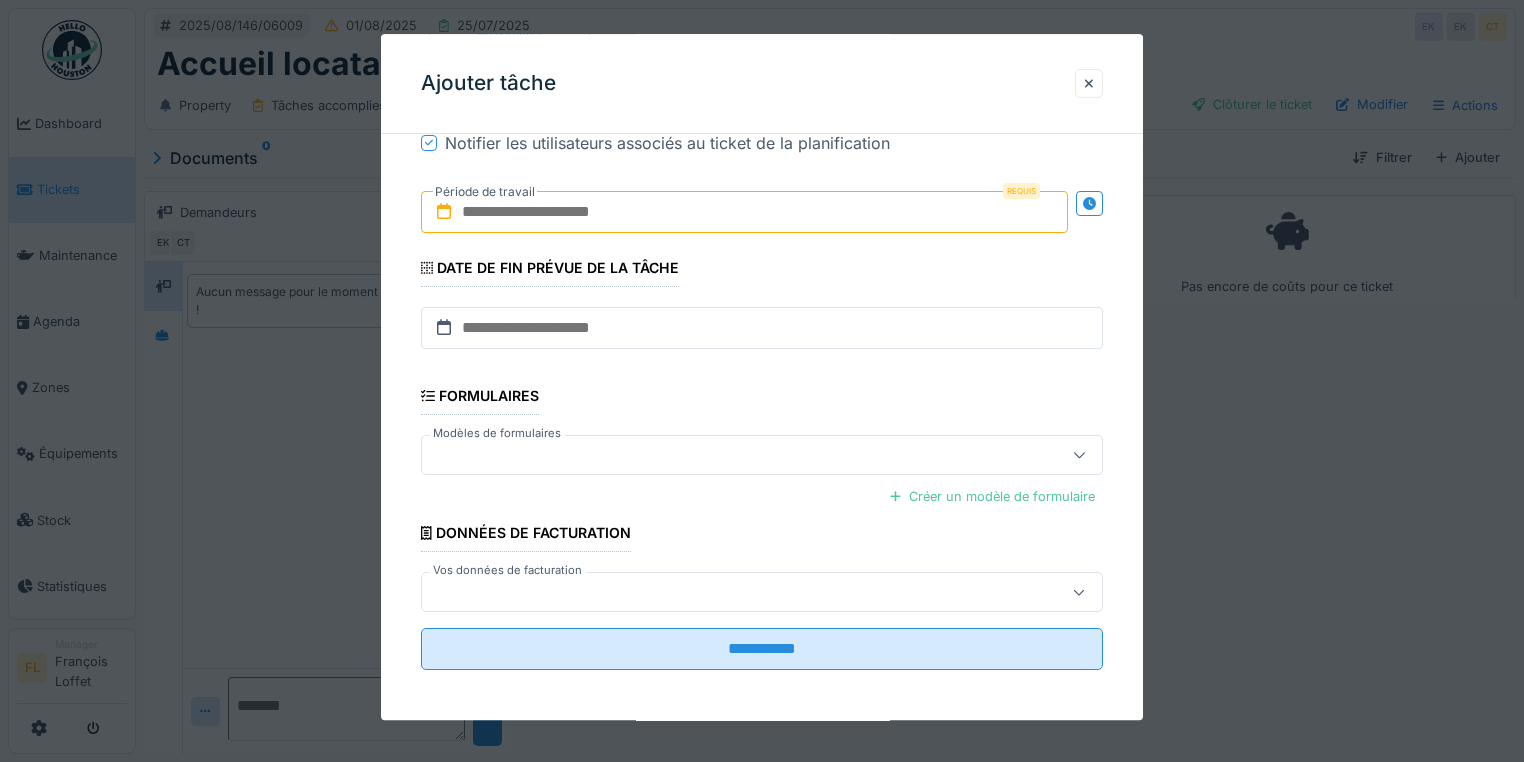 click at bounding box center (744, 212) 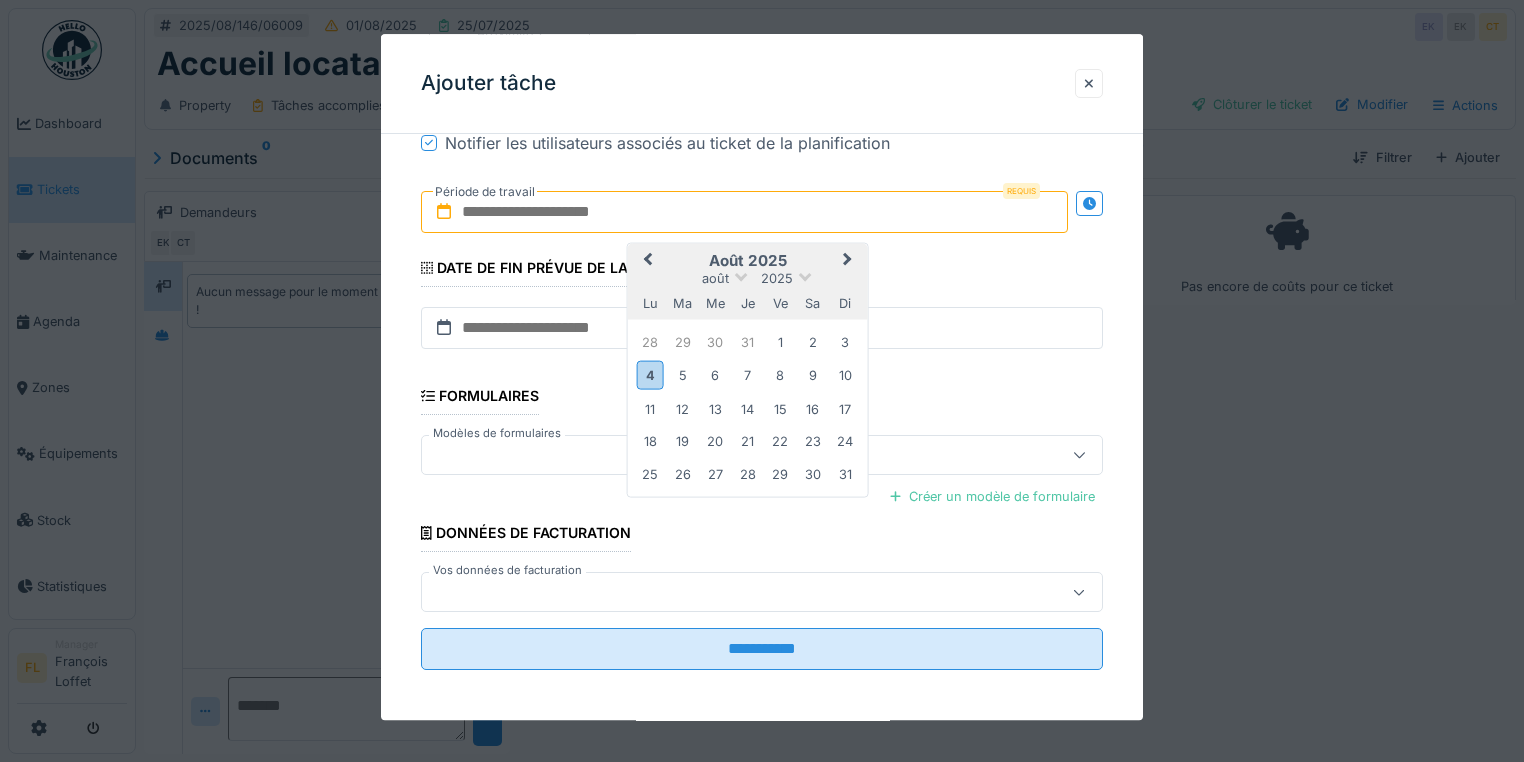 drag, startPoint x: 676, startPoint y: 375, endPoint x: 687, endPoint y: 275, distance: 100.60318 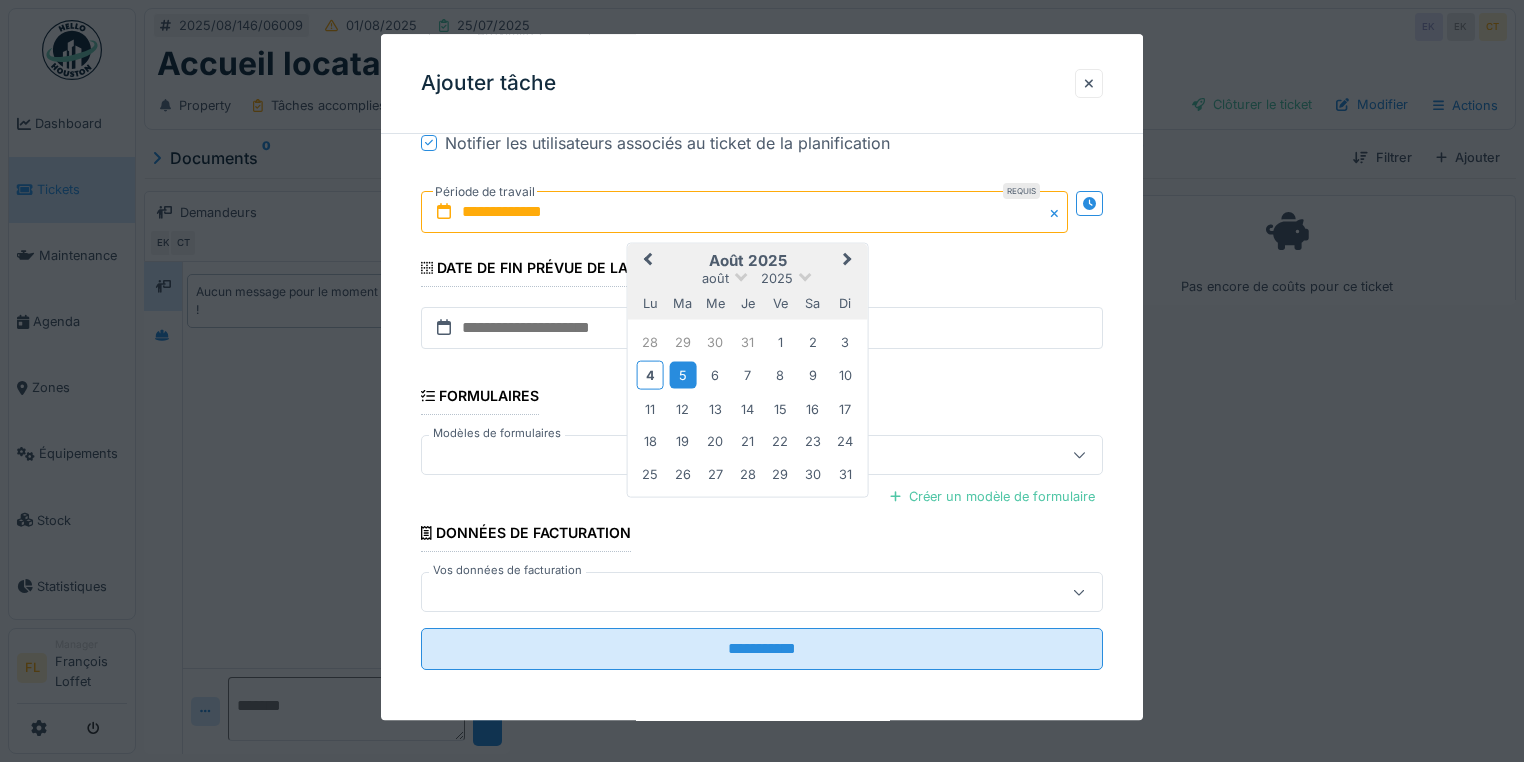 click on "5" at bounding box center [682, 375] 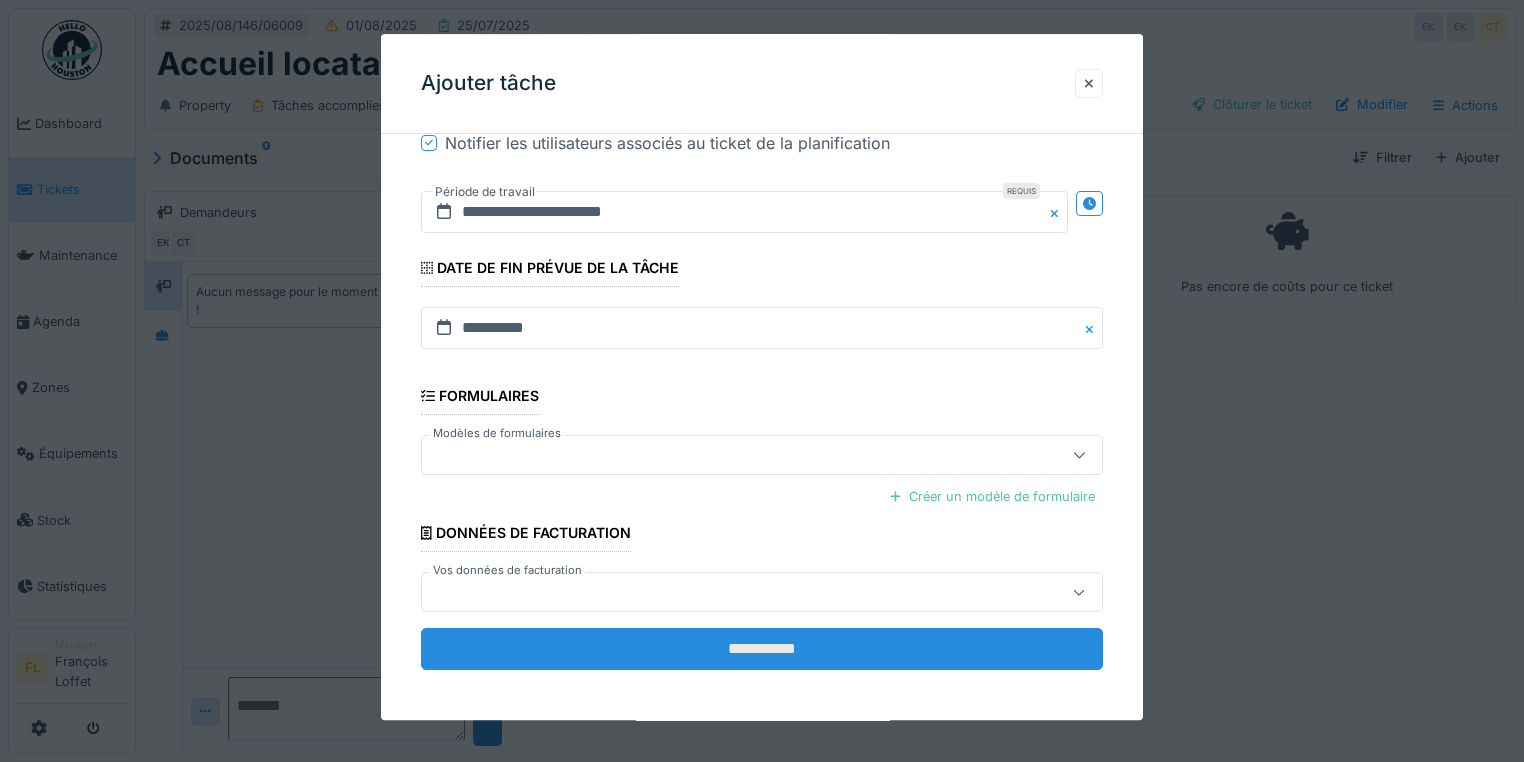click on "**********" at bounding box center (762, 650) 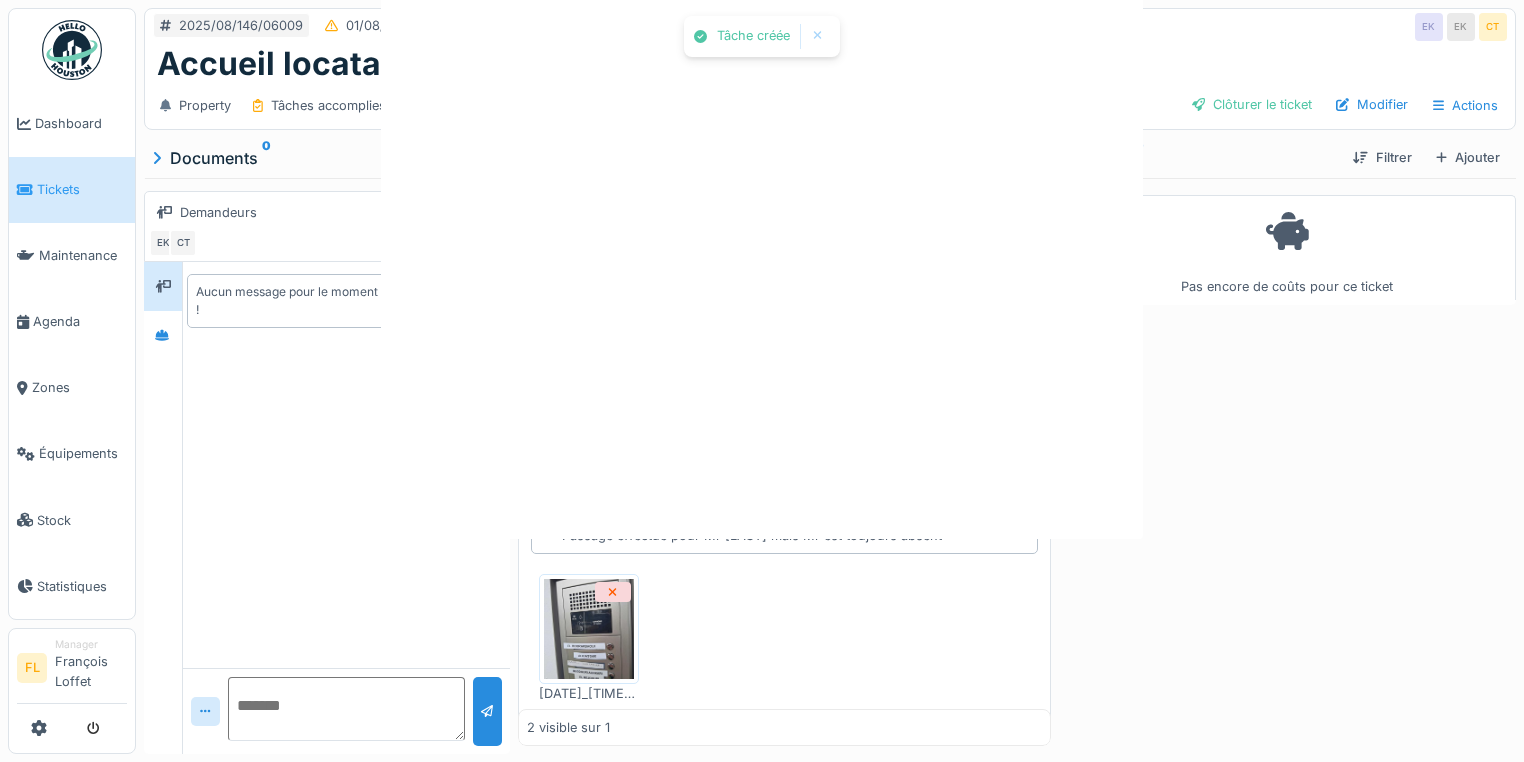 scroll, scrollTop: 0, scrollLeft: 0, axis: both 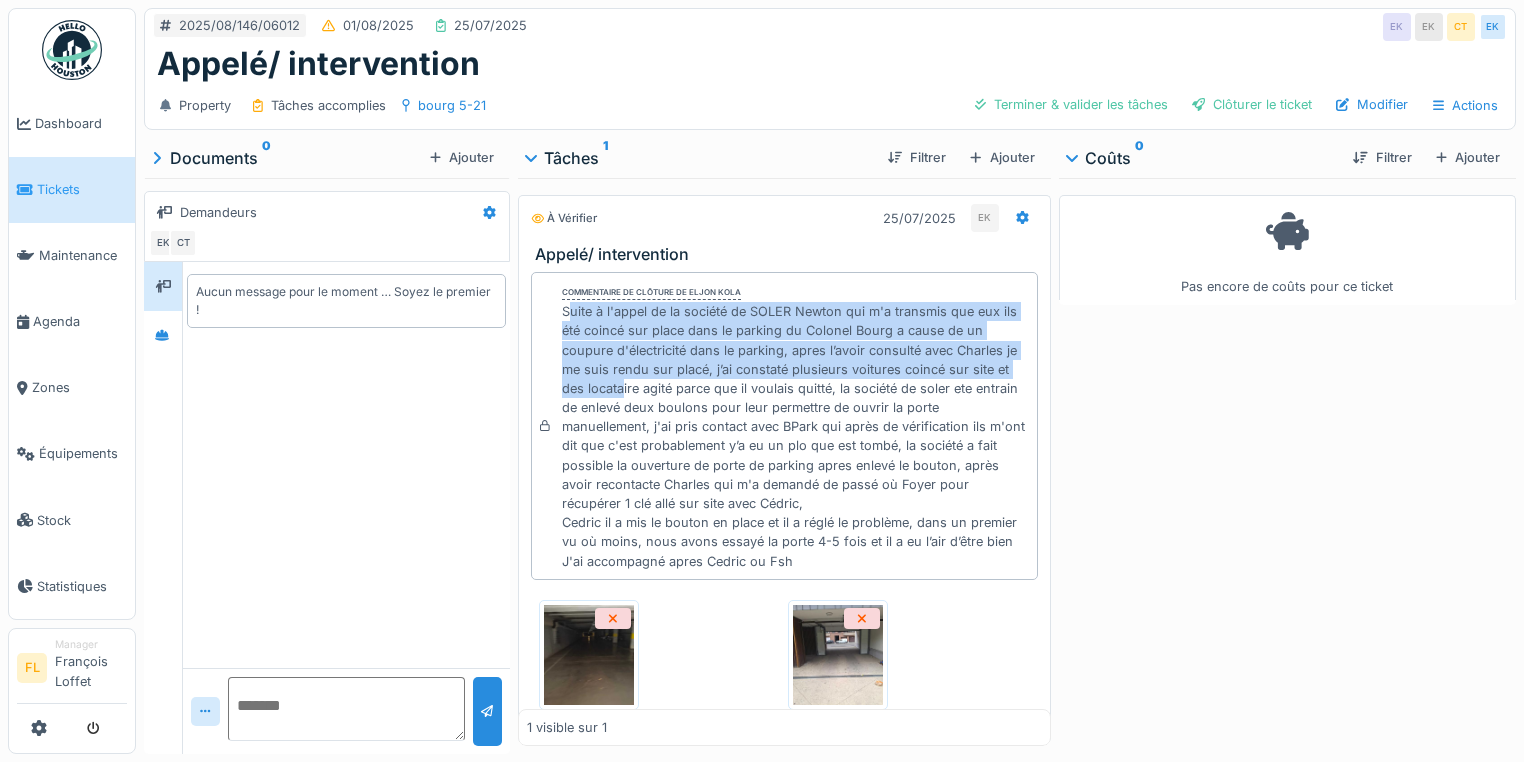 drag, startPoint x: 562, startPoint y: 315, endPoint x: 635, endPoint y: 392, distance: 106.10372 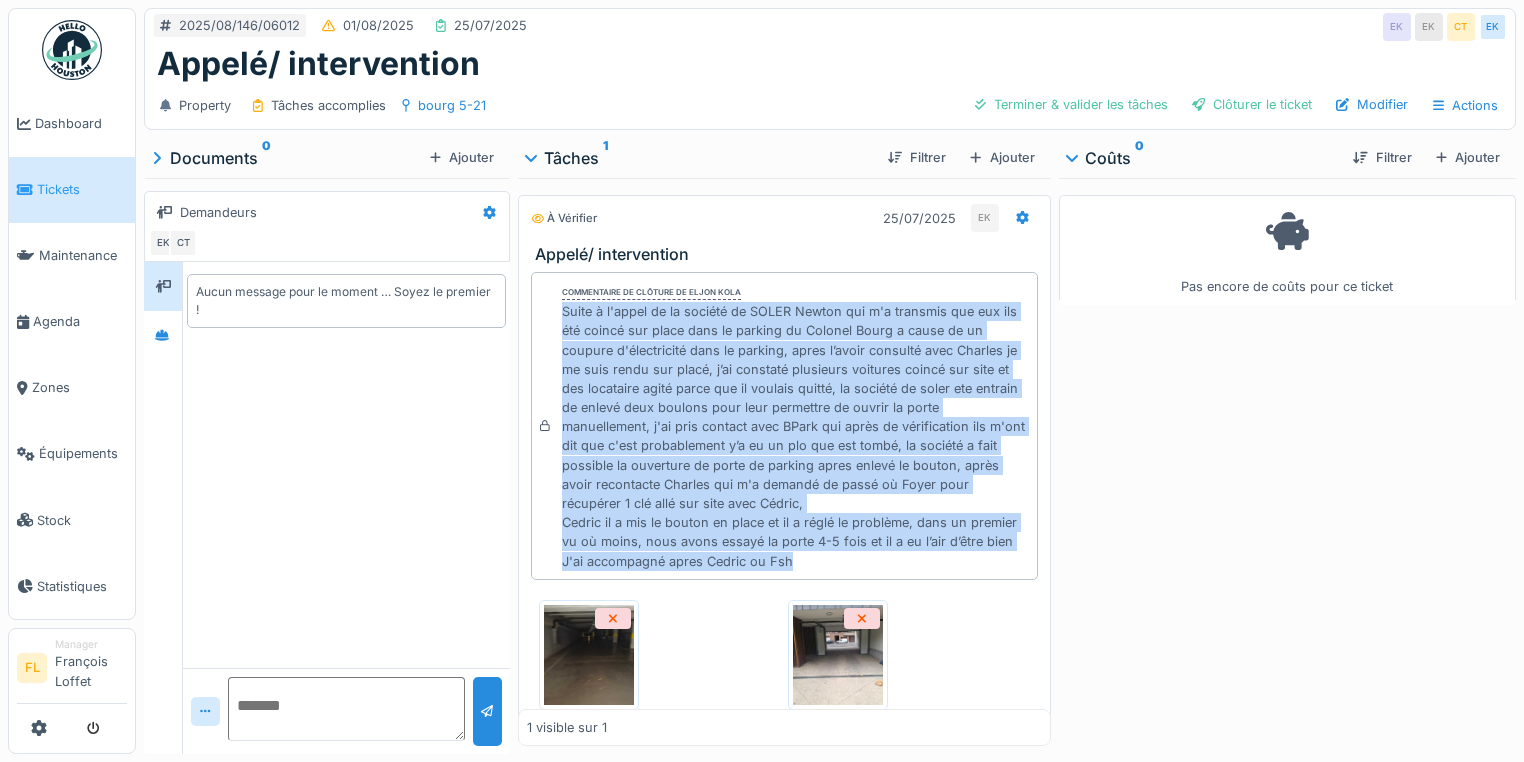 drag, startPoint x: 557, startPoint y: 308, endPoint x: 995, endPoint y: 564, distance: 507.32632 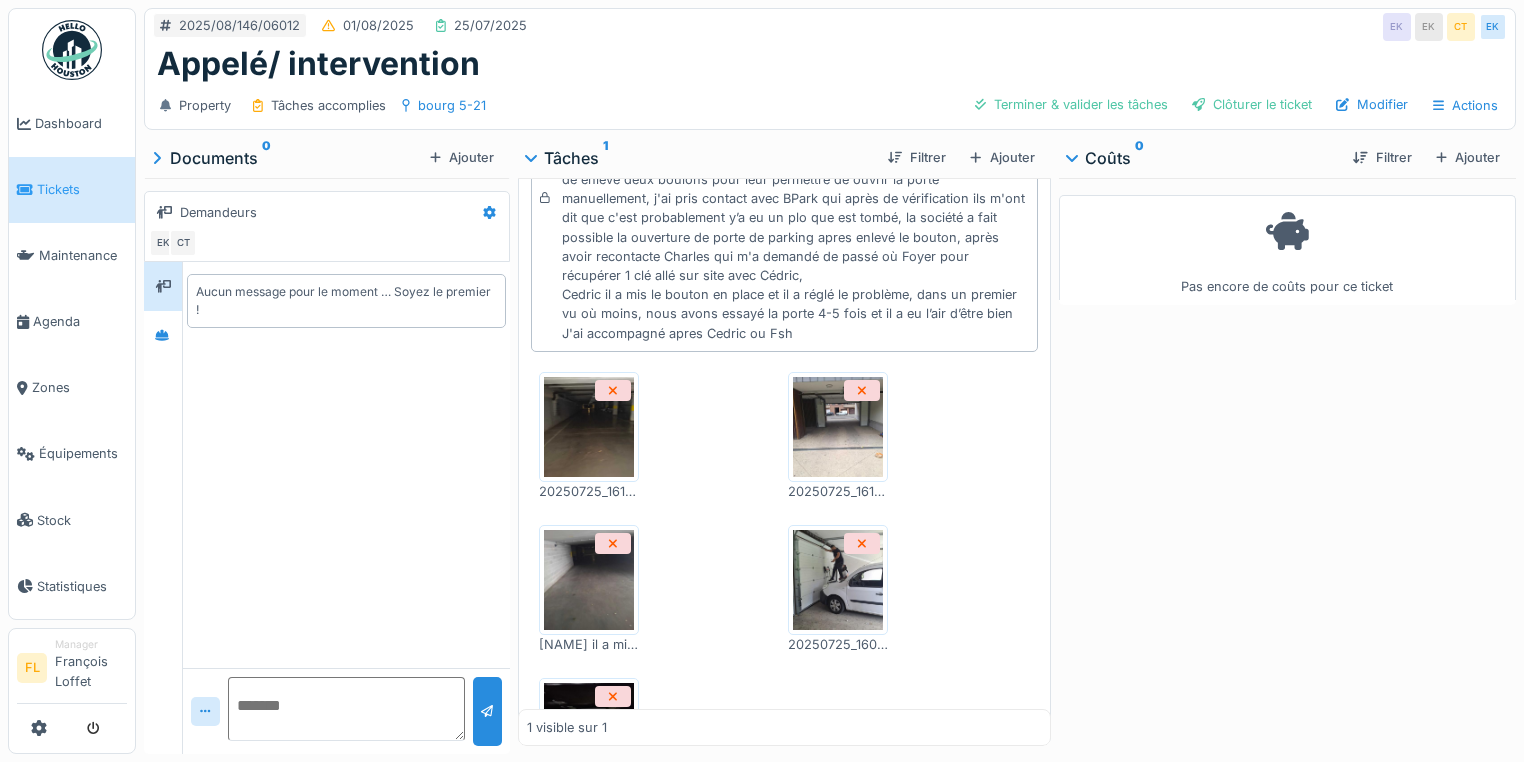 scroll, scrollTop: 240, scrollLeft: 0, axis: vertical 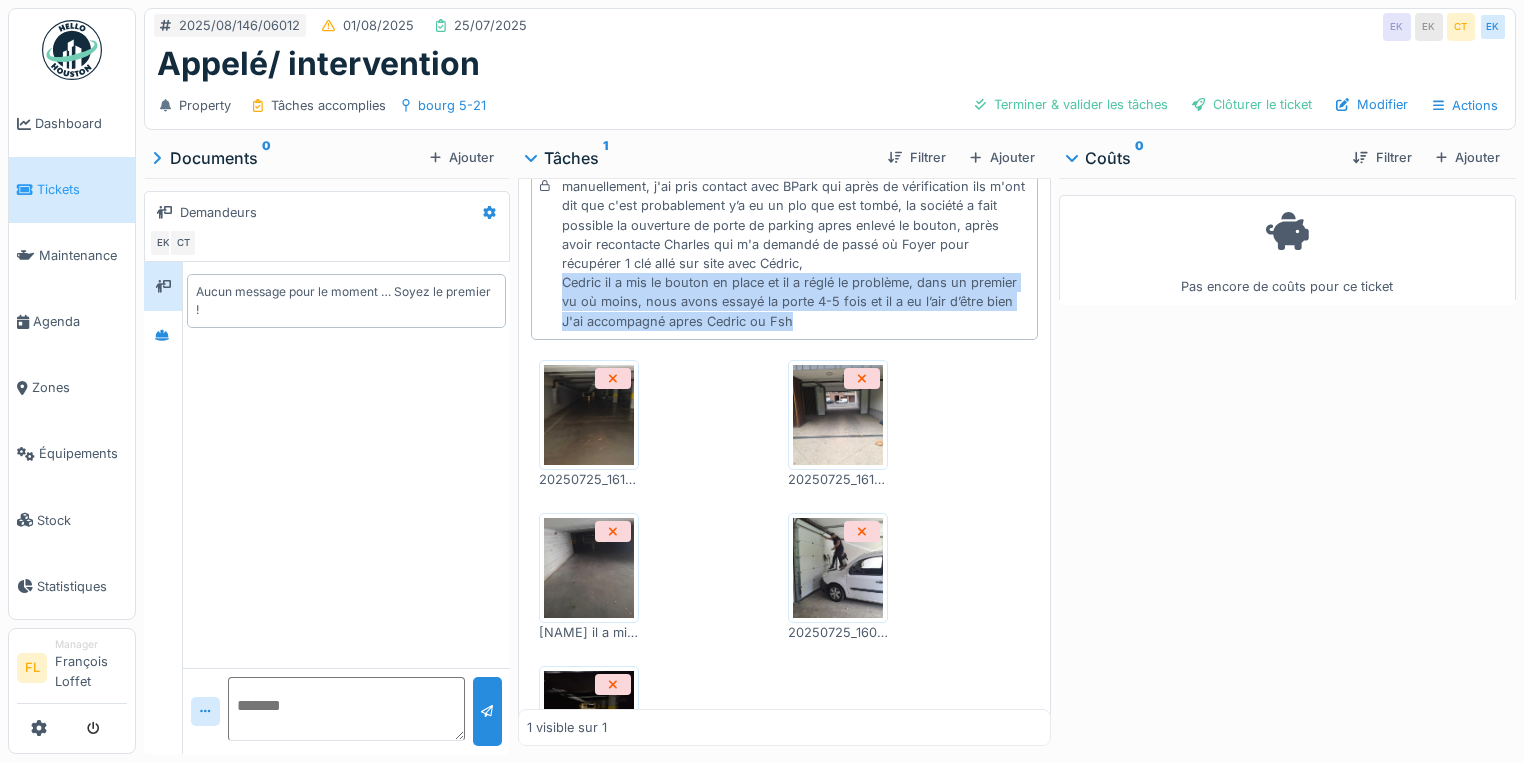 drag, startPoint x: 555, startPoint y: 277, endPoint x: 816, endPoint y: 318, distance: 264.20068 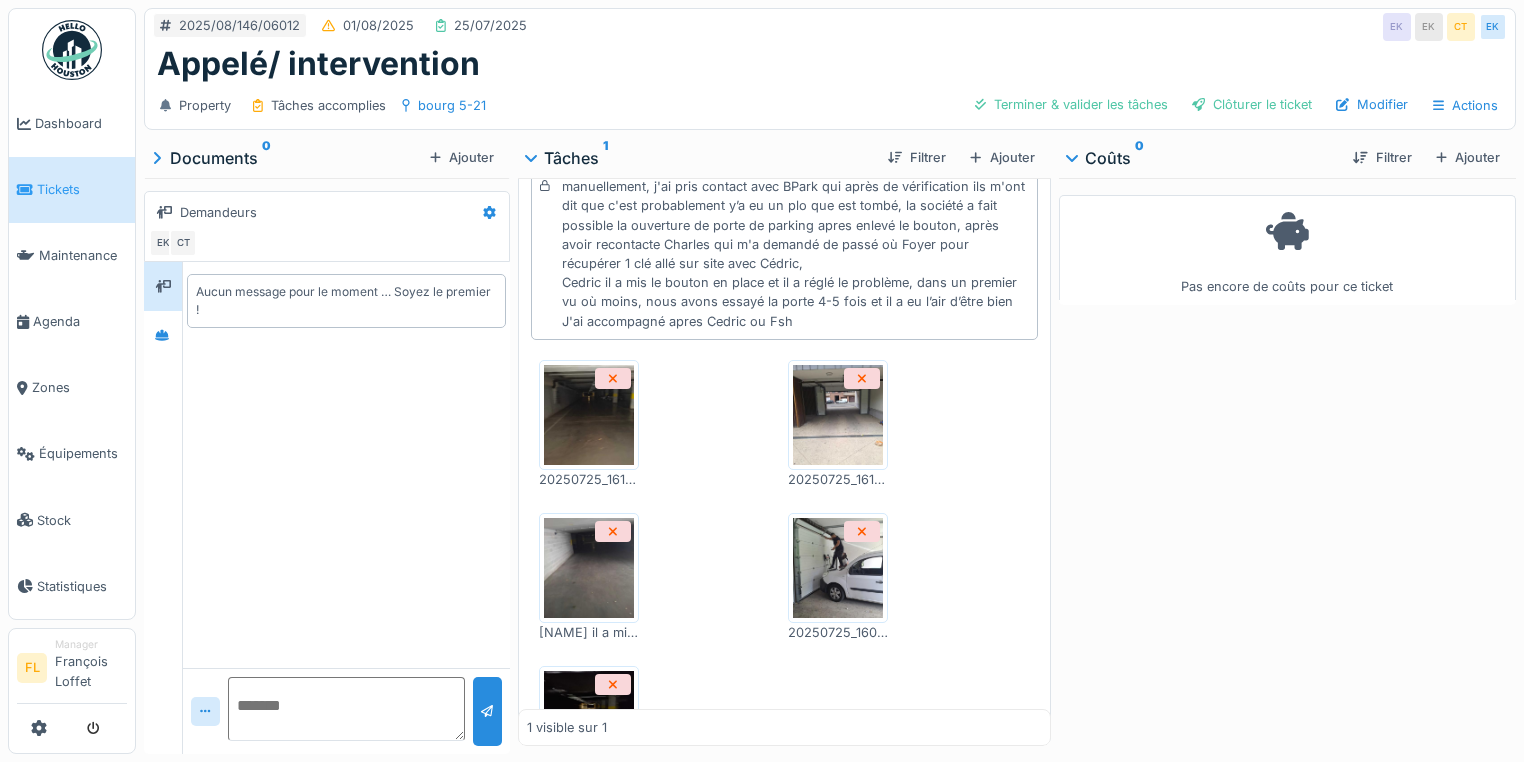 click on "Suite à l'appel de la société de SOLER Newton qui m'a transmis que eux ils été coincé sur place dans le parking du Colonel Bourg a cause de un coupure d'électricité dans le parking, apres l’avoir consulté avec Charles je me suis rendu sur placé, j’ai constaté plusieurs voitures coincé sur site et des locataire agité parce que il voulais quitté, la société de soler ete entrain de enlevé deux boulons pour leur permettre de ouvrir la porte manuellement, j'ai pris contact avec BPark qui après de vérification ils m'ont dit que c'est probablement y’a eu un plo que est tombé, la société a fait possible la ouverture de porte de parking apres enlevé le bouton, après avoir recontacte Charles qui m'a demandé de passé où Foyer pour récupérer 1 clé allé sur site avec Cédric,
Cedric il a mis le bouton en place et il a réglé le problème, dans un premier vu où moins, nous avons essayé la porte 4-5 fois et il a eu l’air d’être bien
J'ai accompagné apres Cedric ou Fsh" at bounding box center [795, 196] 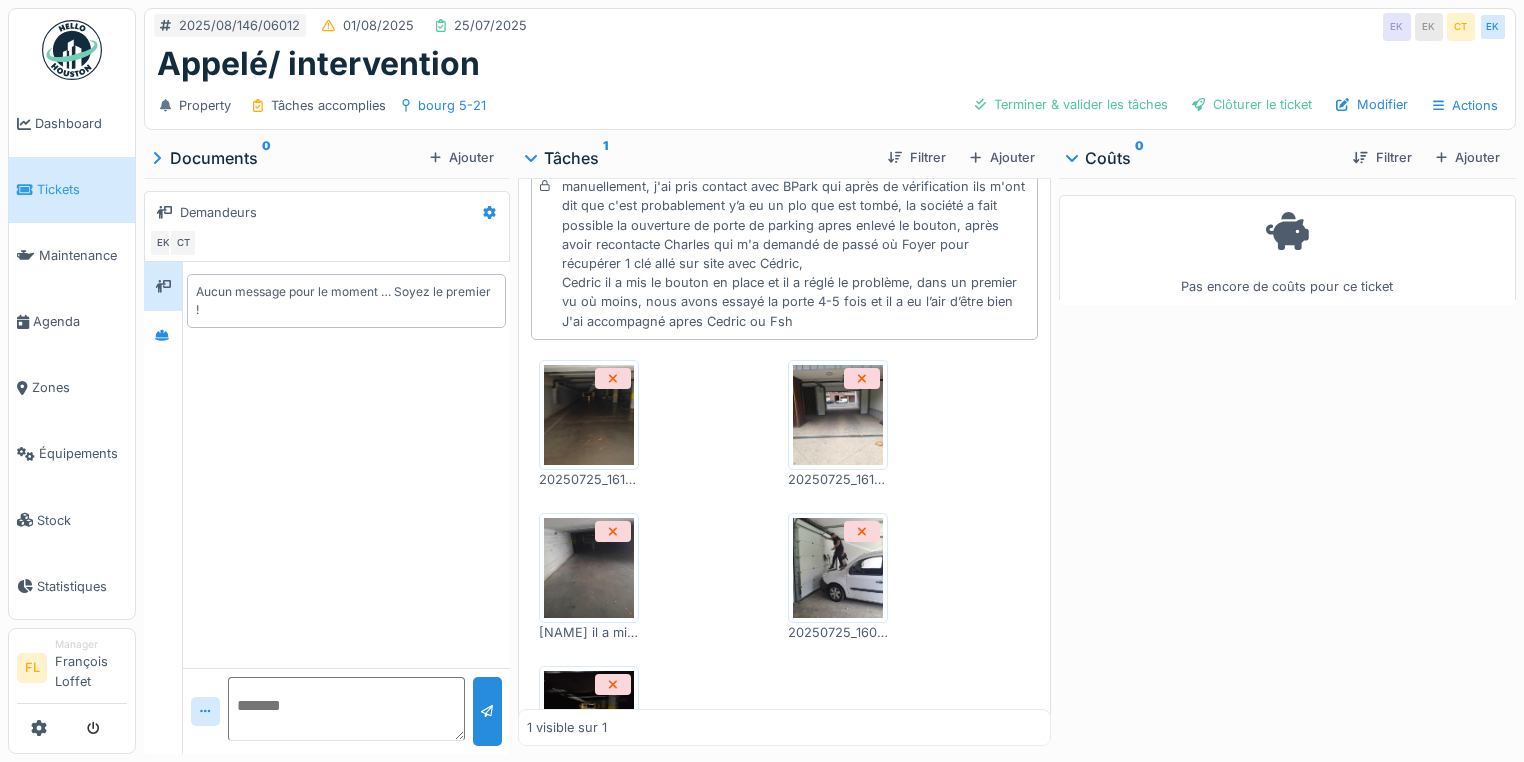 scroll, scrollTop: 12, scrollLeft: 0, axis: vertical 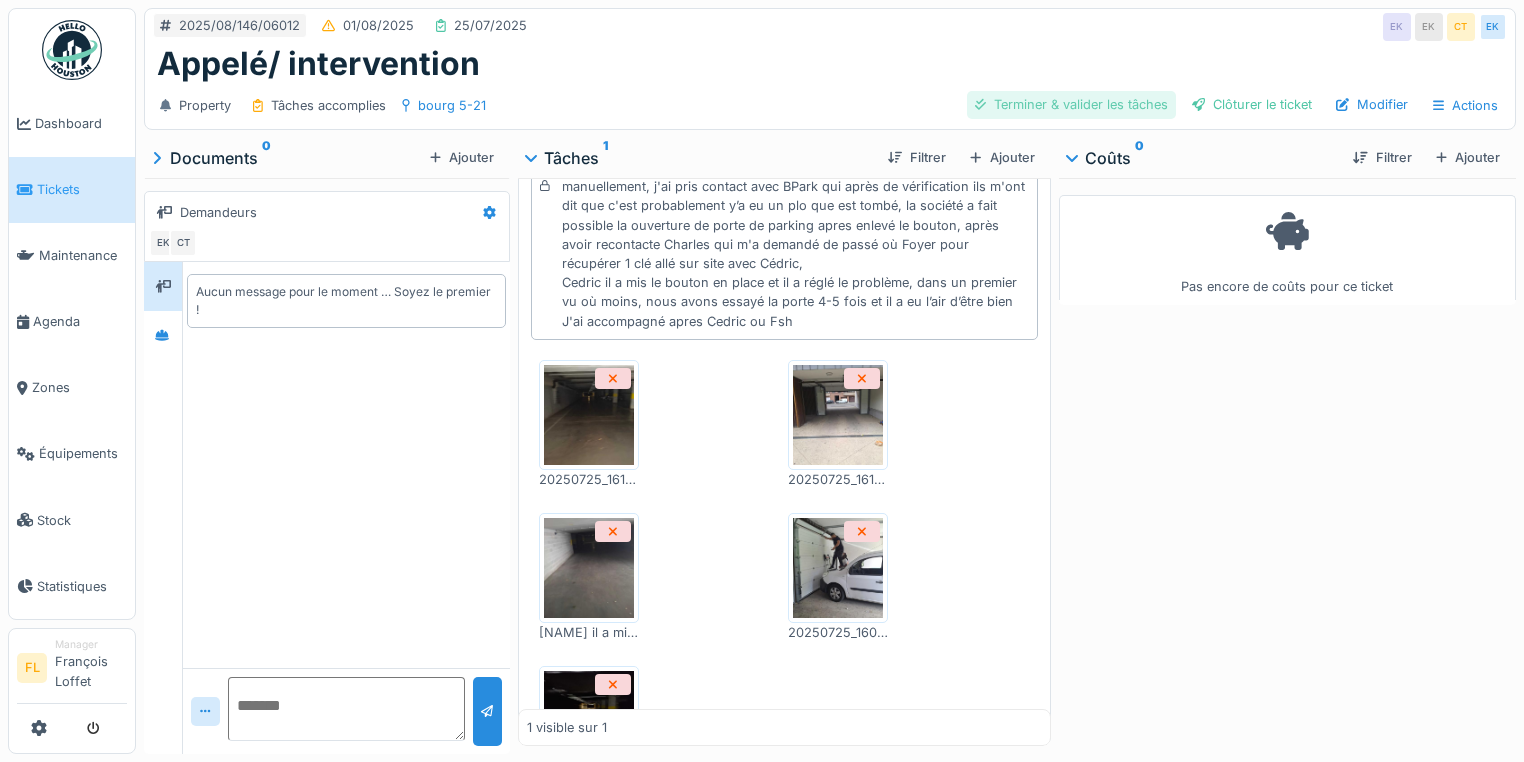 click on "Terminer & valider les tâches" at bounding box center [1071, 104] 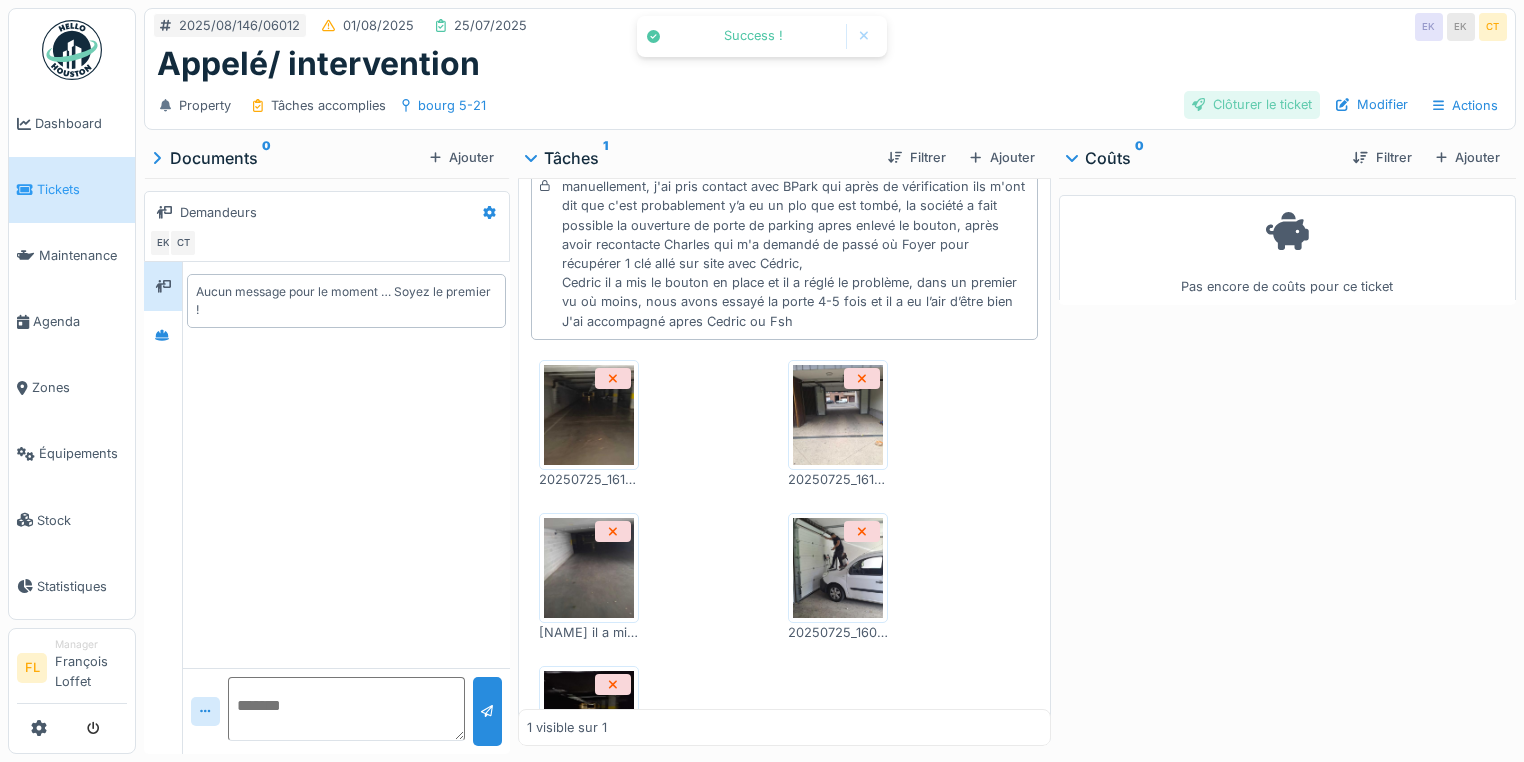 click on "Clôturer le ticket" at bounding box center (1252, 104) 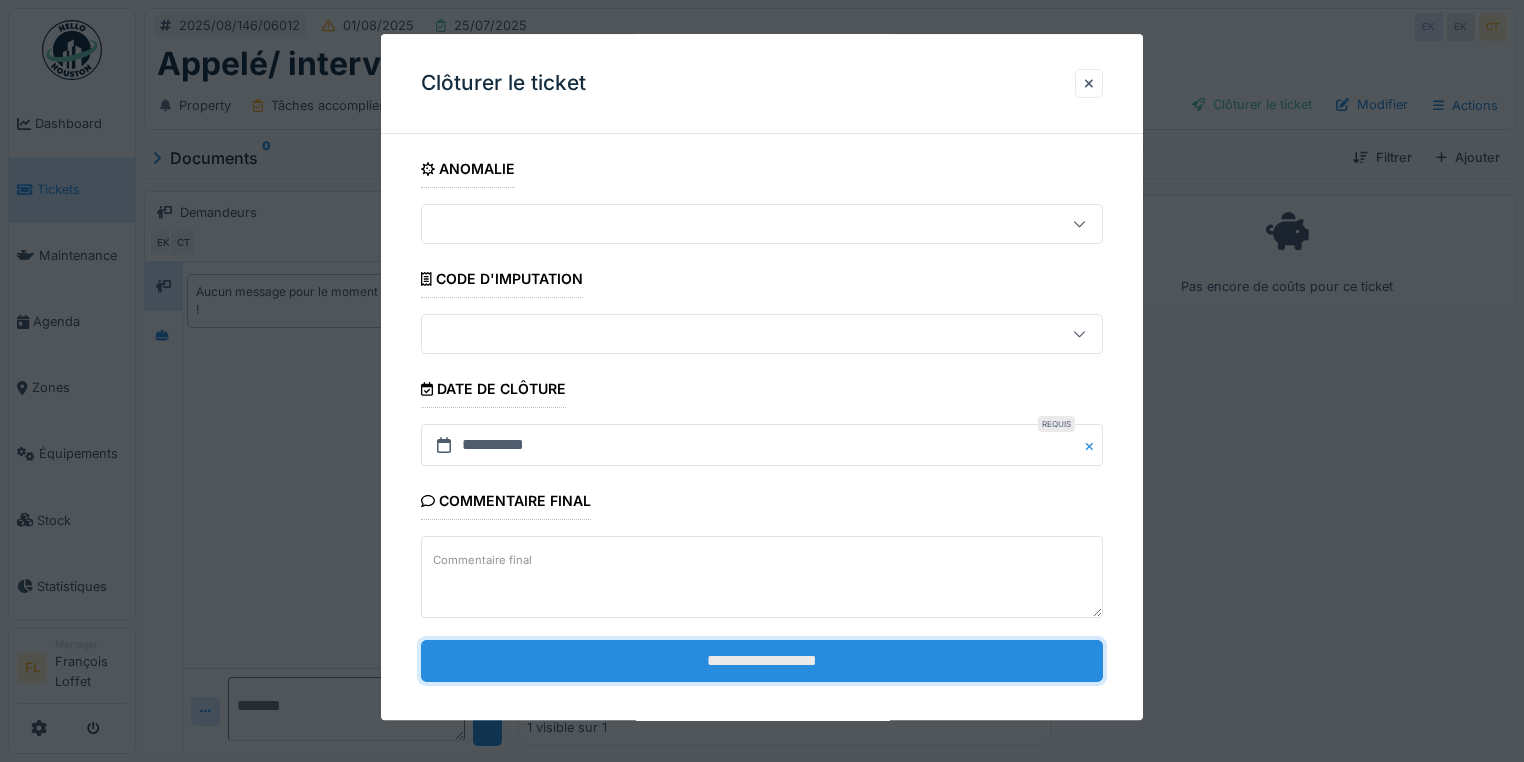 click on "**********" at bounding box center (762, 661) 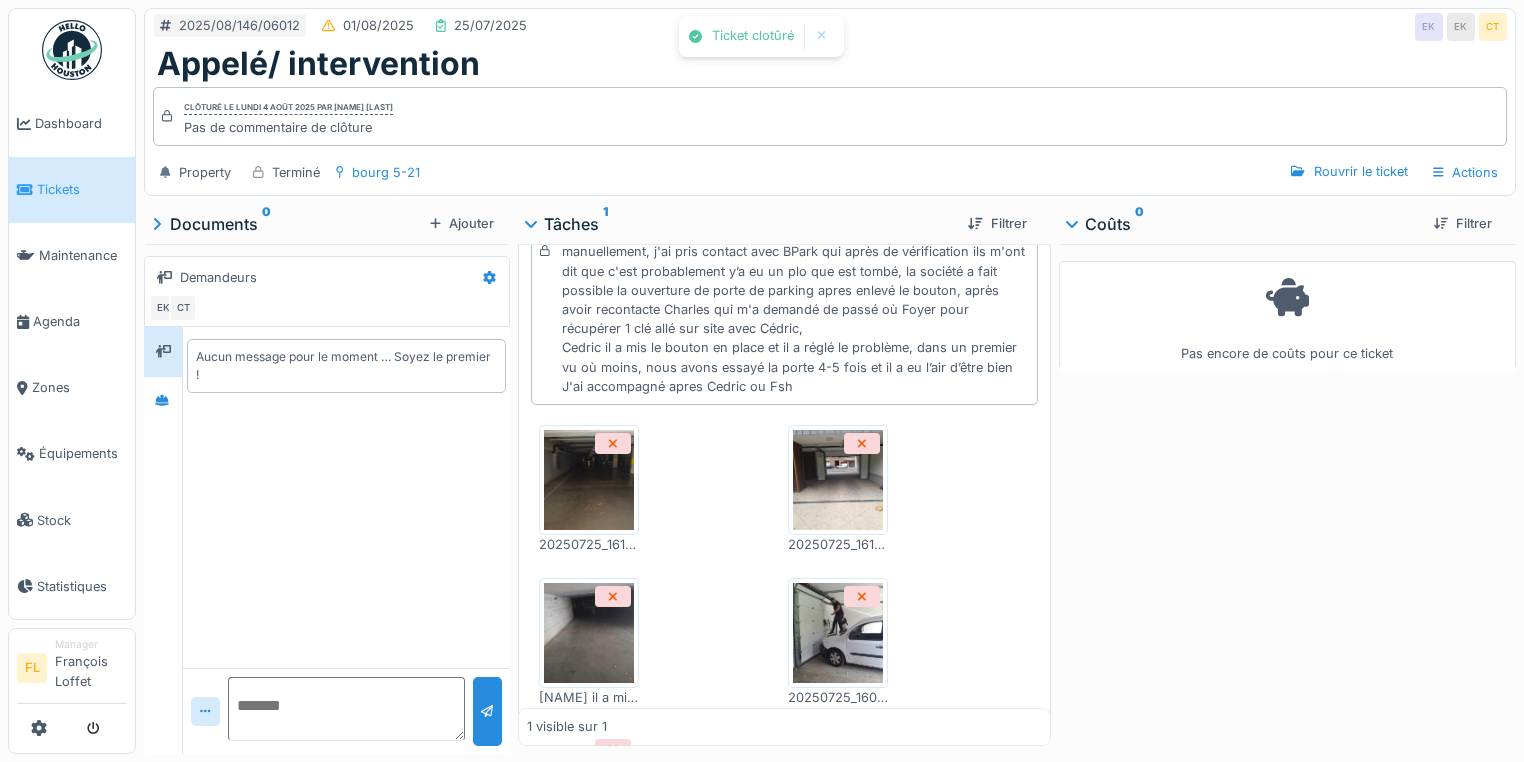 scroll, scrollTop: 239, scrollLeft: 0, axis: vertical 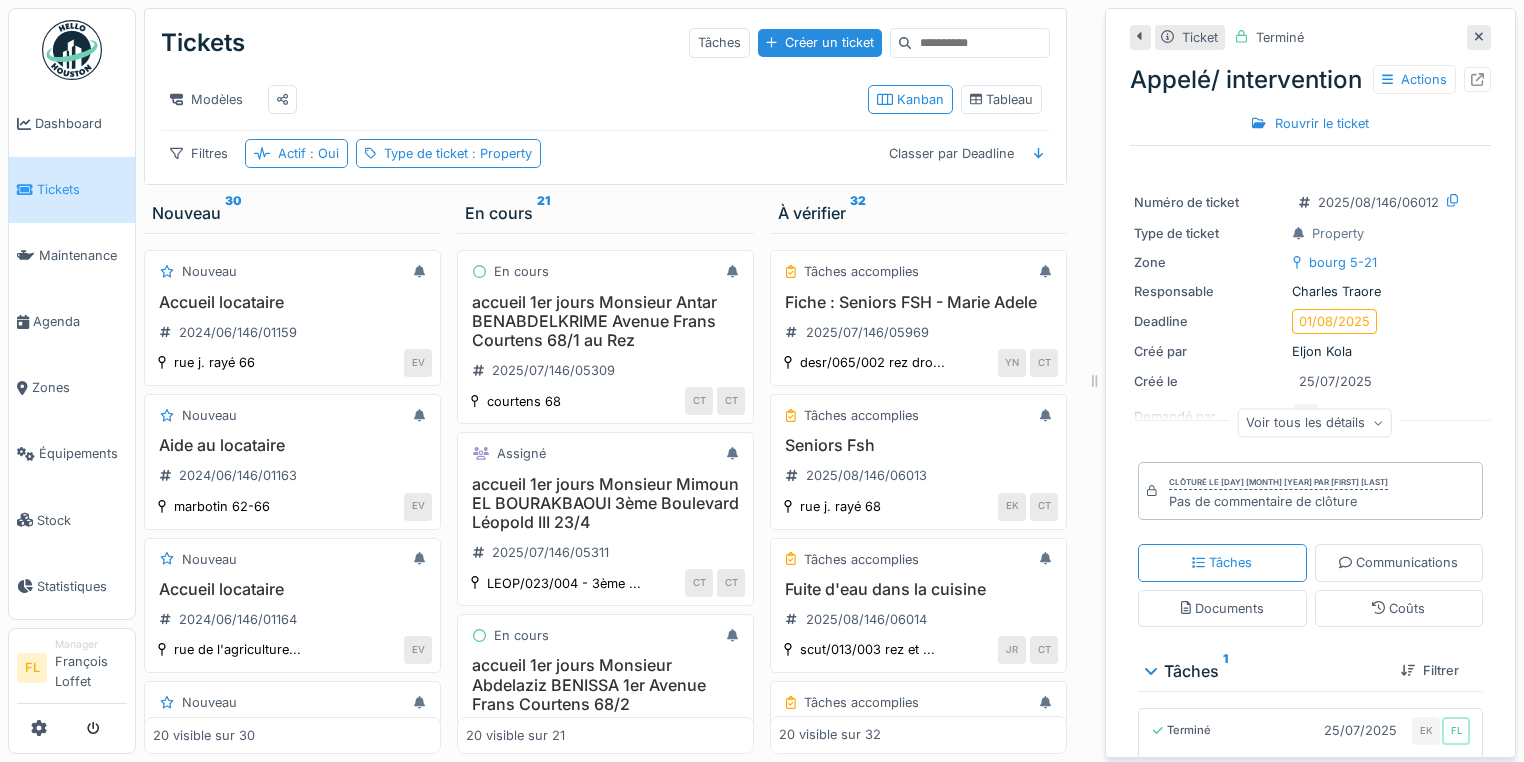 drag, startPoint x: 995, startPoint y: 372, endPoint x: 1083, endPoint y: 376, distance: 88.09086 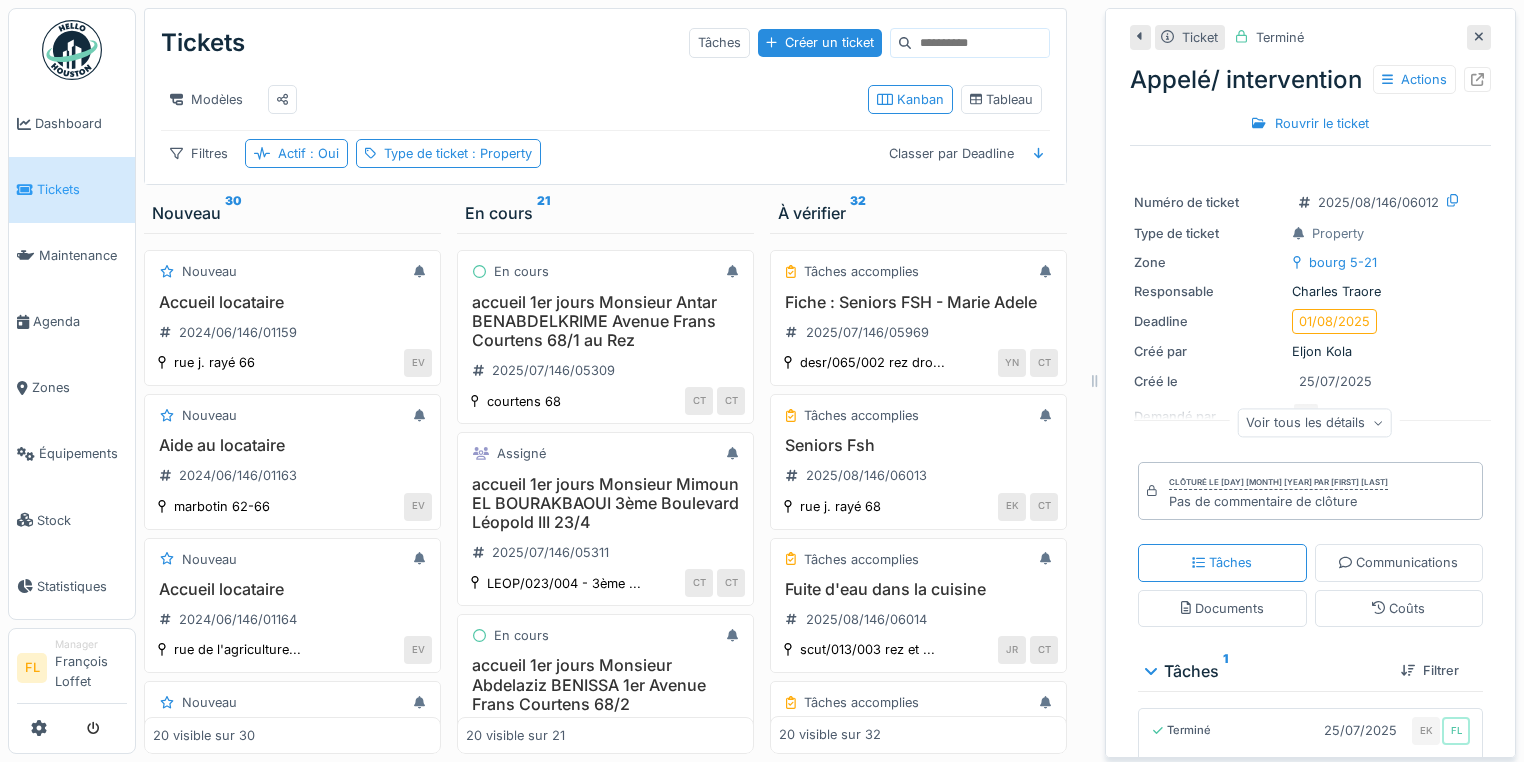 click on "Tickets Tâches Créer un ticket Modèles     Kanban   Tableau Filtres Actif   :   Oui Type de ticket   :   Property Classer par Deadline Nouveau 30 Nouveau Accueil locataire 2024/06/146/01159 rue j. rayé 66 EV Nouveau Aide au locataire  2024/06/146/01163 marbotin 62-66 EV Nouveau Accueil locataire  2024/06/146/01164 rue de l'agriculture... EV Nouveau Mission 2024/06/146/01167 bourg 5-21 EV Nouveau Fenêtre ouverte  2024/06/146/01169 consolation 70 EV Nouveau Fenêtre ouverte  2024/06/146/01170 consolation 70 EV Nouveau Tournée Meyser-Dailly 2024/06/146/01171 leduc 54 EV Nouveau Tournée Meyser-Dailly 2024/06/146/01172 leduc 103 EV Nouveau Tournée Meyser-Dailly 2024/06/146/01173 wollès 14-14b EV Nouveau Tournée Meyser-Dailly 2024/06/146/01174 wollès 49 EV Nouveau Tournée Meyser-Dailly 2024/06/146/01175 scutenaire 13-14 EV Nouveau Véhicule C1 2024/06/146/01177 EV Nouveau Test accueil 2025/05/146/04023 FL CT Nouveau Action Vélo Evenpoel  2025/05/146/04104 evenepoel 98 EK CT Nouveau 2025/06/146/04379 JR" at bounding box center [830, 381] 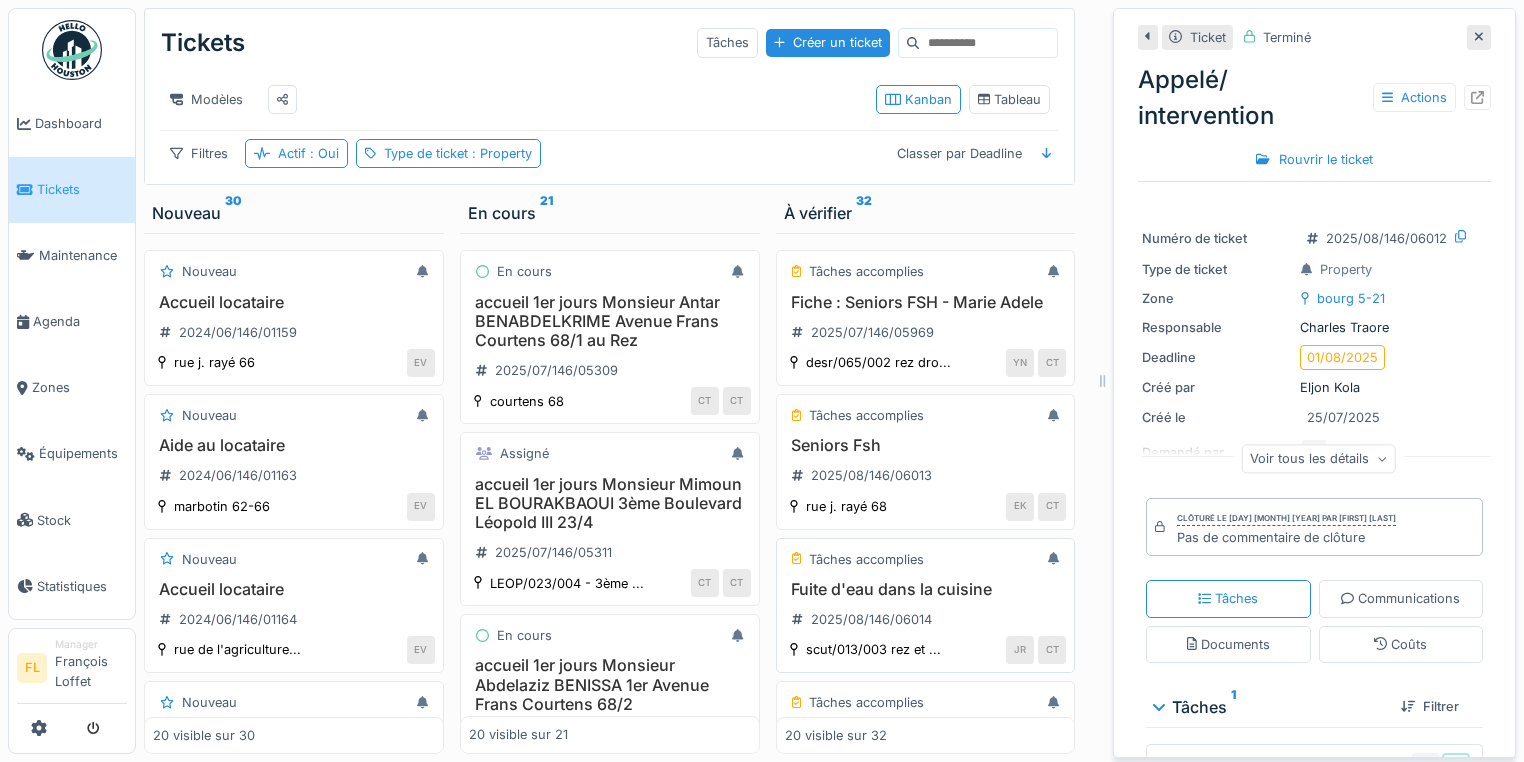 click on "Fuite d'eau dans la cuisine" at bounding box center [926, 589] 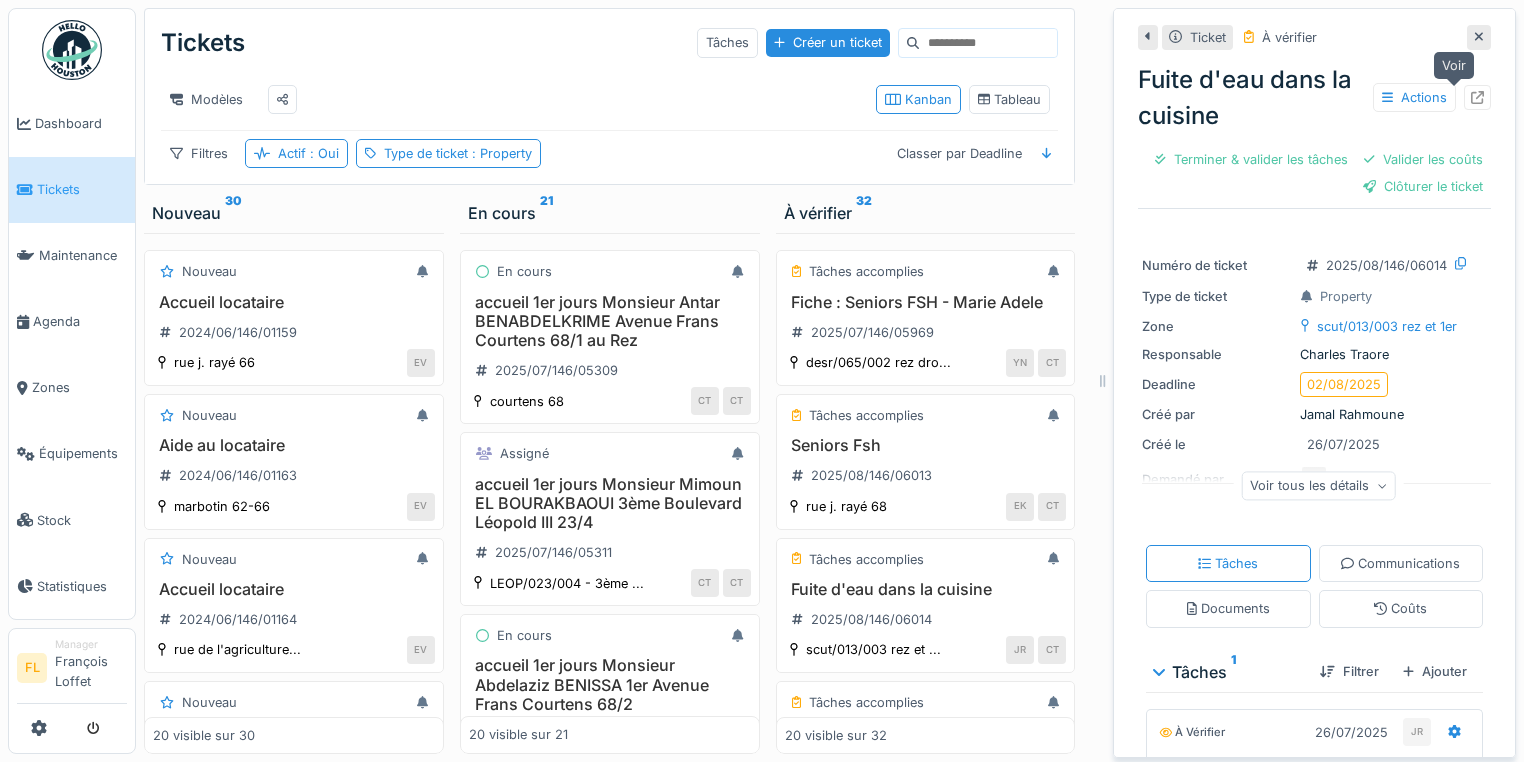 click 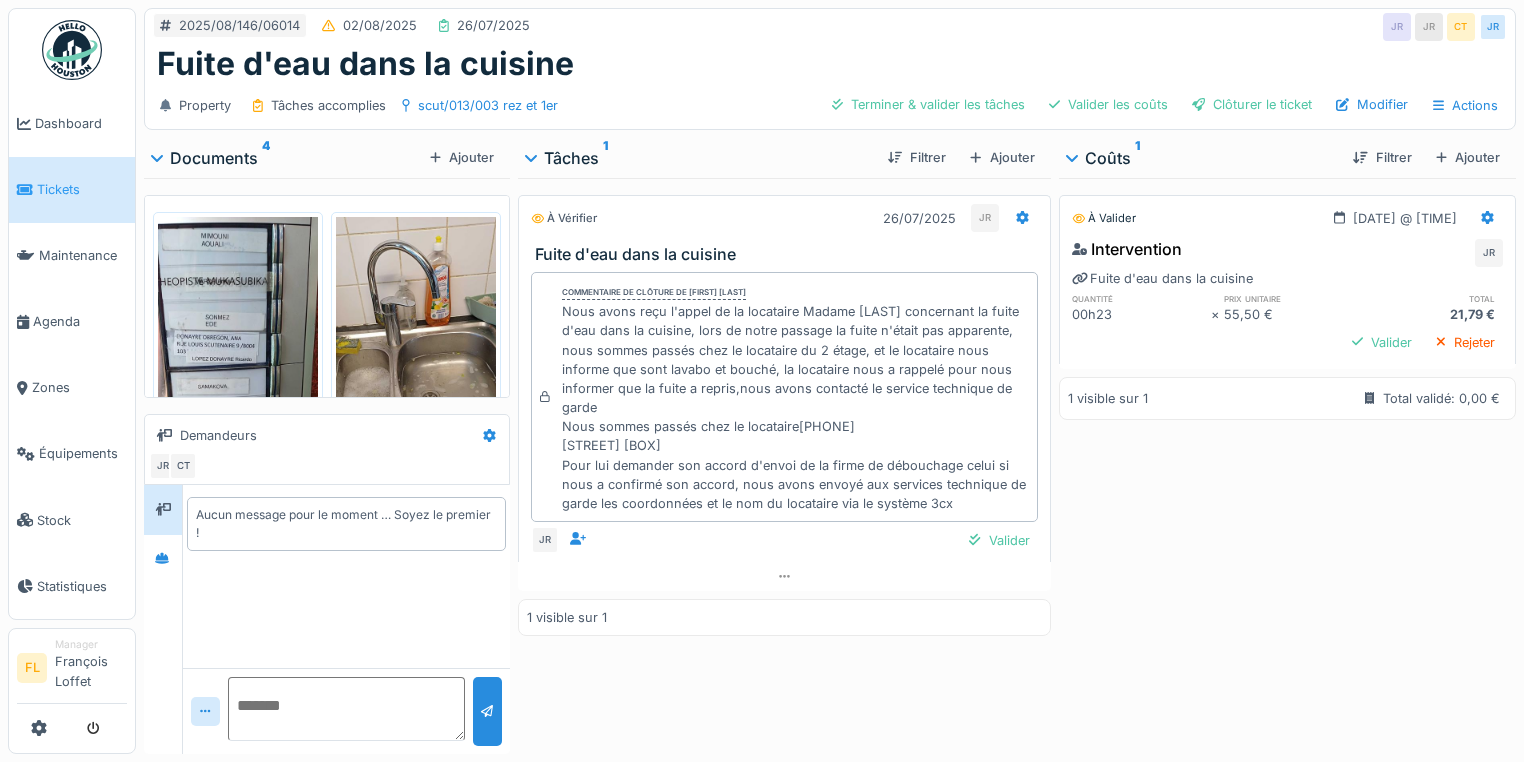 scroll, scrollTop: 0, scrollLeft: 0, axis: both 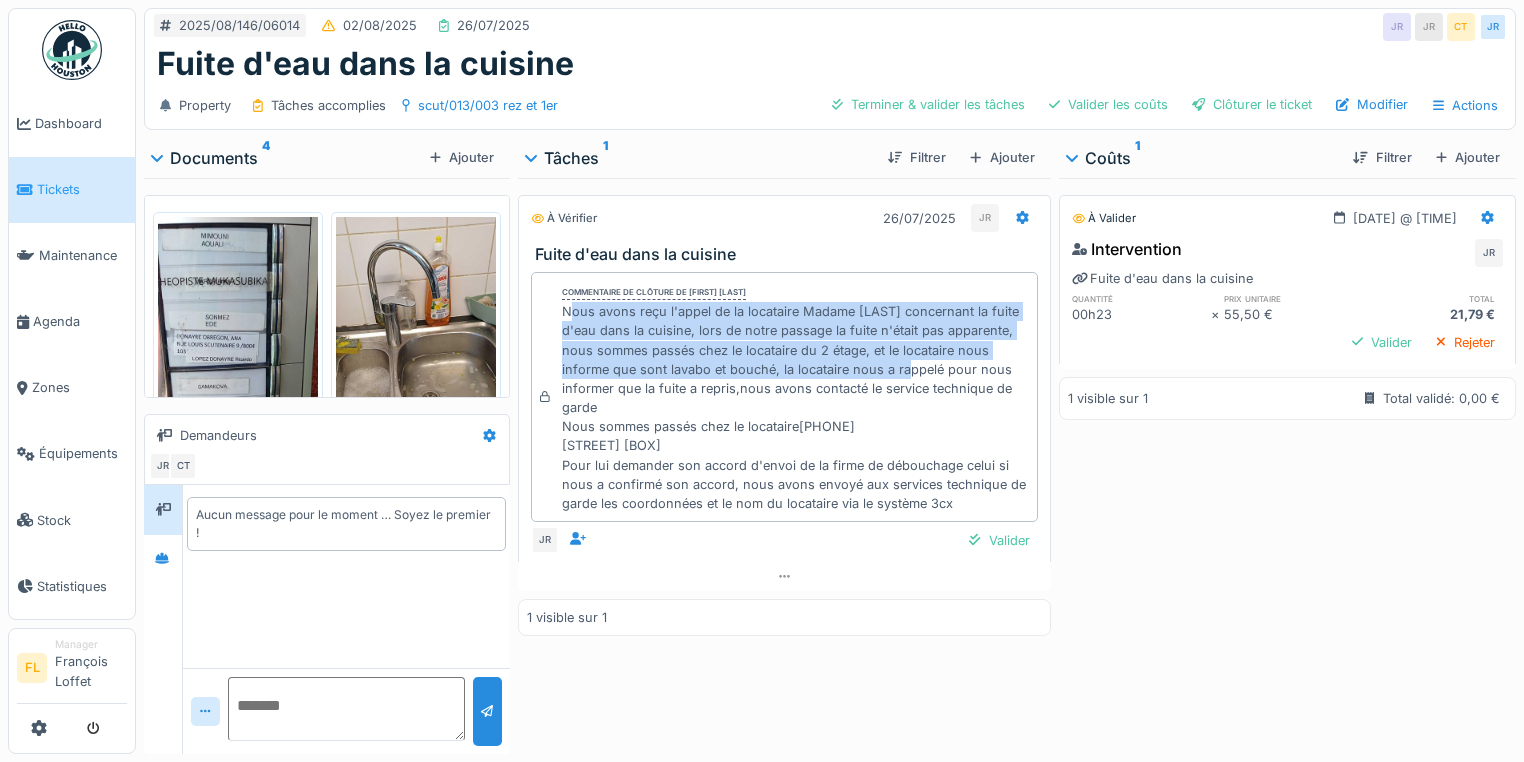drag, startPoint x: 566, startPoint y: 304, endPoint x: 932, endPoint y: 364, distance: 370.88544 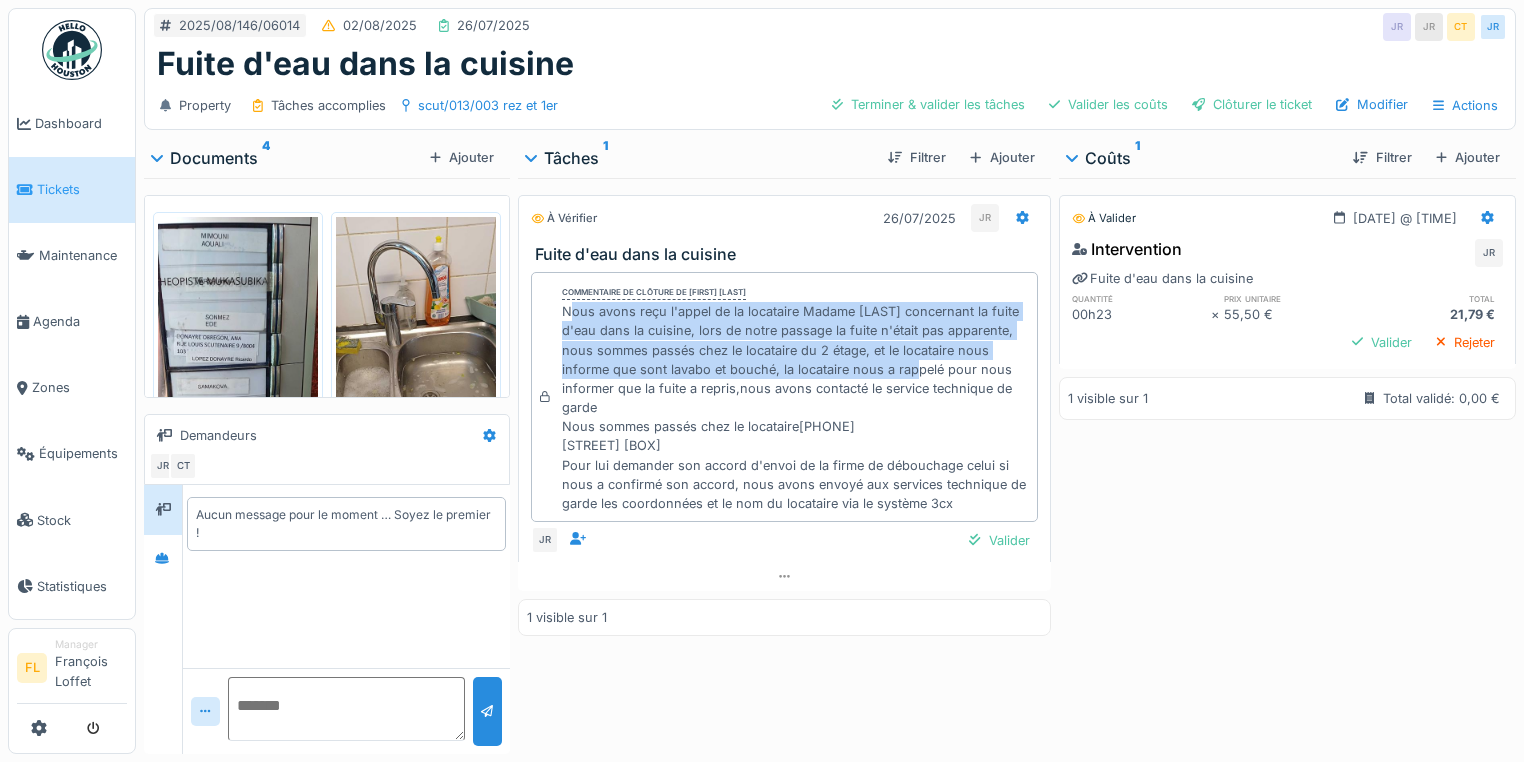 click on "Nous avons reçu l'appel de la locataire Madame [LAST] concernant la fuite d'eau dans la cuisine, lors de notre passage la fuite n'était pas apparente, nous sommes passés chez le locataire du 2 étage, et le locataire nous informe que sont lavabo et bouché, la locataire nous a rappelé pour nous informer que la fuite a repris,nous avons contacté le service technique de garde
Nous sommes passés chez le locataire[PHONE]
[STREET] [BOX]
Pour lui demander son accord d'envoi de la firme de débouchage celui si nous a confirmé son accord, nous avons envoyé aux services technique de garde les coordonnées et le nom du locataire via le système 3cx" at bounding box center (795, 407) 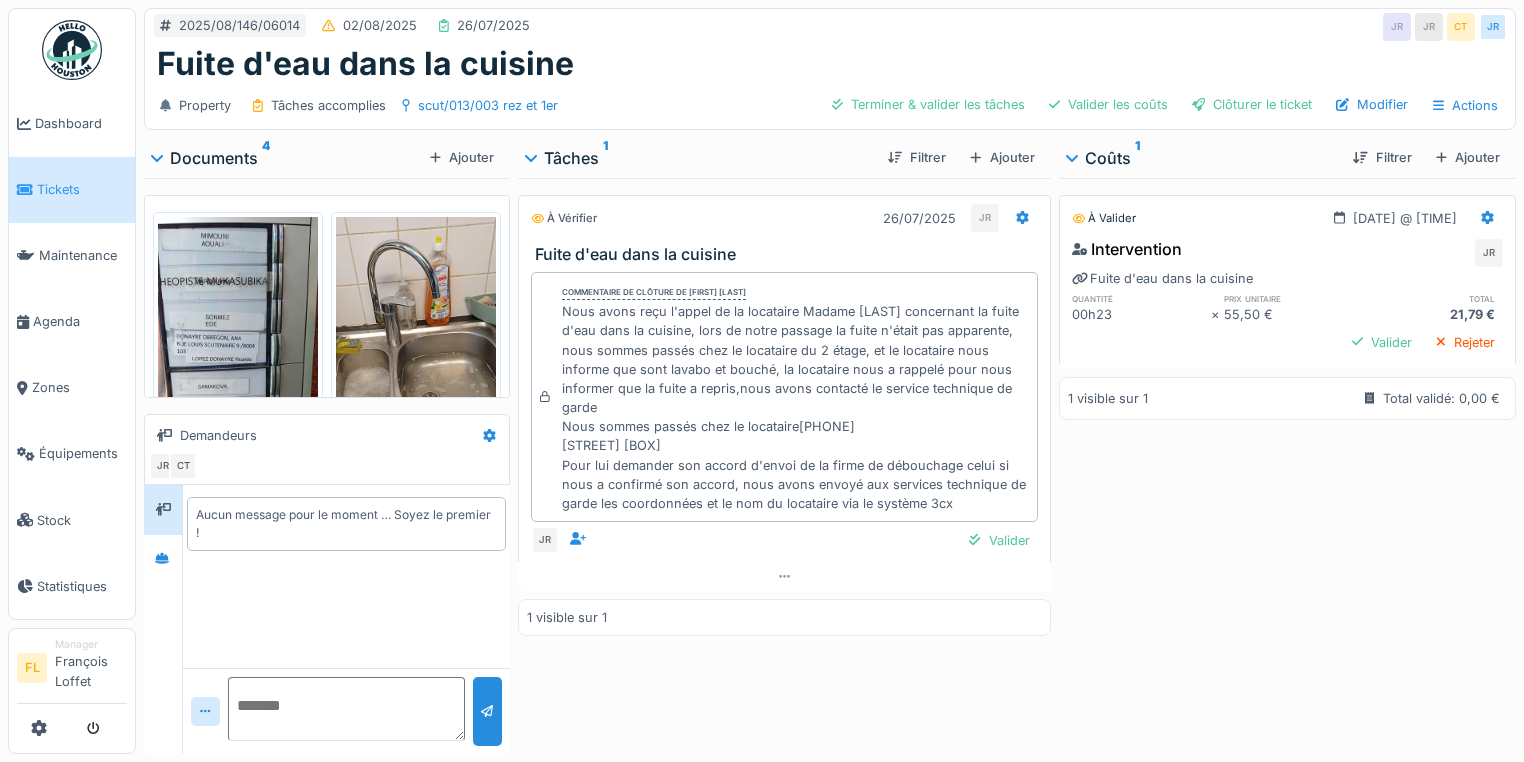 drag, startPoint x: 552, startPoint y: 309, endPoint x: 984, endPoint y: 512, distance: 477.31854 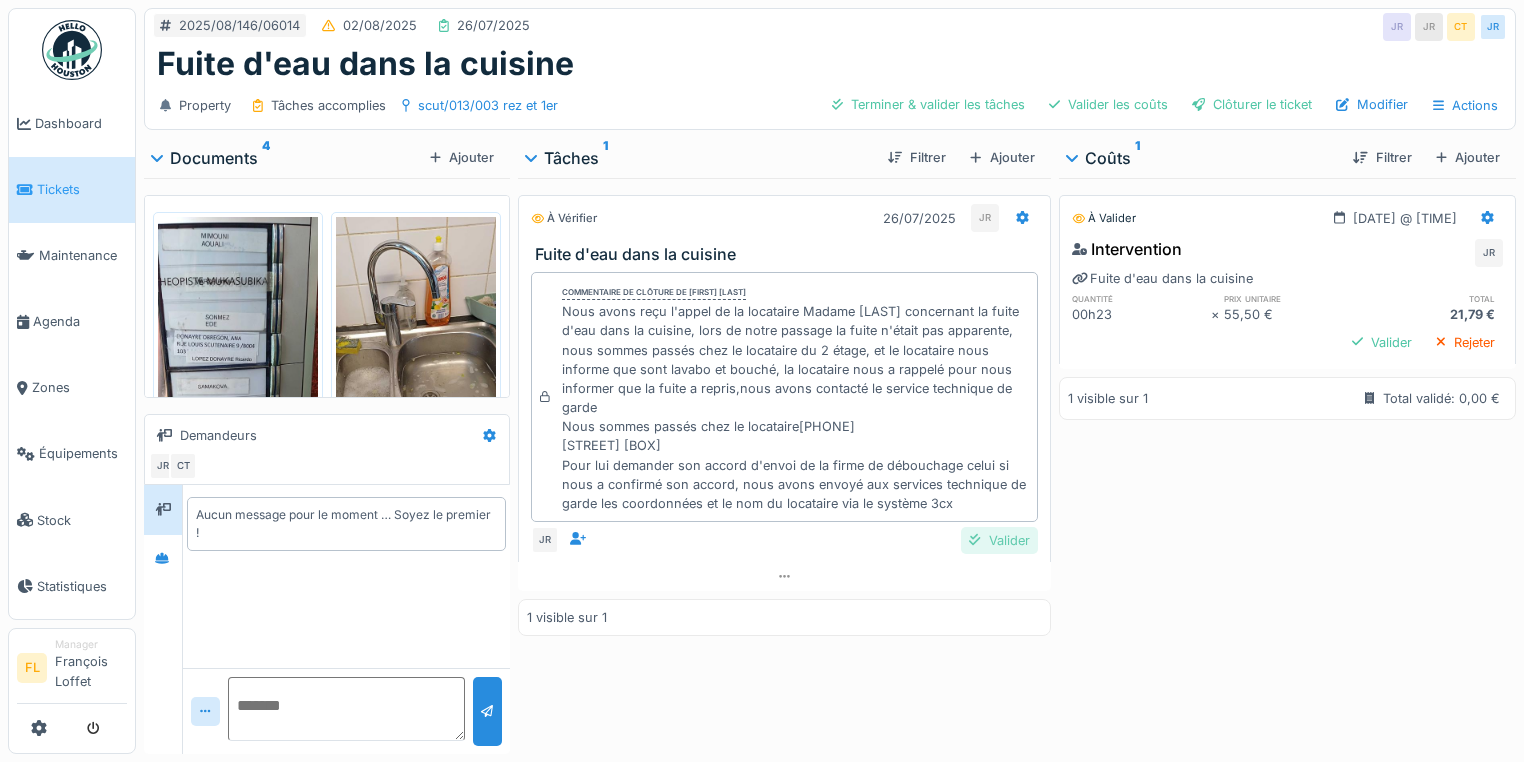 click on "Valider" at bounding box center (999, 540) 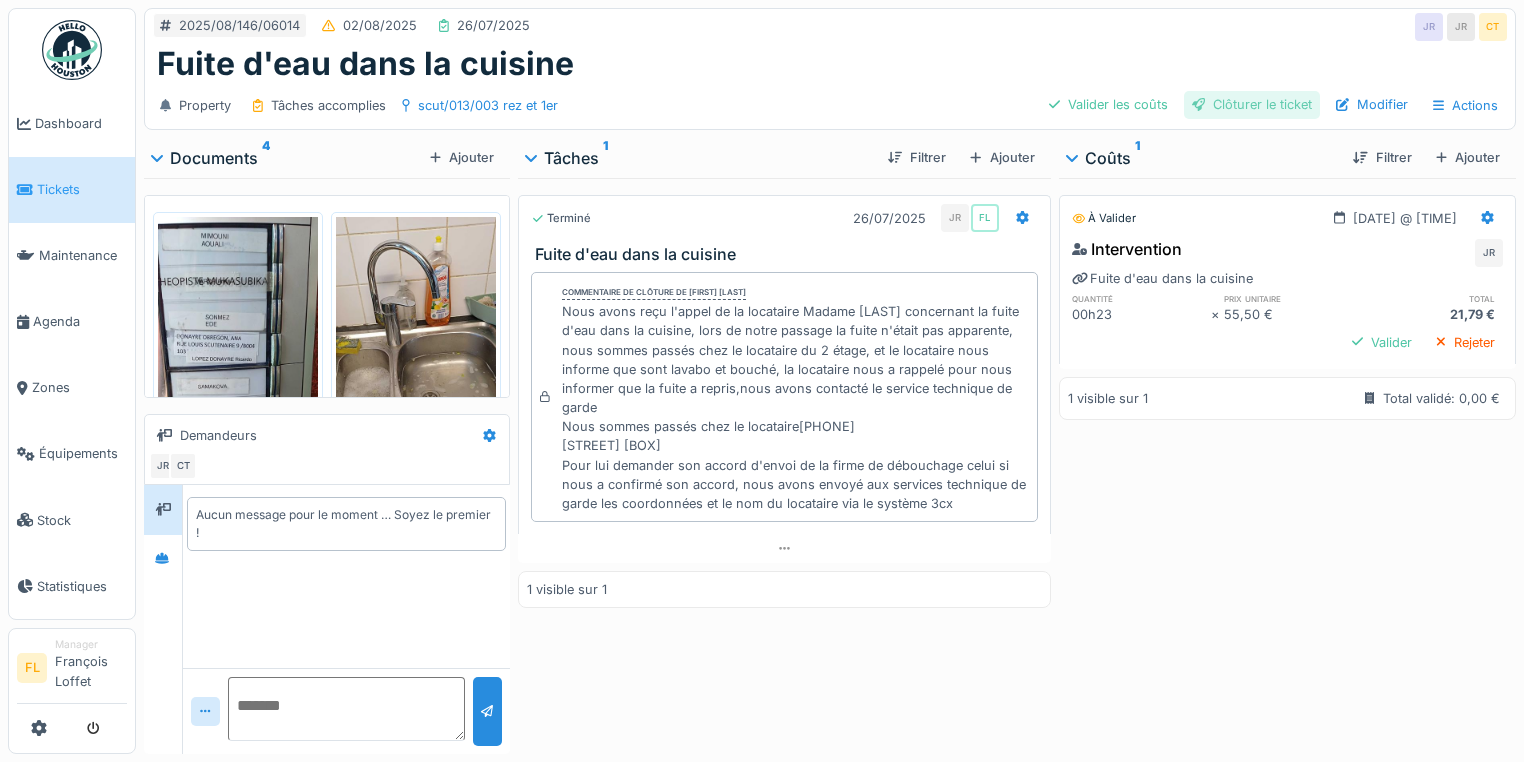 click on "Clôturer le ticket" at bounding box center [1252, 104] 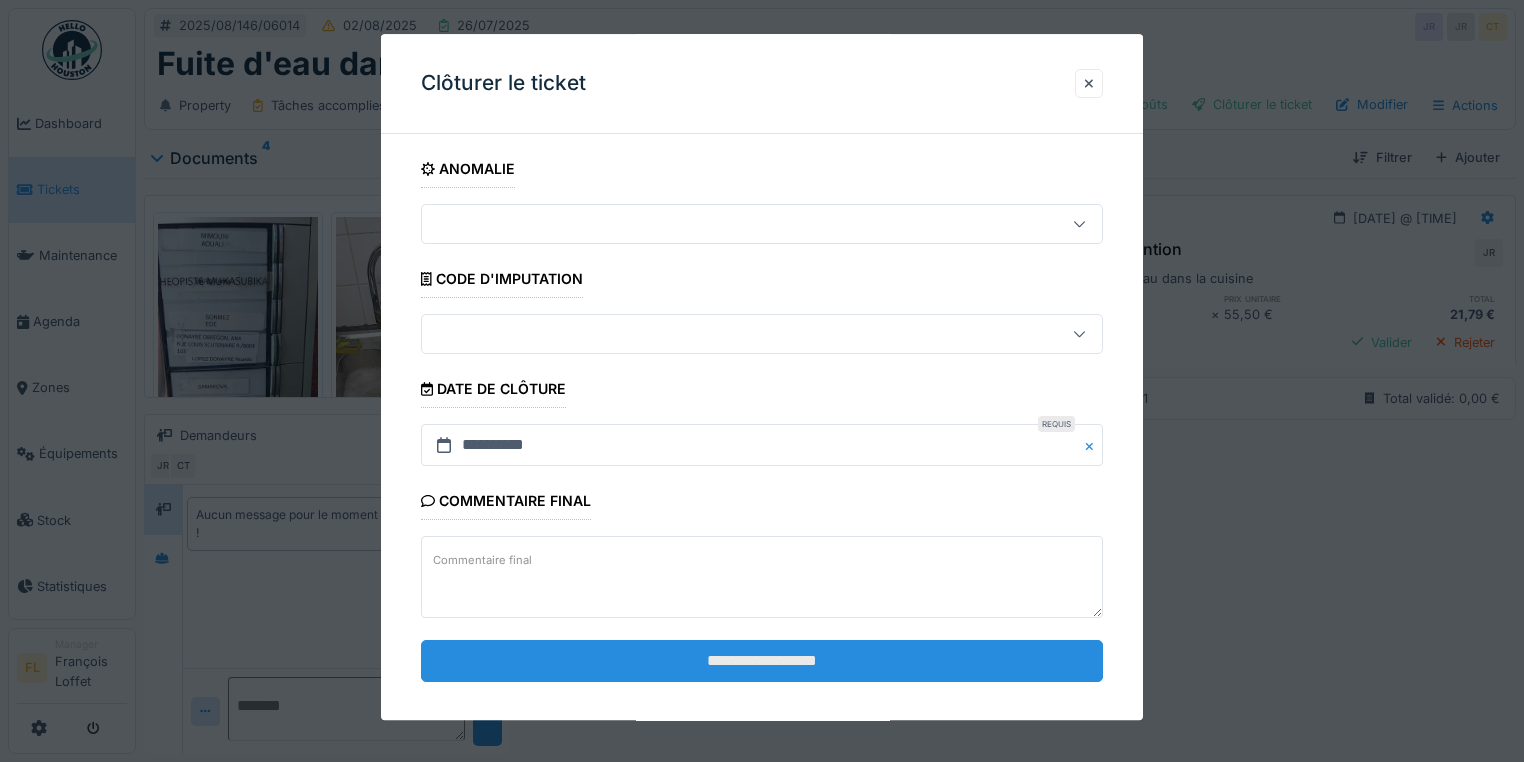 click on "**********" at bounding box center (762, 661) 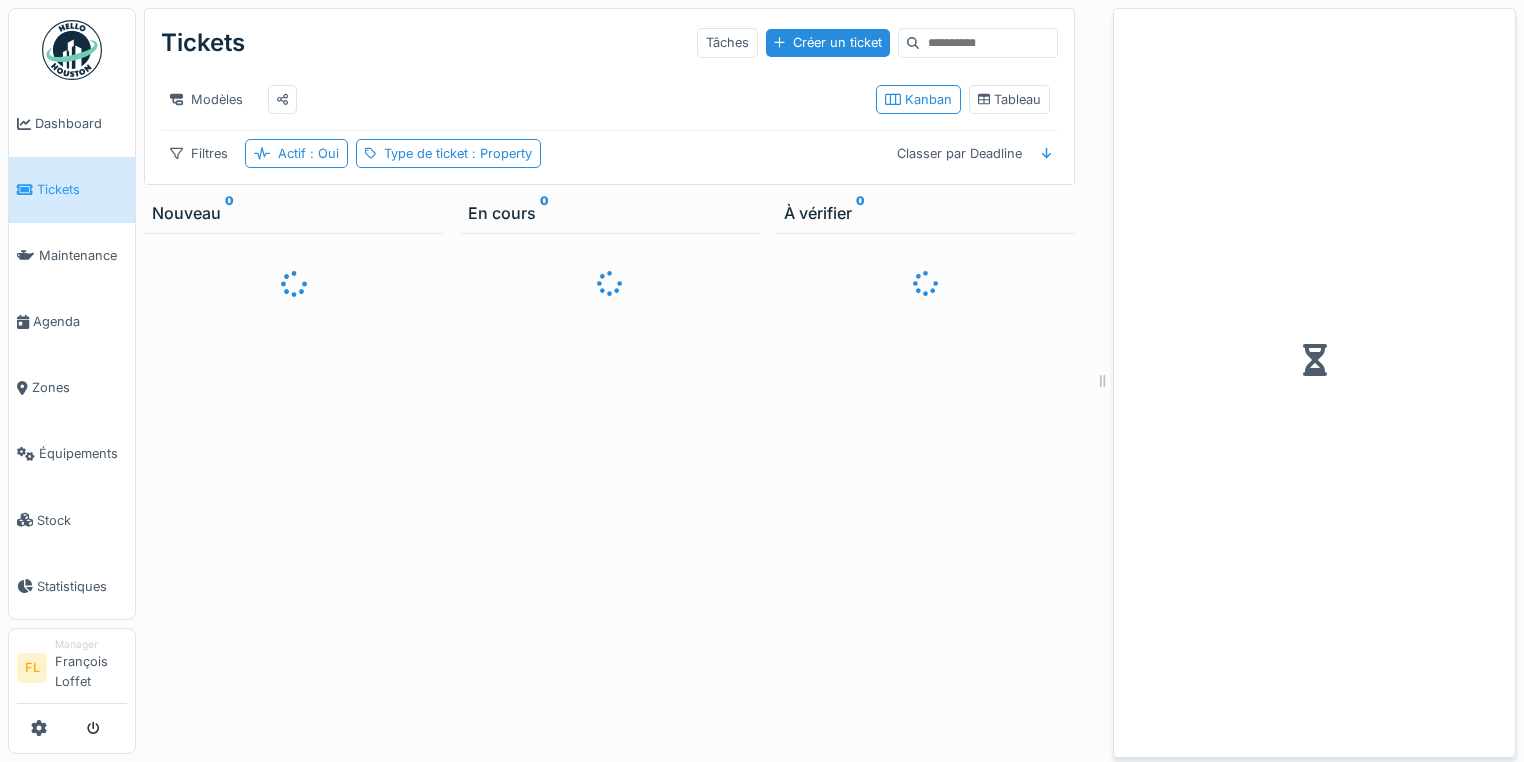 scroll, scrollTop: 12, scrollLeft: 0, axis: vertical 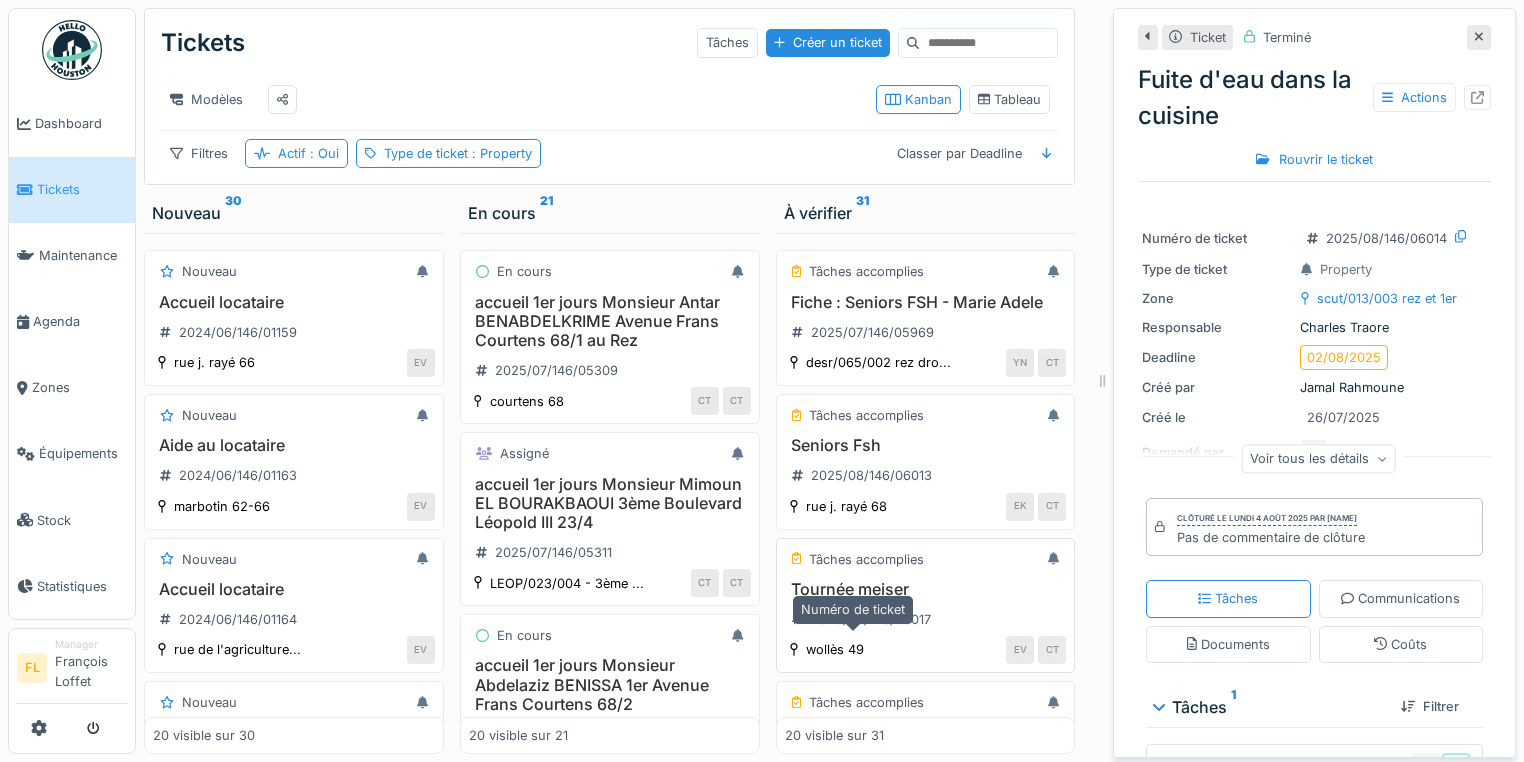click on "2025/08/146/06017" at bounding box center (871, 619) 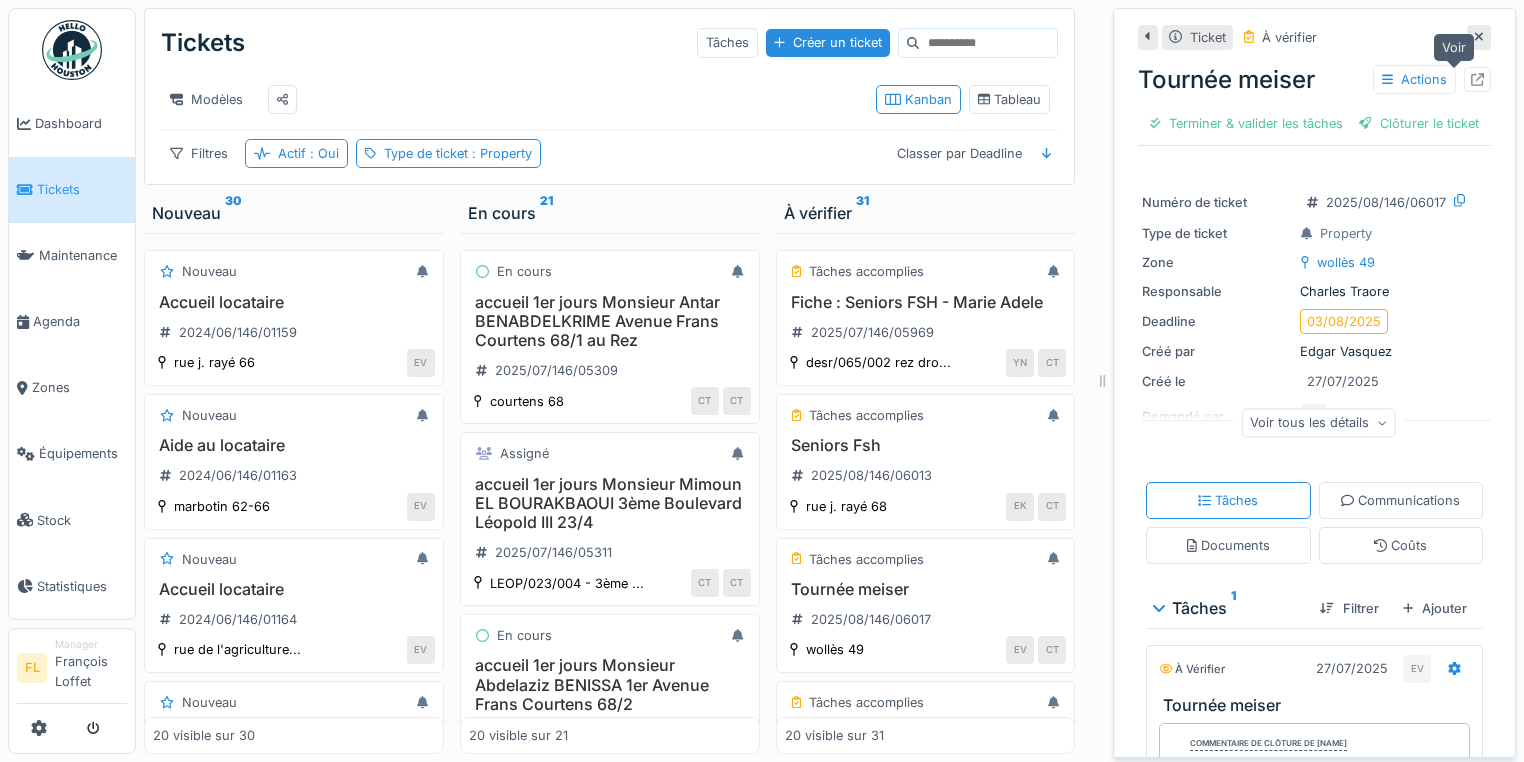 click at bounding box center (1477, 79) 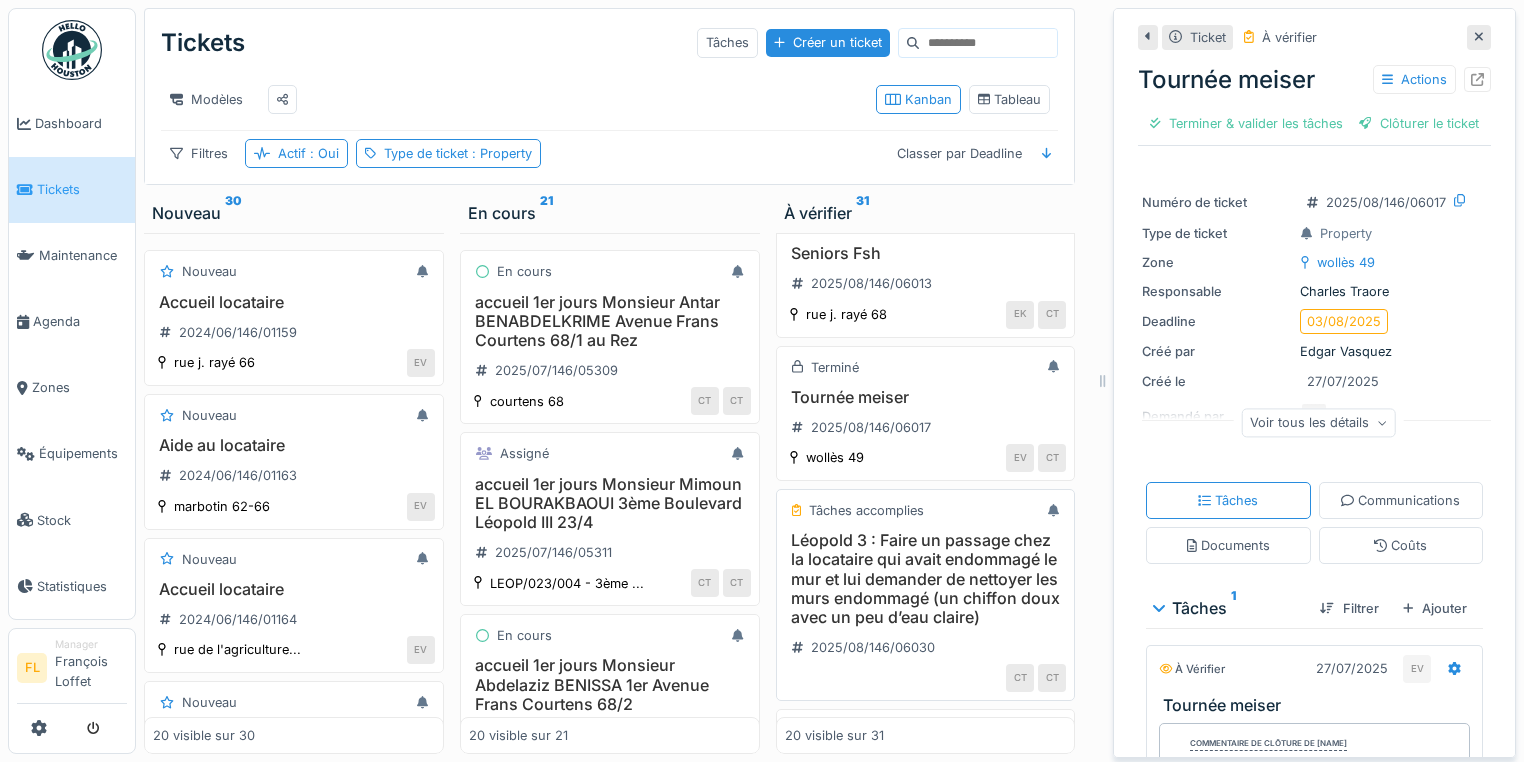 scroll, scrollTop: 240, scrollLeft: 0, axis: vertical 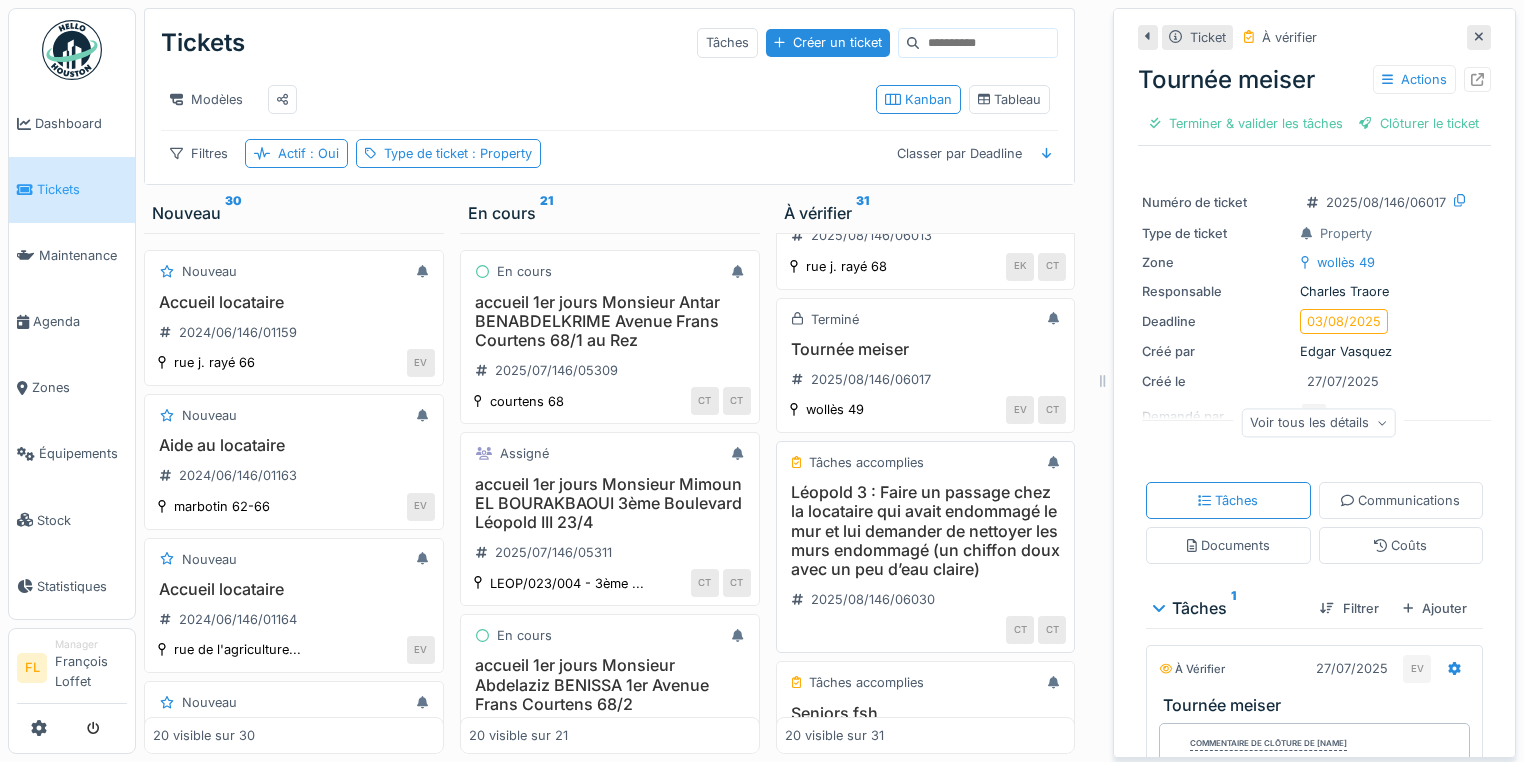 click on "Léopold 3 : Faire un passage chez la locataire qui avait endommagé le mur et lui demander de nettoyer les murs endommagé (un chiffon doux avec un peu d’eau claire)" at bounding box center (926, 531) 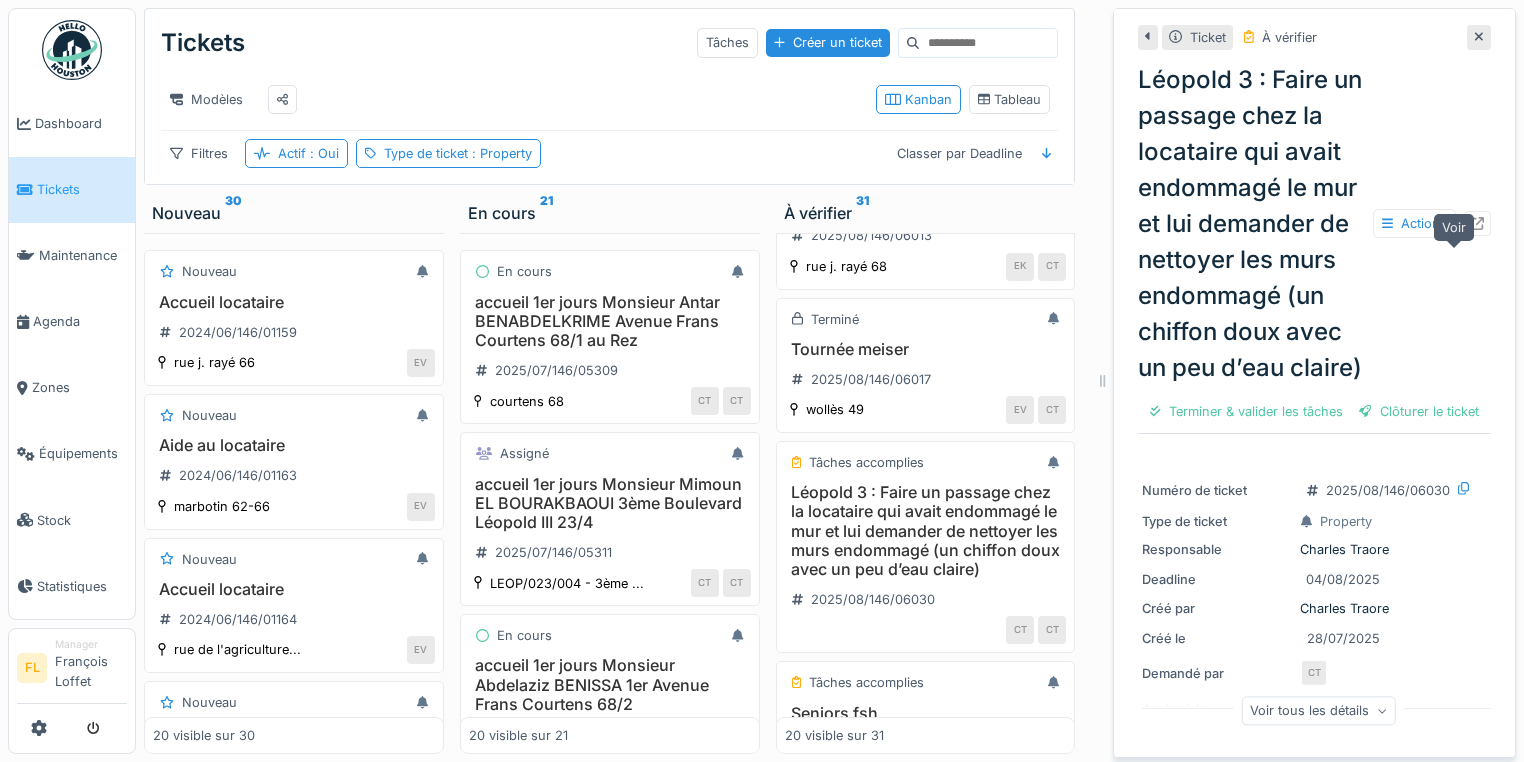 click 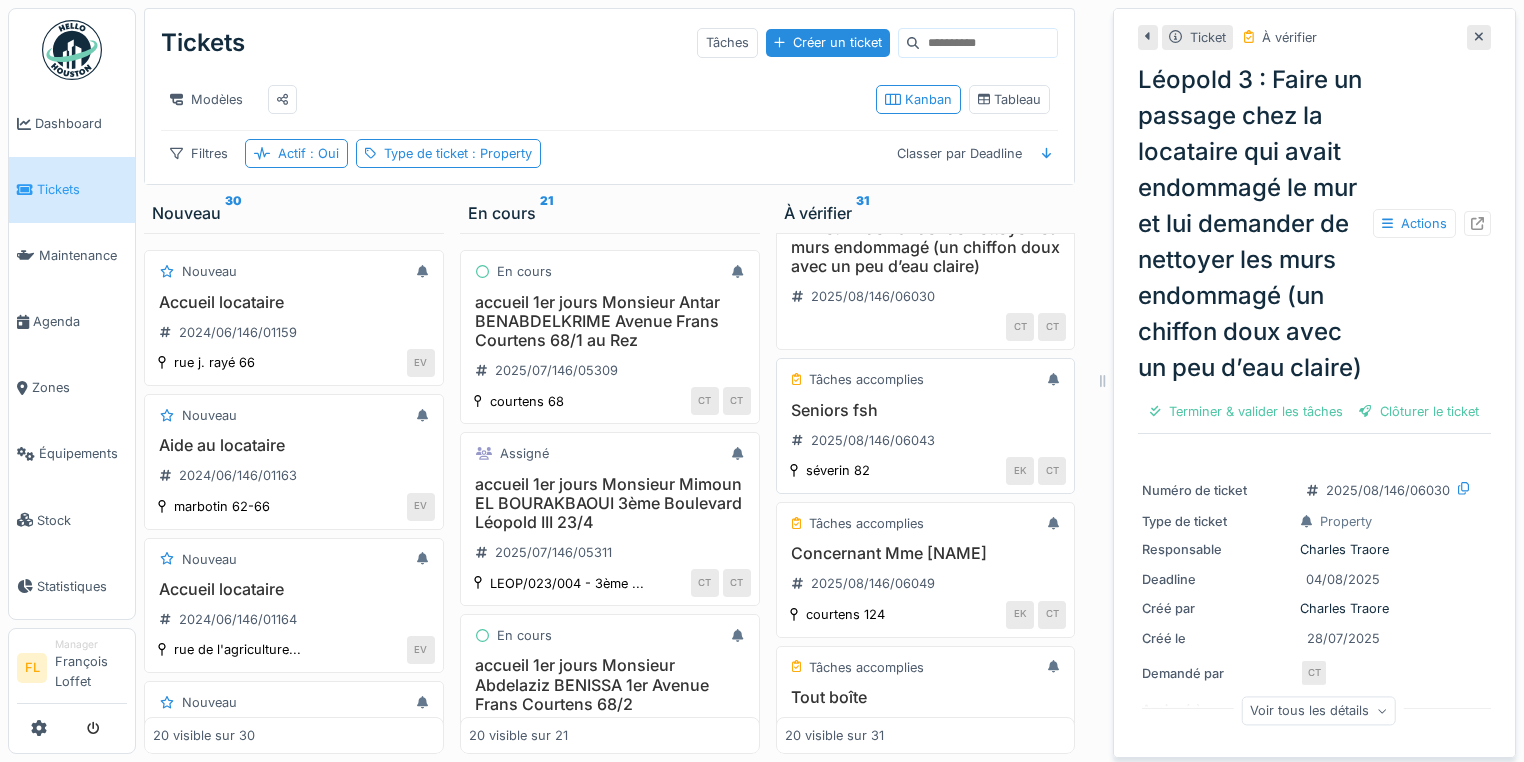 scroll, scrollTop: 560, scrollLeft: 0, axis: vertical 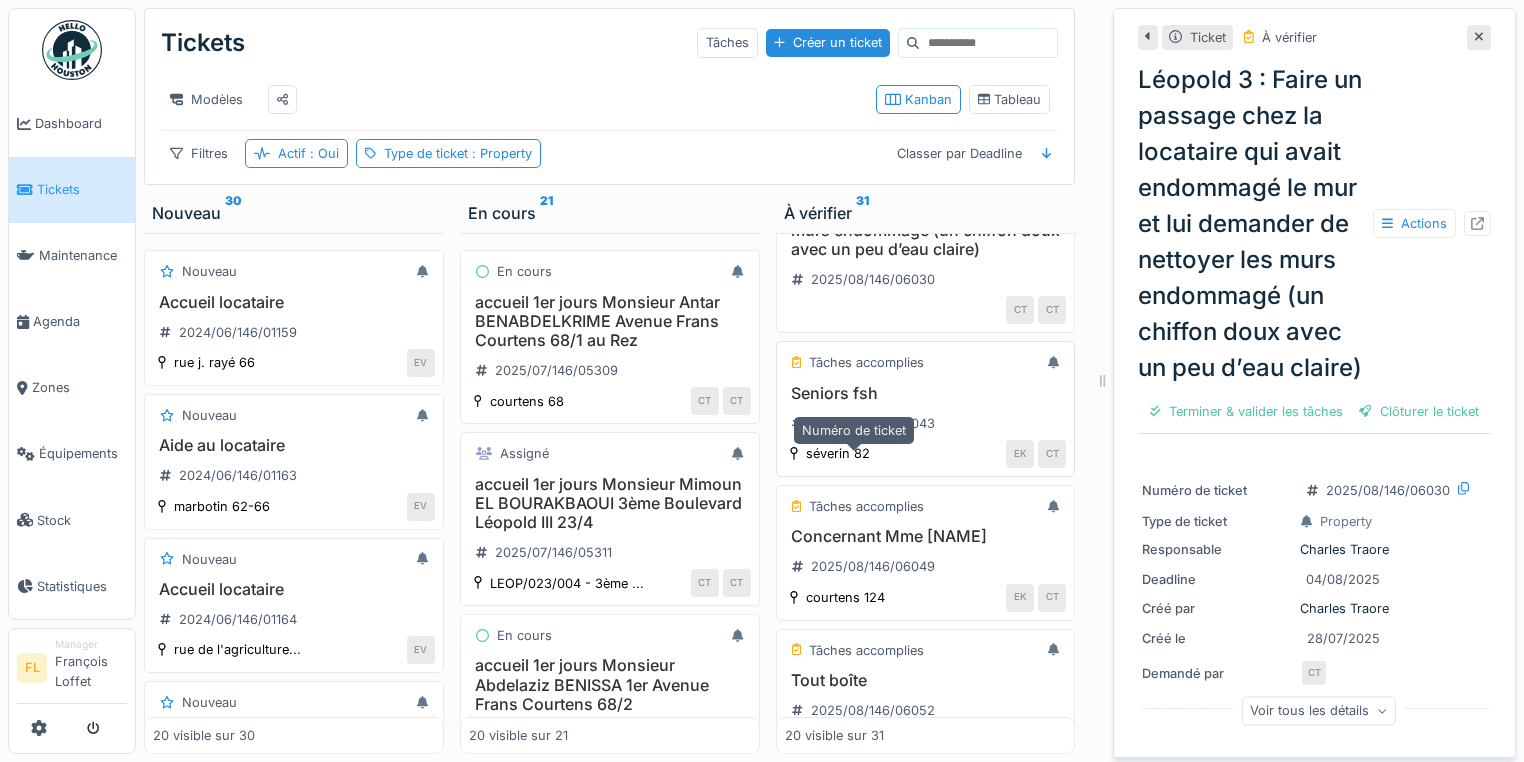 click on "2025/08/146/06043" at bounding box center (863, 423) 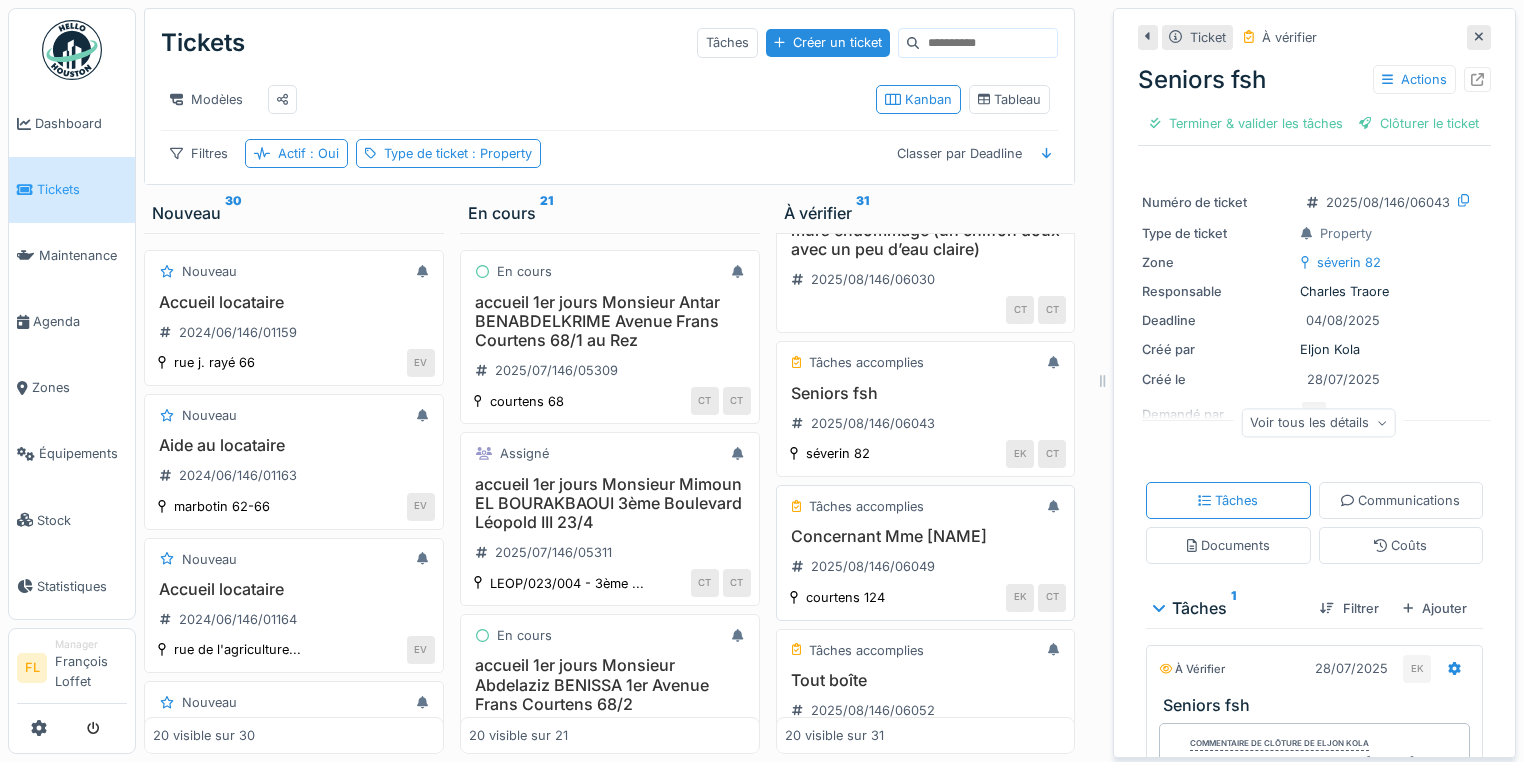 click on "Concernant Mme Fallahi" at bounding box center (926, 536) 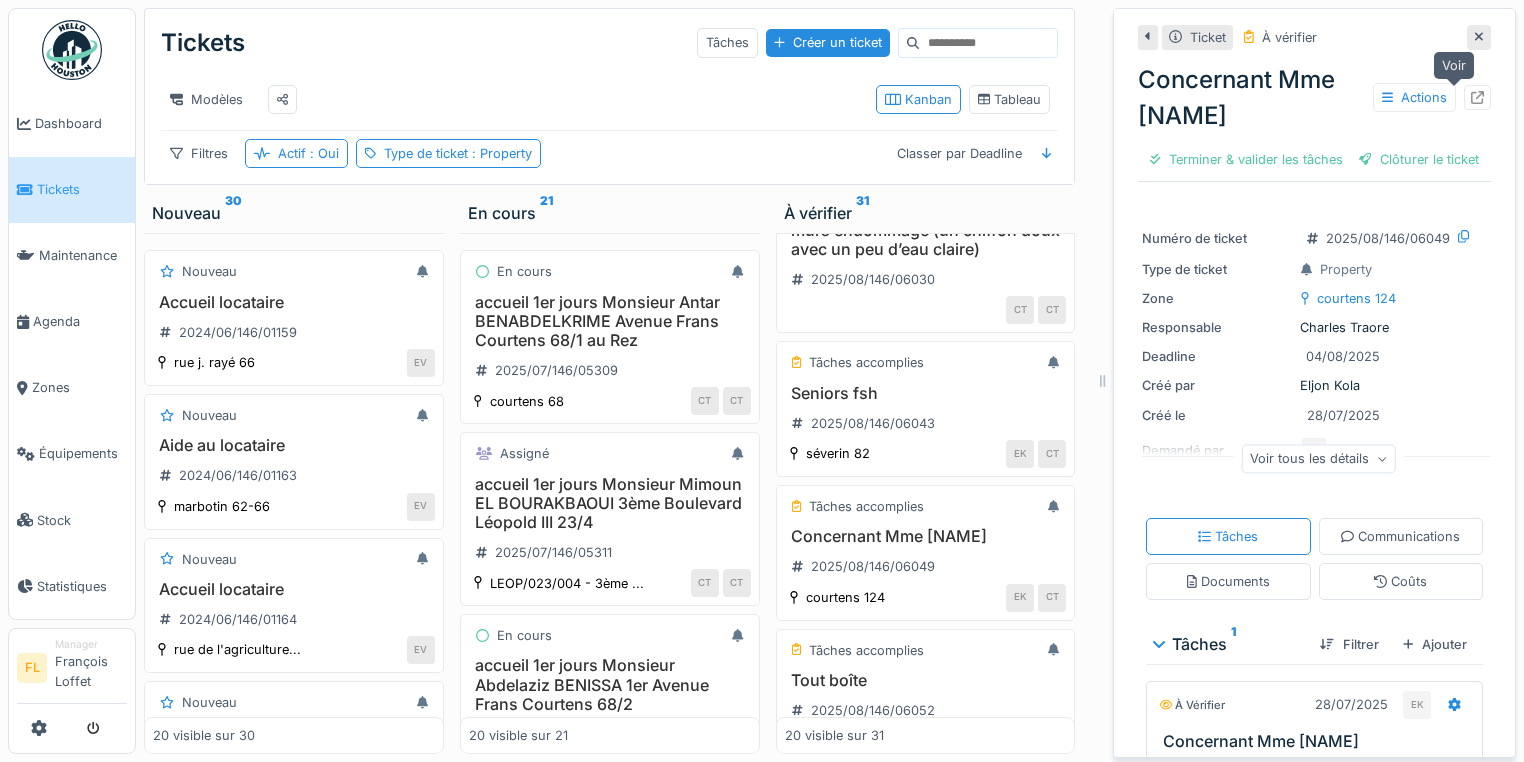 click 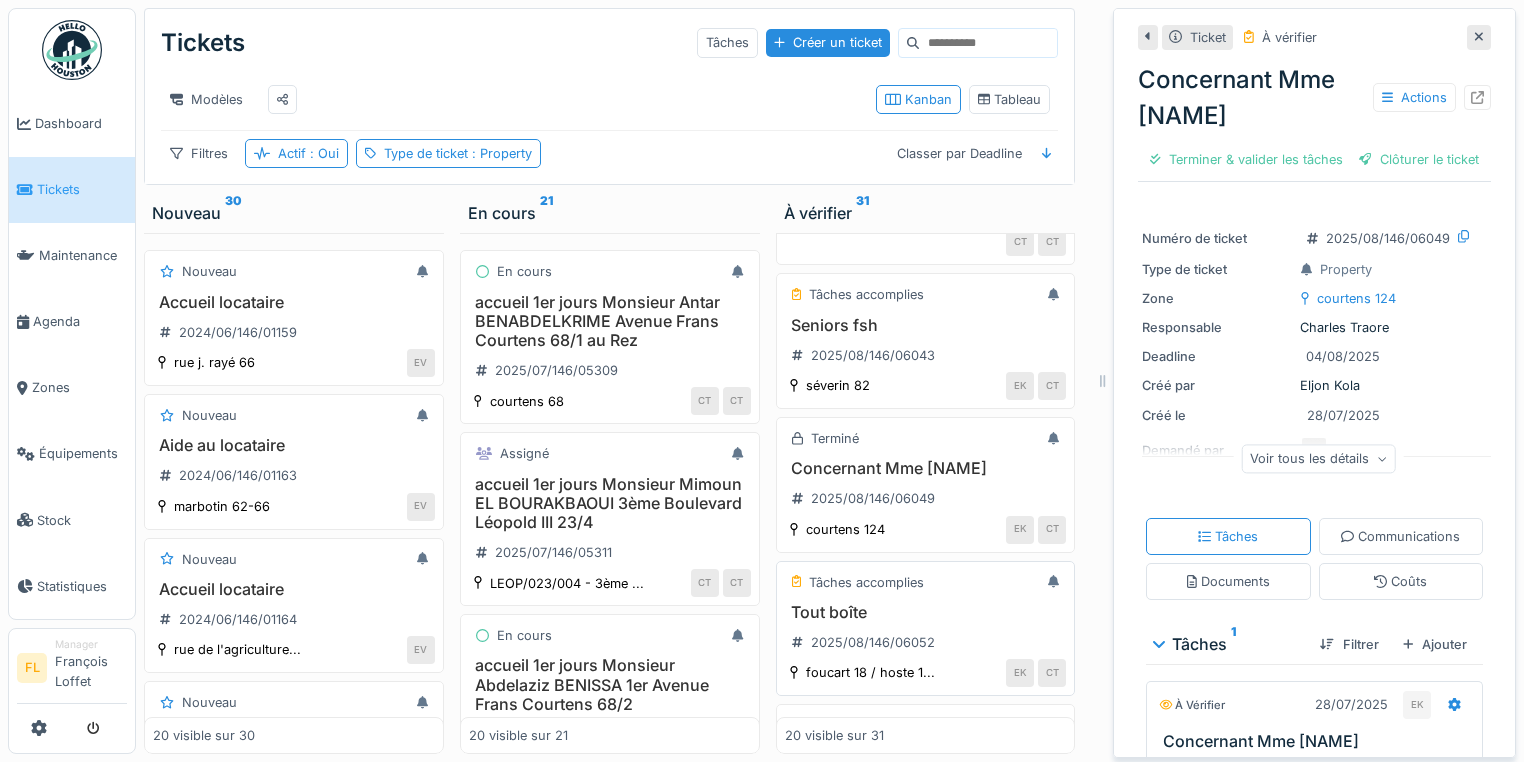 scroll, scrollTop: 720, scrollLeft: 0, axis: vertical 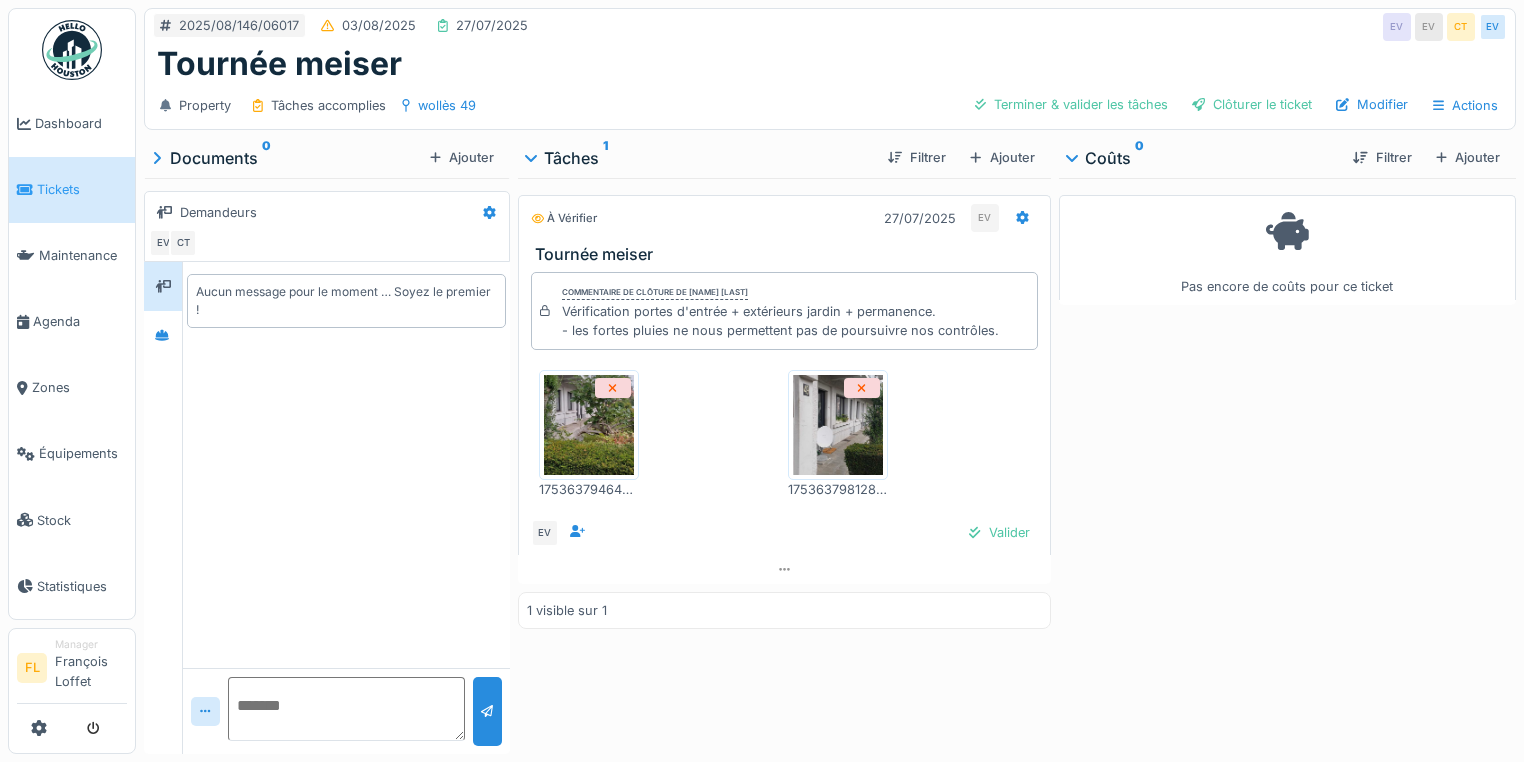 click at bounding box center (589, 425) 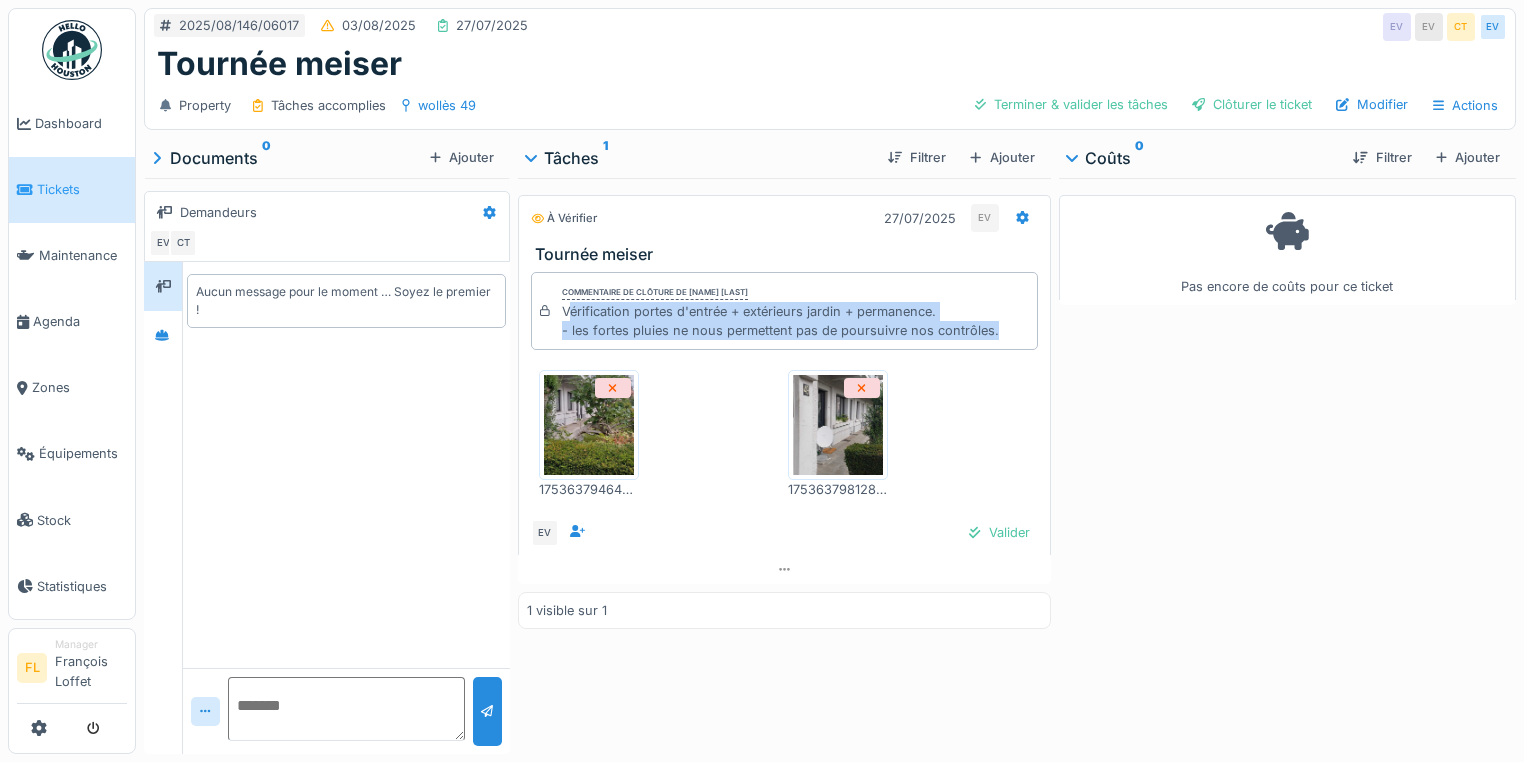 drag, startPoint x: 564, startPoint y: 316, endPoint x: 992, endPoint y: 328, distance: 428.16818 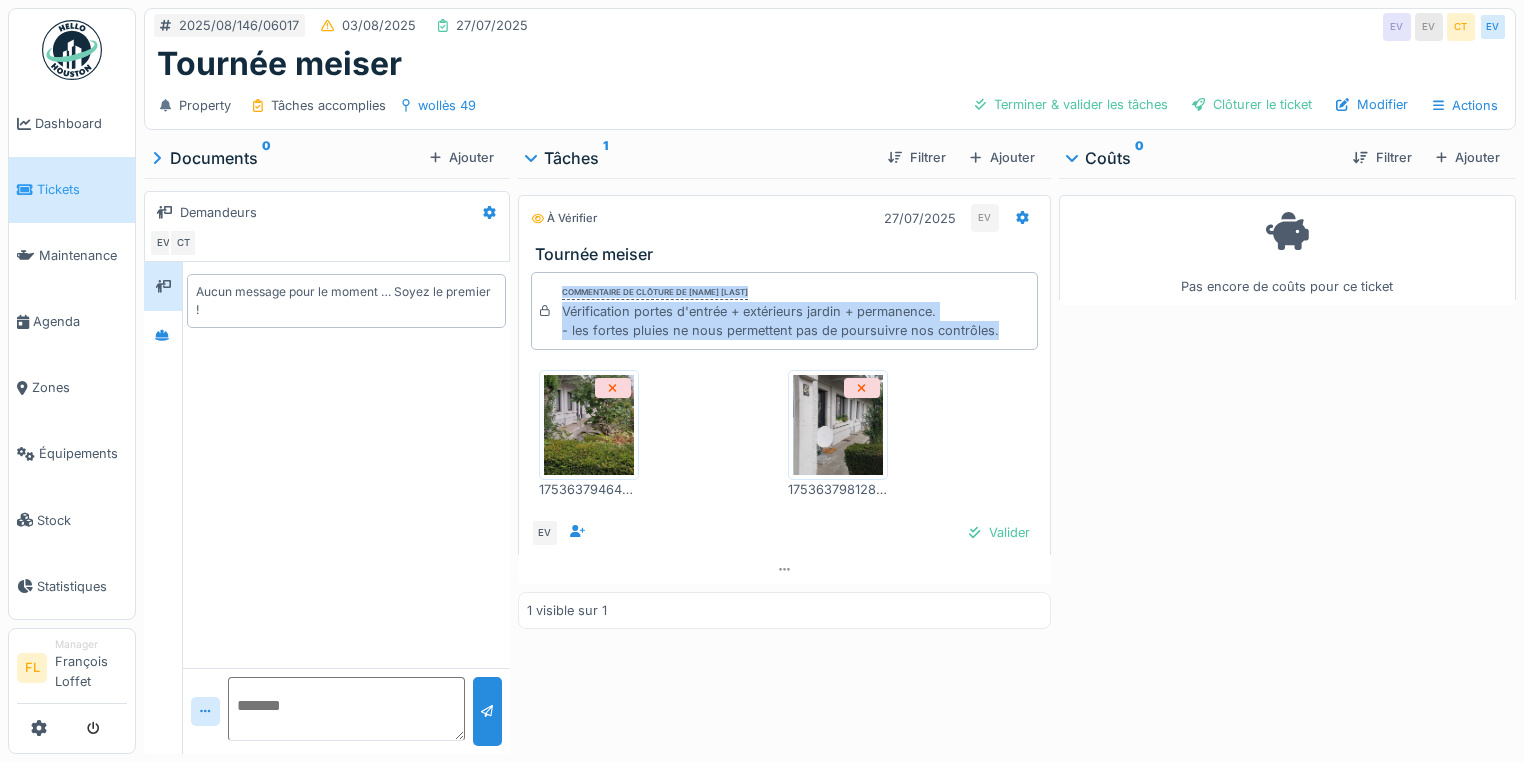 drag, startPoint x: 995, startPoint y: 328, endPoint x: 665, endPoint y: 403, distance: 338.41544 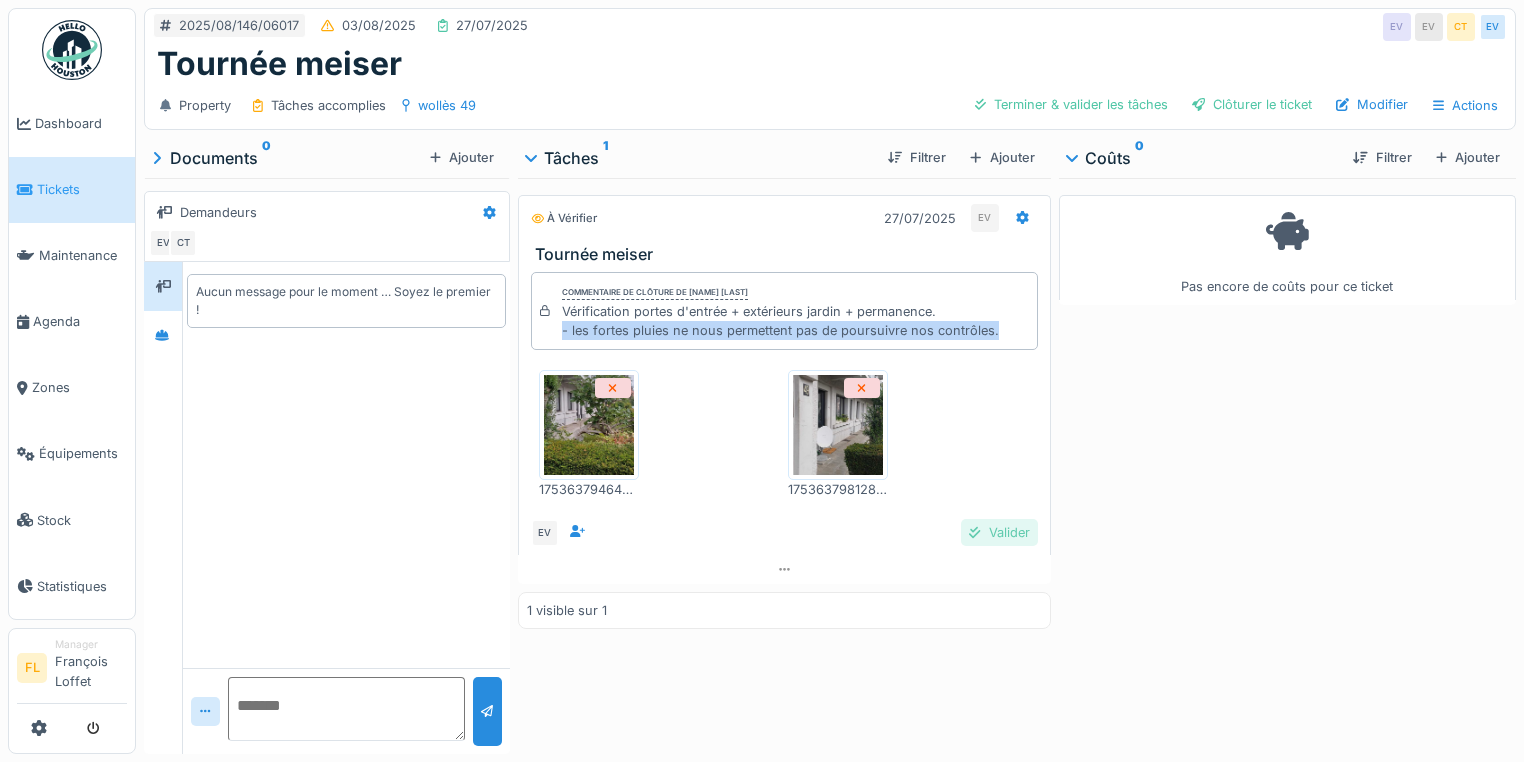 click at bounding box center (974, 532) 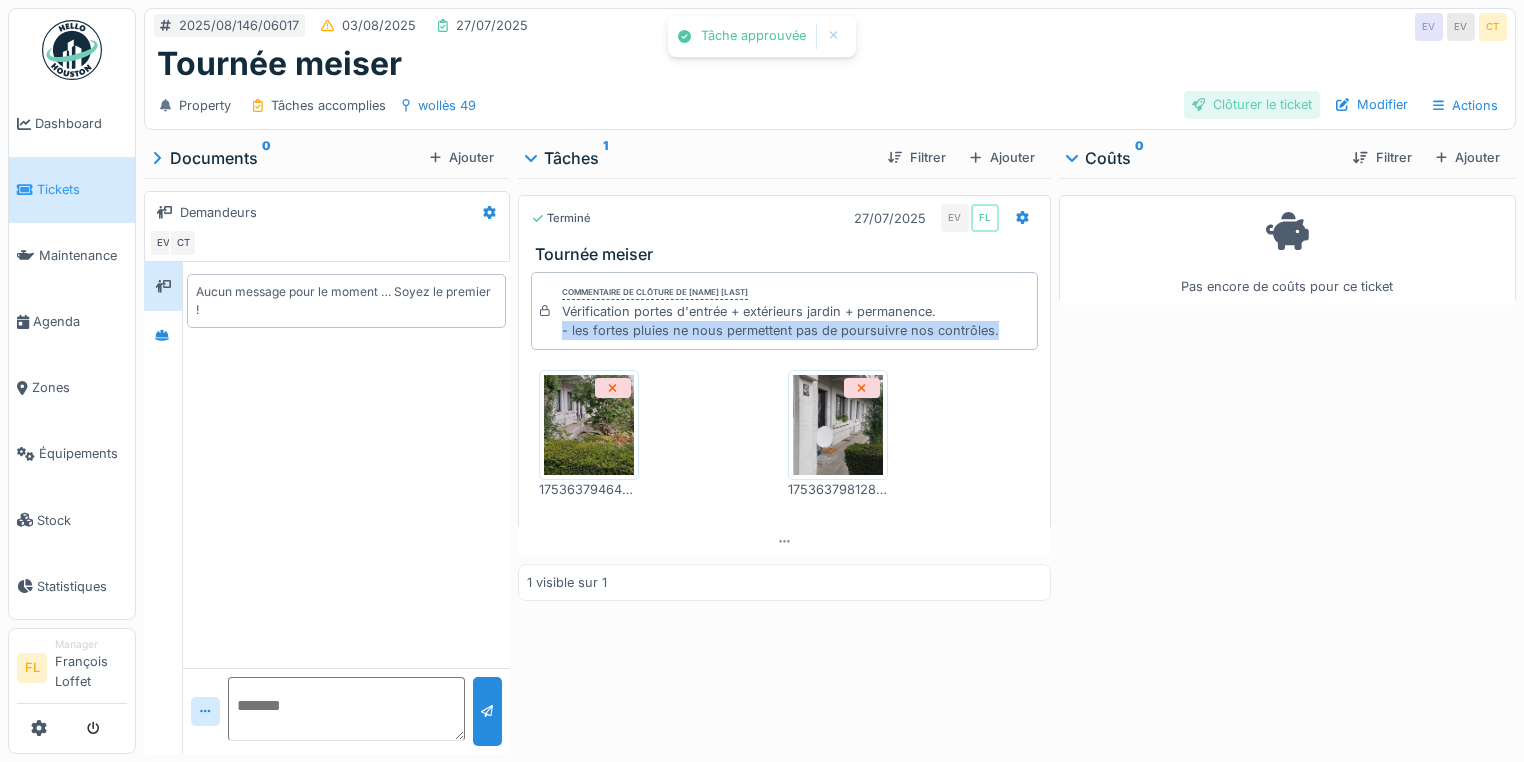 click on "Clôturer le ticket" at bounding box center [1252, 104] 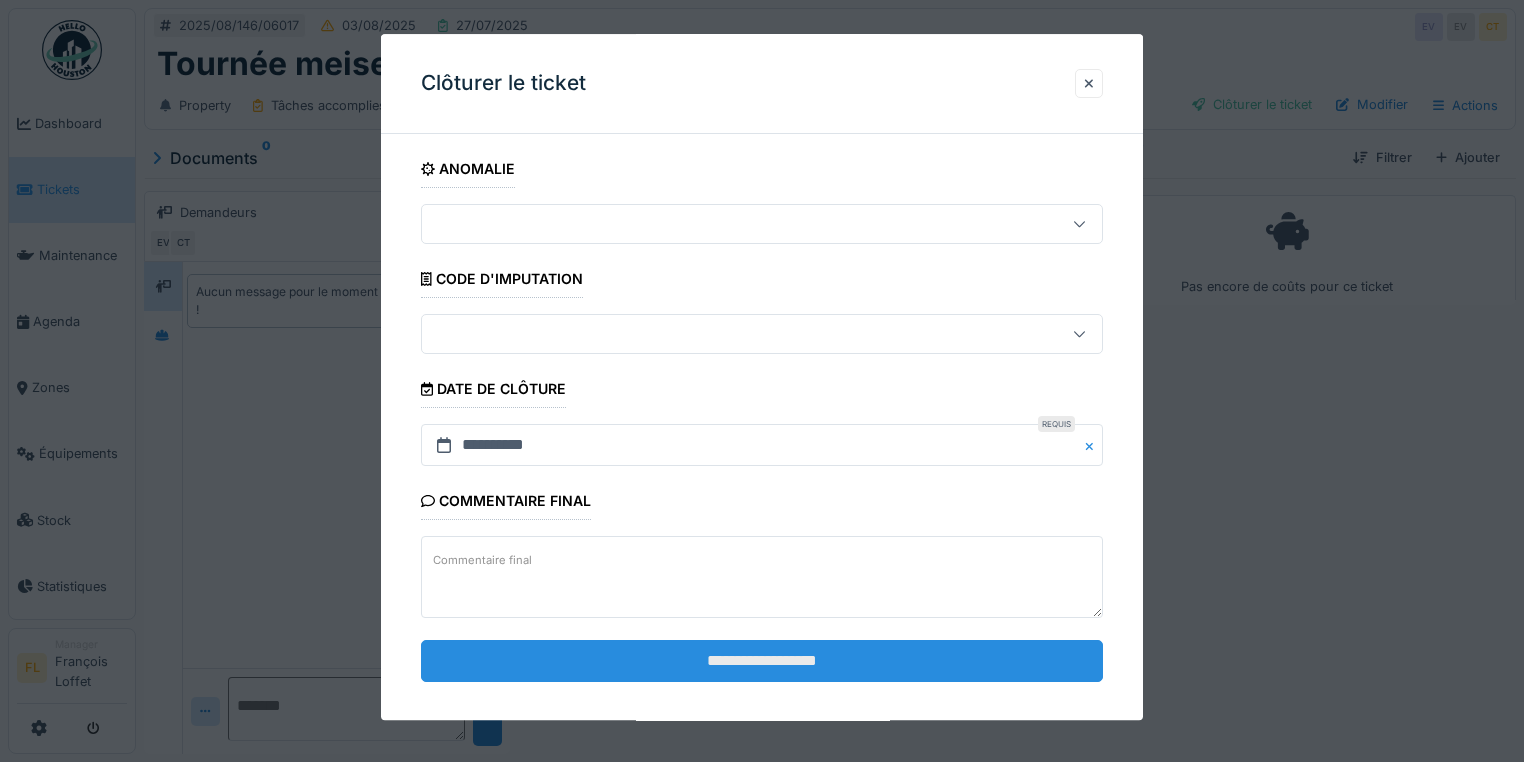 click on "**********" at bounding box center (762, 661) 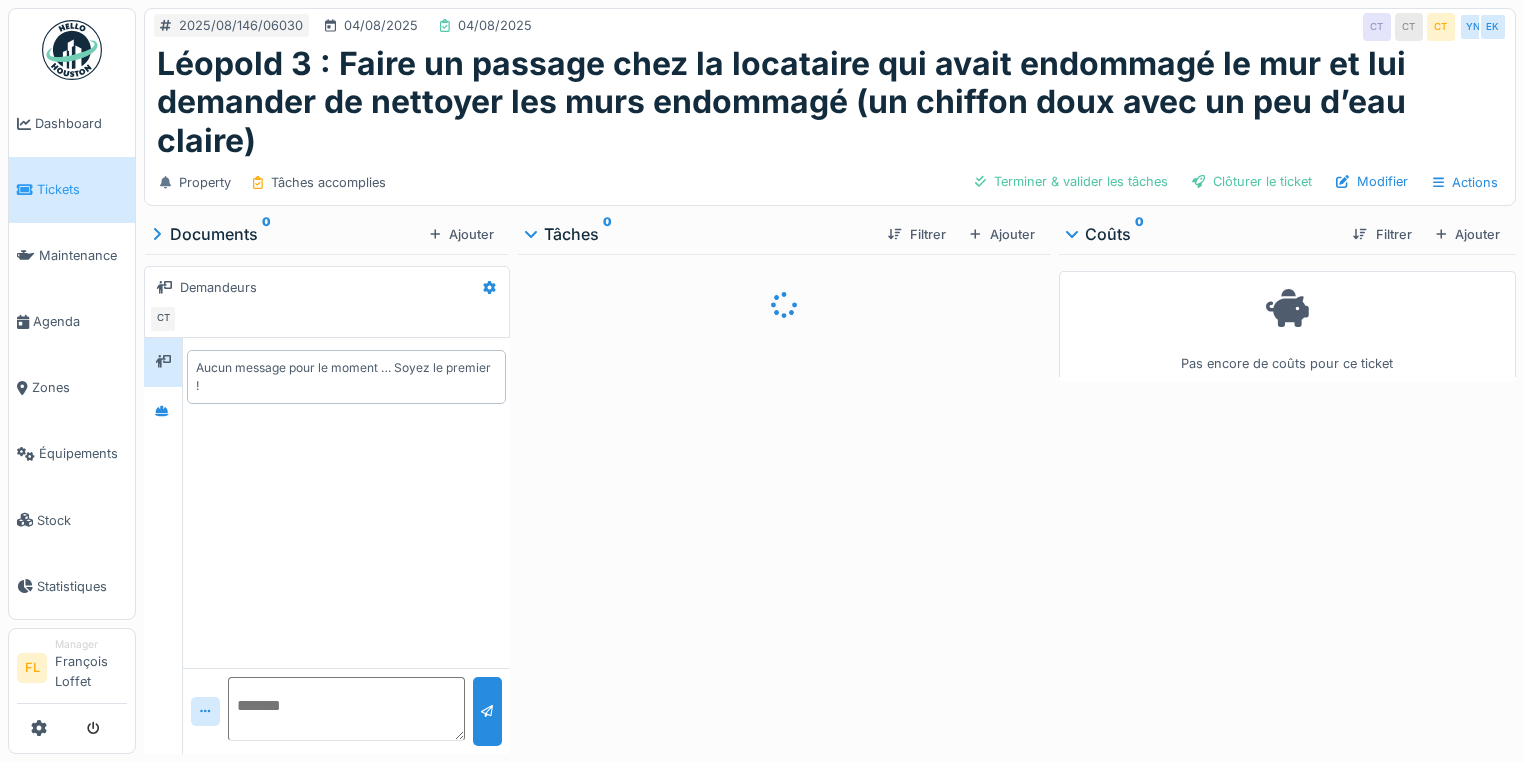 scroll, scrollTop: 0, scrollLeft: 0, axis: both 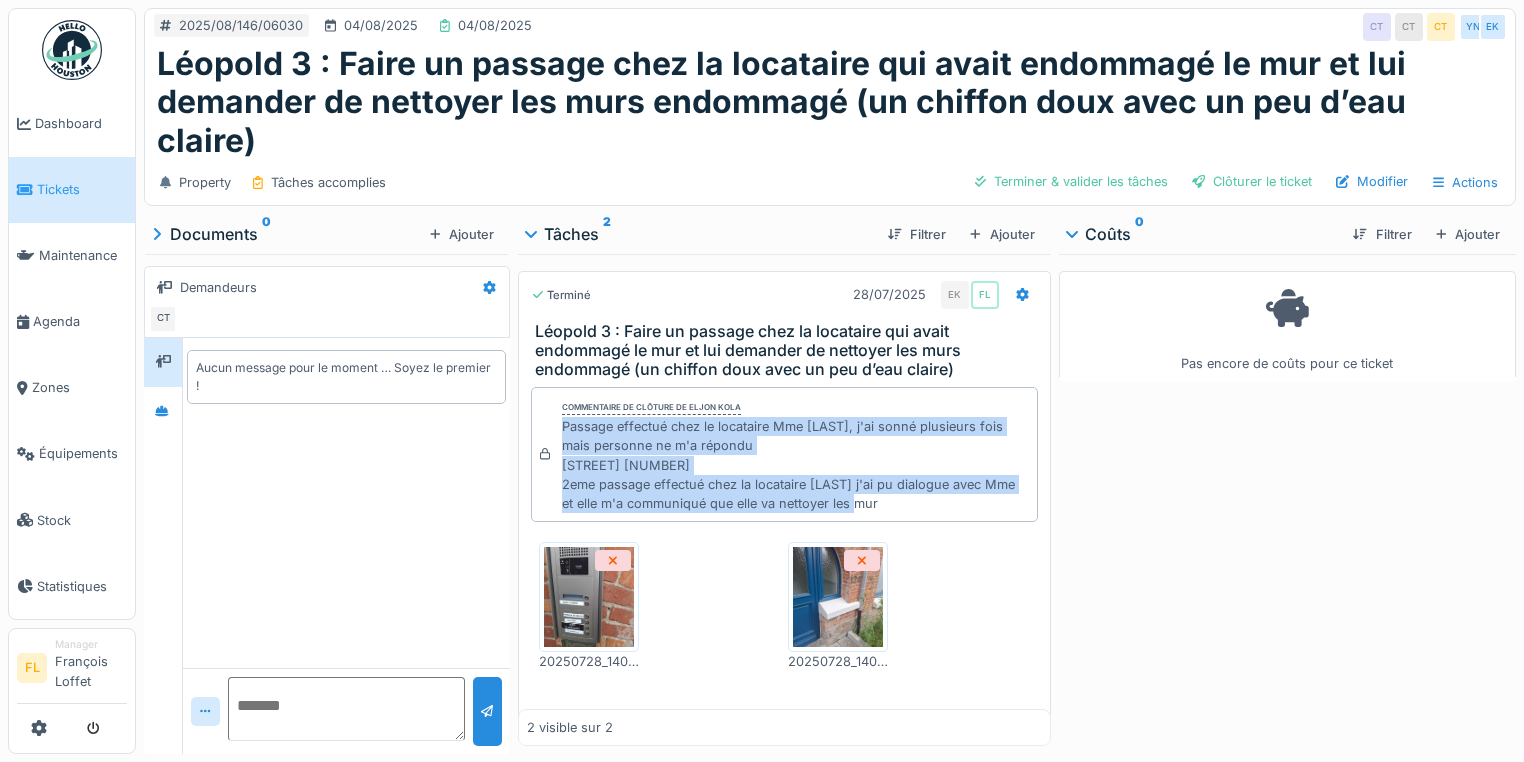 drag, startPoint x: 556, startPoint y: 424, endPoint x: 931, endPoint y: 496, distance: 381.84946 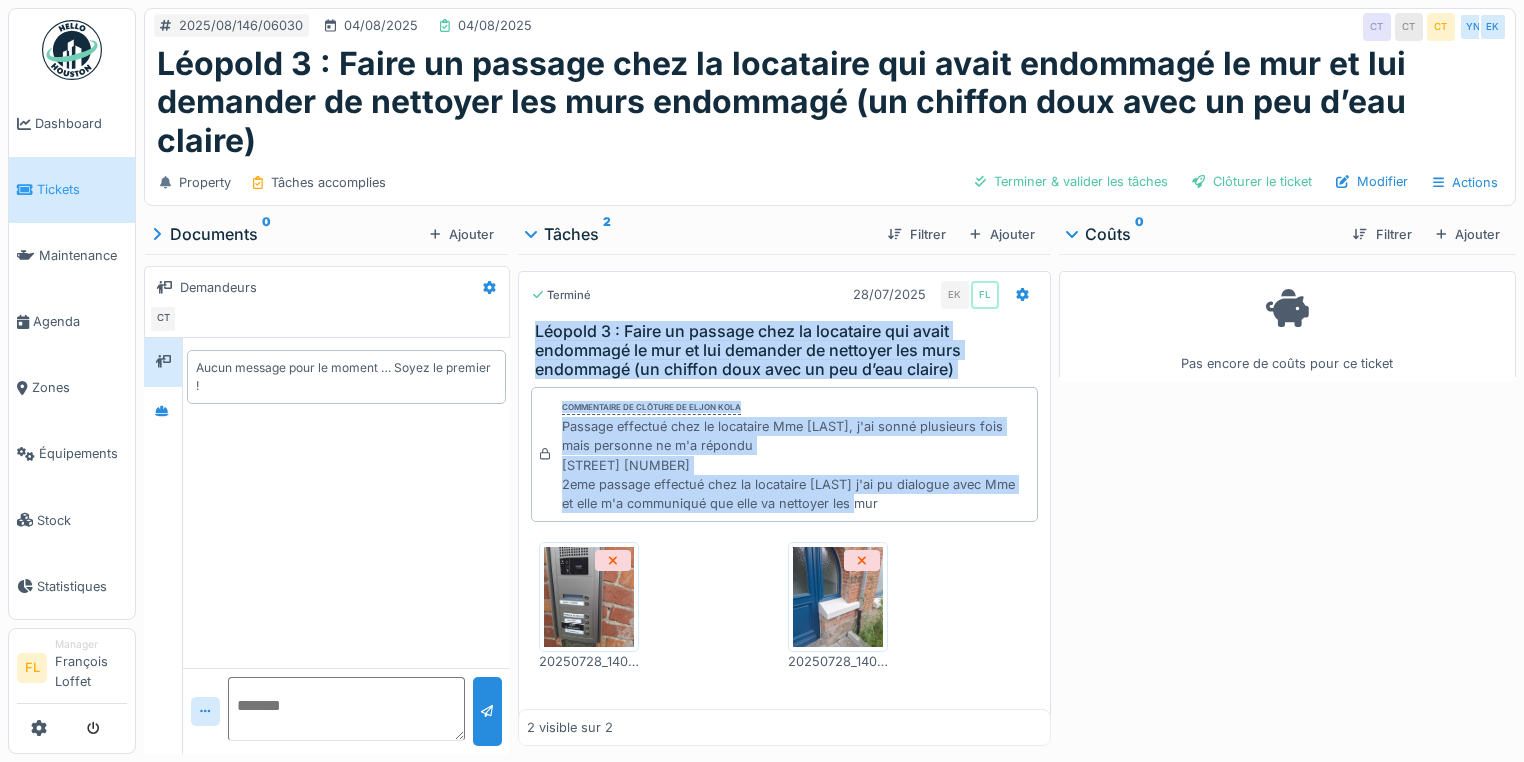 drag, startPoint x: 893, startPoint y: 501, endPoint x: 526, endPoint y: 327, distance: 406.15884 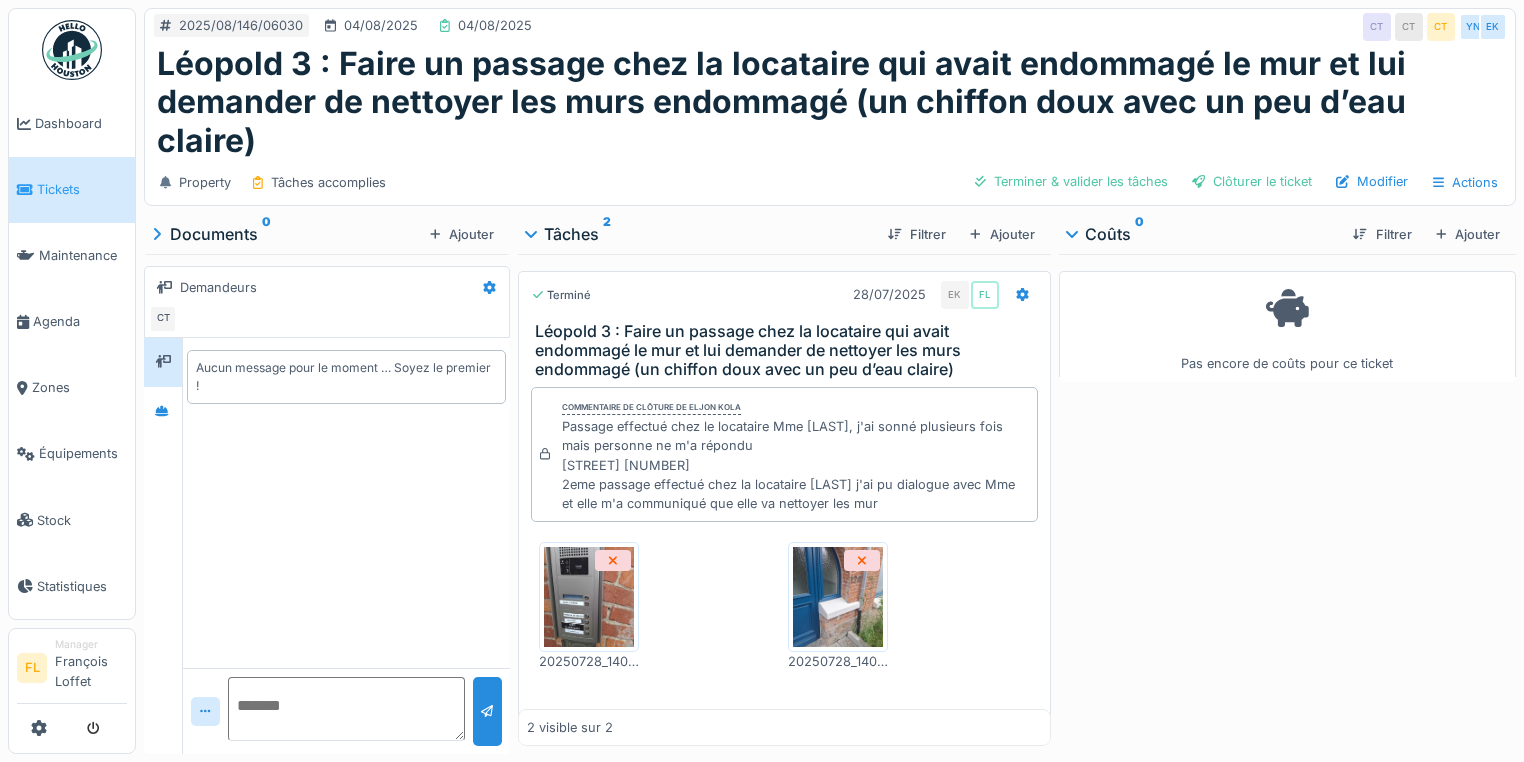 scroll, scrollTop: 12, scrollLeft: 0, axis: vertical 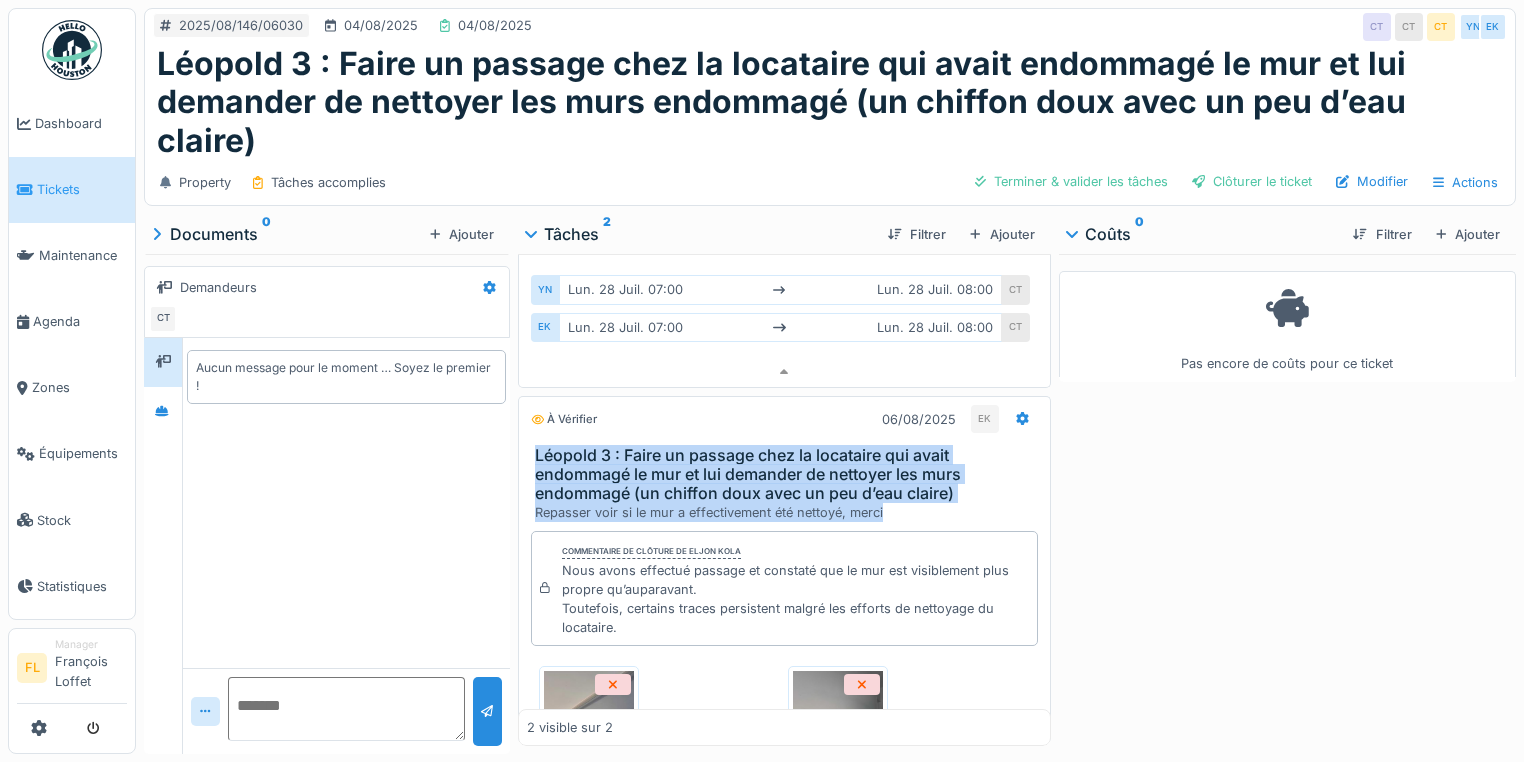 drag, startPoint x: 538, startPoint y: 438, endPoint x: 903, endPoint y: 493, distance: 369.12057 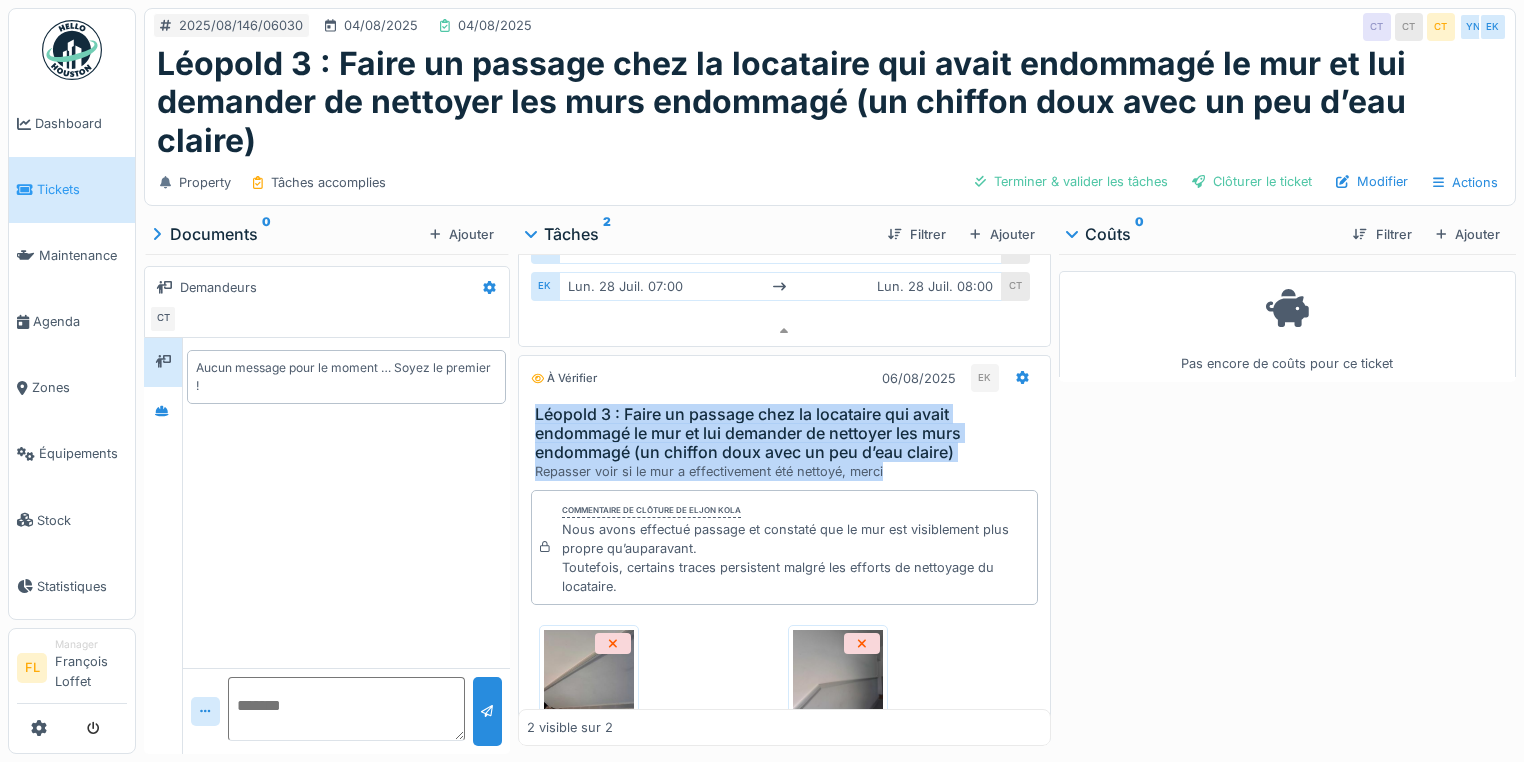 scroll, scrollTop: 554, scrollLeft: 0, axis: vertical 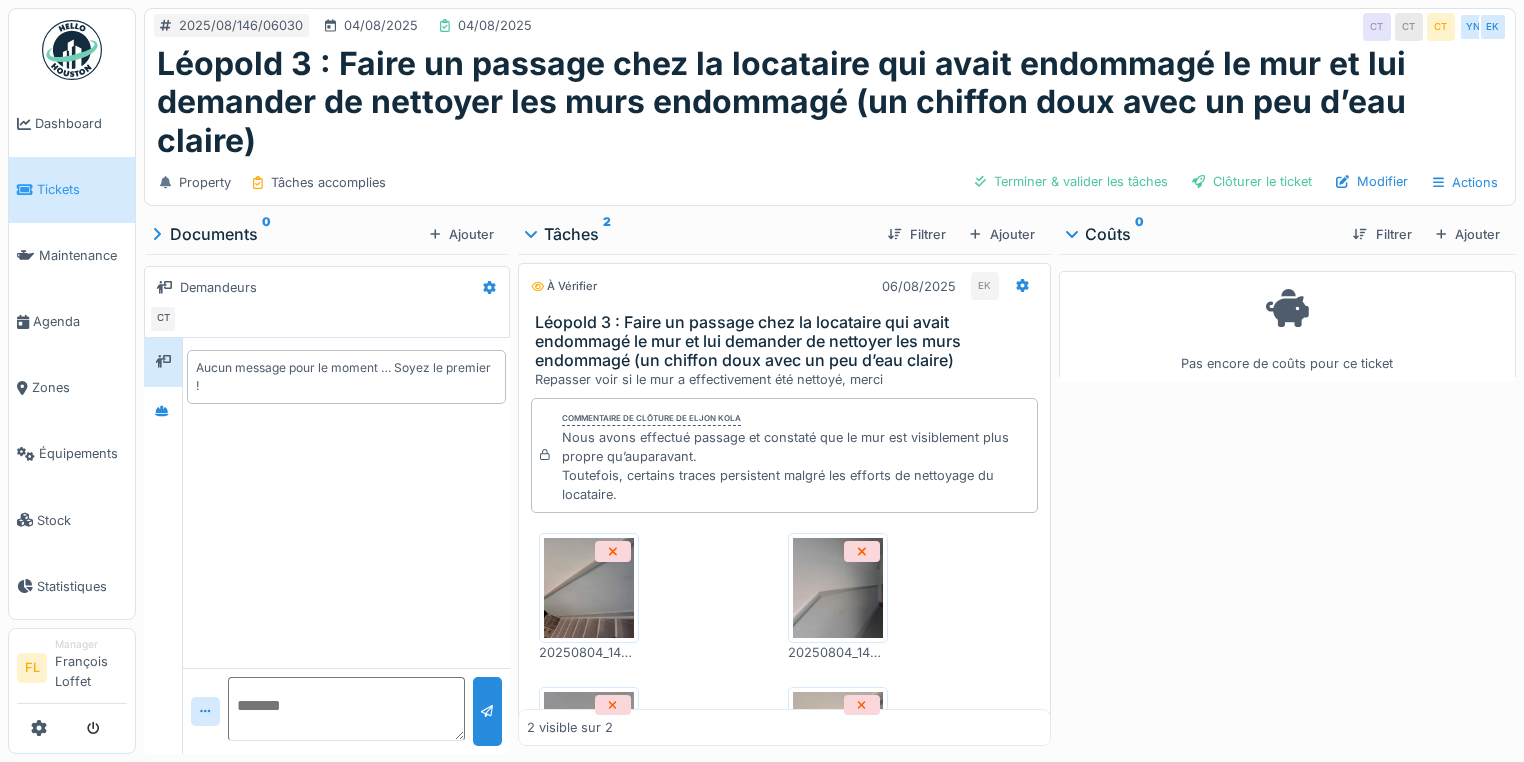 click on "Commentaire de clôture de [FIRST] [LAST] Nous avons effectué passage et constaté que le mur est visiblement plus propre qu’auparavant.
Toutefois, certains traces persistent malgré les efforts de nettoyage du locataire. [DATE]_[TIME].jpg [DATE]_[TIME].jpg [DATE]_[TIME].jpg [DATE]_[TIME].jpg [DATE]_[TIME].jpg [DATE]_[TIME].jpg [DATE]_[TIME].jpg [DATE]_[TIME].jpg [DATE]_[TIME].jpg [STATE] [DAY] [MONTH] [DAY] [TIME] [DAY] [MONTH] [DAY] [TIME] [STATE] [STATE] [DAY] [MONTH] [DAY] [TIME] [DAY] [MONTH] [DAY] [TIME] [STATE]" at bounding box center [784, 897] 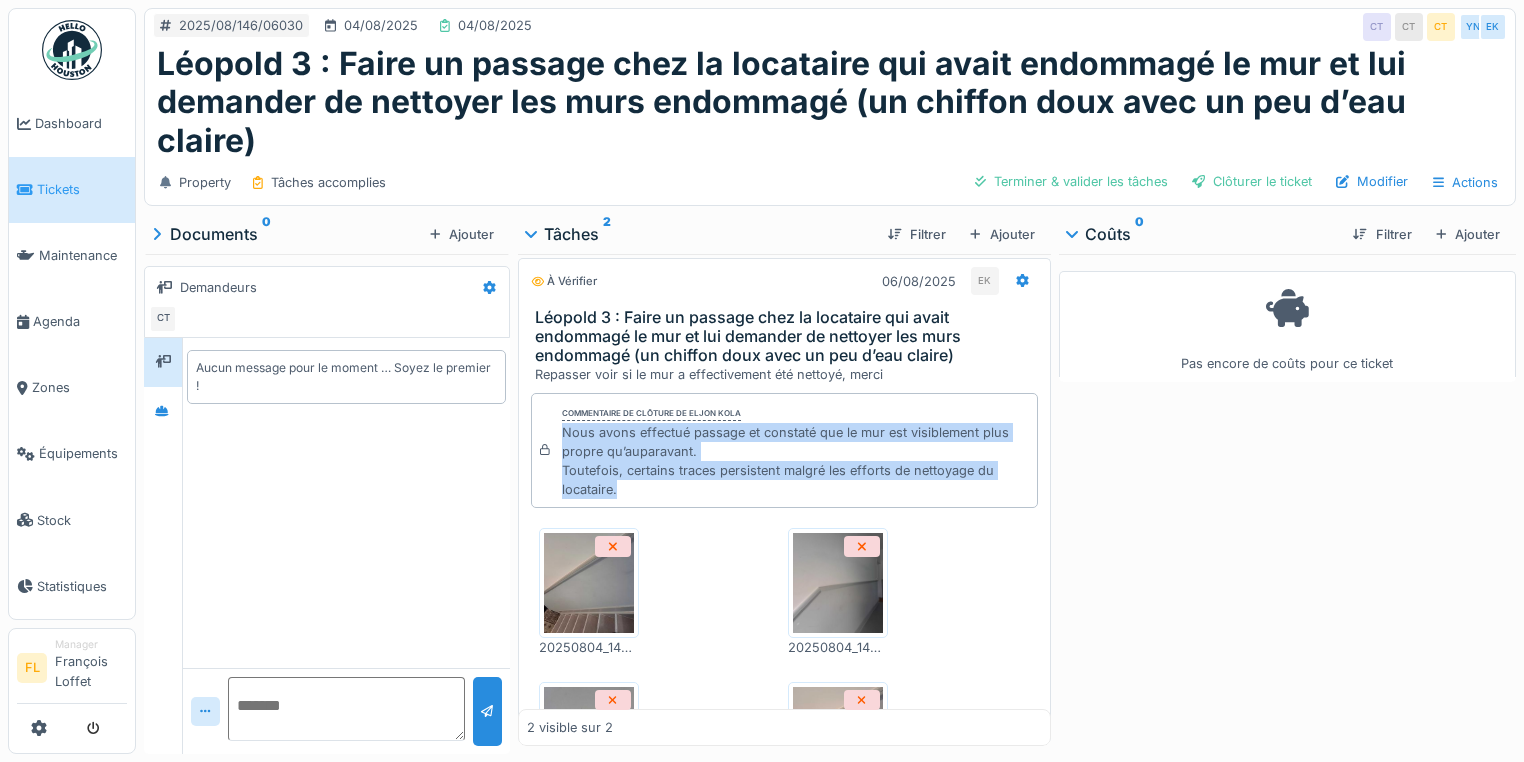 drag, startPoint x: 556, startPoint y: 418, endPoint x: 656, endPoint y: 474, distance: 114.61239 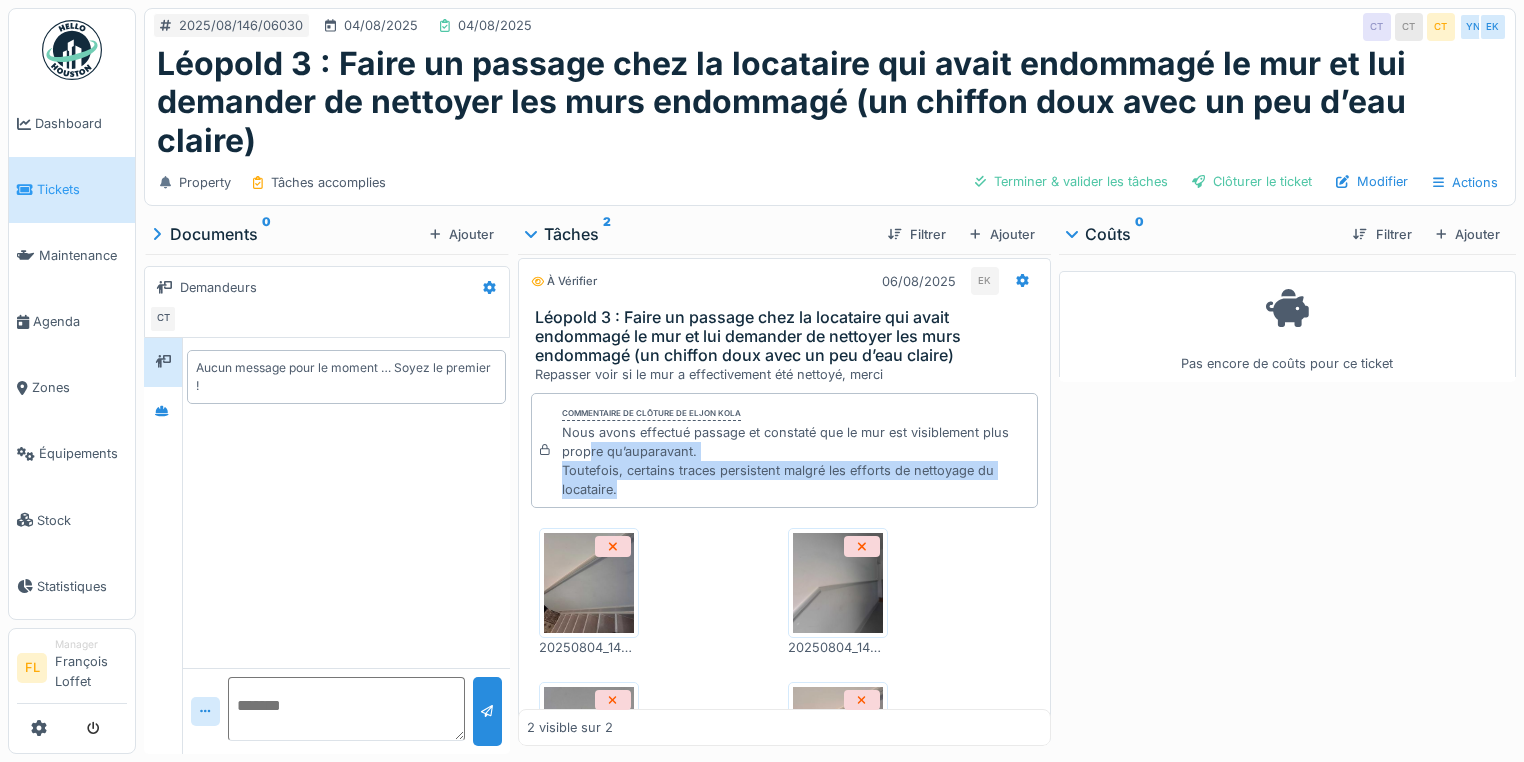drag, startPoint x: 621, startPoint y: 465, endPoint x: 584, endPoint y: 436, distance: 47.010635 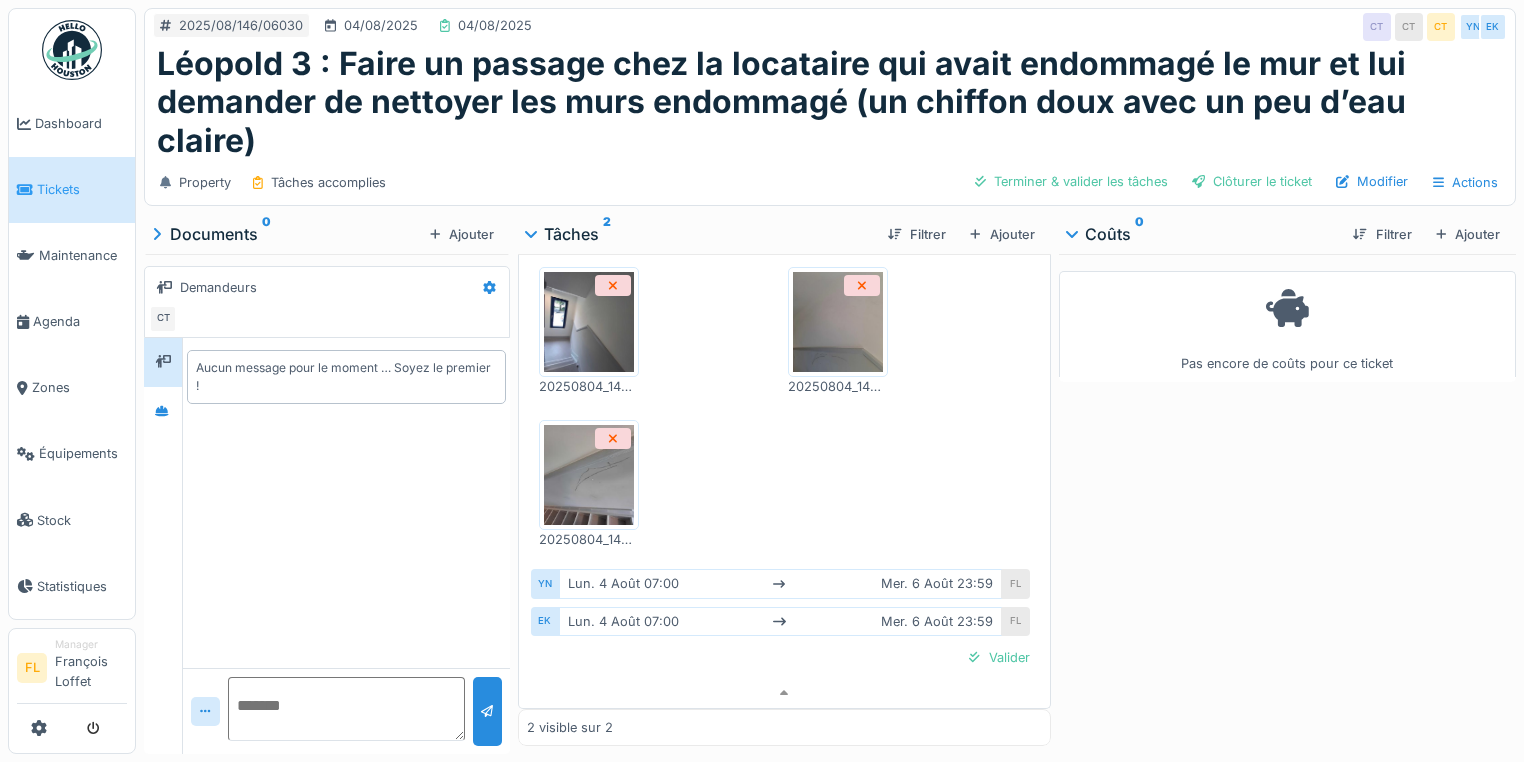 scroll, scrollTop: 1276, scrollLeft: 0, axis: vertical 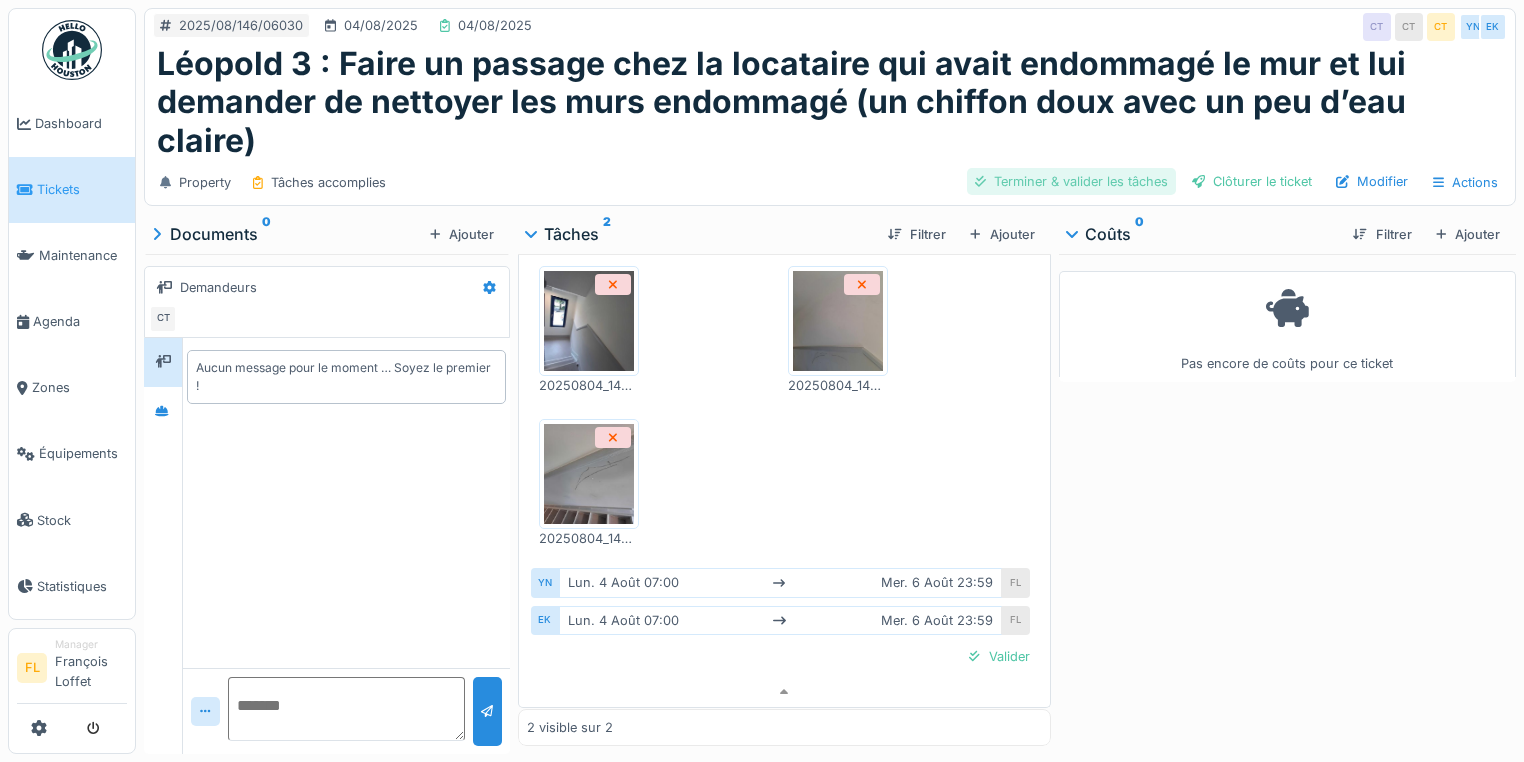 click on "Terminer & valider les tâches" at bounding box center [1071, 181] 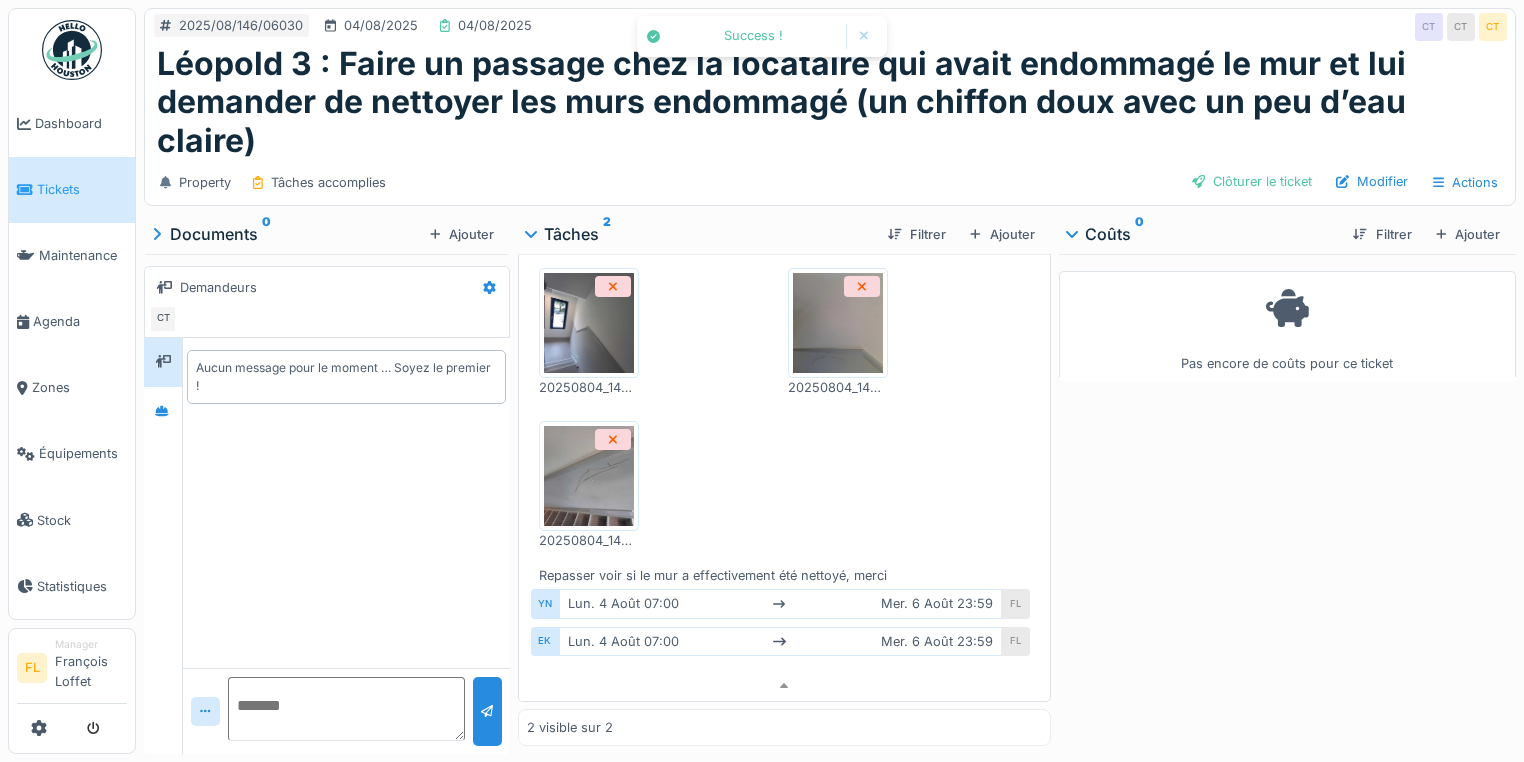 scroll, scrollTop: 1248, scrollLeft: 0, axis: vertical 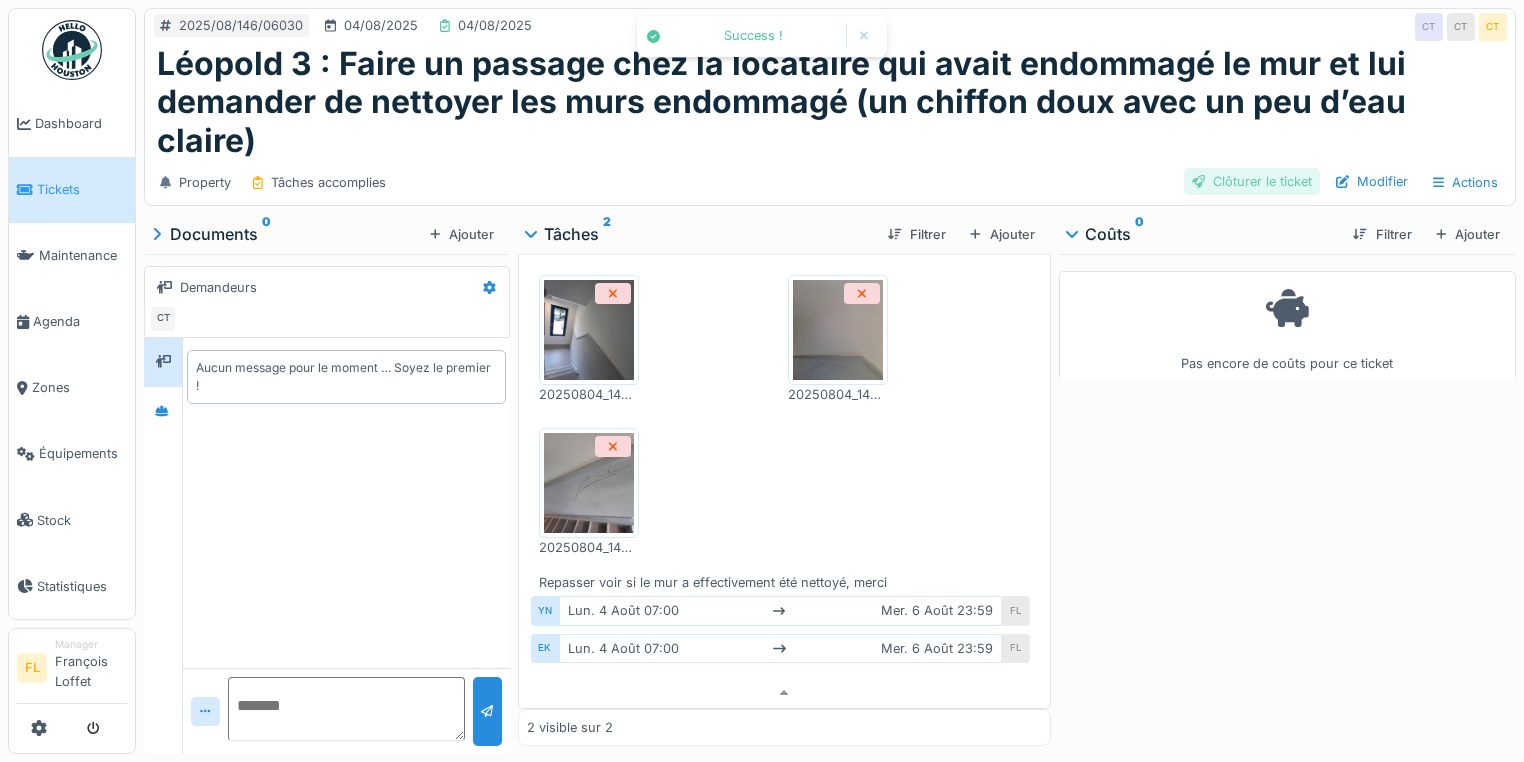 click on "Clôturer le ticket" at bounding box center (1252, 181) 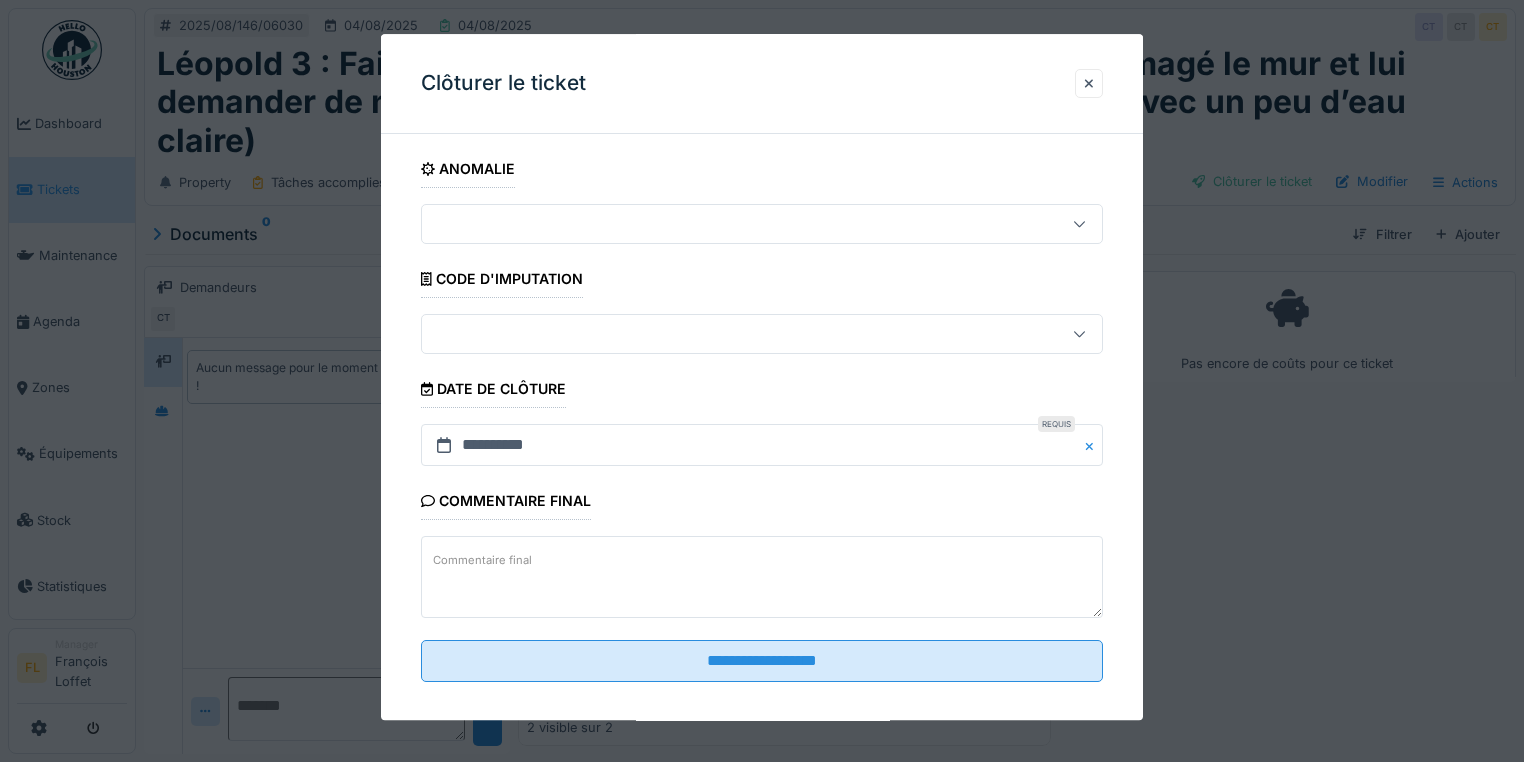 click on "Commentaire final" at bounding box center (762, 578) 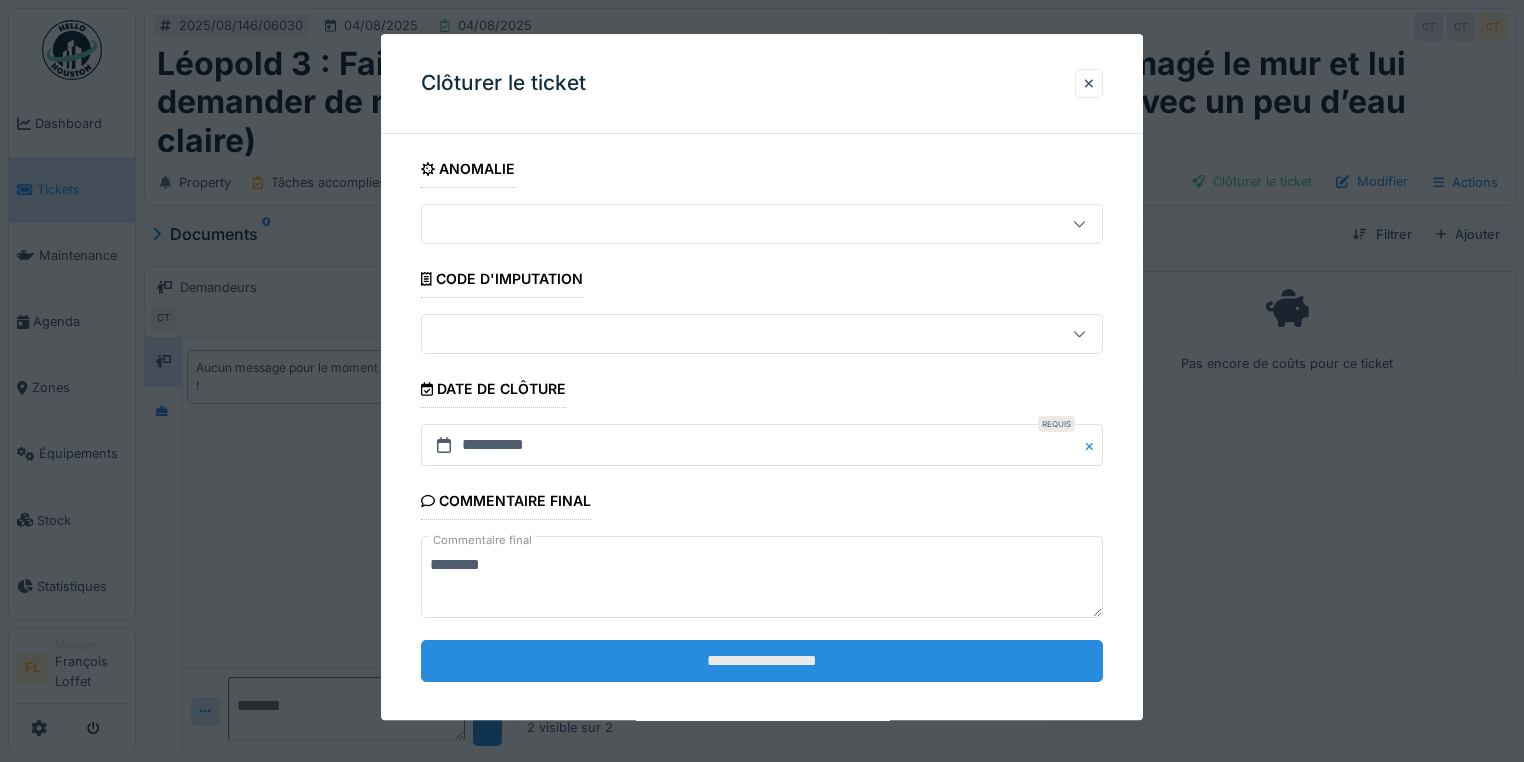 type on "********" 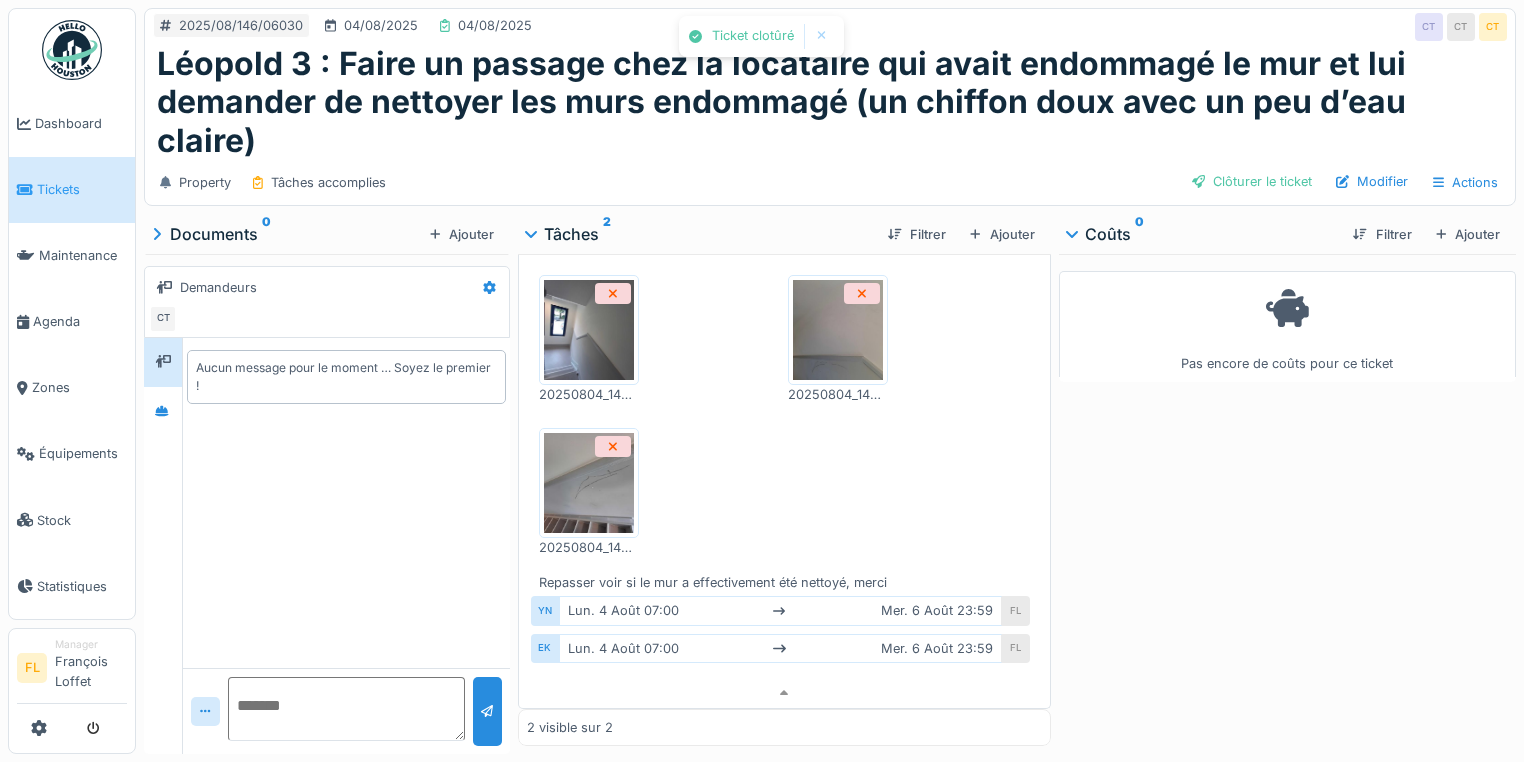 scroll, scrollTop: 1255, scrollLeft: 0, axis: vertical 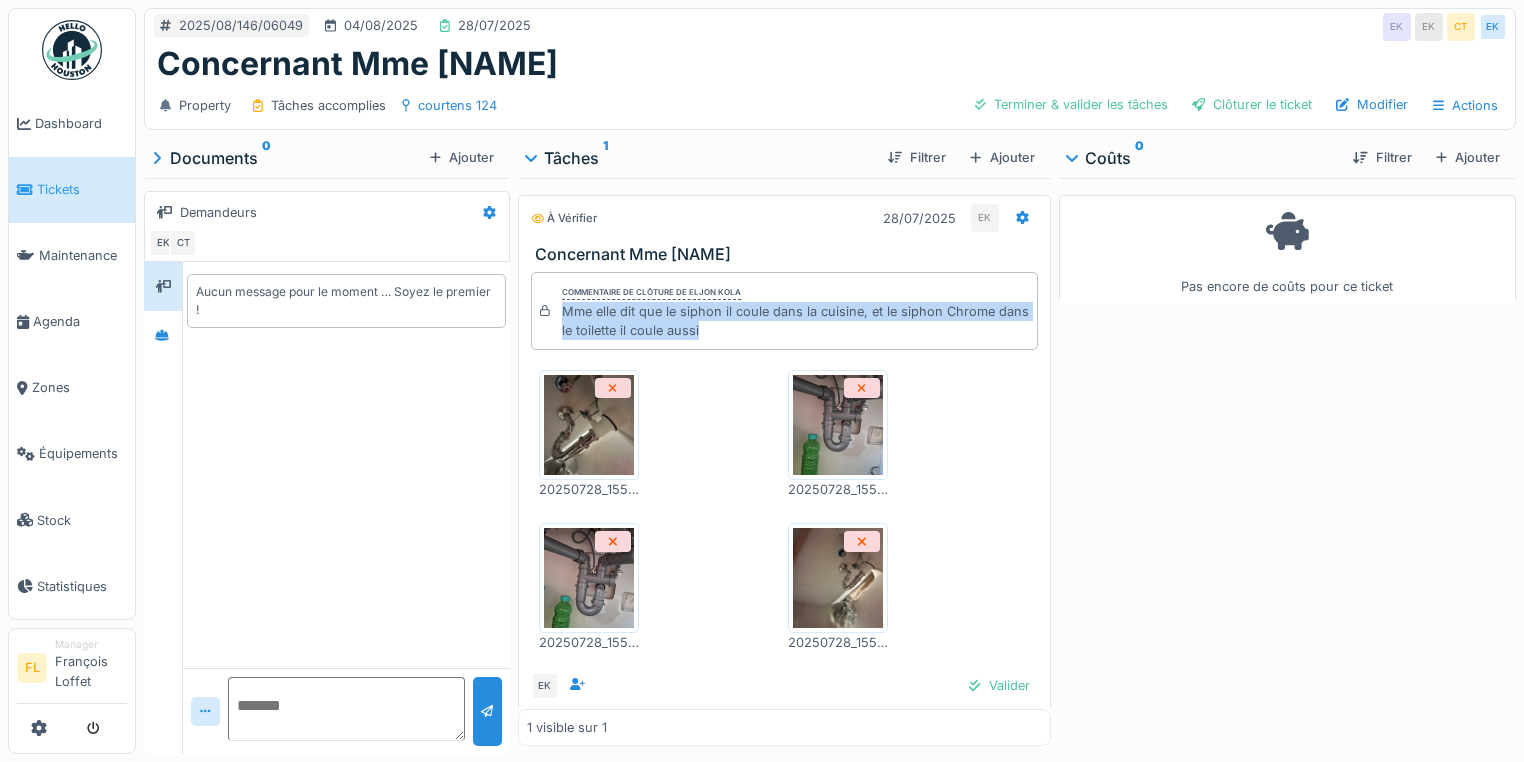 drag, startPoint x: 557, startPoint y: 311, endPoint x: 738, endPoint y: 328, distance: 181.79659 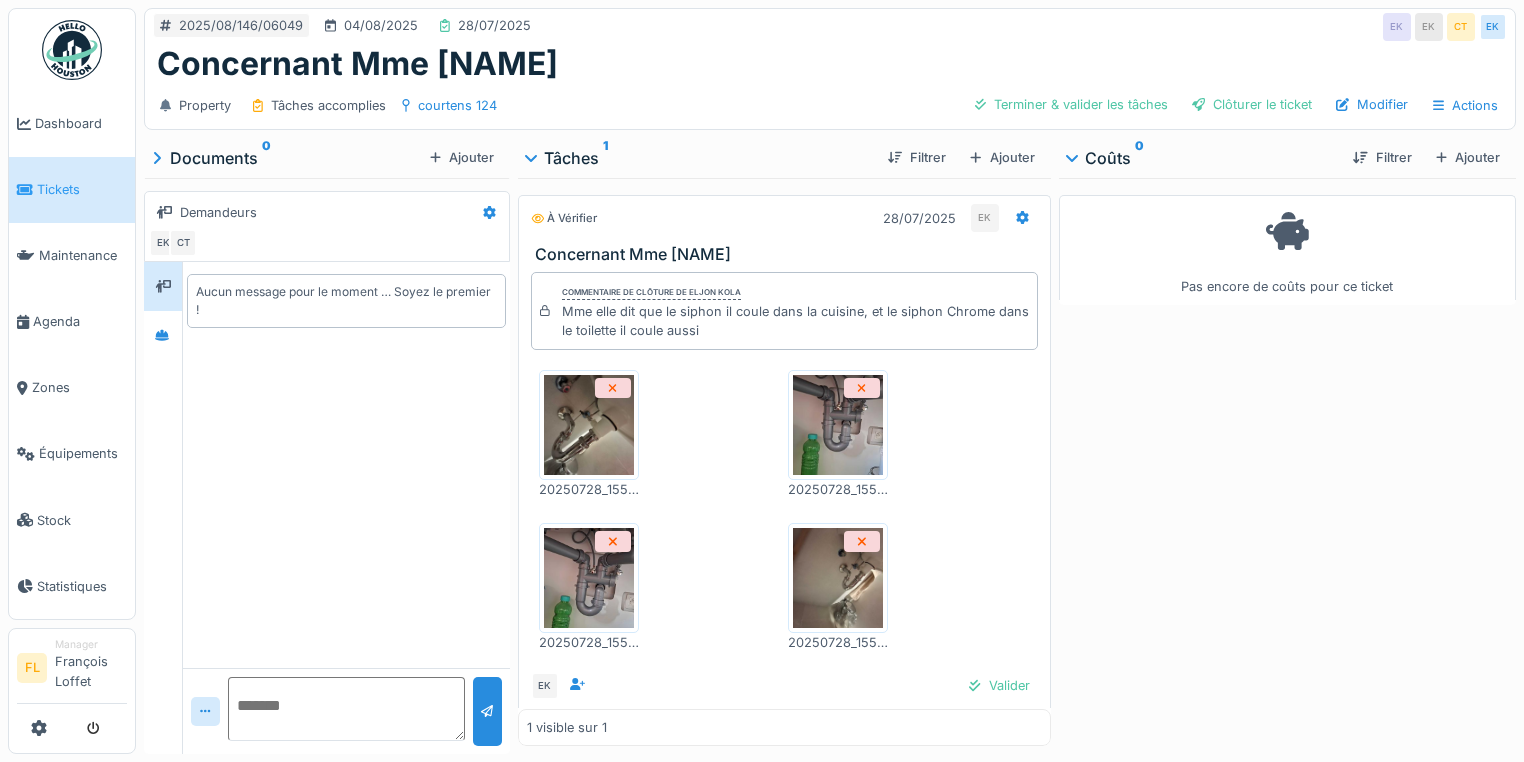 click at bounding box center (346, 709) 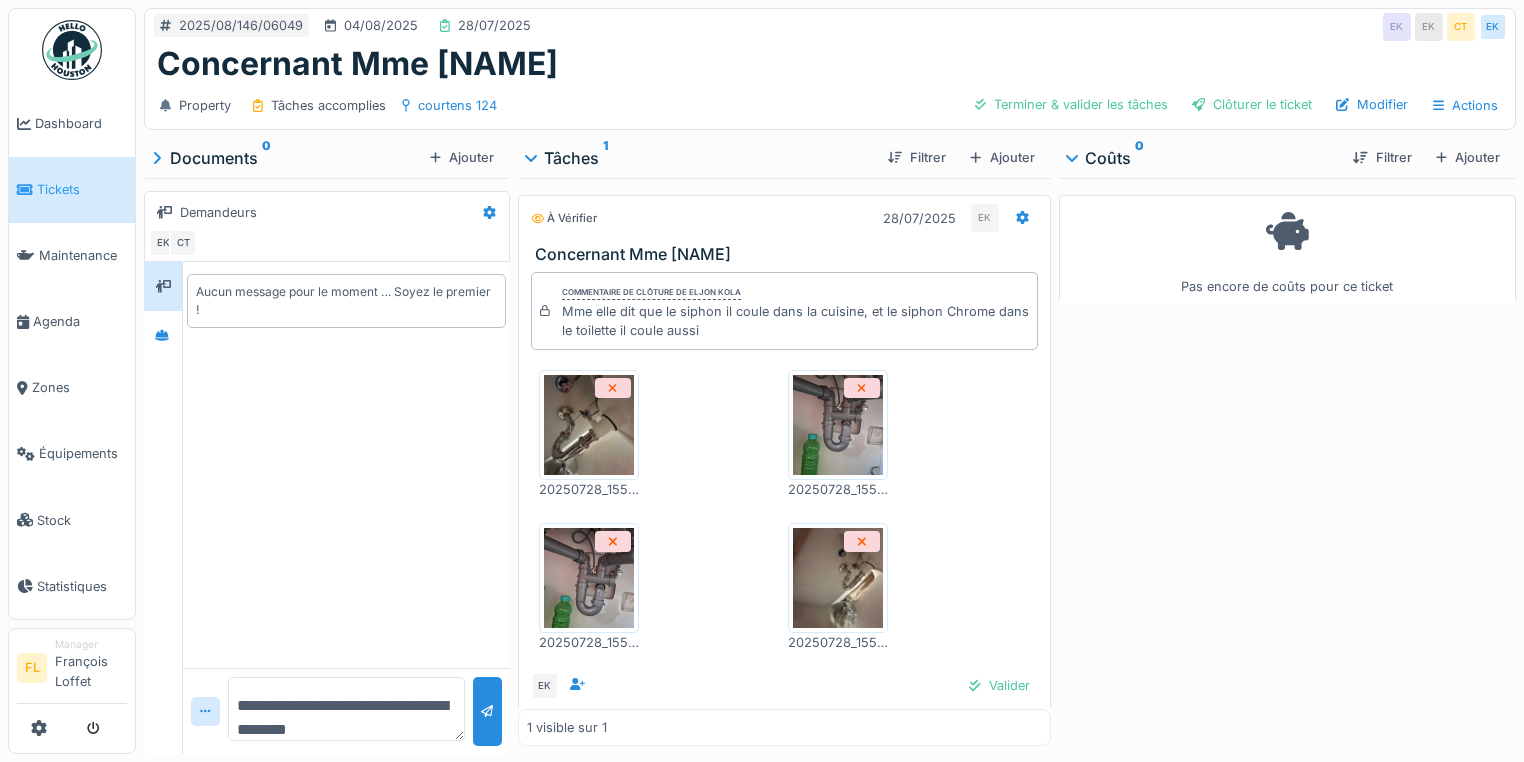 type on "**********" 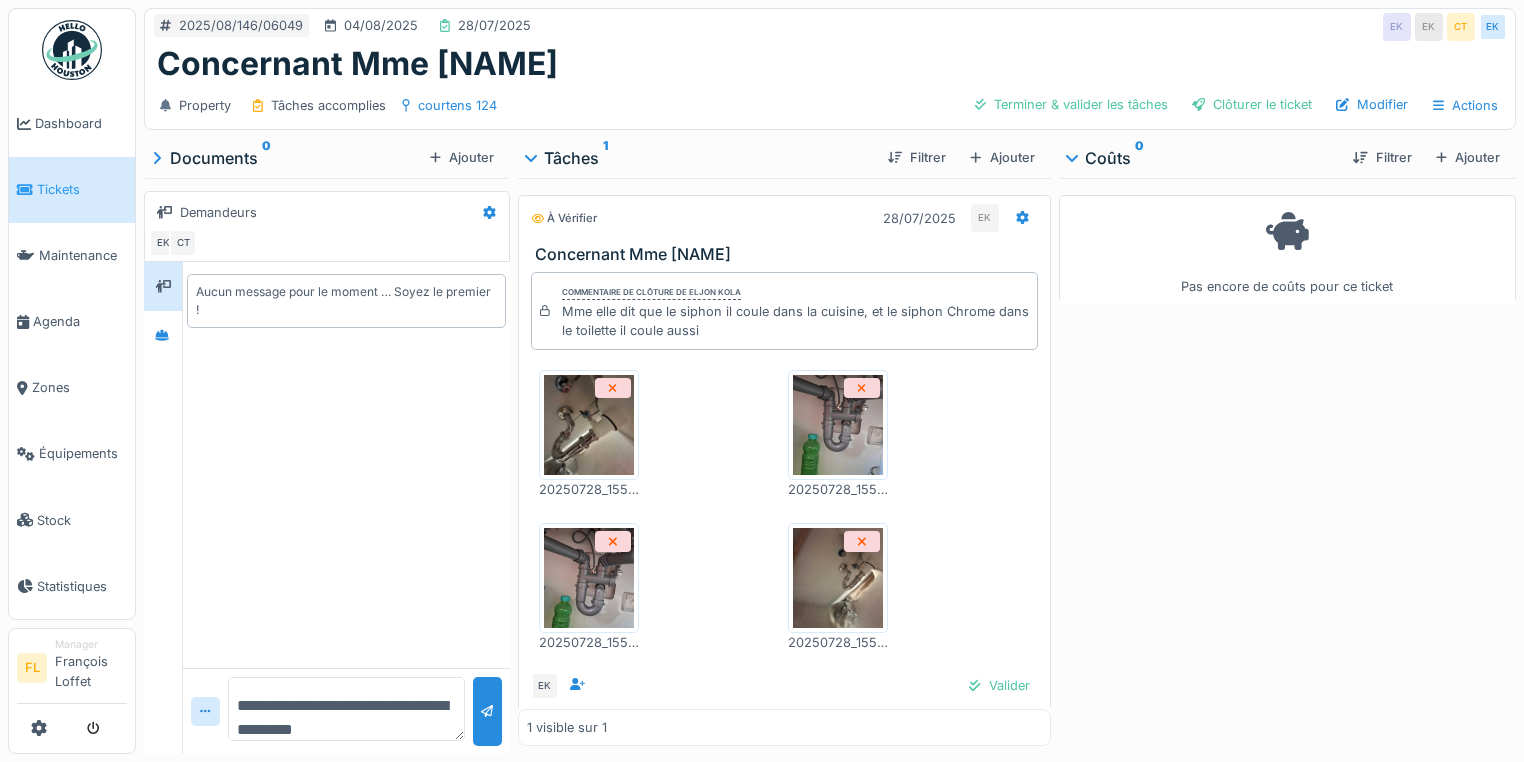 scroll, scrollTop: 0, scrollLeft: 0, axis: both 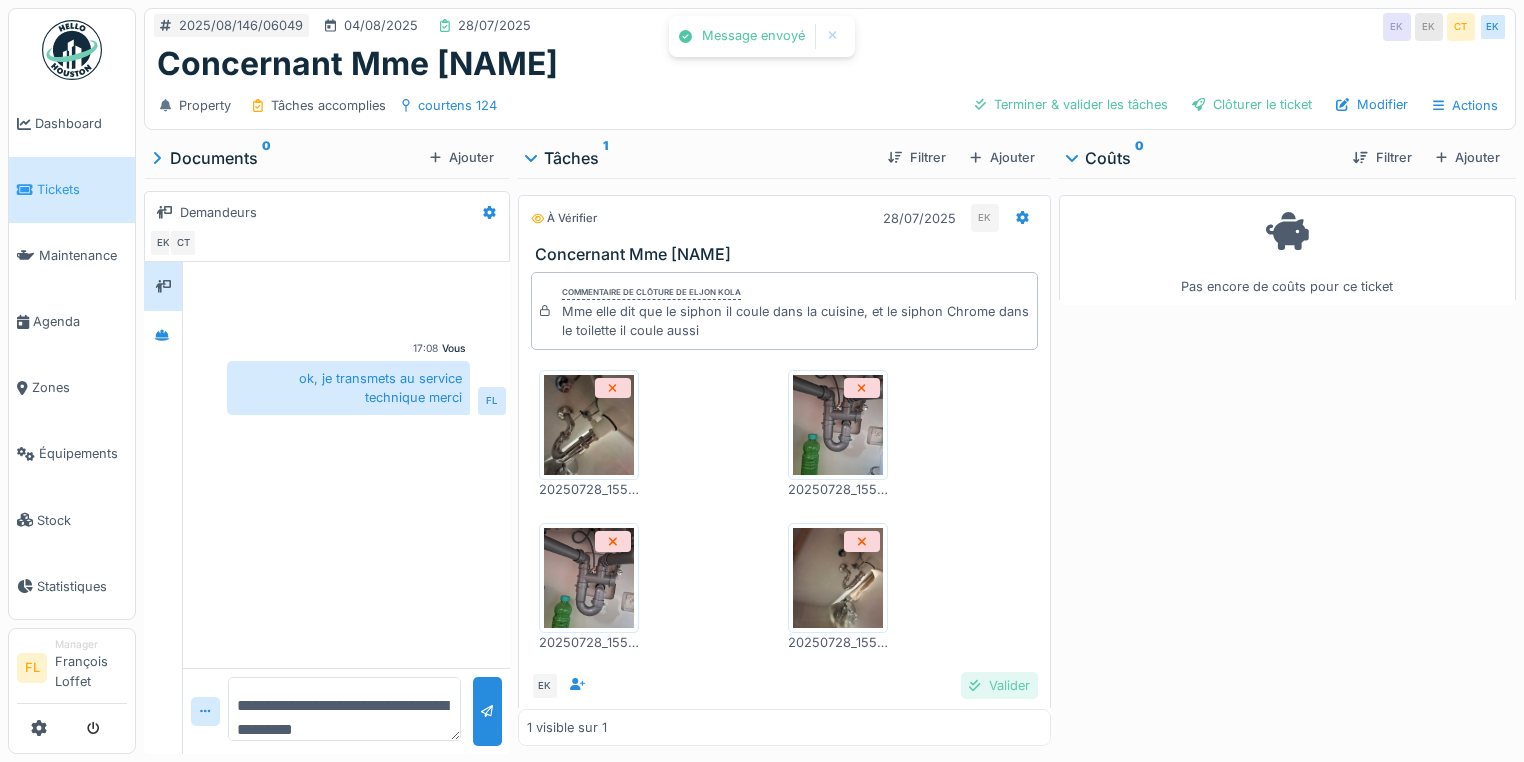 click on "Valider" at bounding box center [999, 685] 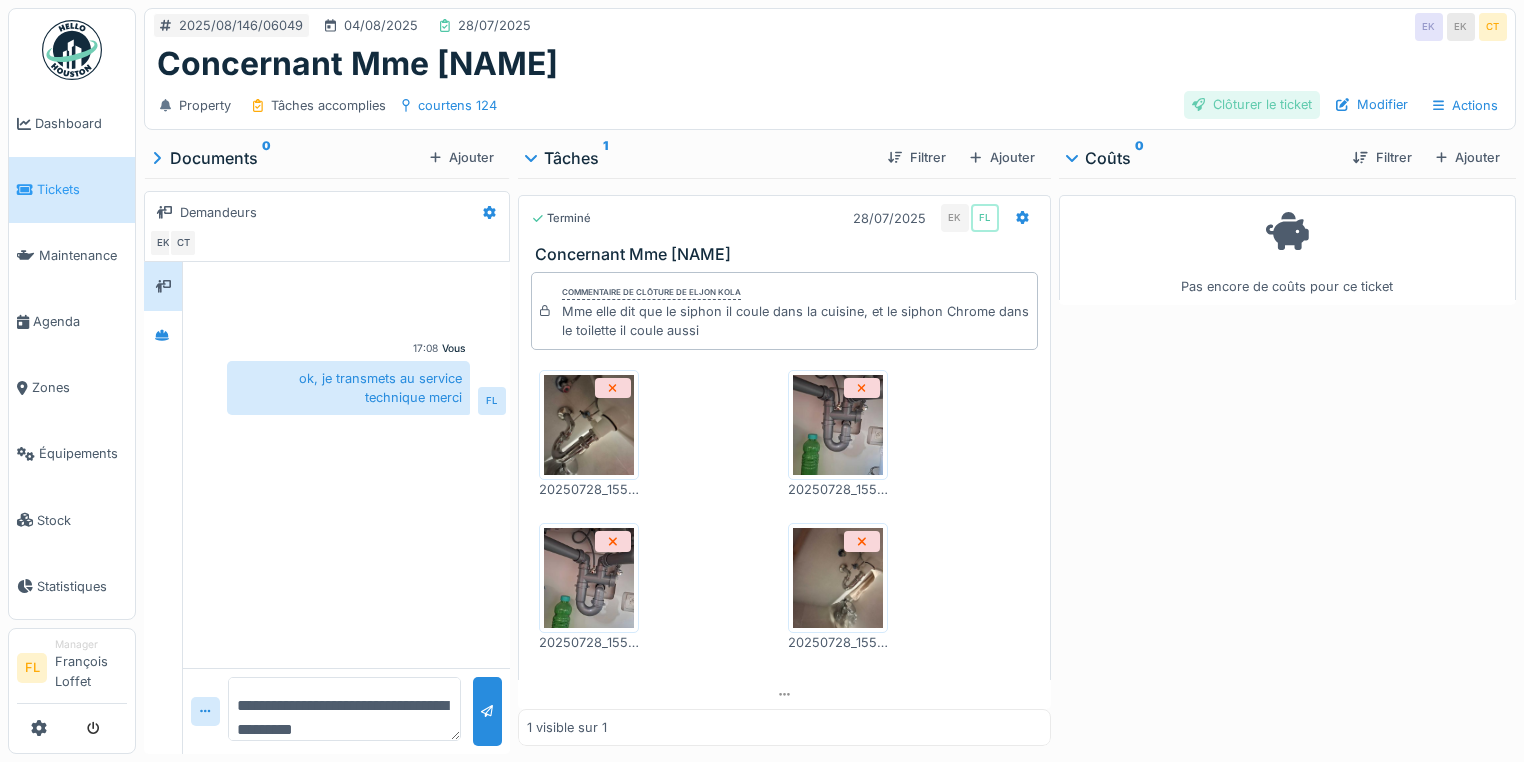 drag, startPoint x: 1238, startPoint y: 104, endPoint x: 996, endPoint y: 48, distance: 248.39485 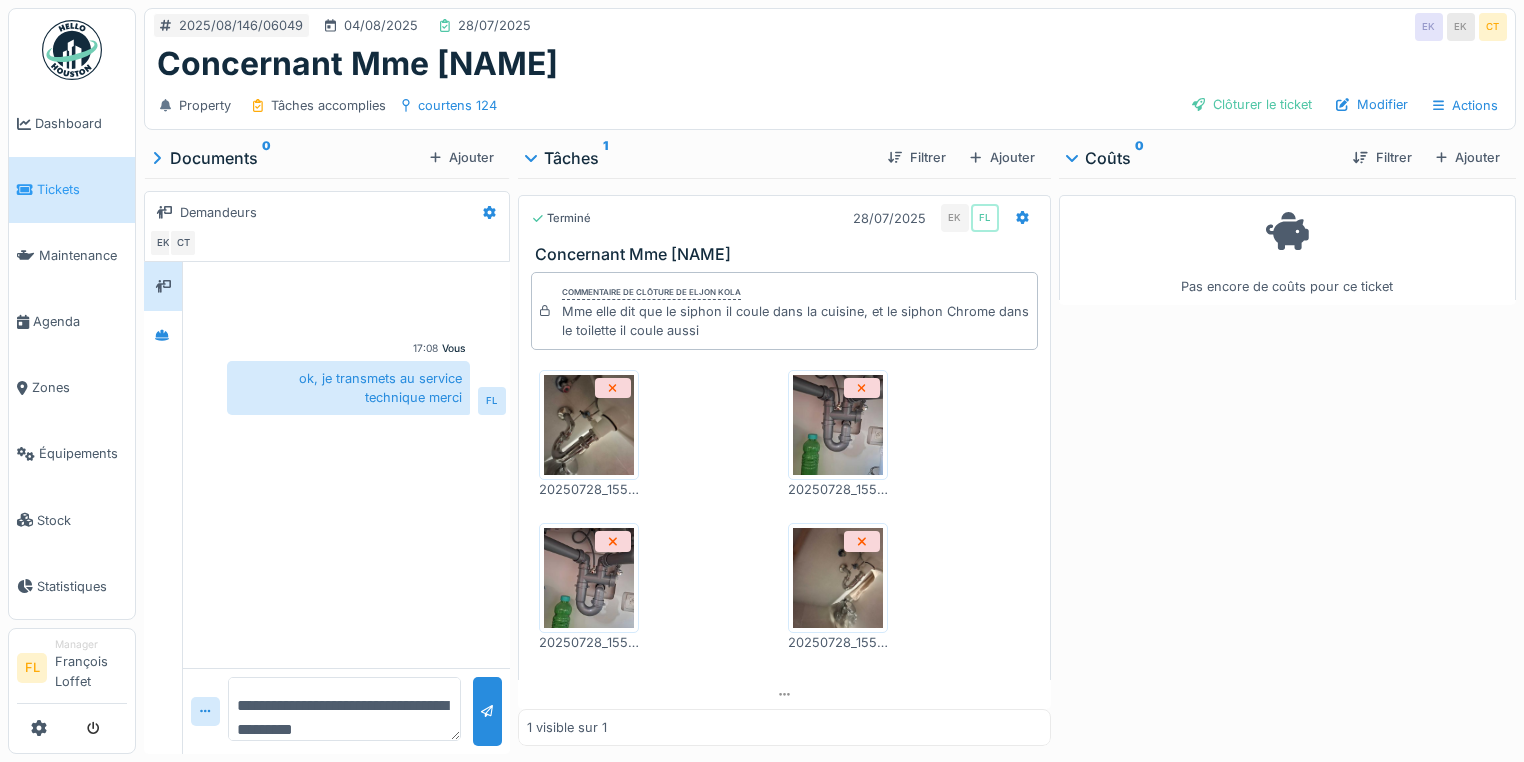 click on "Clôturer le ticket" at bounding box center (1252, 104) 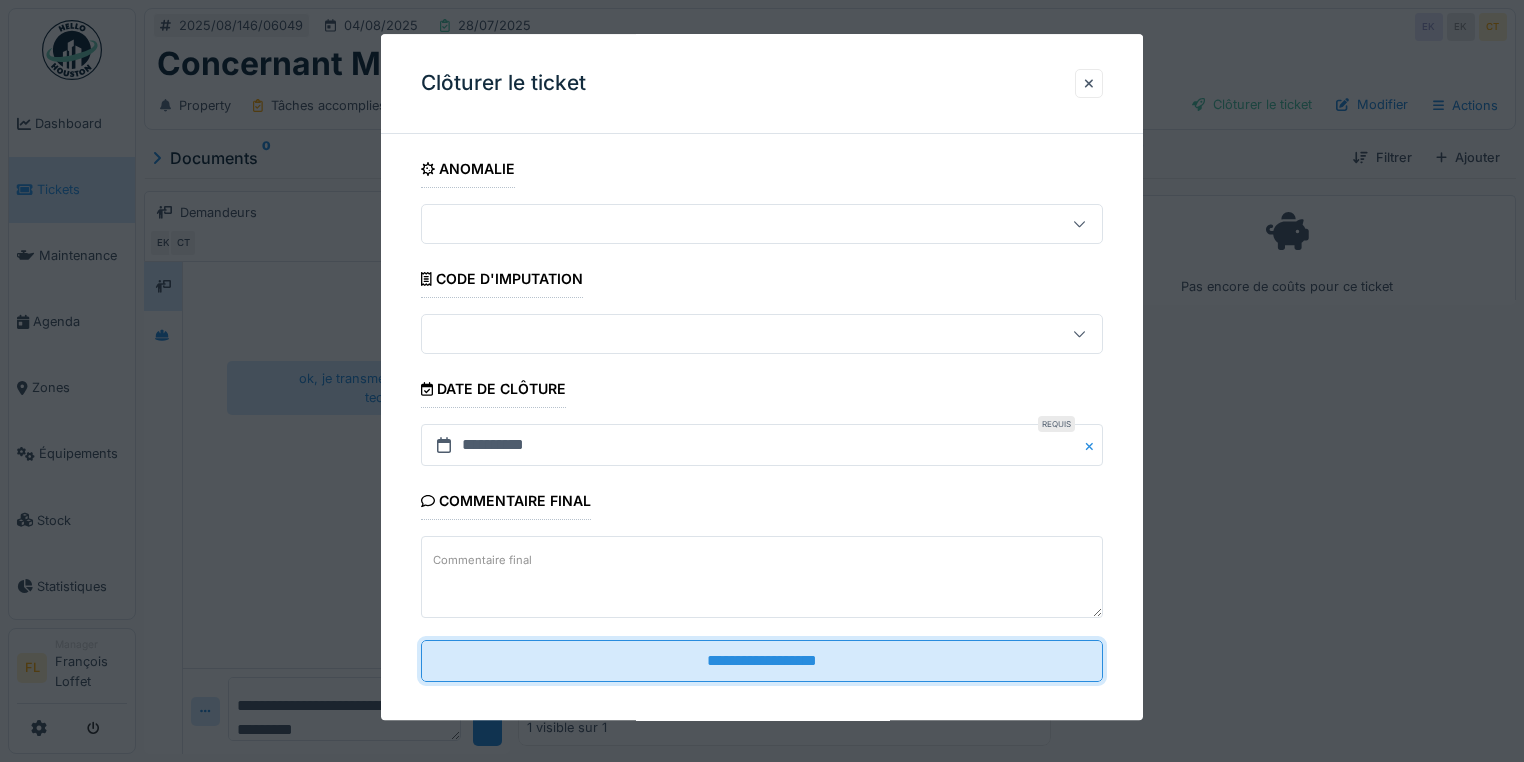 drag, startPoint x: 836, startPoint y: 670, endPoint x: 1087, endPoint y: 624, distance: 255.18033 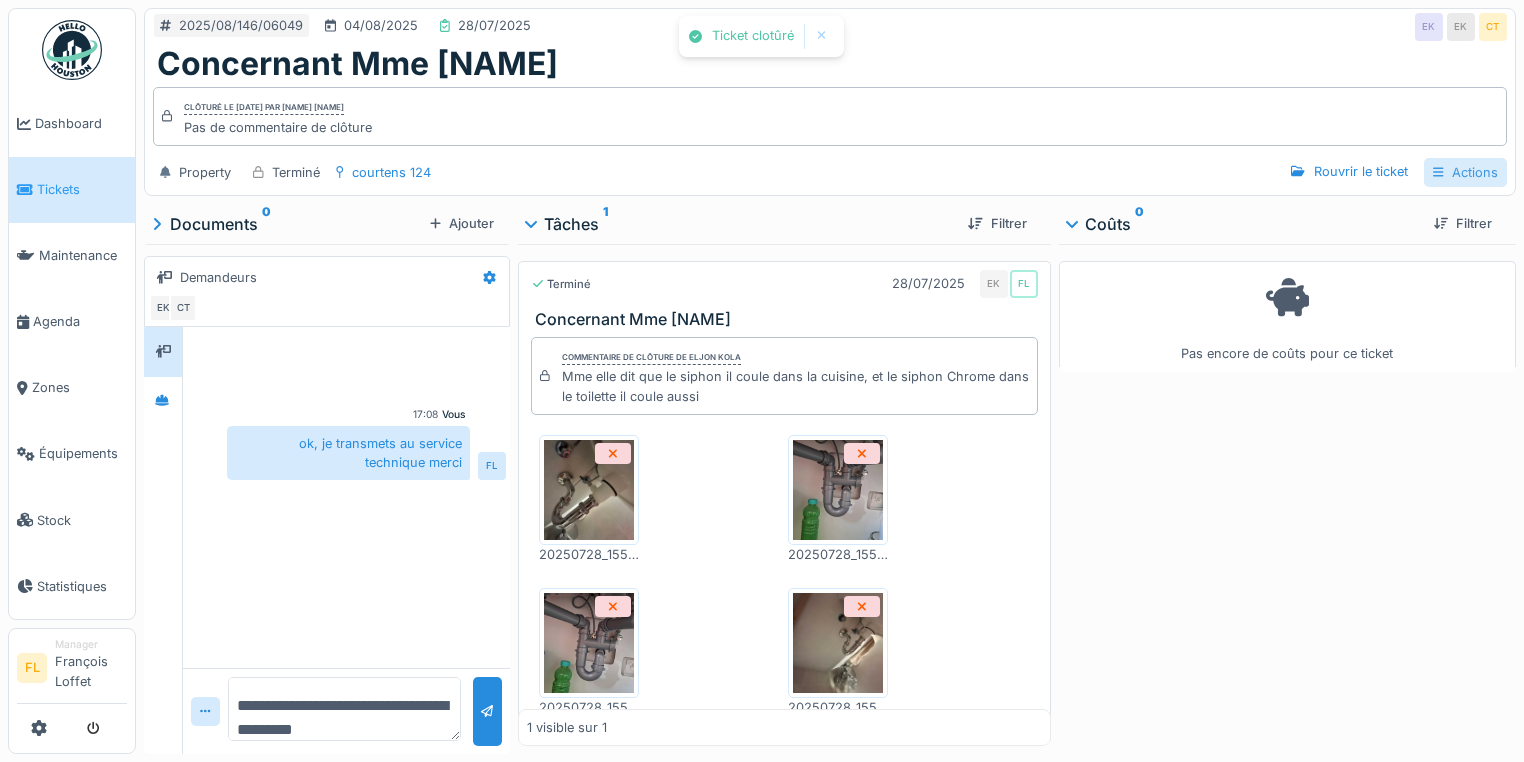 click on "Actions" at bounding box center [1465, 172] 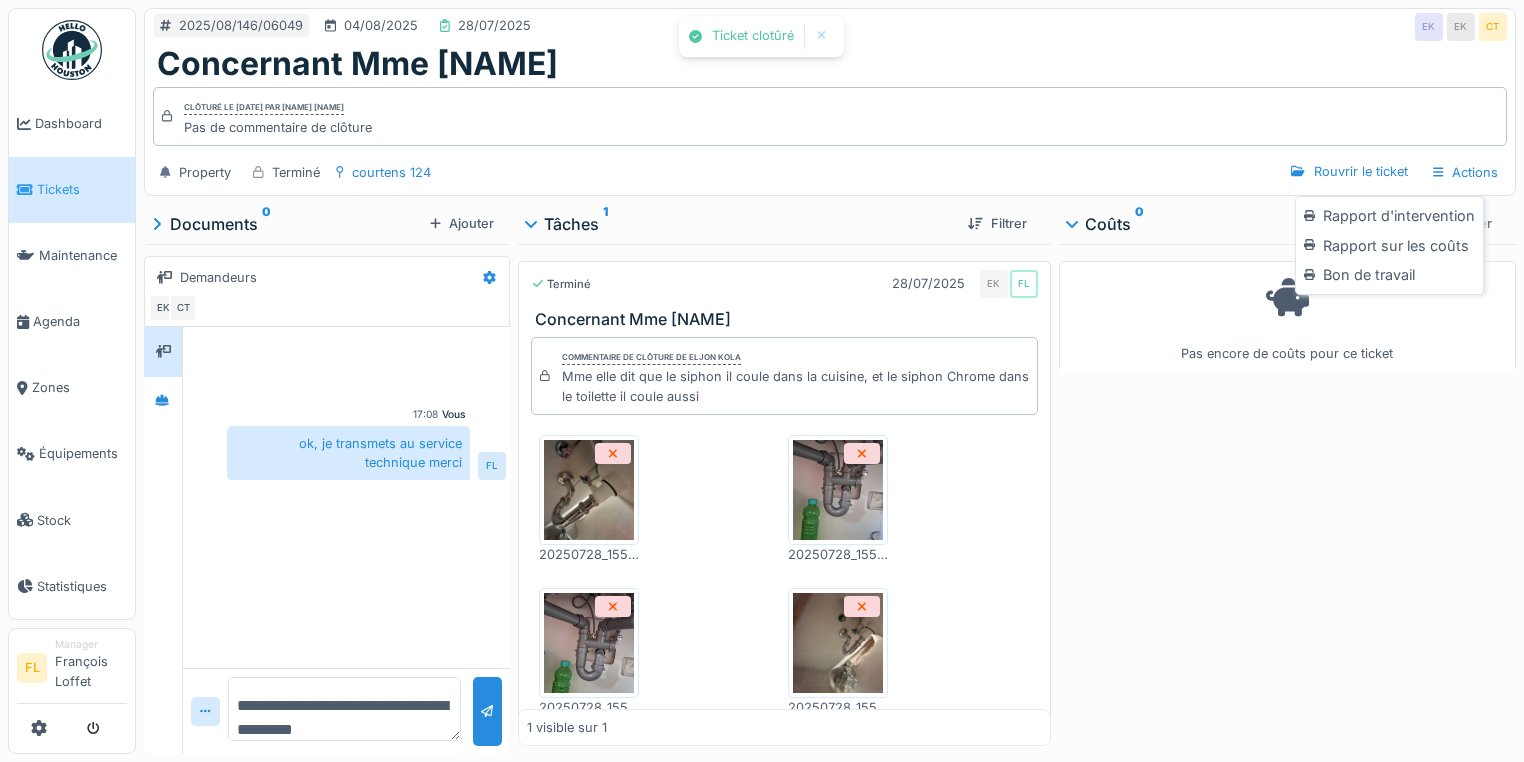 click on "Rapport d'intervention" at bounding box center [1389, 216] 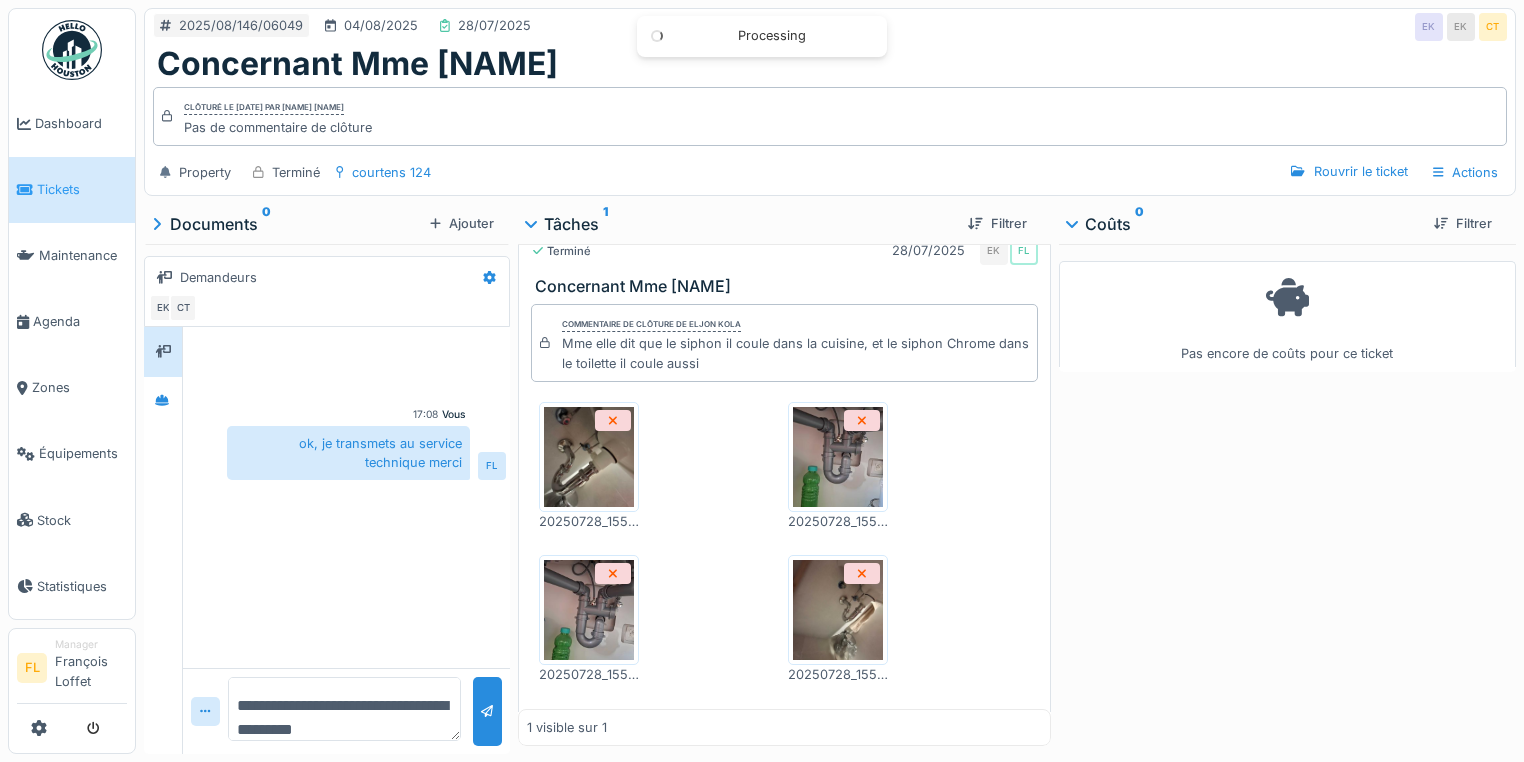 scroll, scrollTop: 0, scrollLeft: 0, axis: both 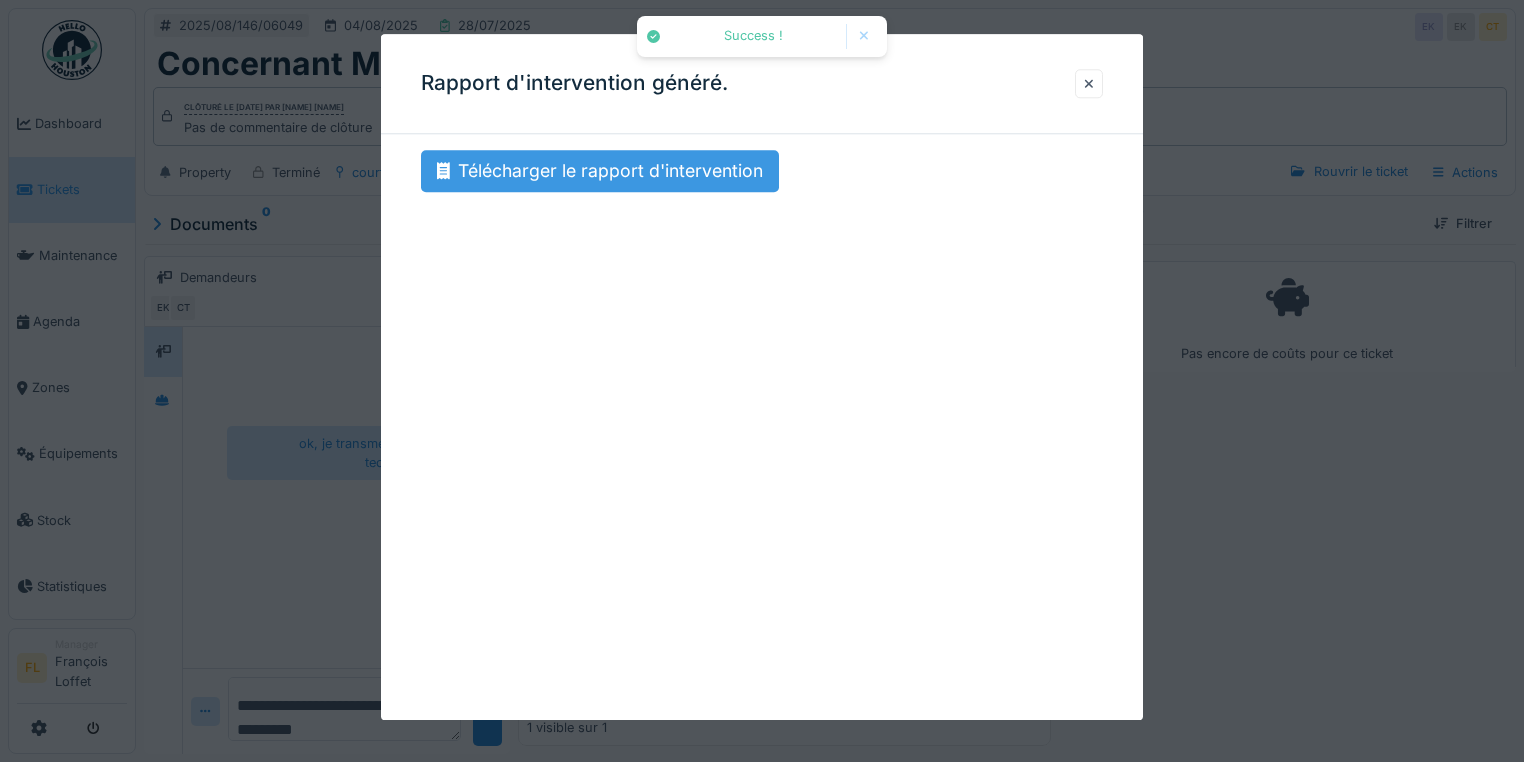 click on "Télécharger le rapport d'intervention" at bounding box center (600, 171) 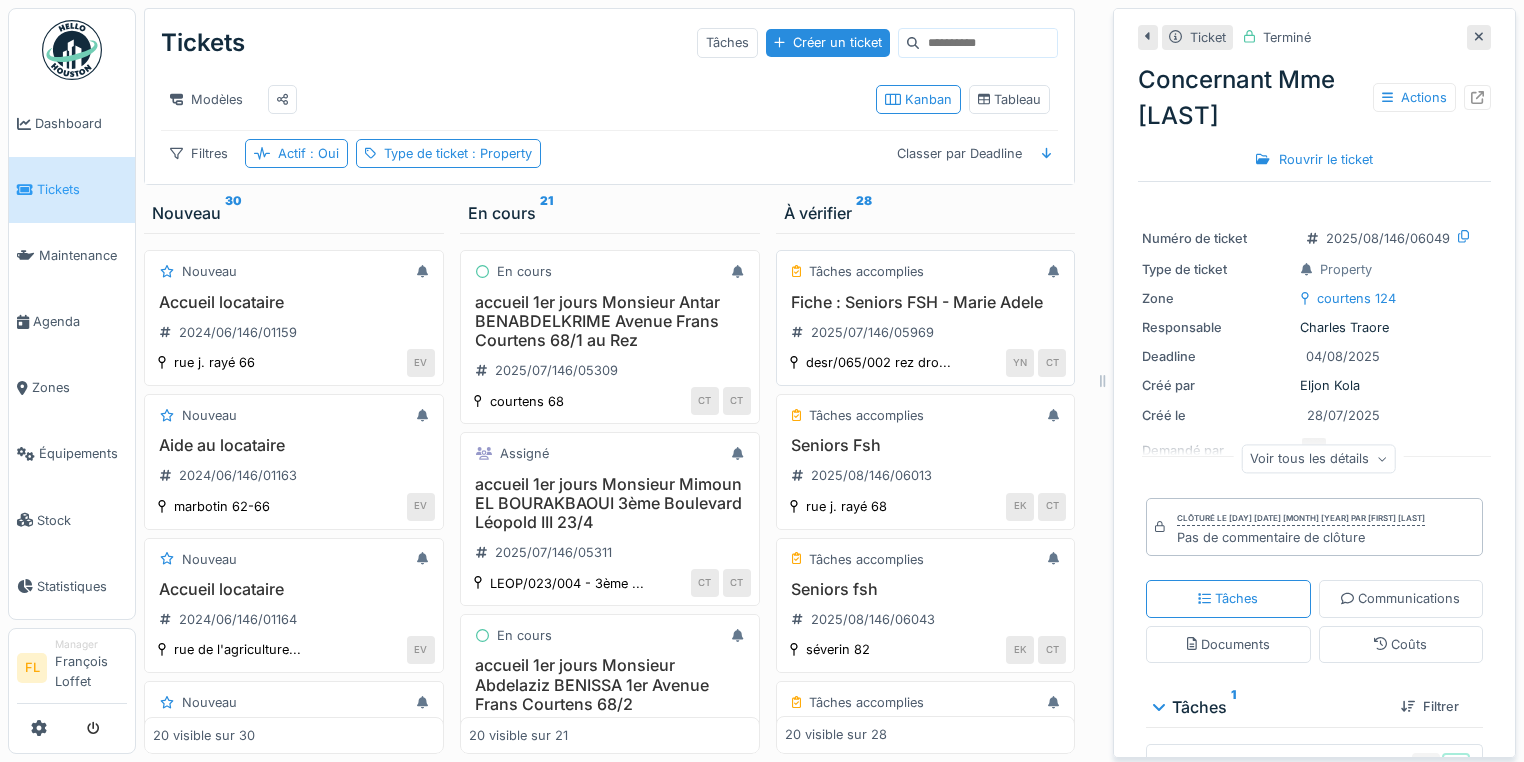 scroll, scrollTop: 0, scrollLeft: 0, axis: both 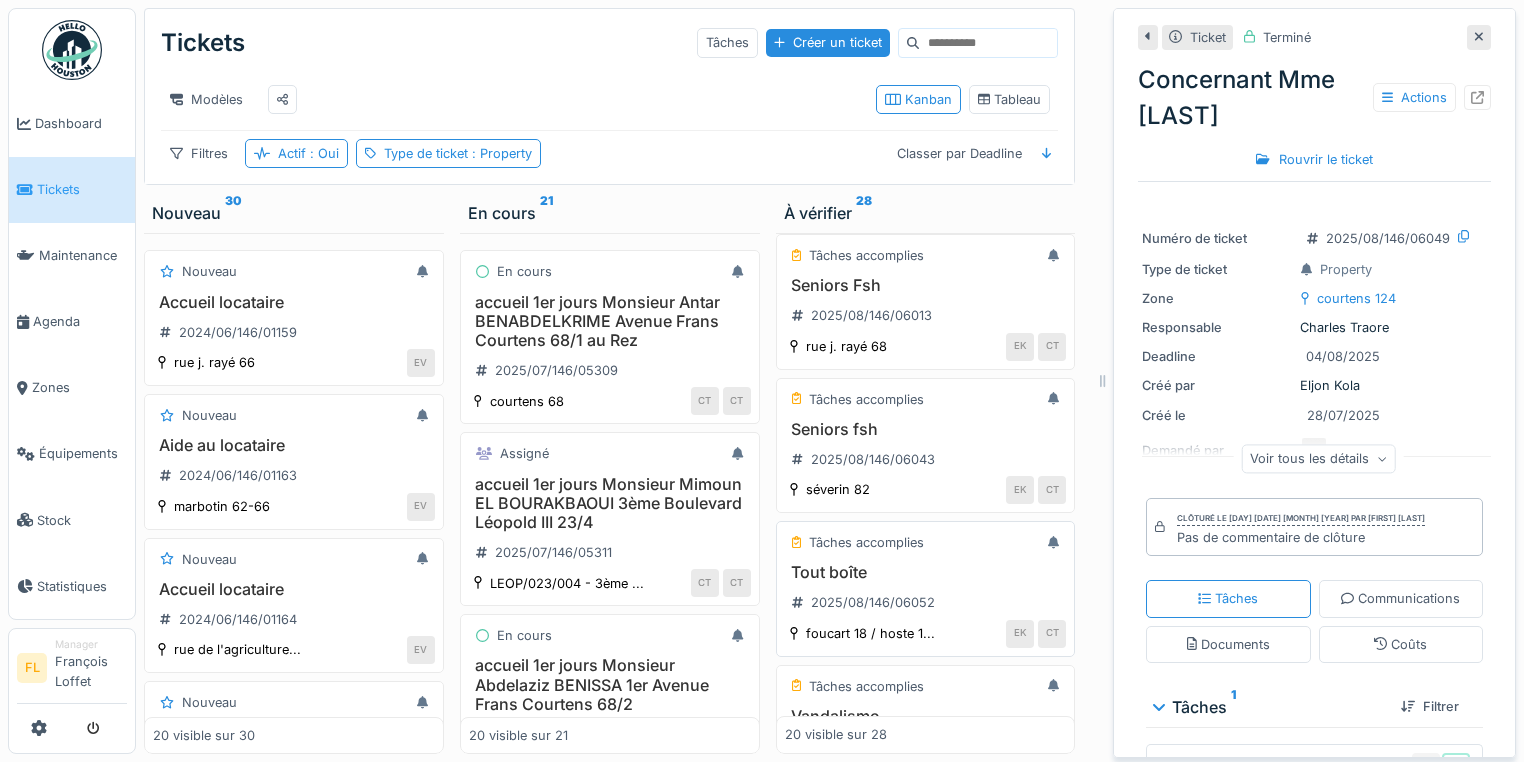 click on "Tout boîte  2025/08/146/06052" at bounding box center (926, 591) 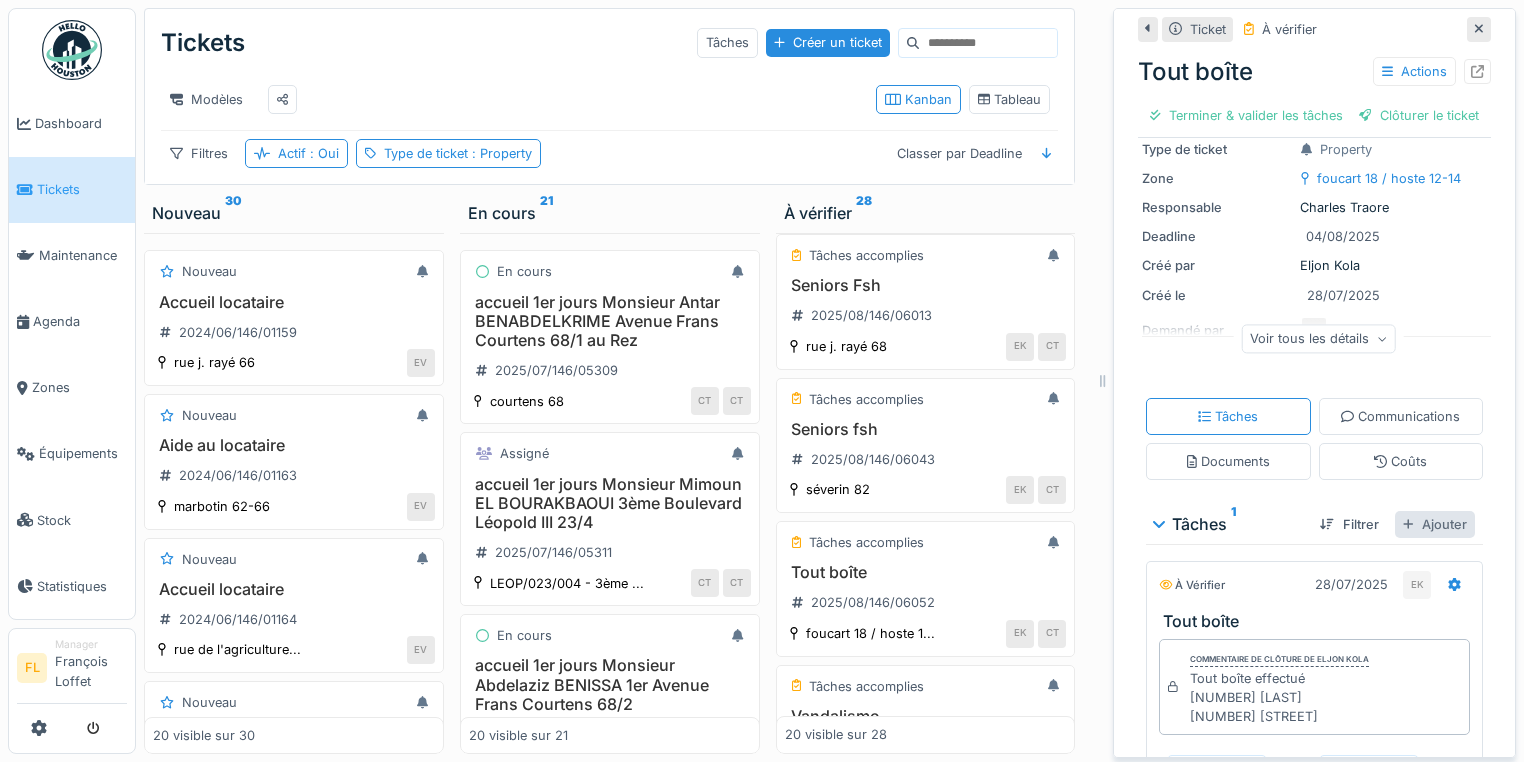 scroll, scrollTop: 384, scrollLeft: 0, axis: vertical 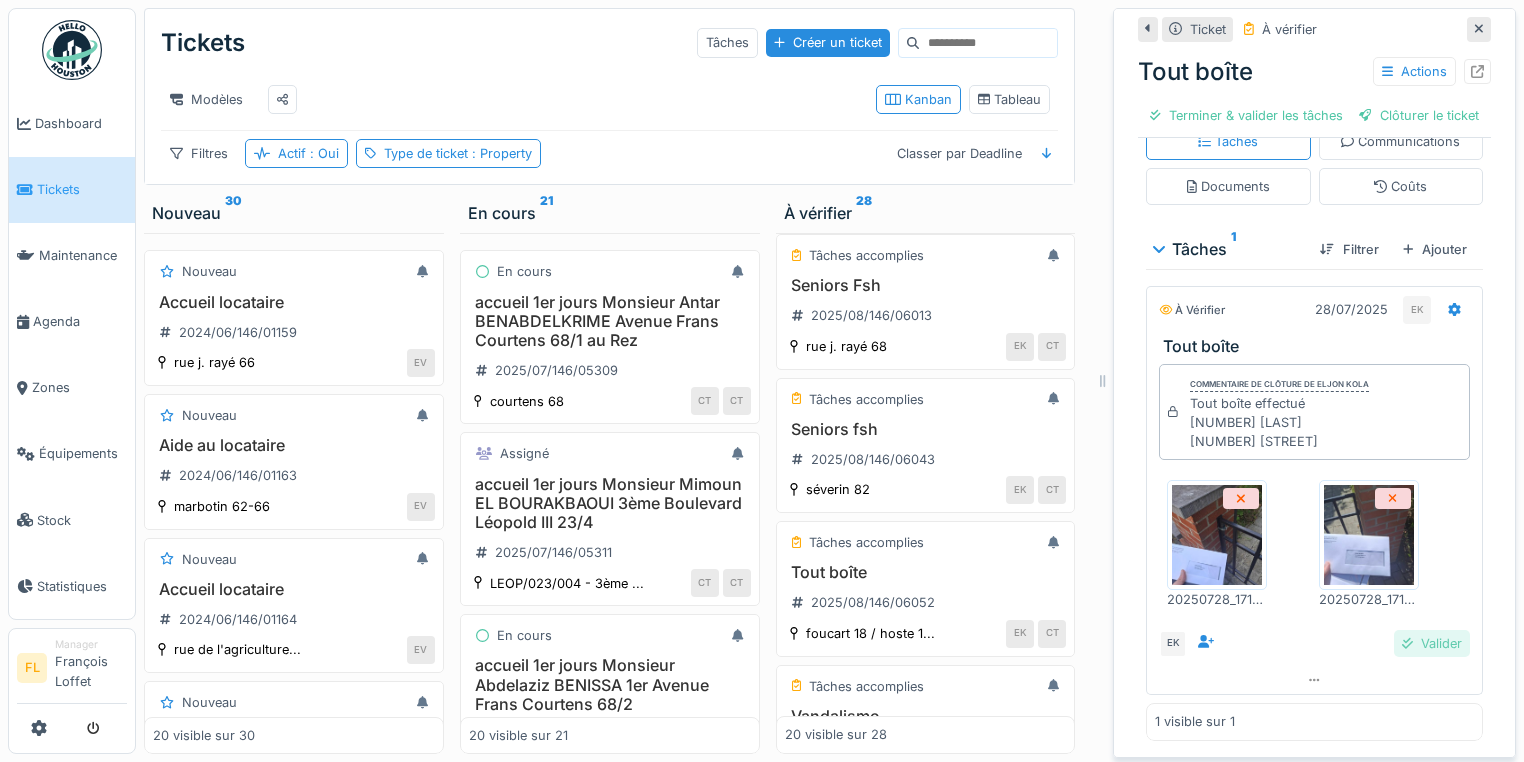 click on "Valider" at bounding box center [1432, 643] 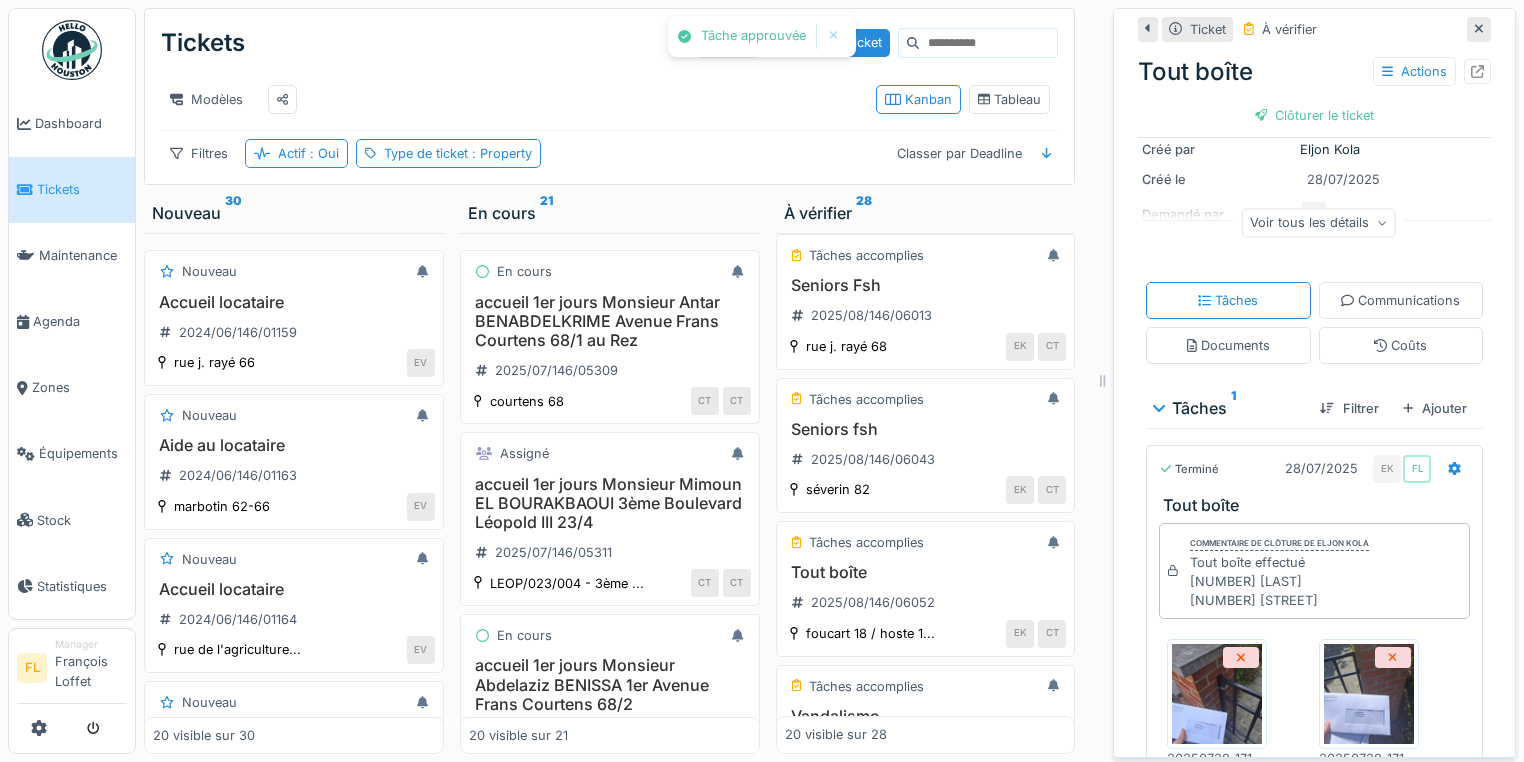 scroll, scrollTop: 0, scrollLeft: 0, axis: both 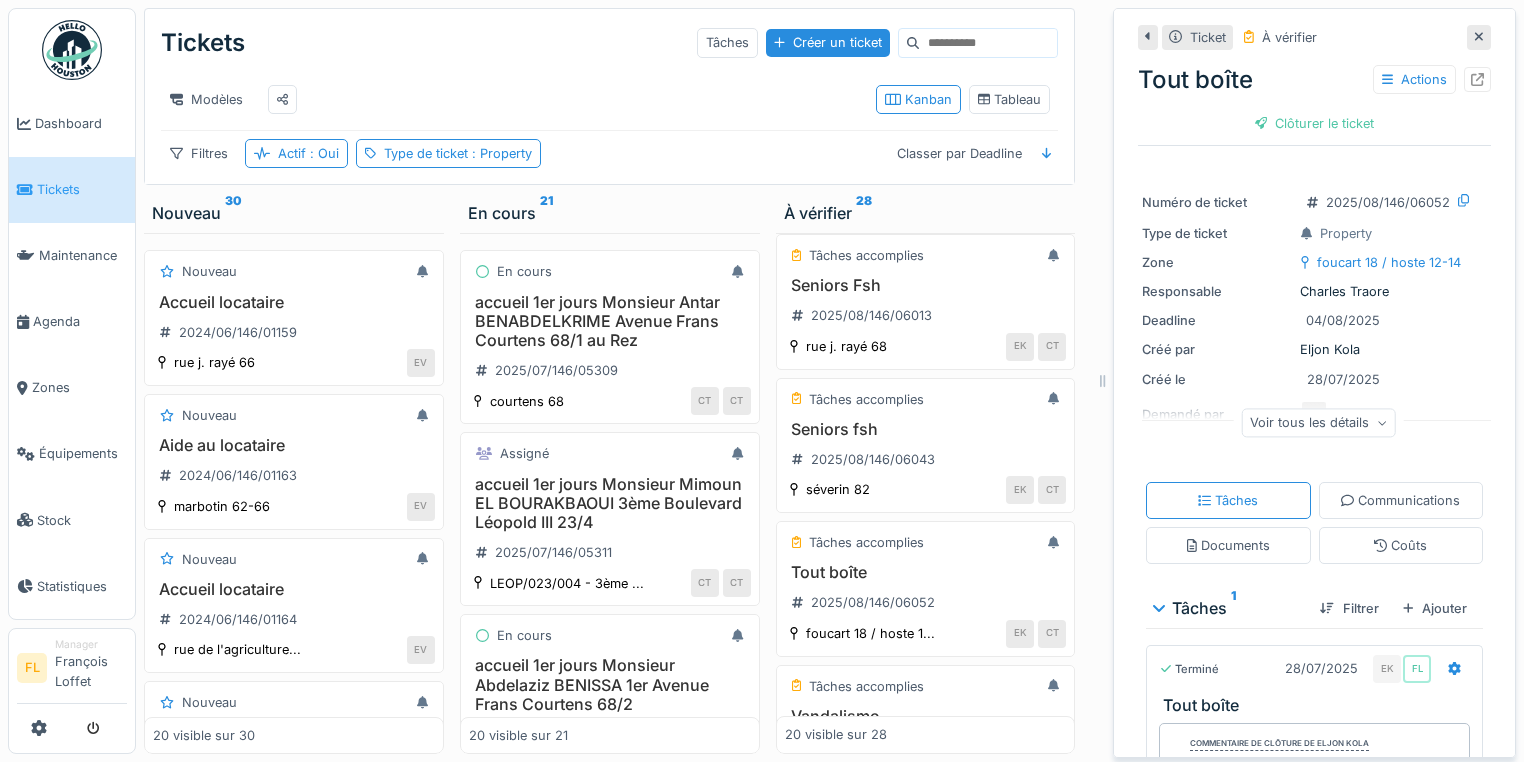 click on "Clôturer le ticket" at bounding box center [1315, 123] 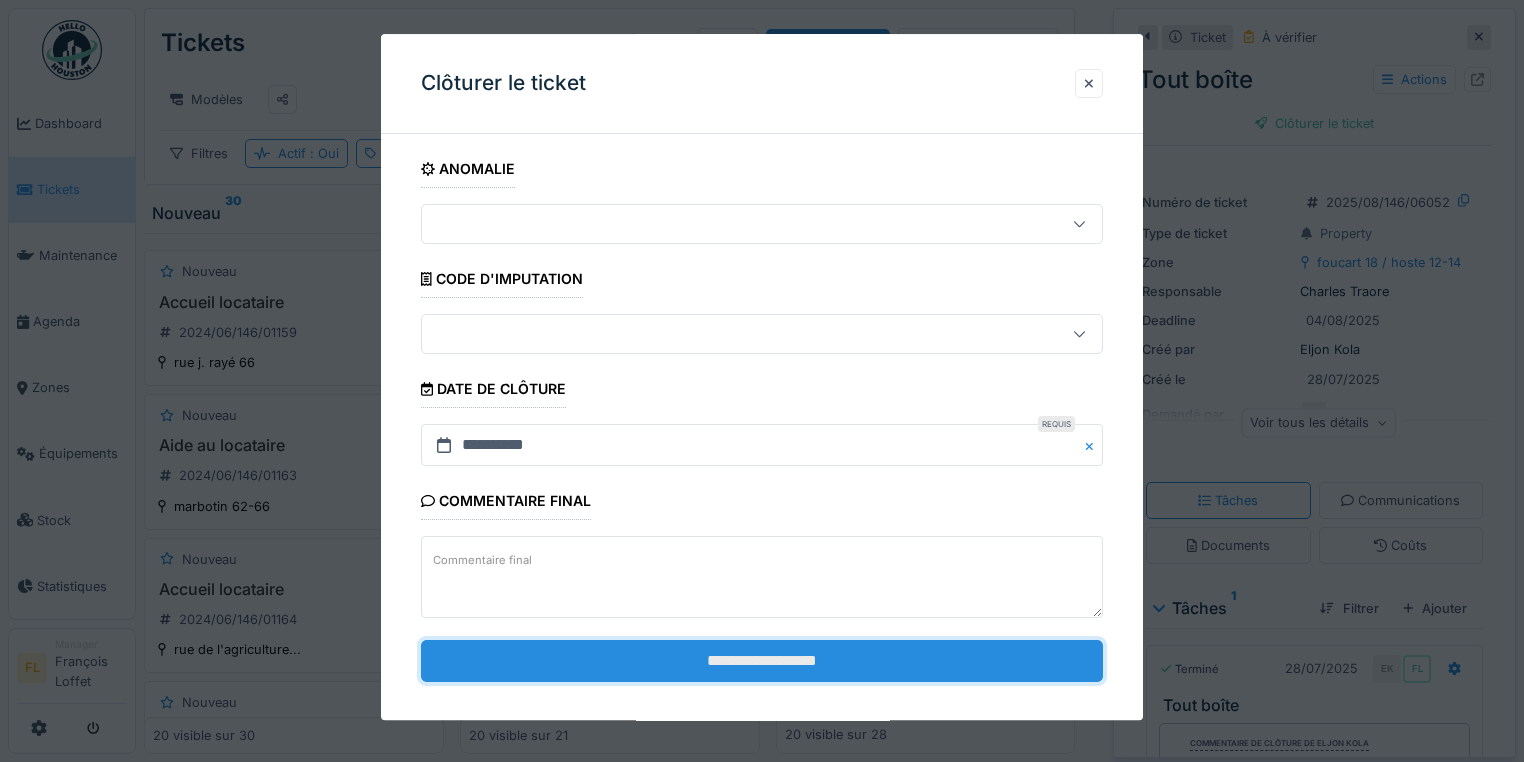 click on "**********" at bounding box center [762, 661] 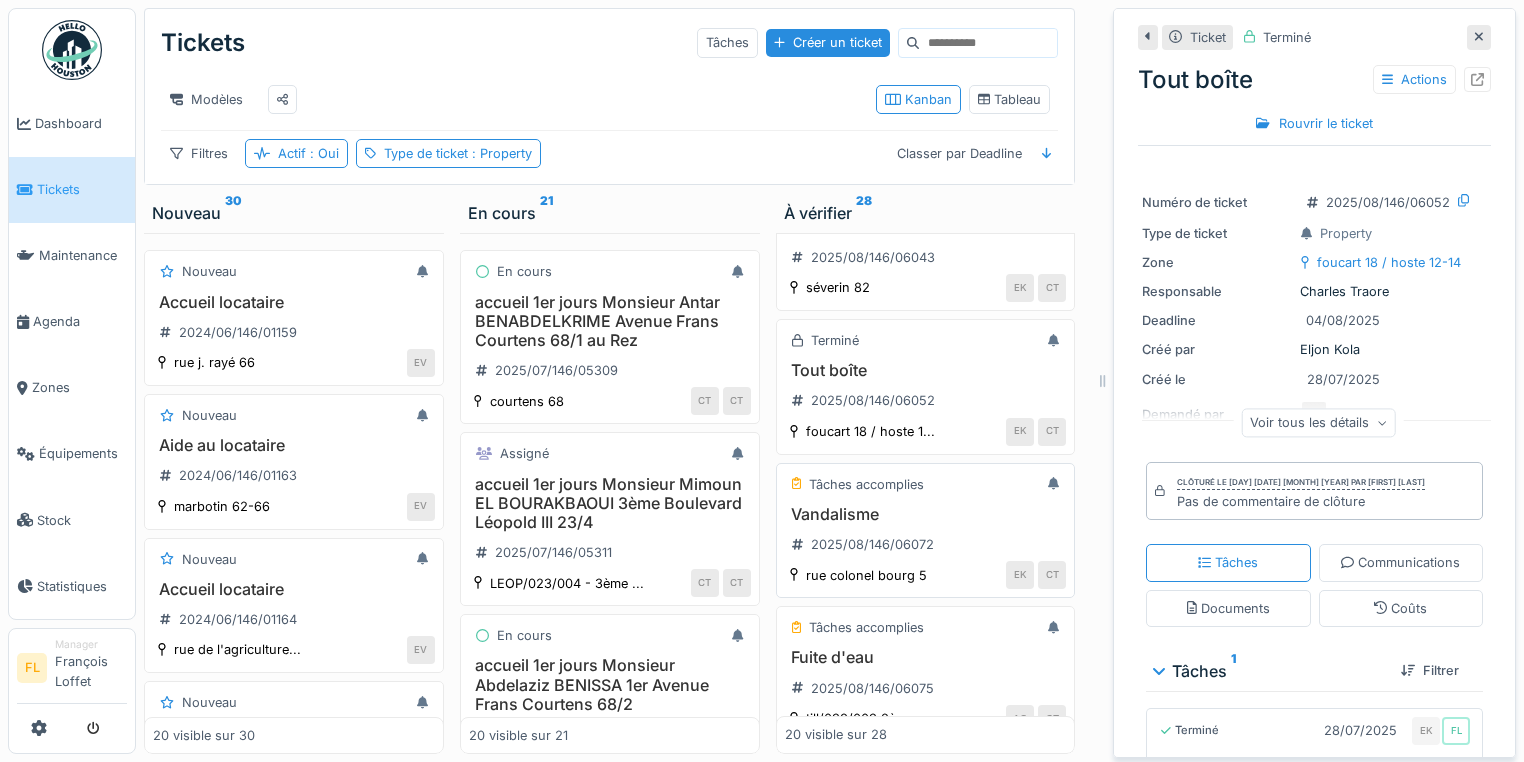 scroll, scrollTop: 400, scrollLeft: 0, axis: vertical 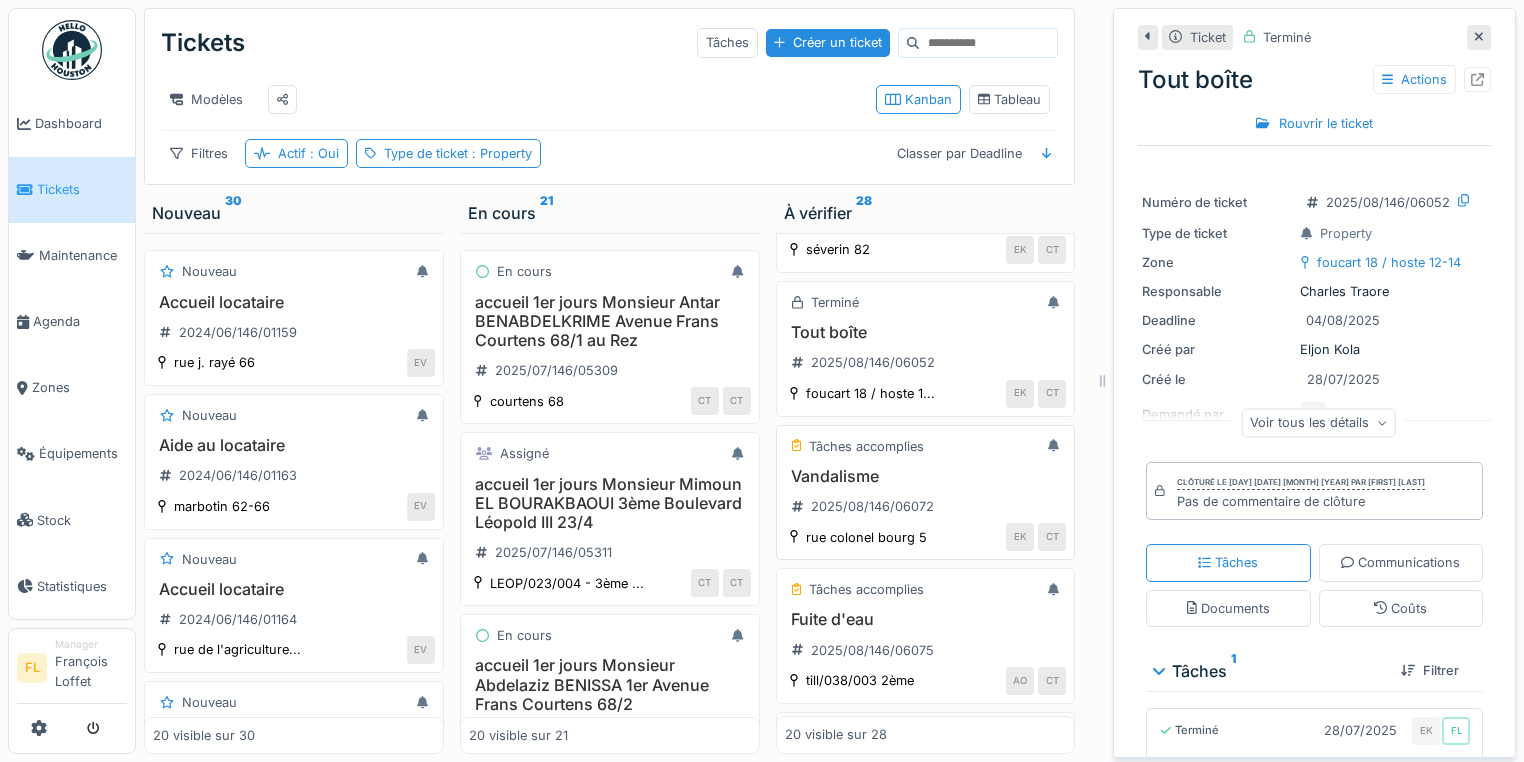 click on "Vandalisme 2025/08/146/06072" at bounding box center [926, 495] 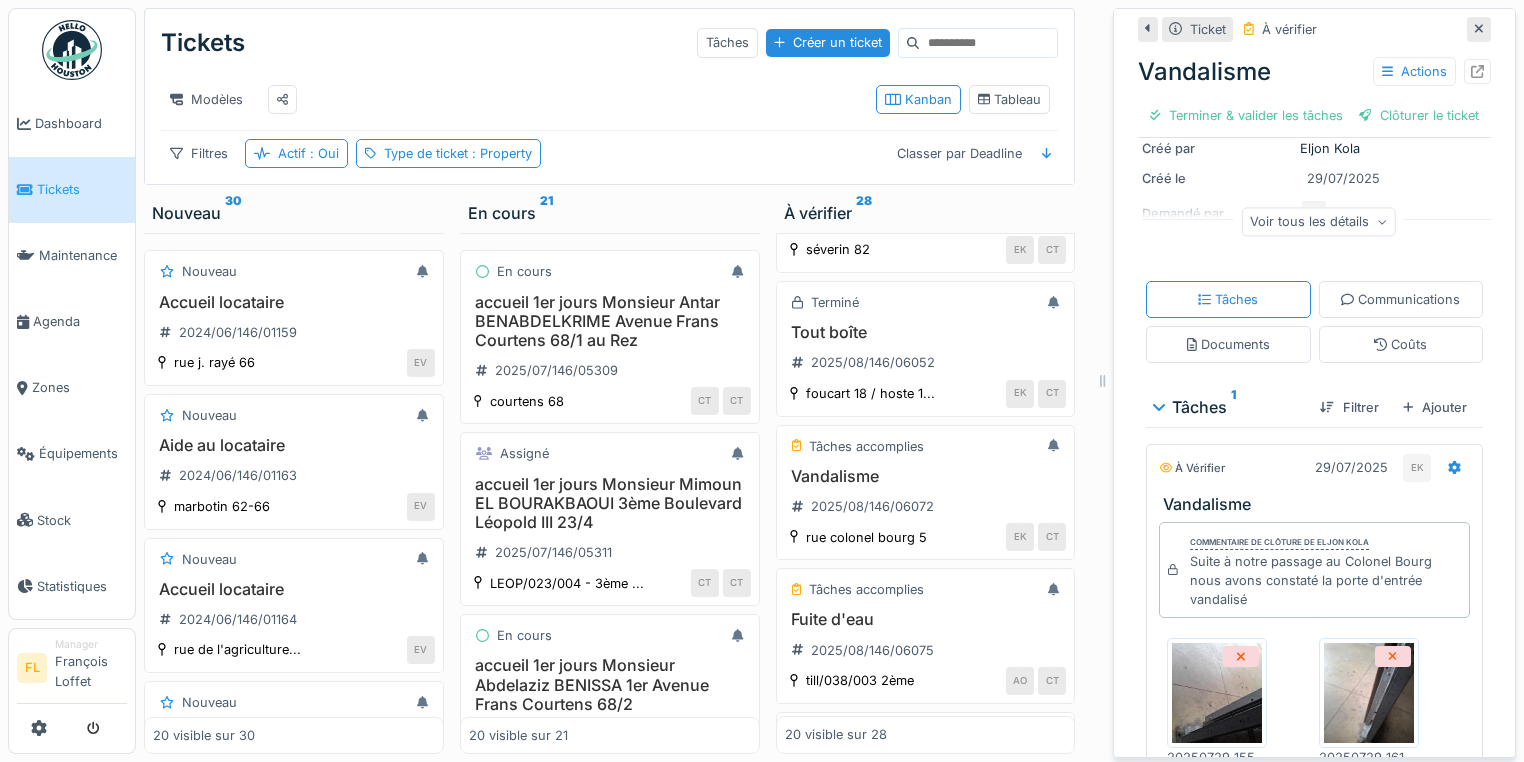 scroll, scrollTop: 240, scrollLeft: 0, axis: vertical 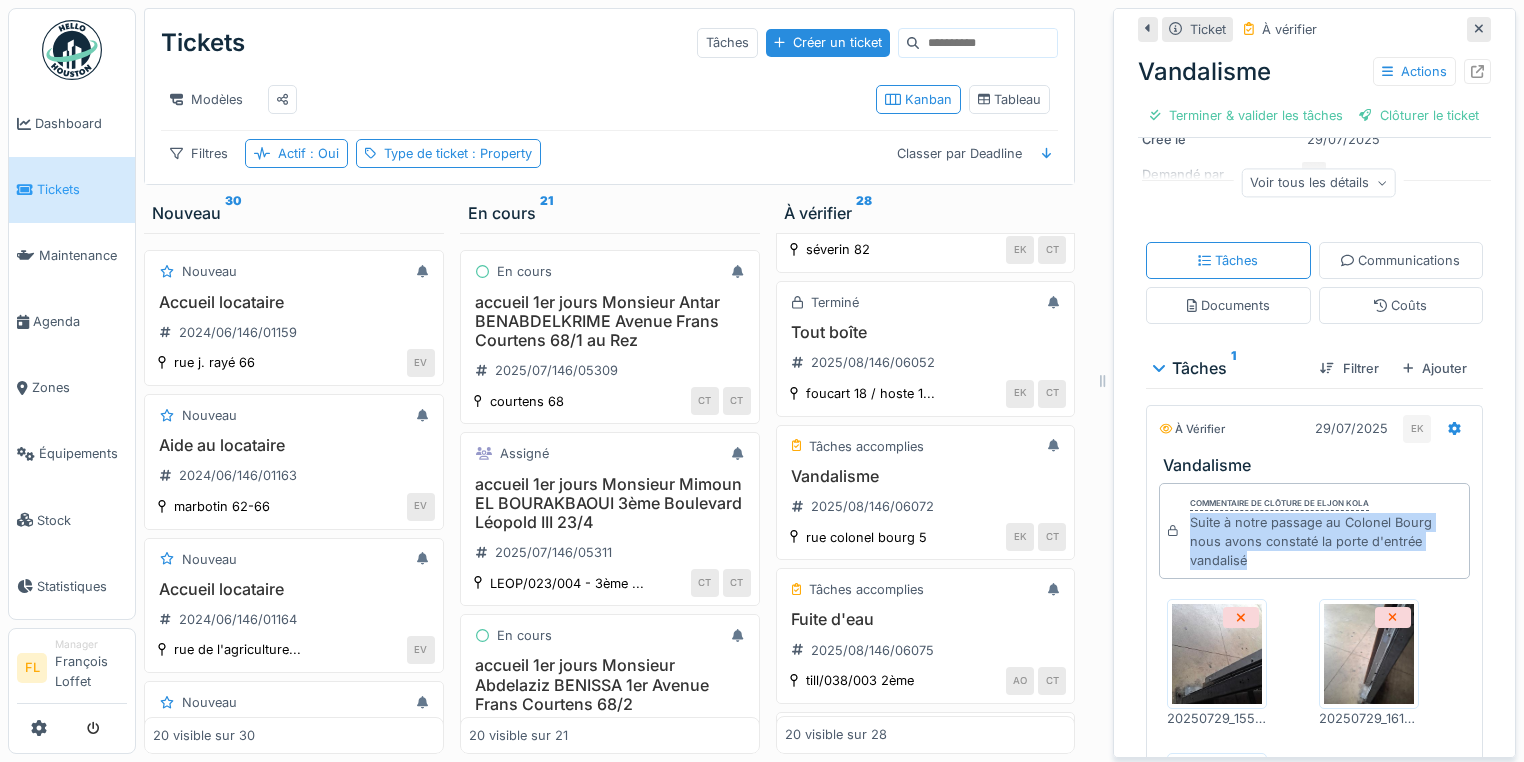 drag, startPoint x: 1177, startPoint y: 540, endPoint x: 1400, endPoint y: 572, distance: 225.28427 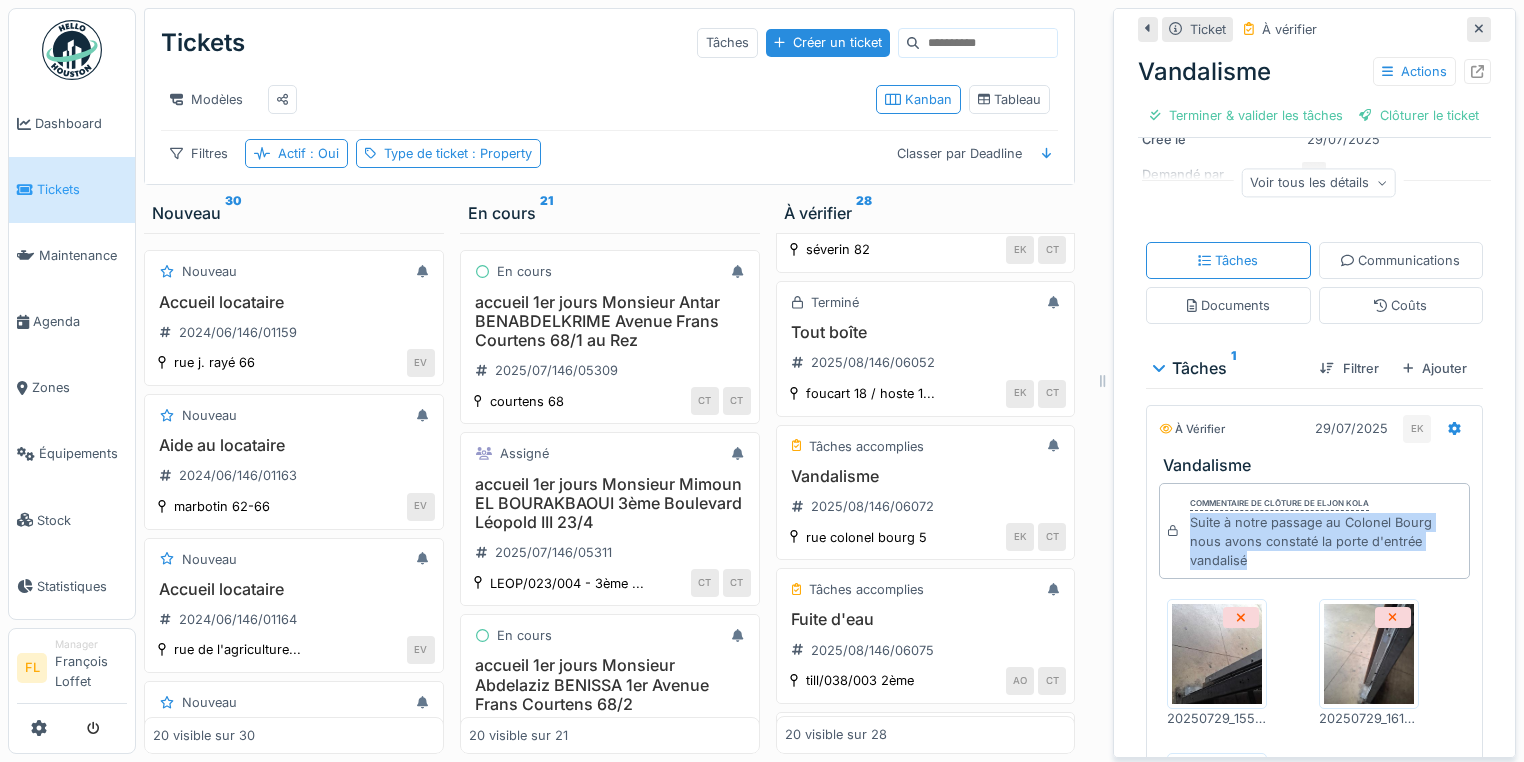 click on "Suite à notre passage au Colonel Bourg nous avons constaté la porte d'entrée vandalisé" at bounding box center (1325, 542) 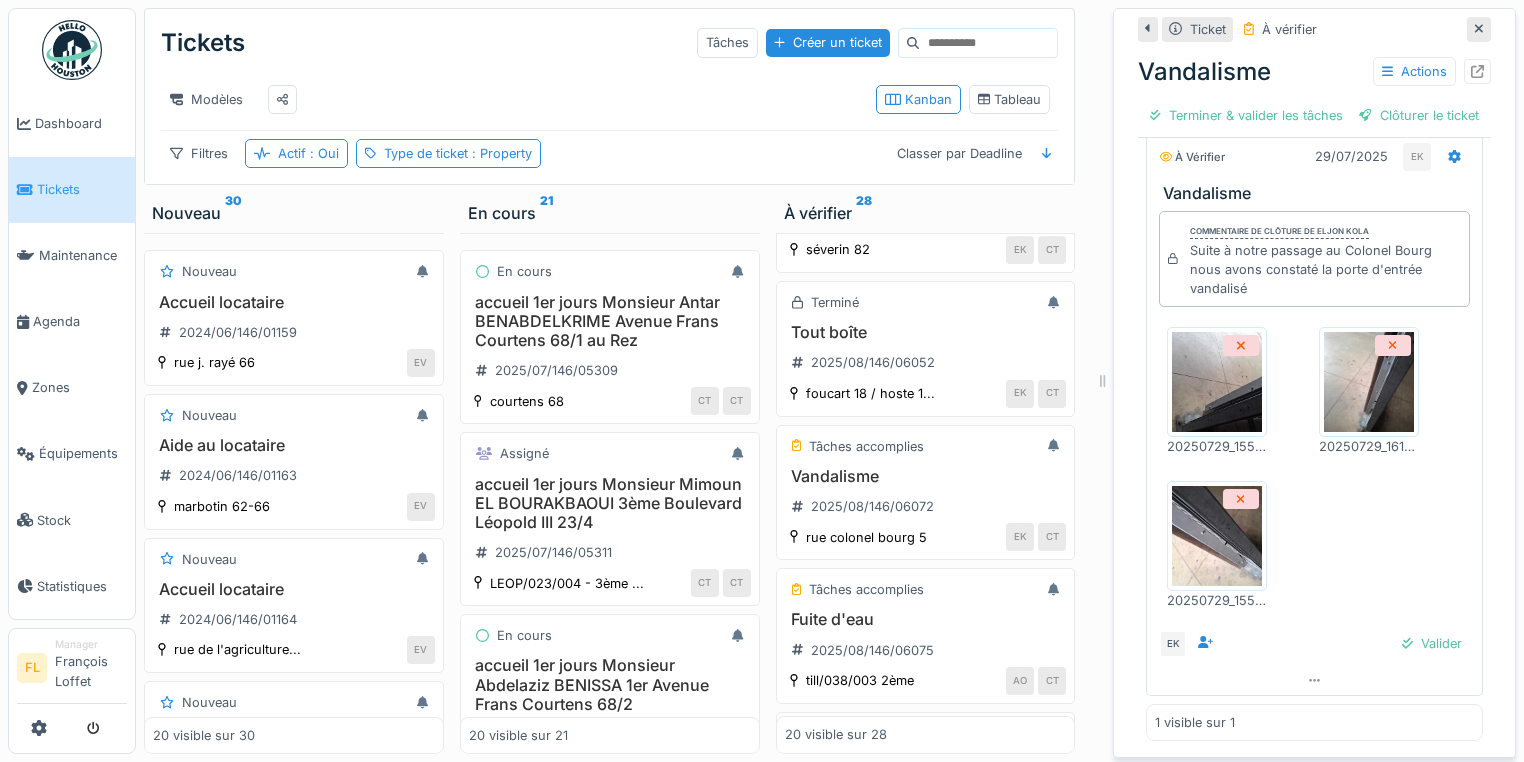 scroll, scrollTop: 537, scrollLeft: 0, axis: vertical 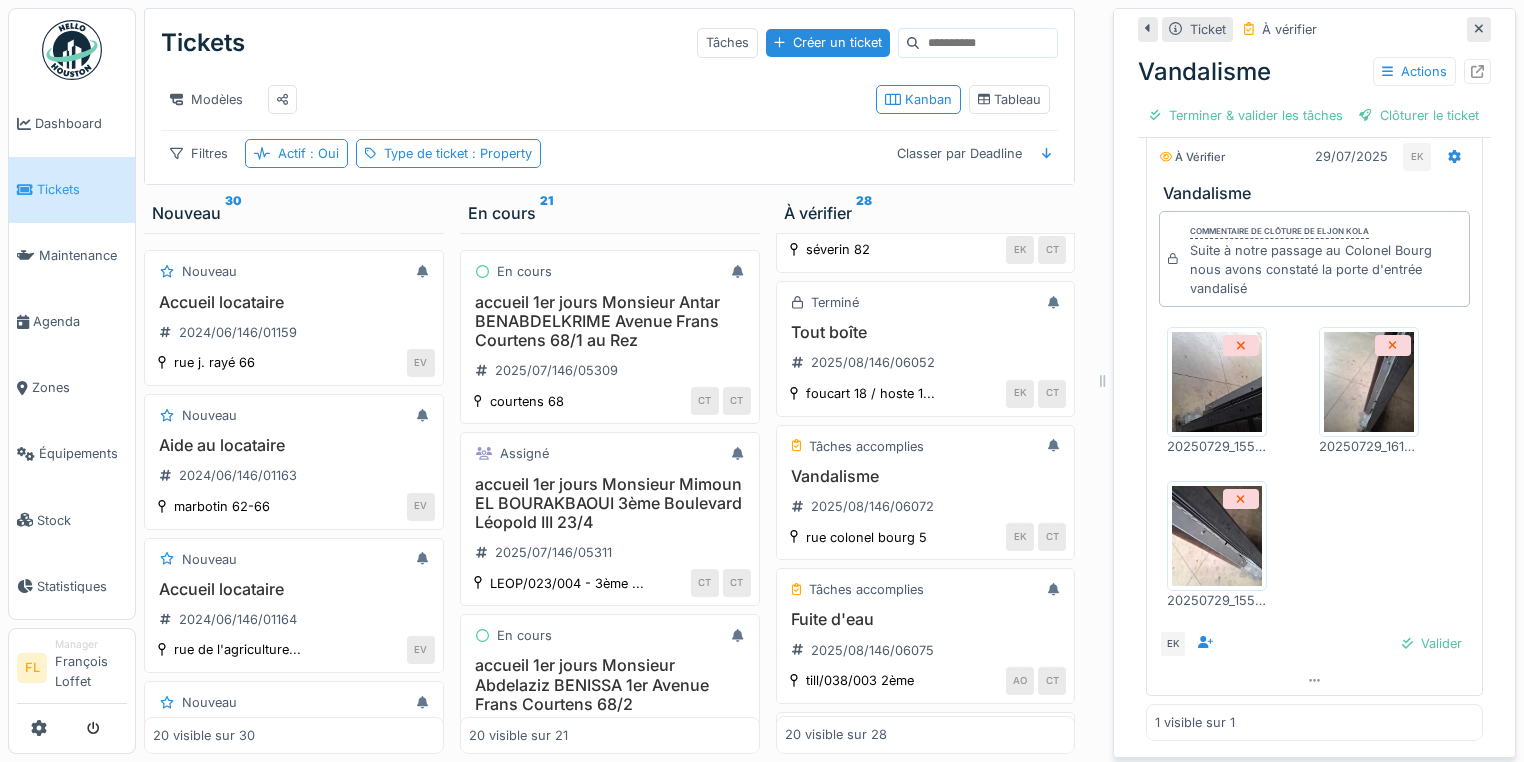 click at bounding box center (1217, 536) 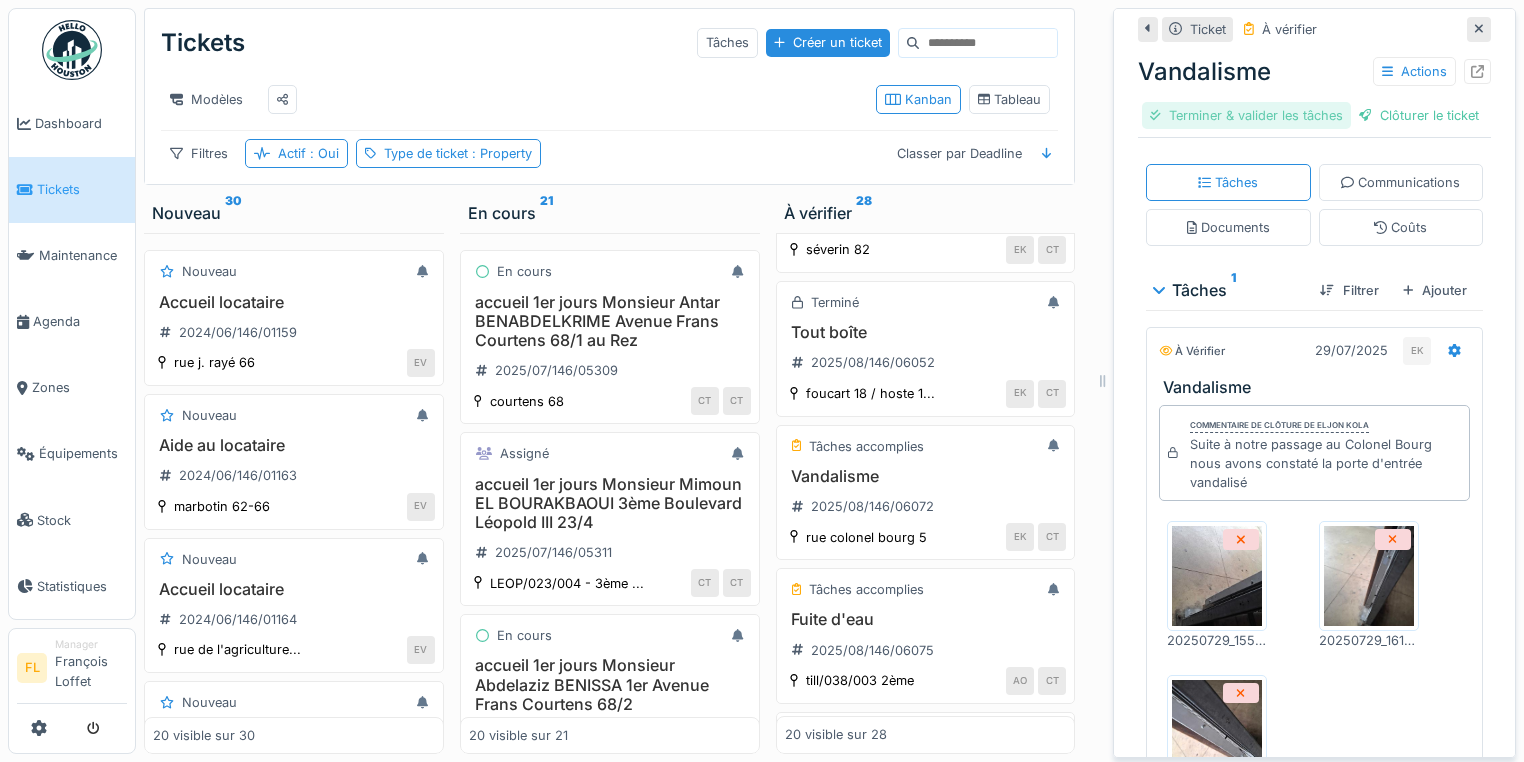 scroll, scrollTop: 297, scrollLeft: 0, axis: vertical 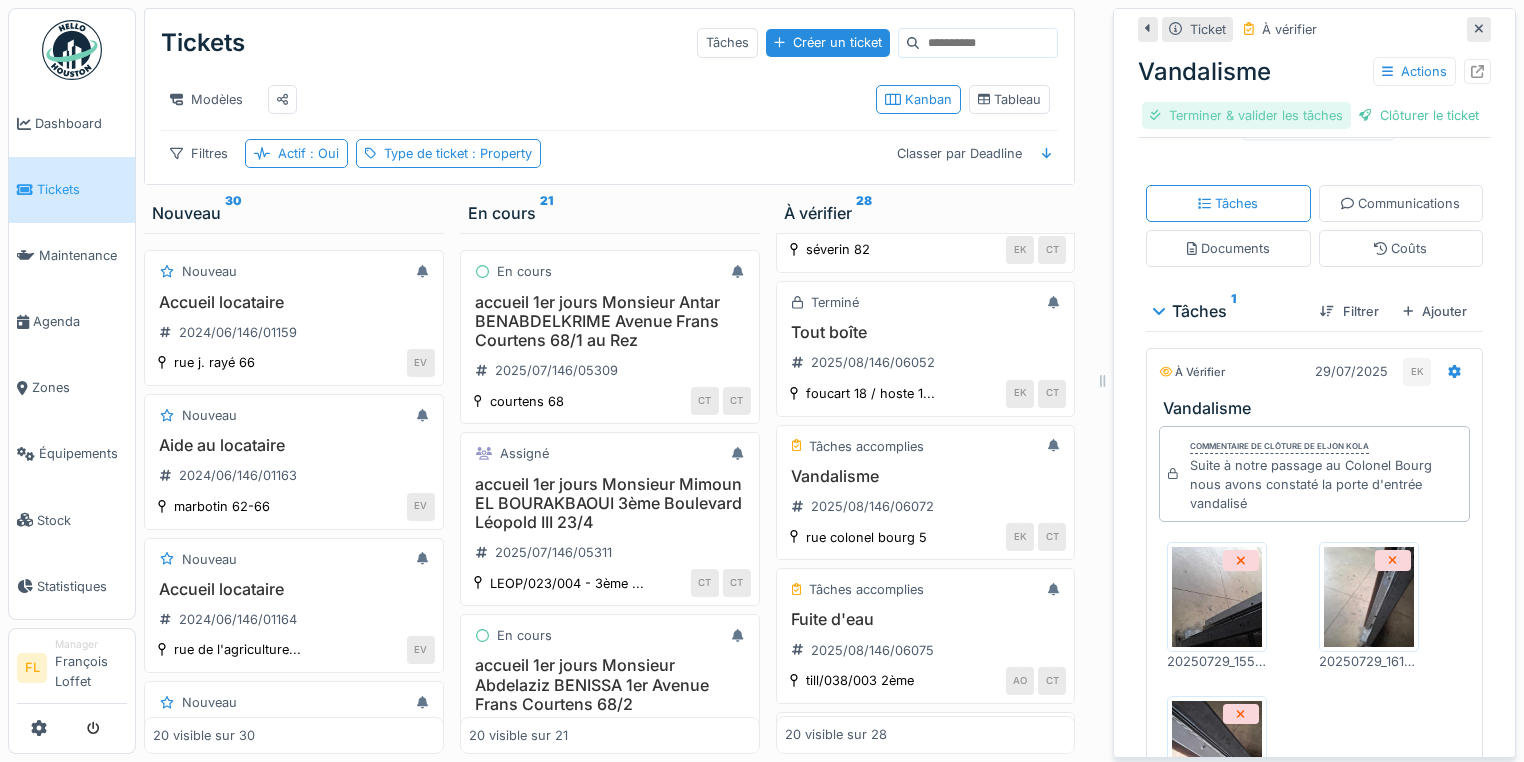 click on "Terminer & valider les tâches" at bounding box center (1246, 115) 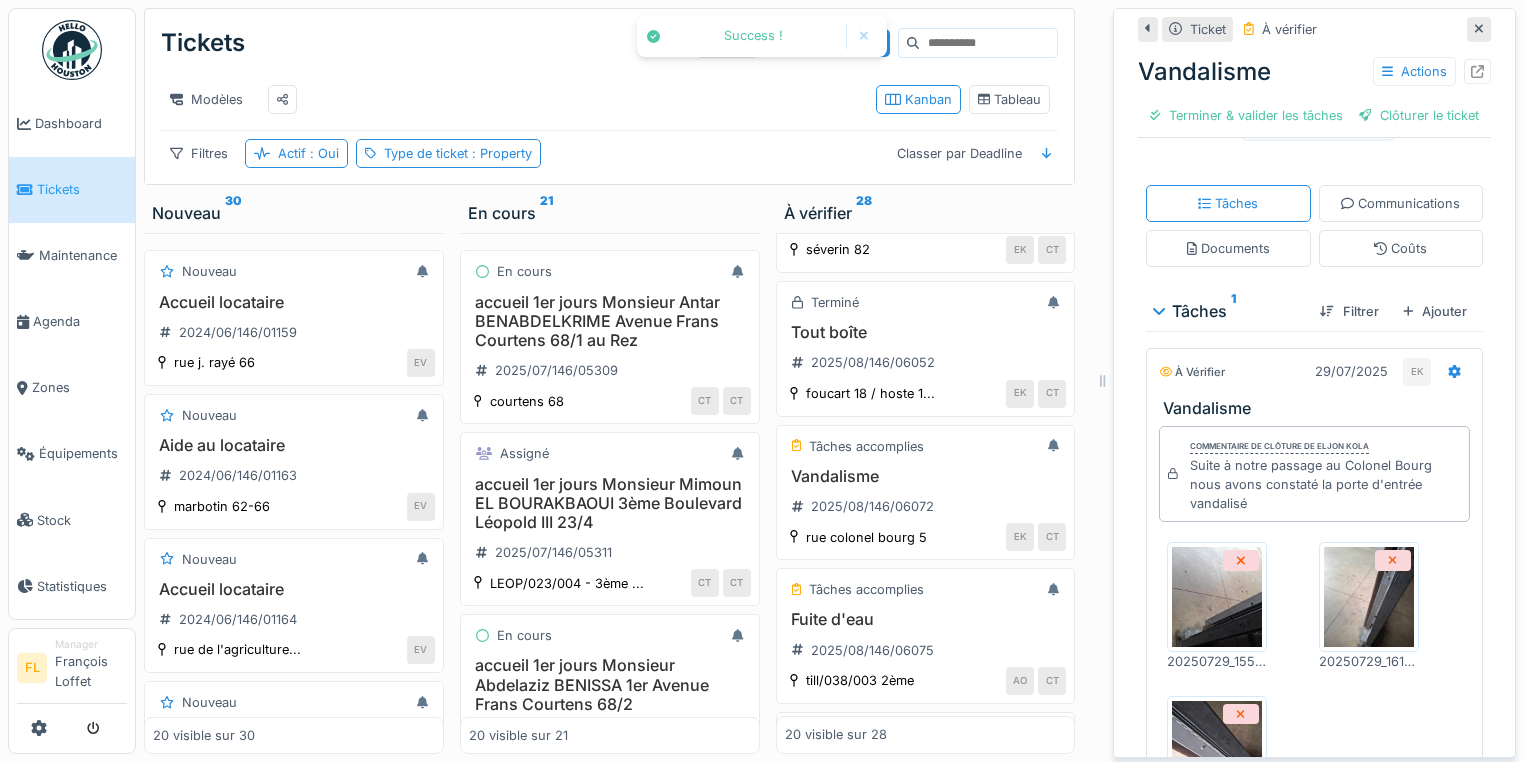 scroll, scrollTop: 270, scrollLeft: 0, axis: vertical 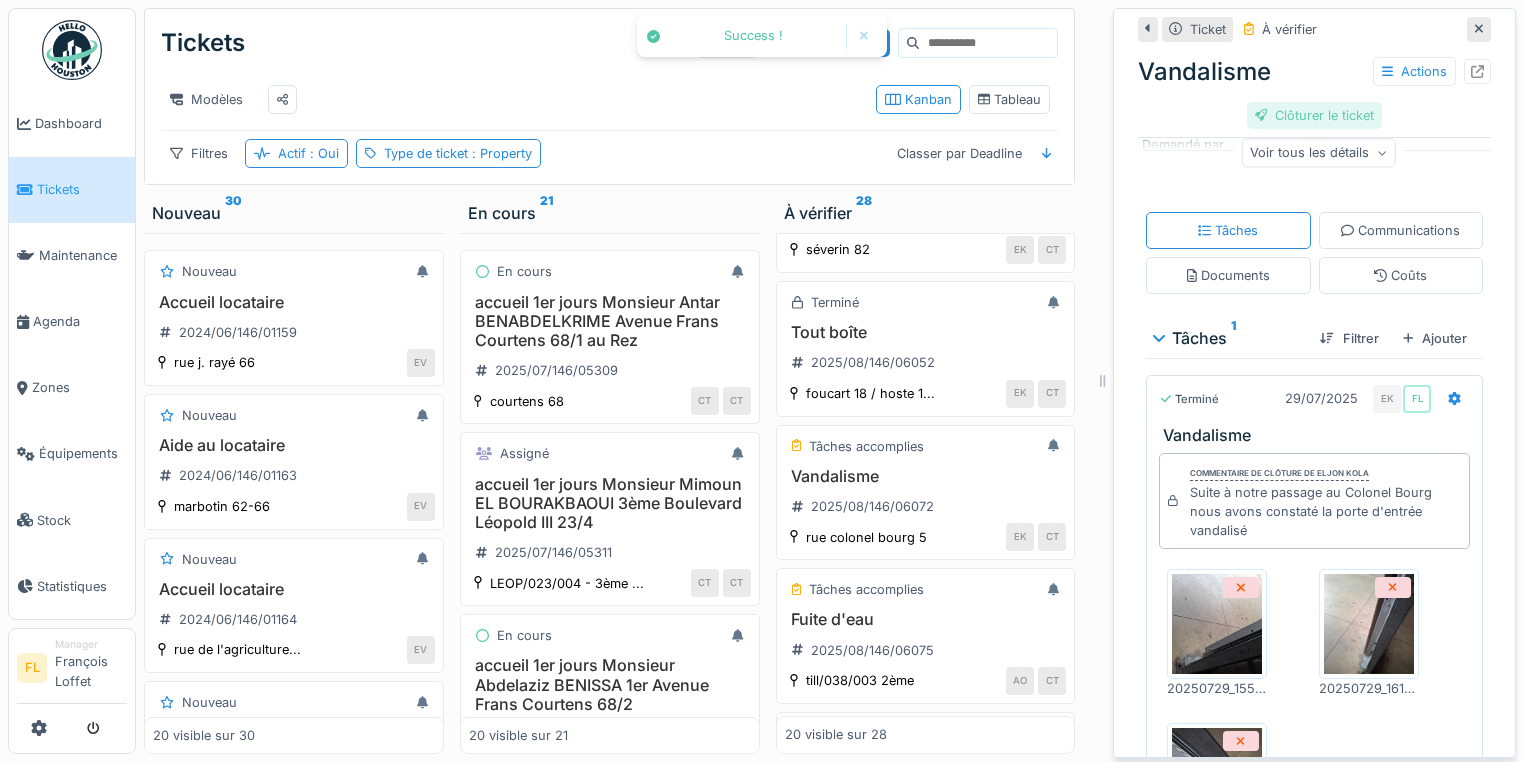 click on "Clôturer le ticket" at bounding box center (1315, 115) 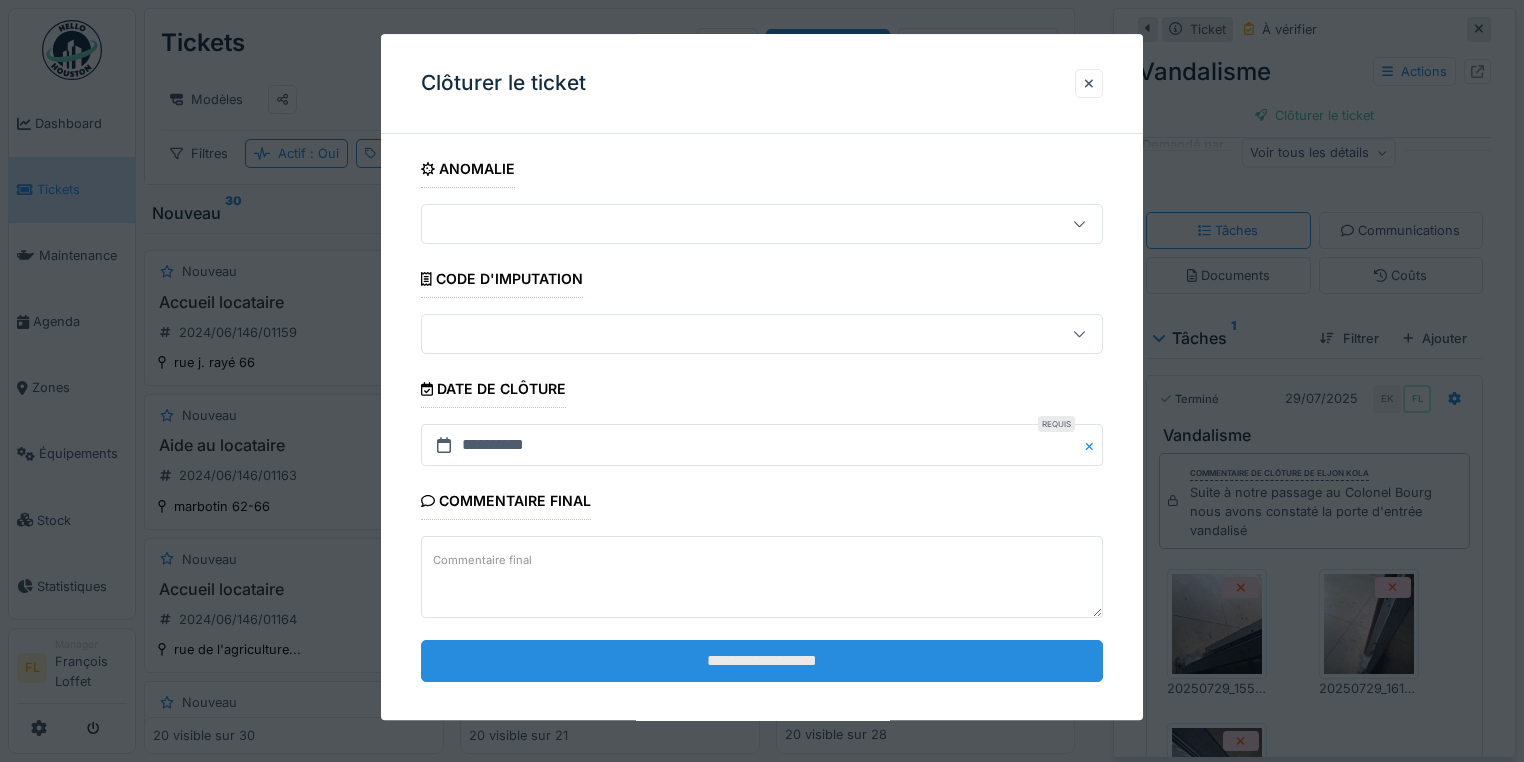 click on "**********" at bounding box center [762, 661] 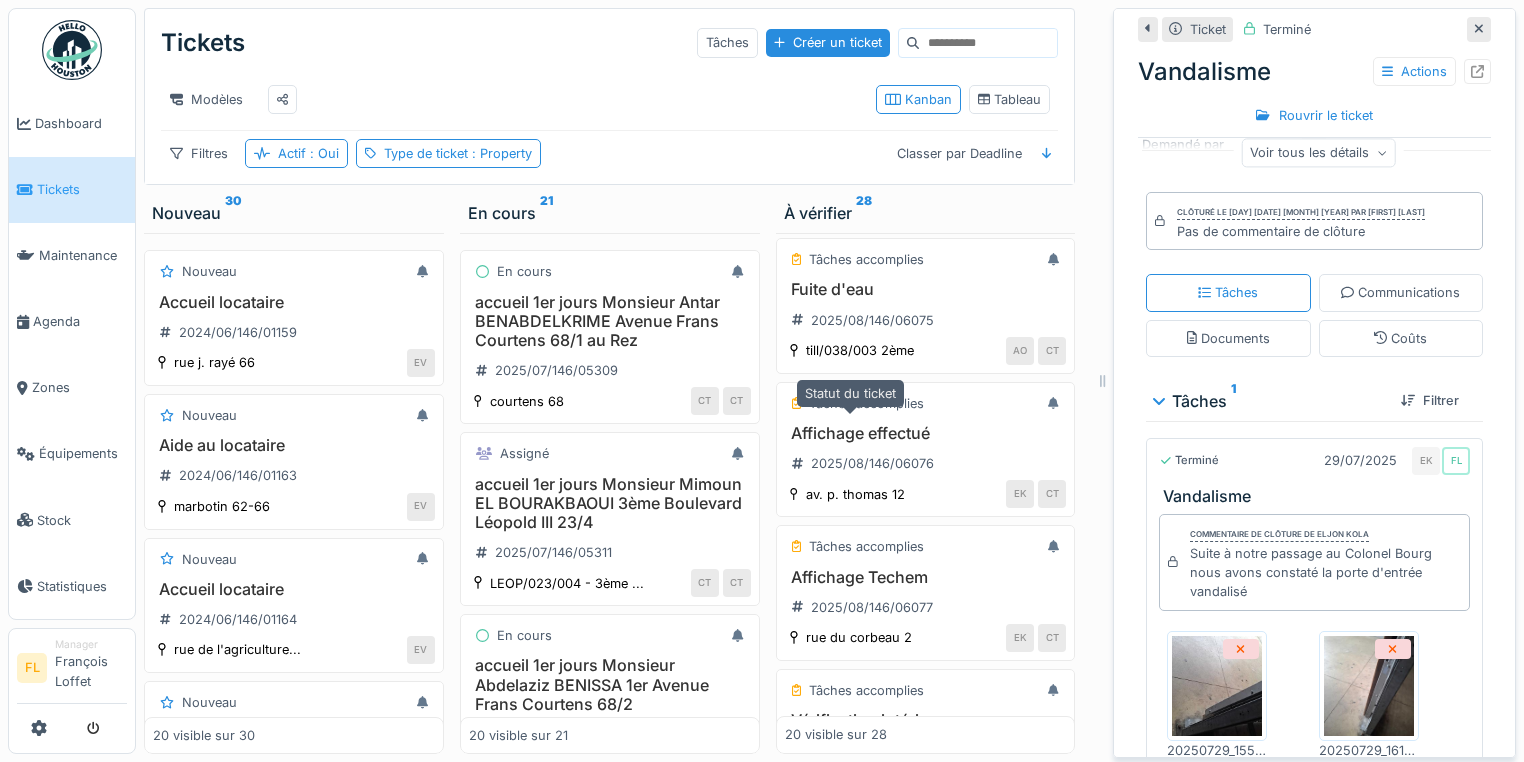 scroll, scrollTop: 560, scrollLeft: 0, axis: vertical 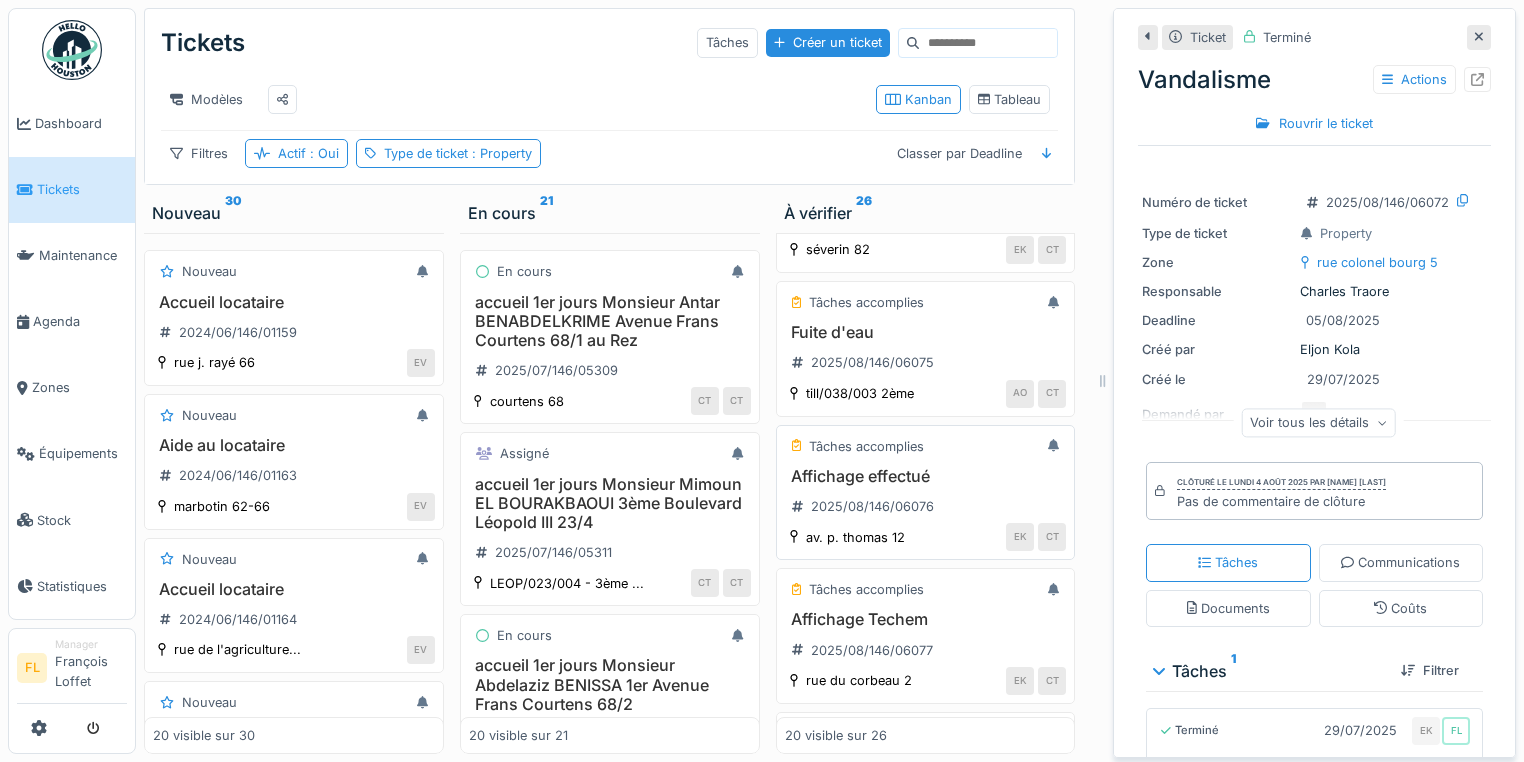 click on "Affichage effectué" at bounding box center [926, 476] 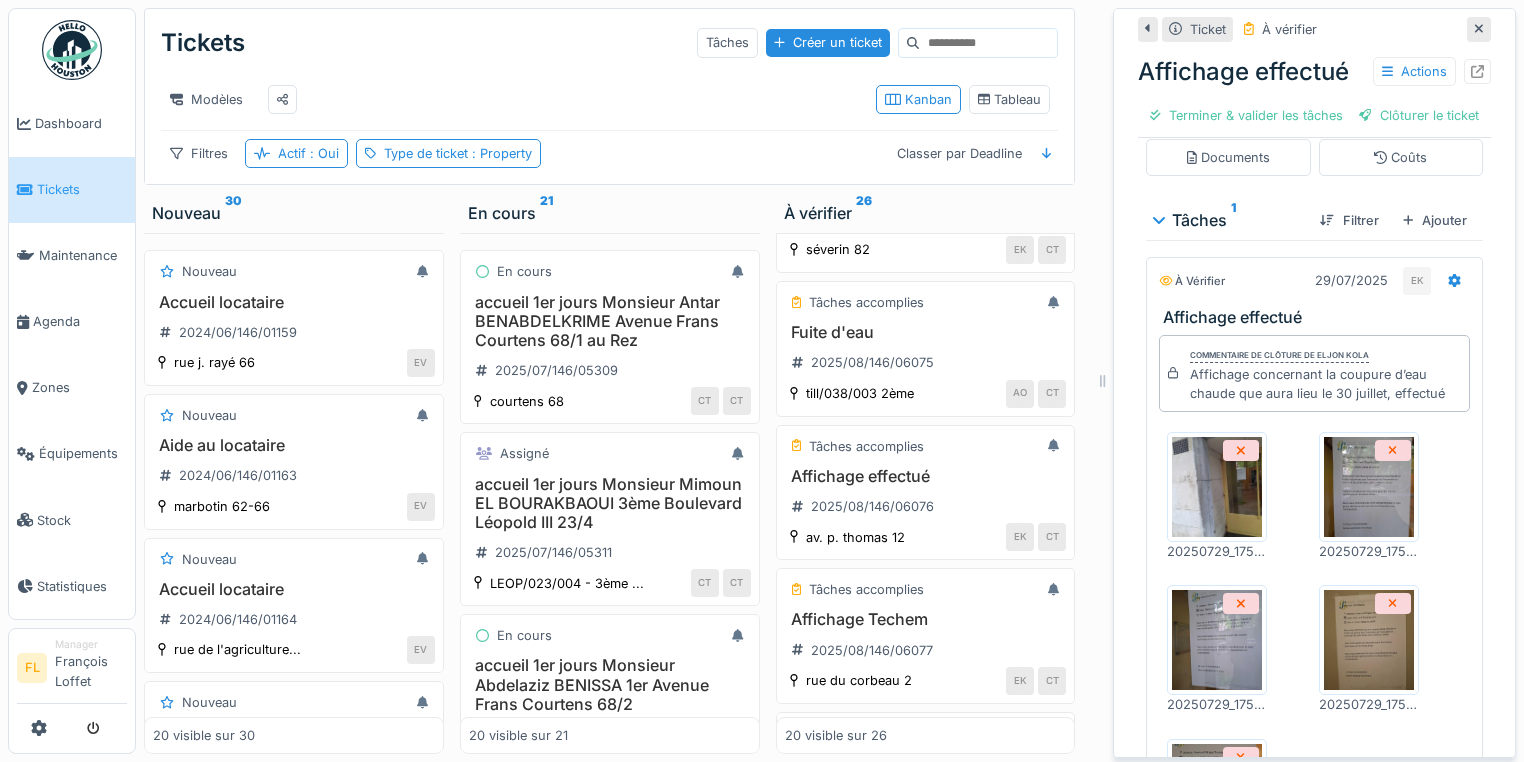 scroll, scrollTop: 400, scrollLeft: 0, axis: vertical 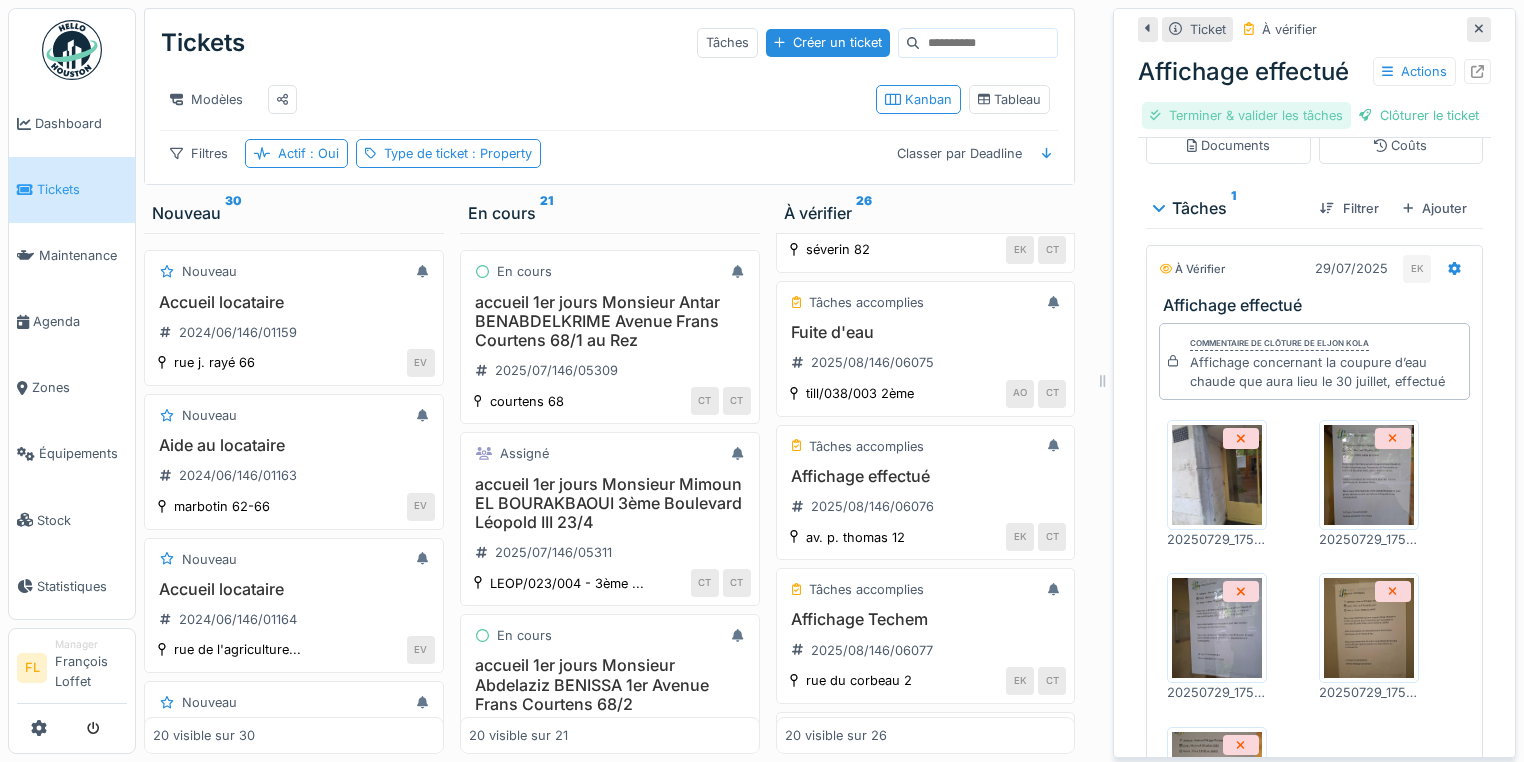 click on "Terminer & valider les tâches" at bounding box center (1246, 115) 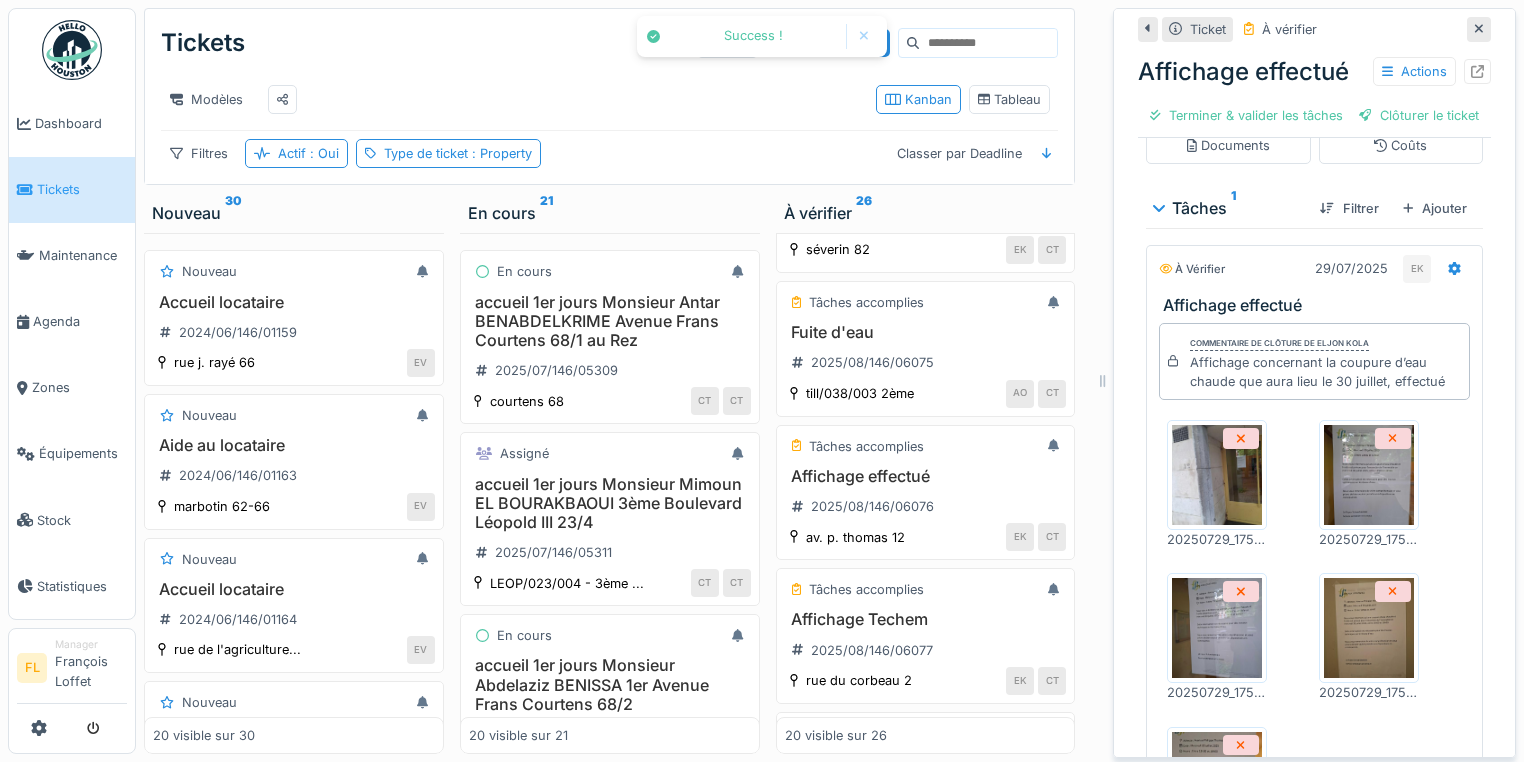 scroll, scrollTop: 372, scrollLeft: 0, axis: vertical 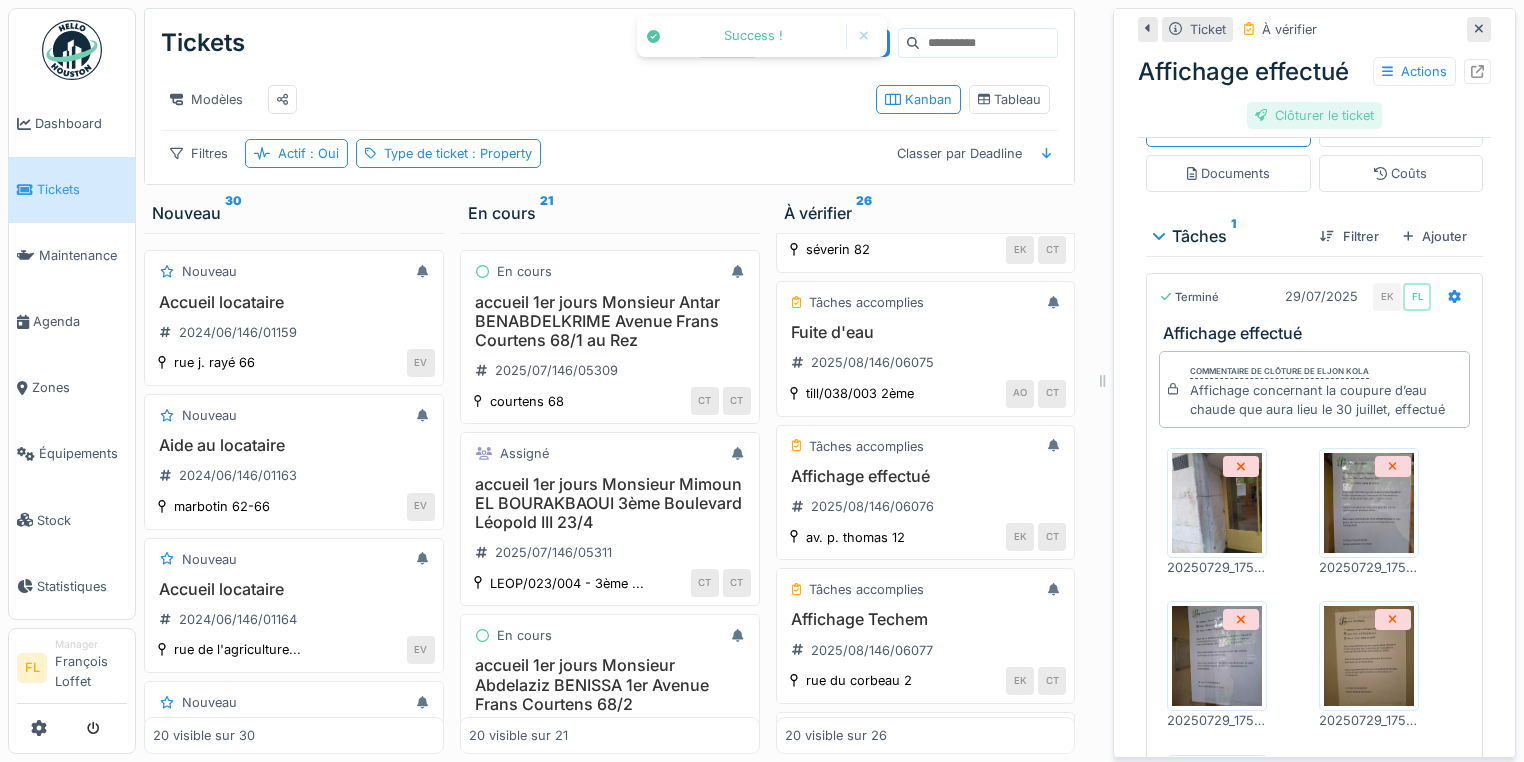 click on "Clôturer le ticket" at bounding box center (1315, 115) 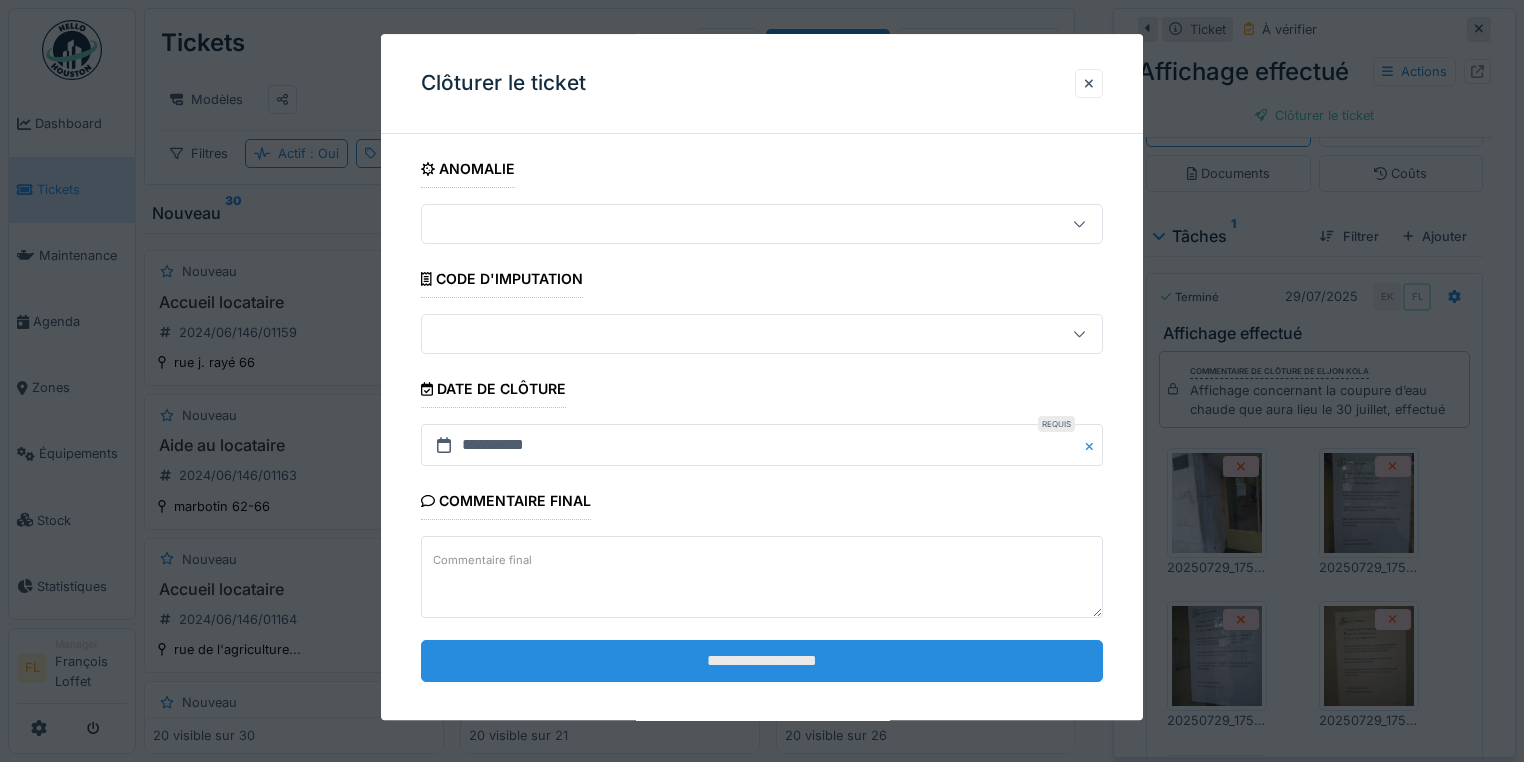 click on "**********" at bounding box center (762, 661) 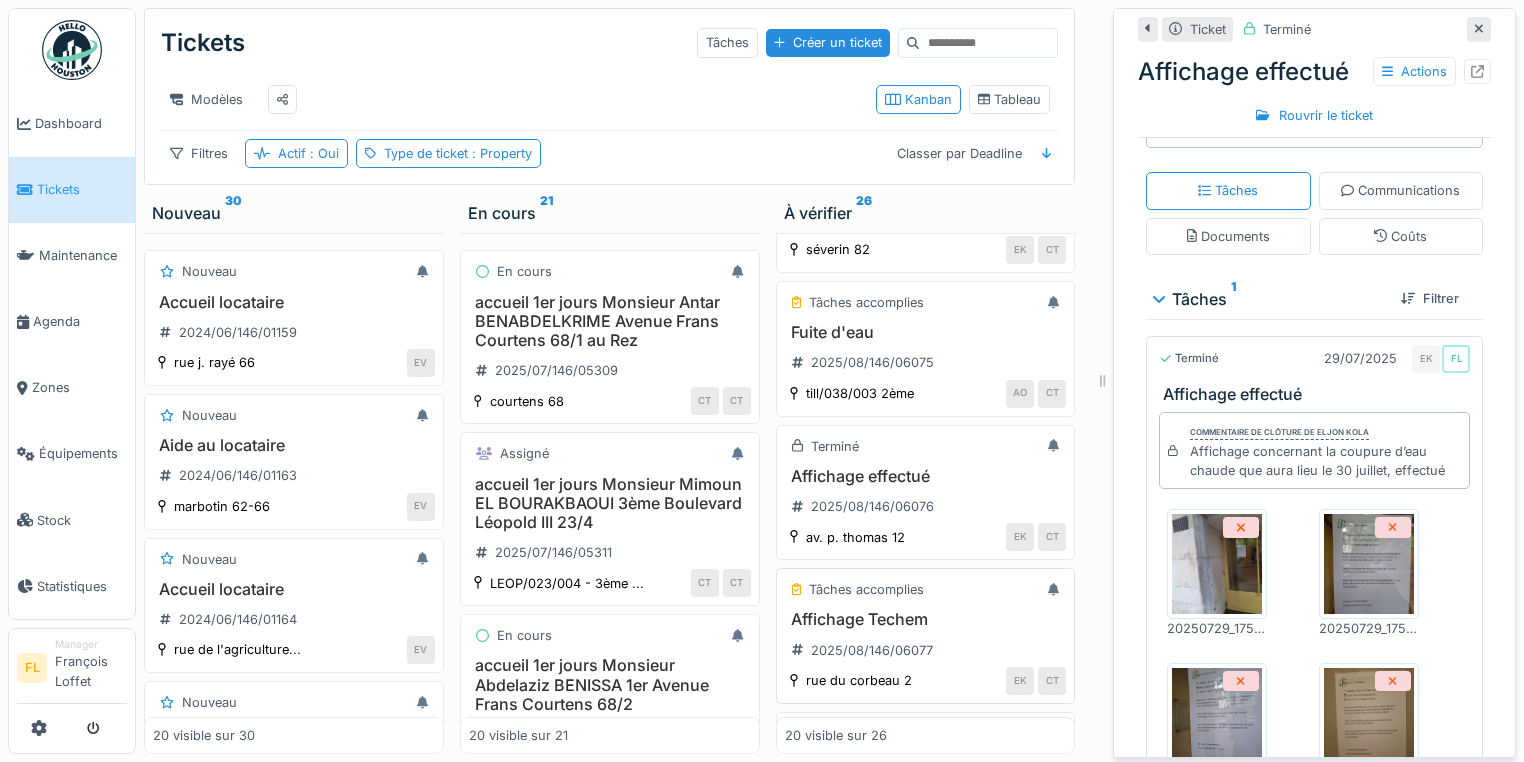 click on "Affichage Techem" at bounding box center [926, 619] 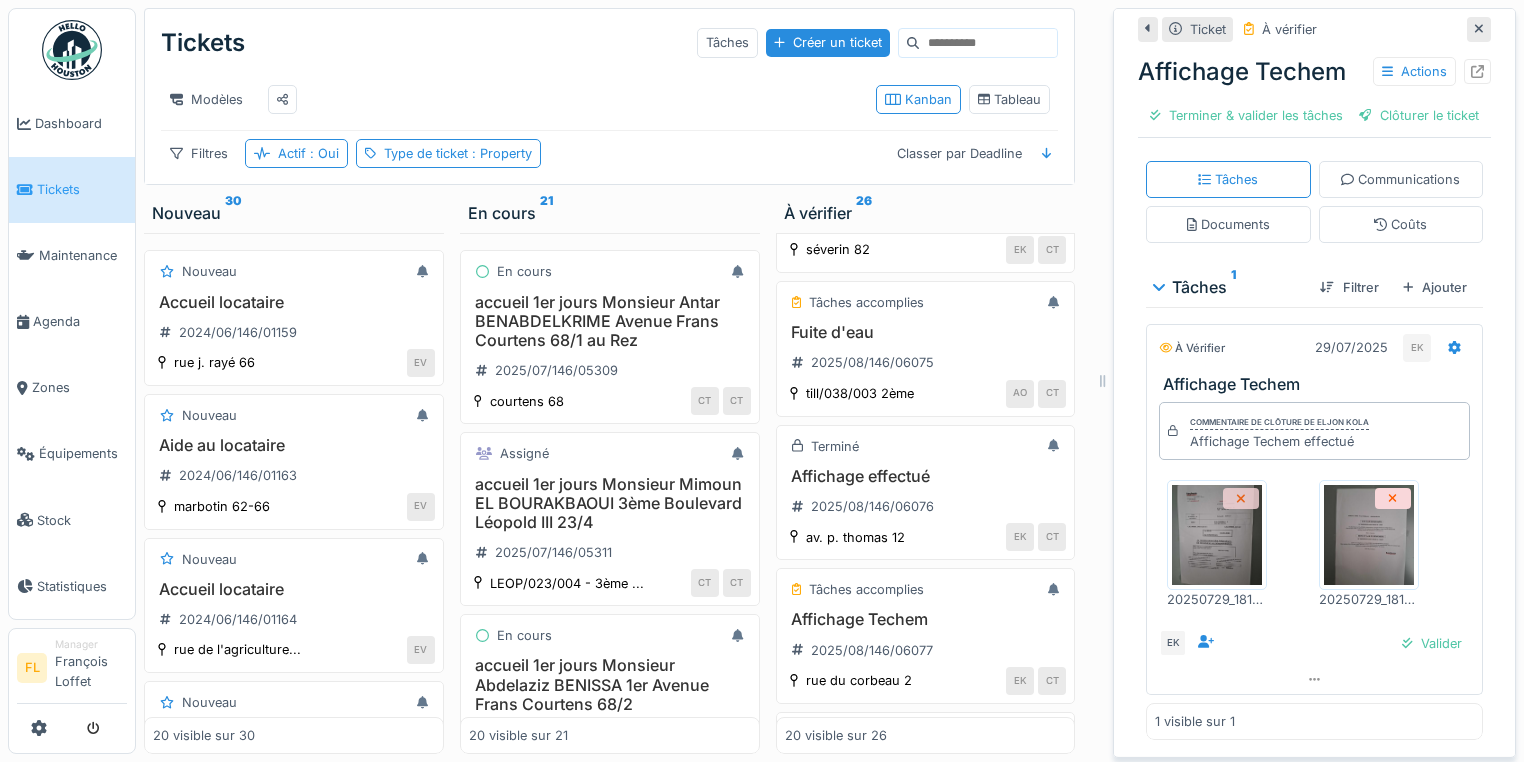 scroll, scrollTop: 346, scrollLeft: 0, axis: vertical 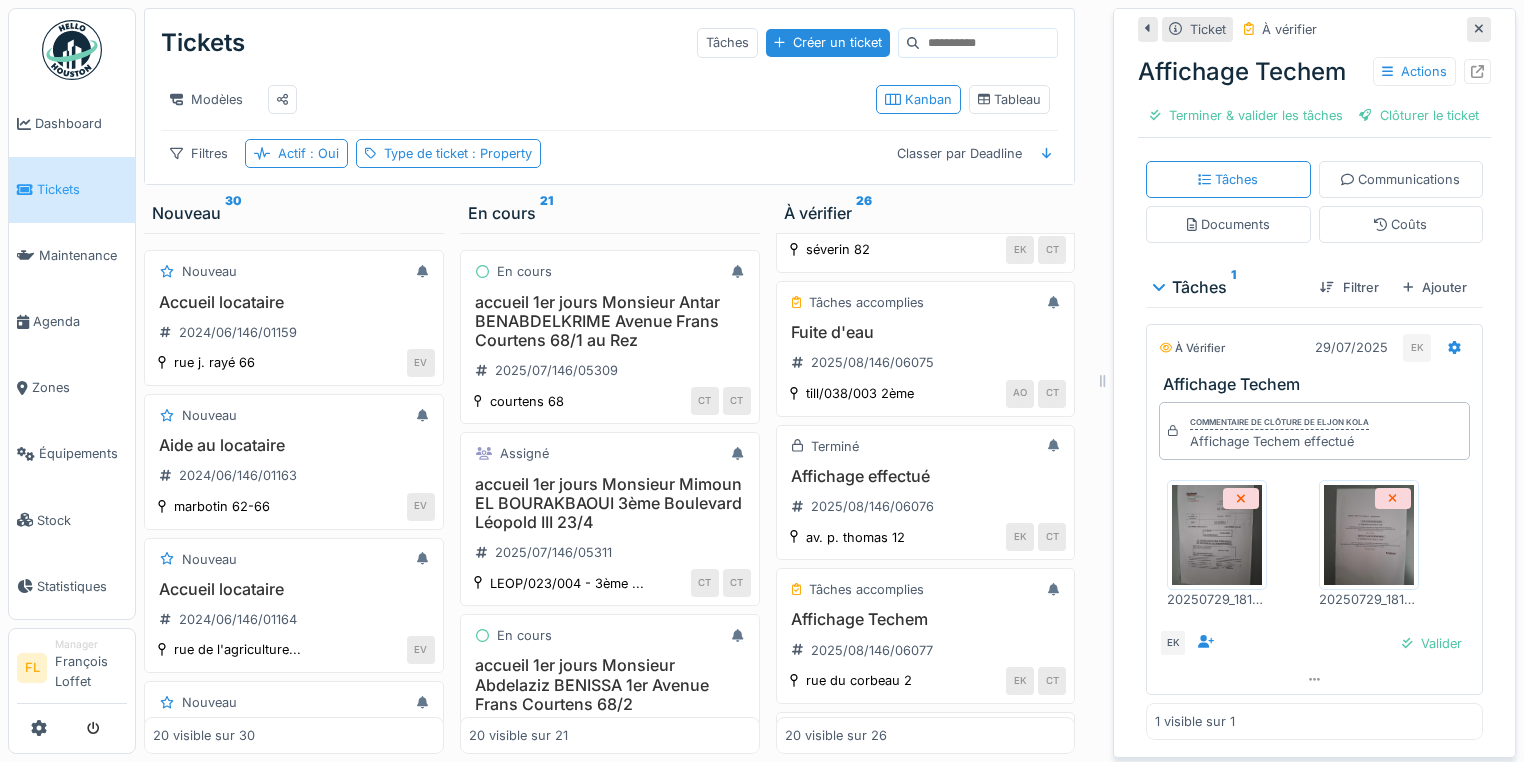 click at bounding box center (1217, 535) 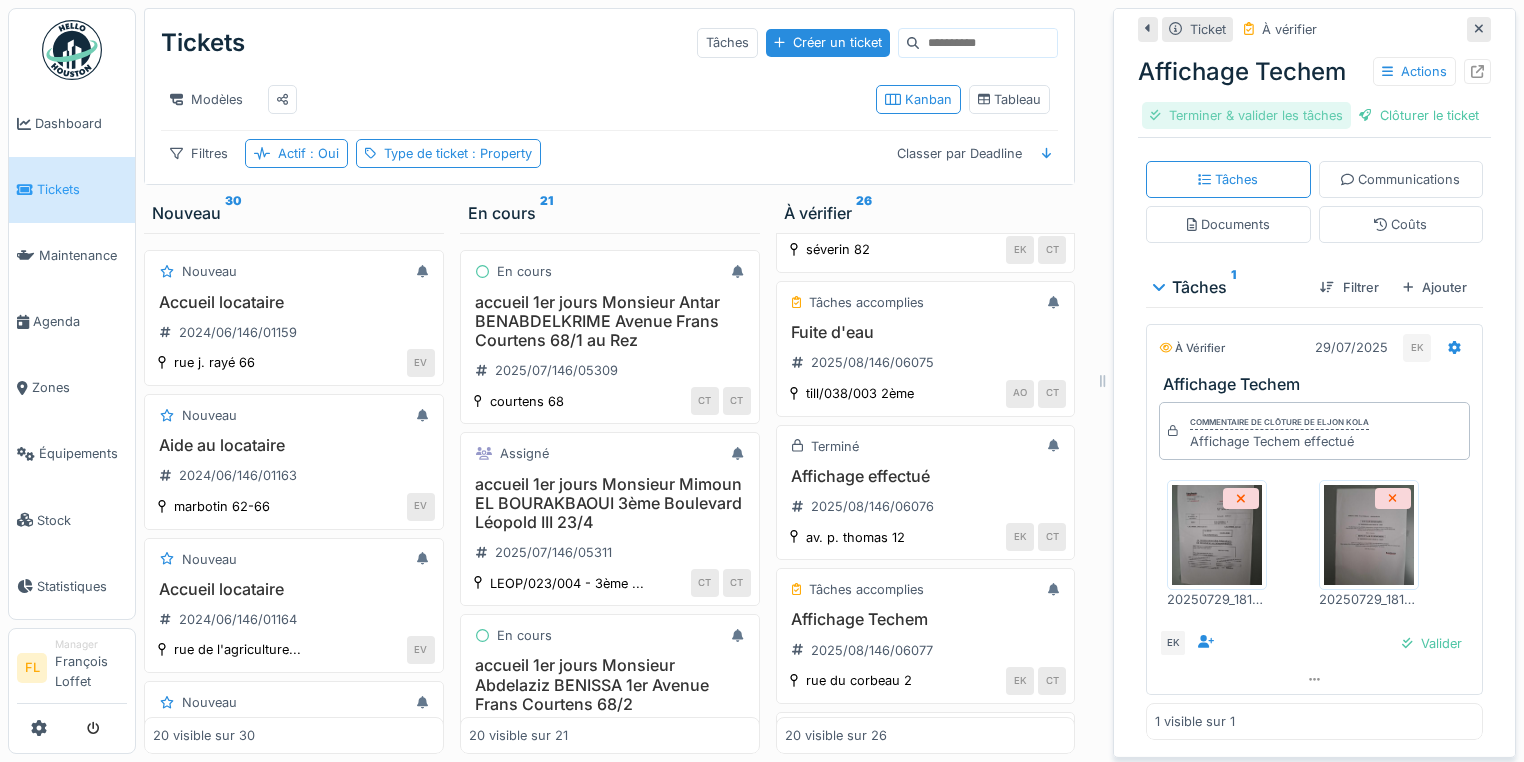 click on "Terminer & valider les tâches" at bounding box center (1246, 115) 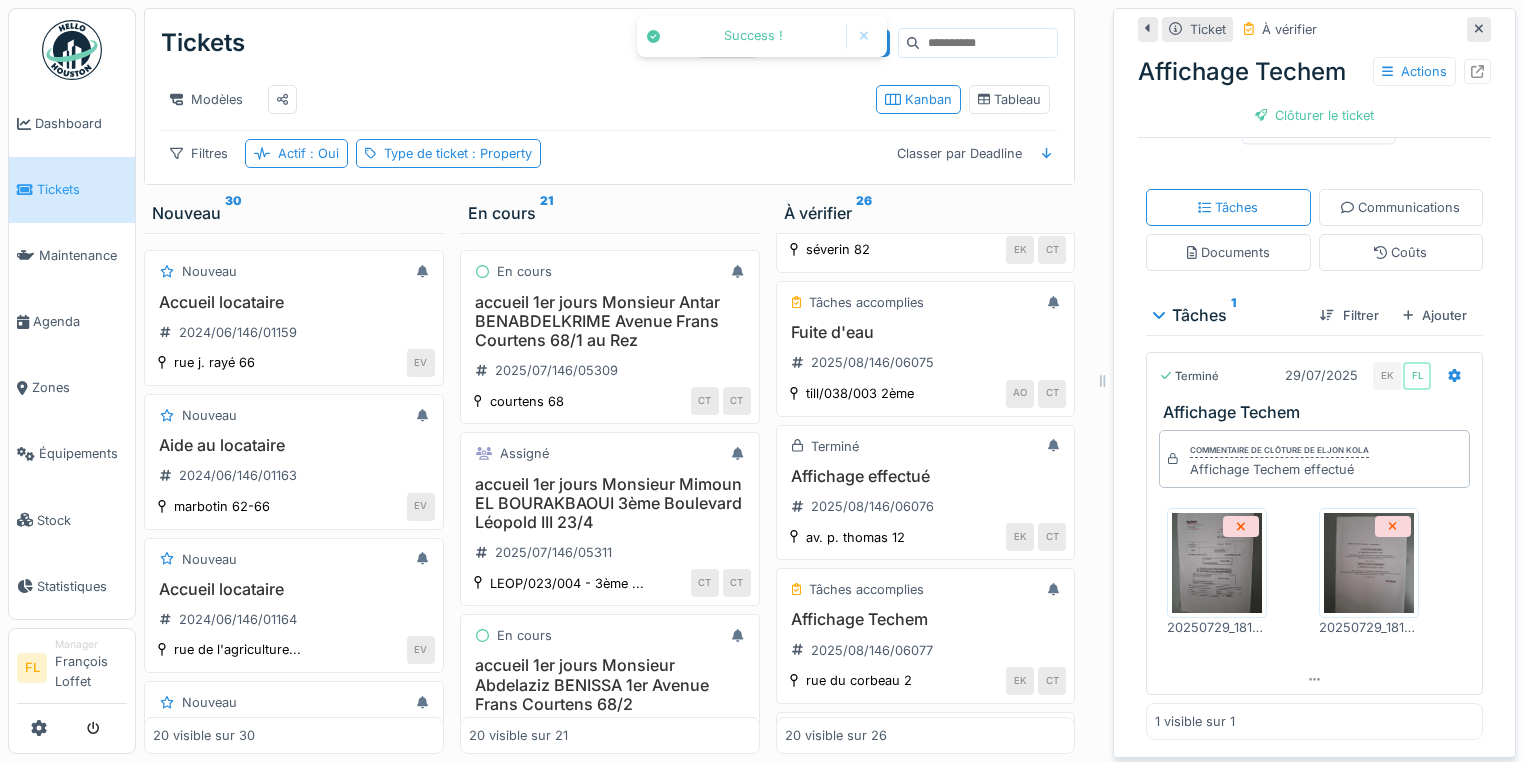 scroll, scrollTop: 291, scrollLeft: 0, axis: vertical 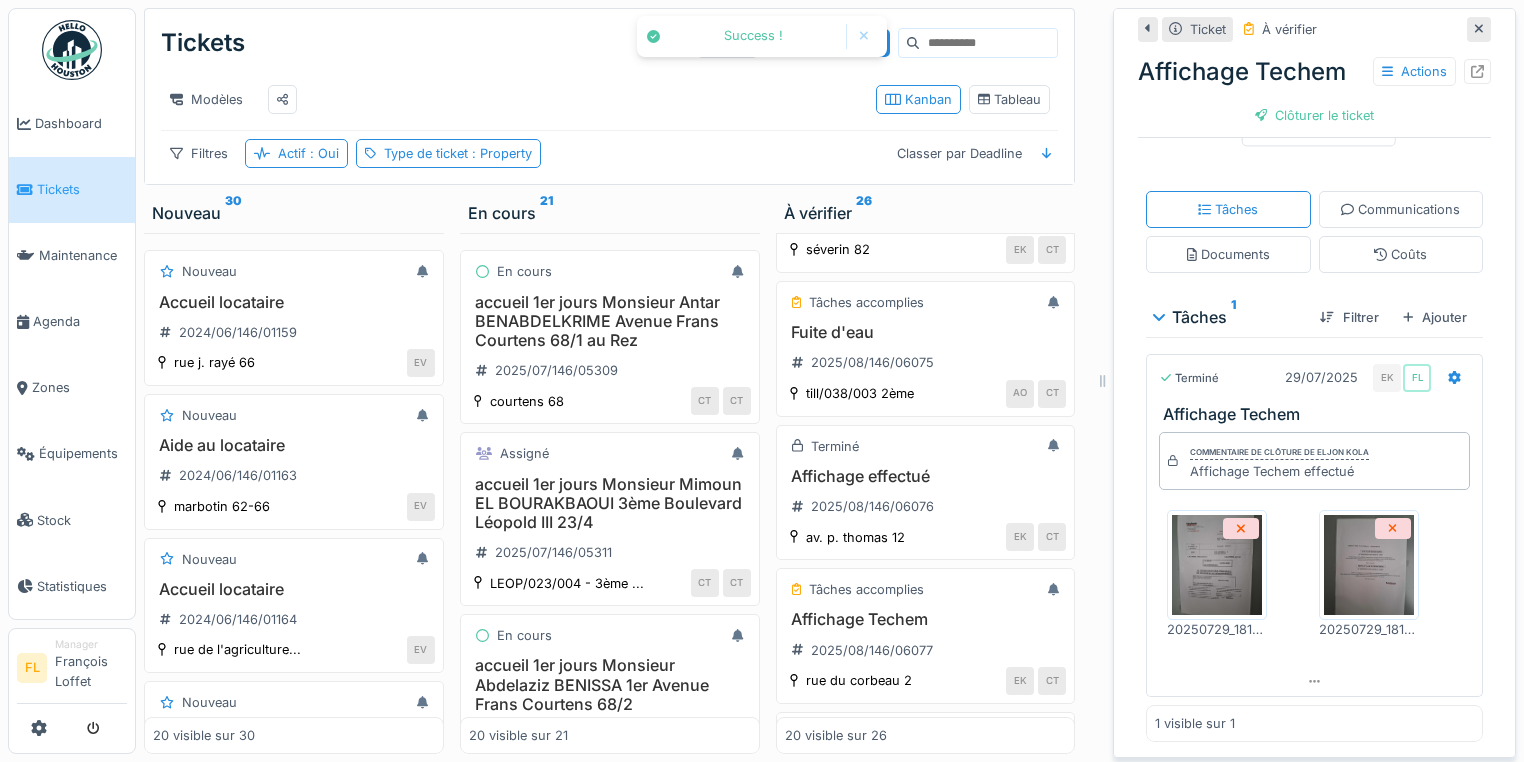 drag, startPoint x: 1315, startPoint y: 96, endPoint x: 1308, endPoint y: 113, distance: 18.384777 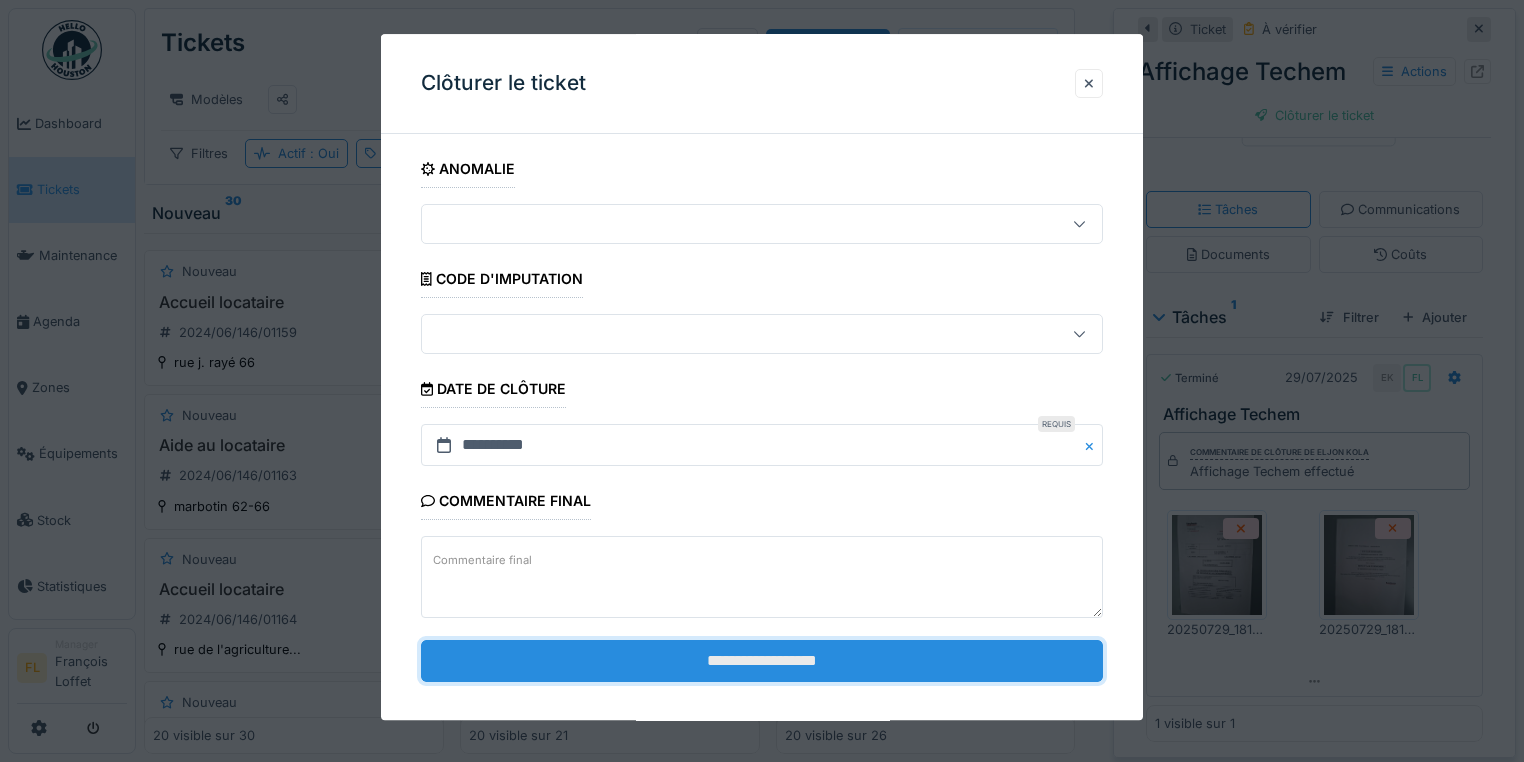 click on "**********" at bounding box center [762, 661] 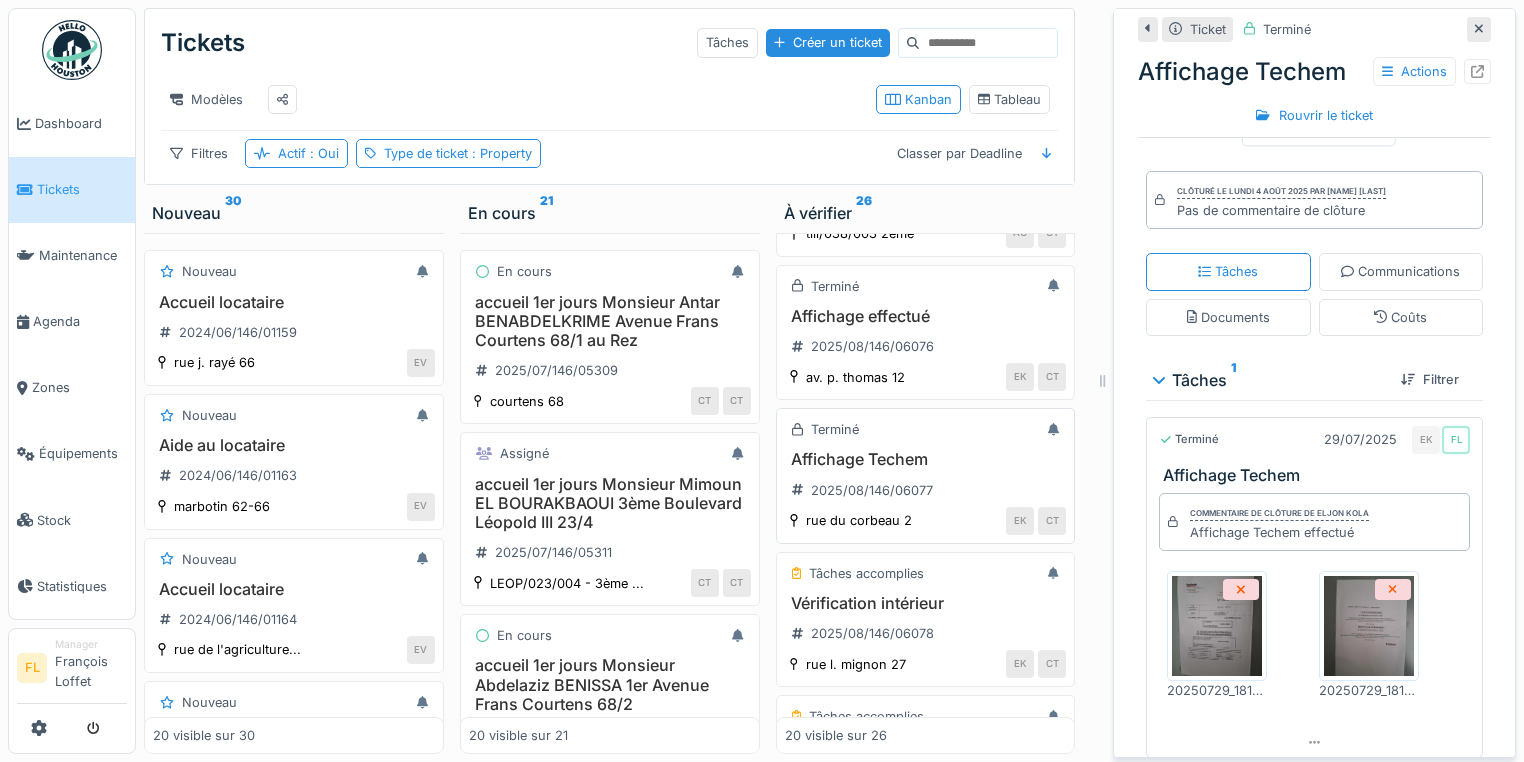scroll, scrollTop: 640, scrollLeft: 0, axis: vertical 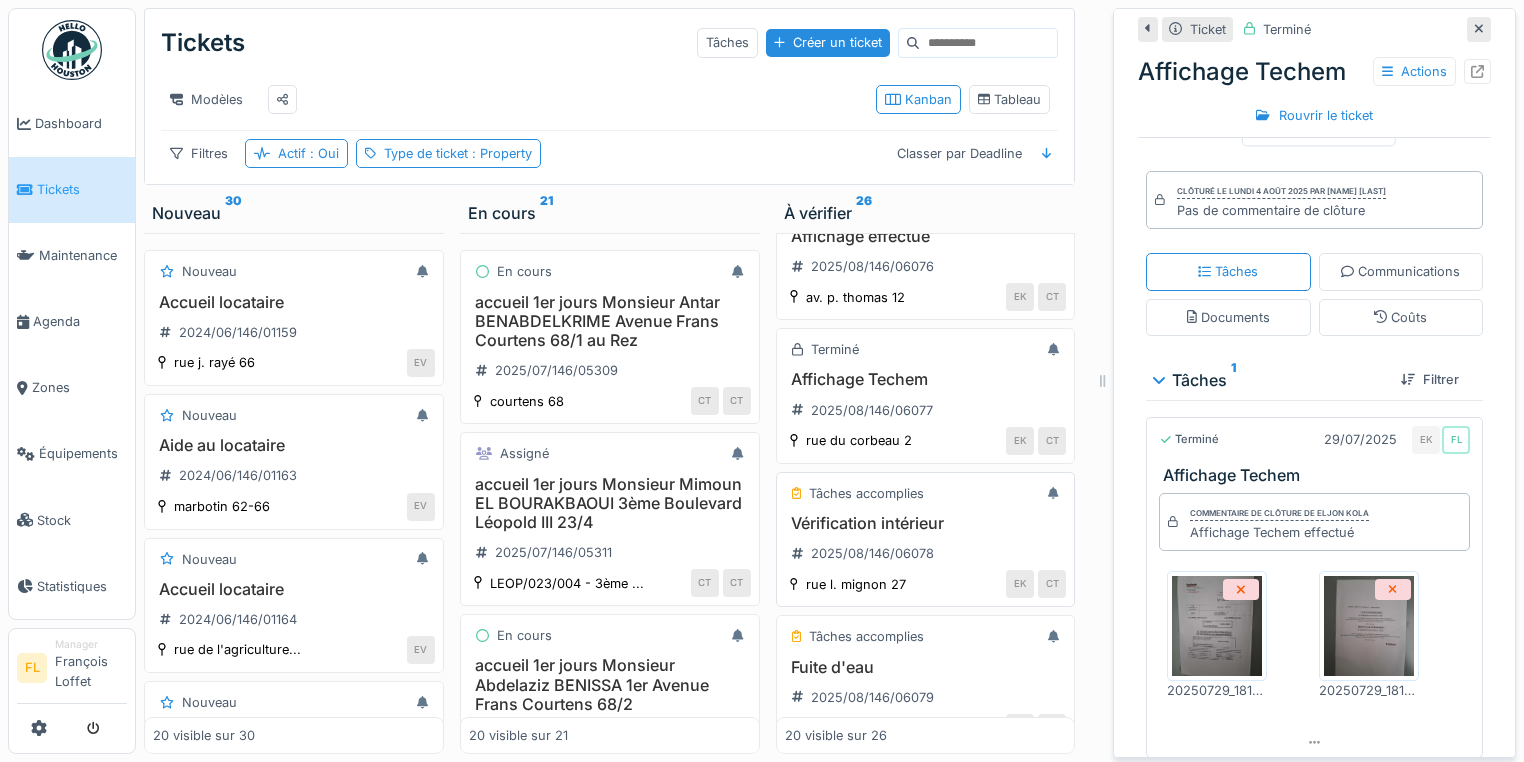 click on "Vérification intérieur" at bounding box center [926, 523] 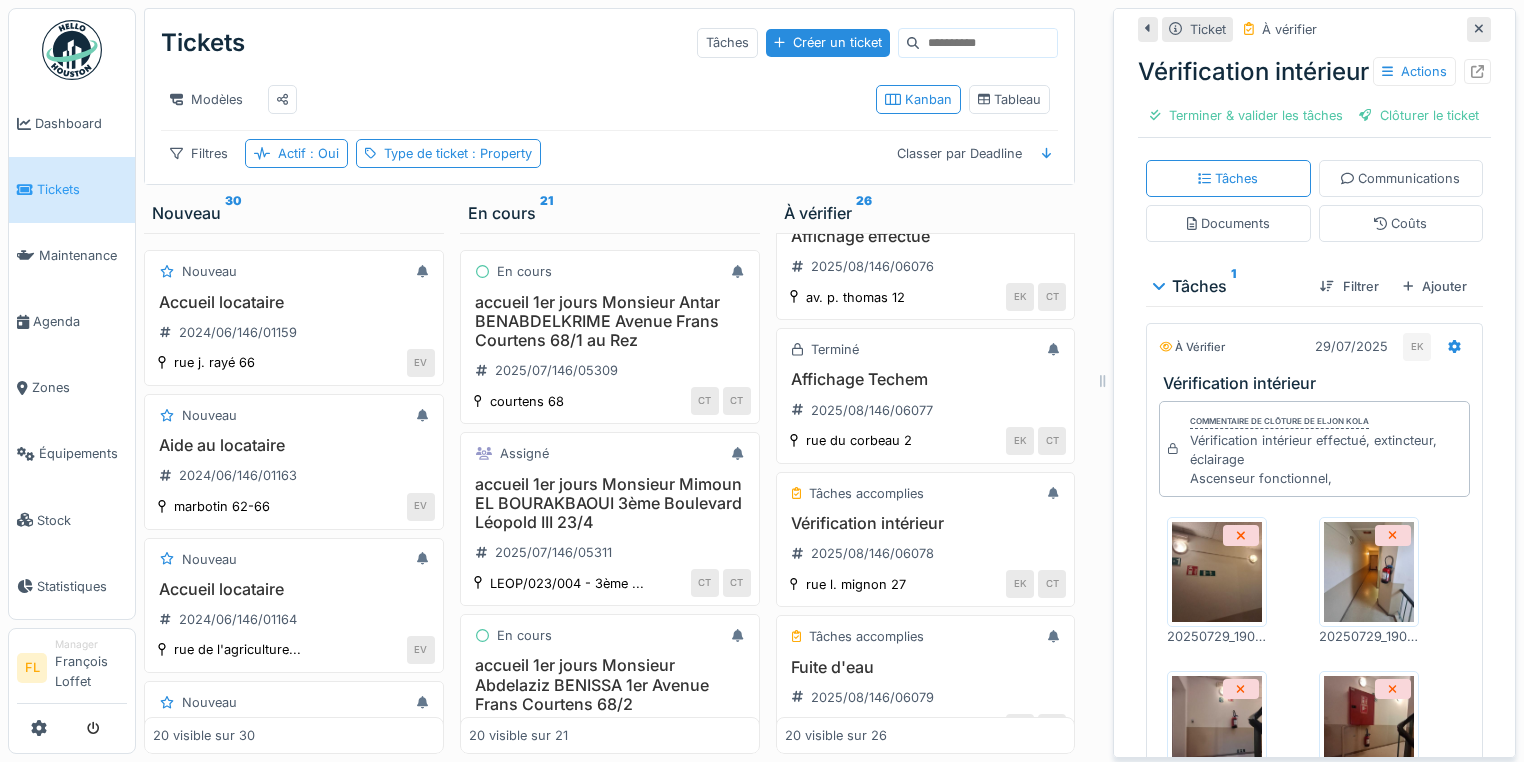 scroll, scrollTop: 400, scrollLeft: 0, axis: vertical 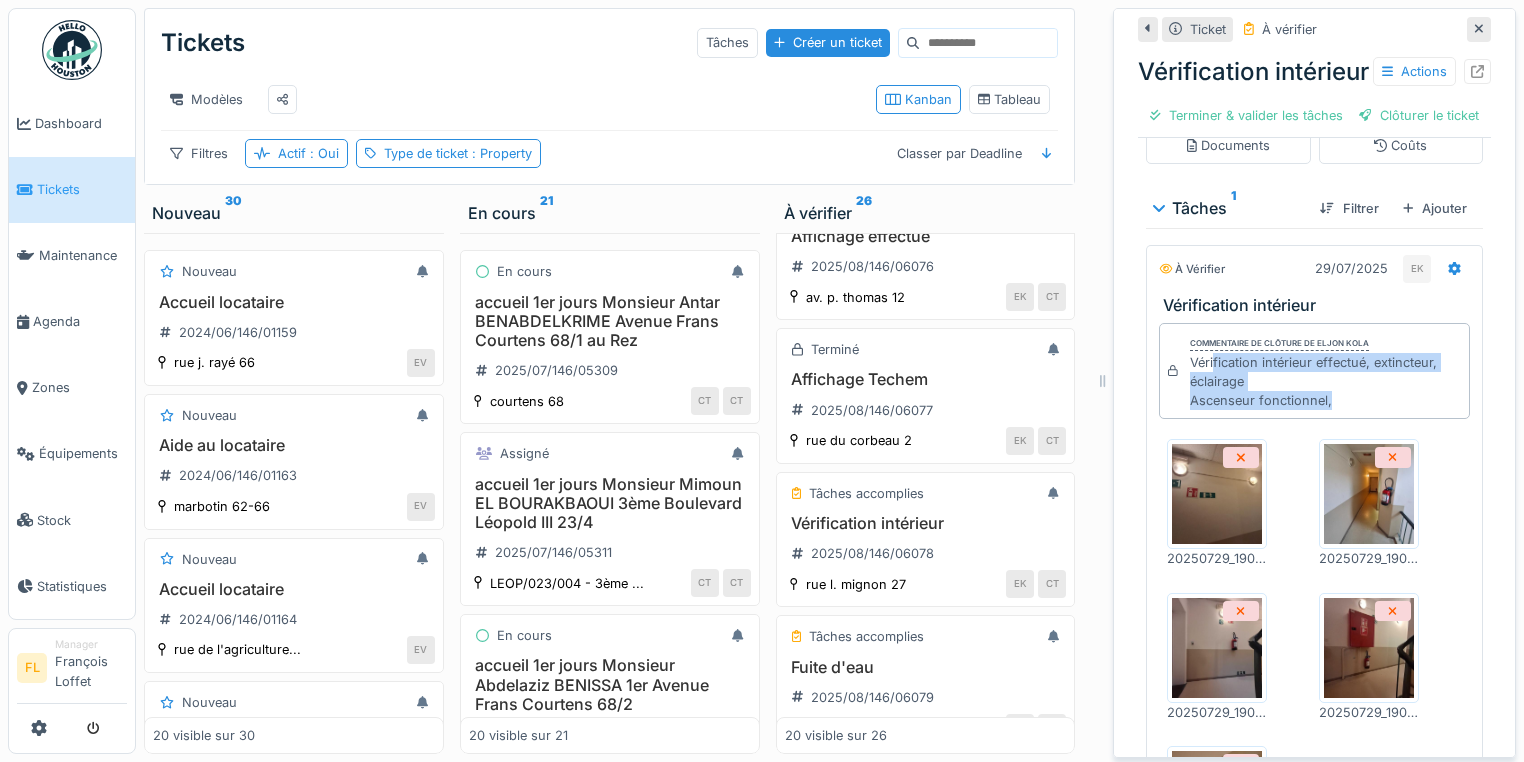 drag, startPoint x: 1201, startPoint y: 410, endPoint x: 1364, endPoint y: 459, distance: 170.20576 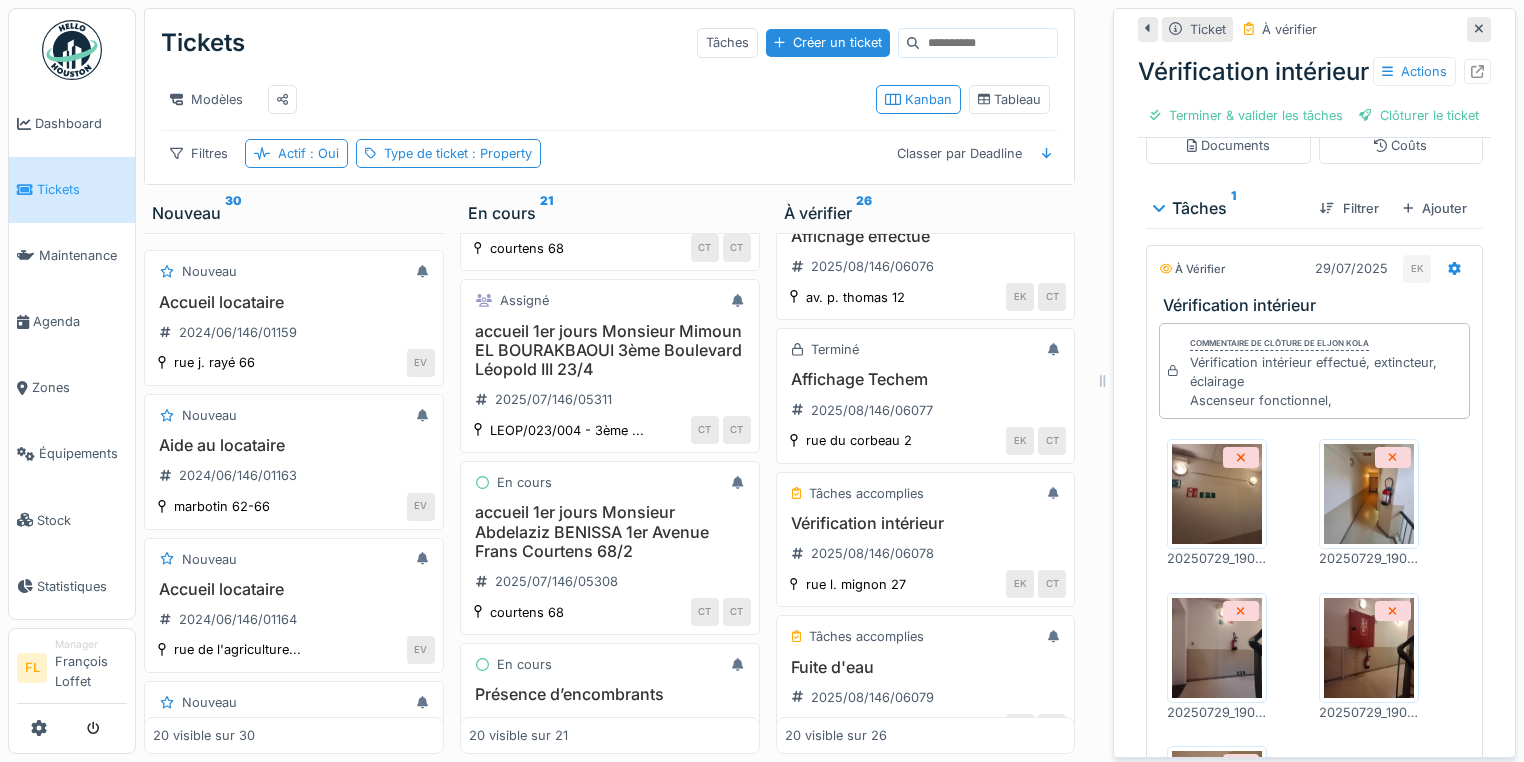 scroll, scrollTop: 160, scrollLeft: 0, axis: vertical 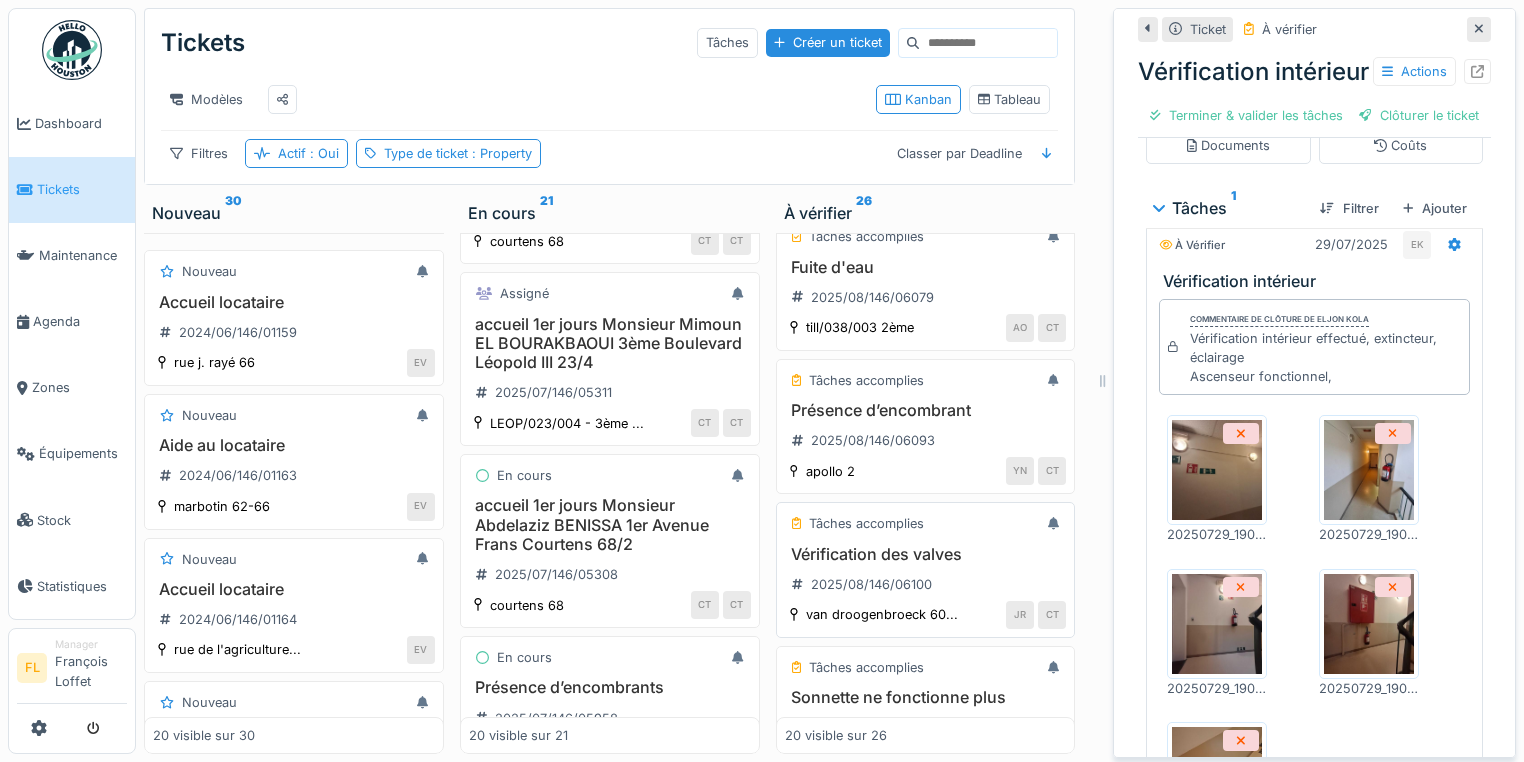 click on "Vérification des valves" at bounding box center [926, 554] 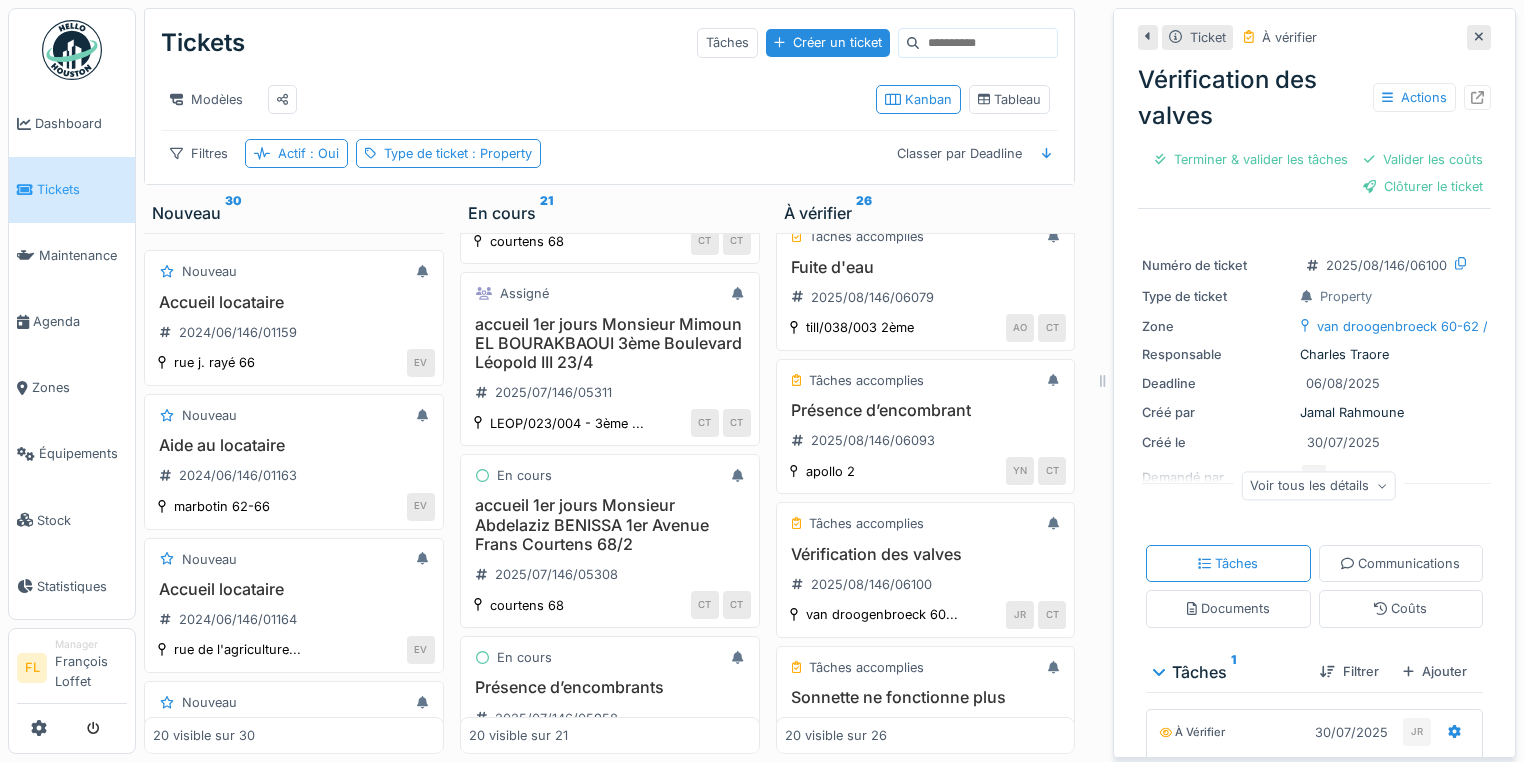 scroll, scrollTop: 236, scrollLeft: 0, axis: vertical 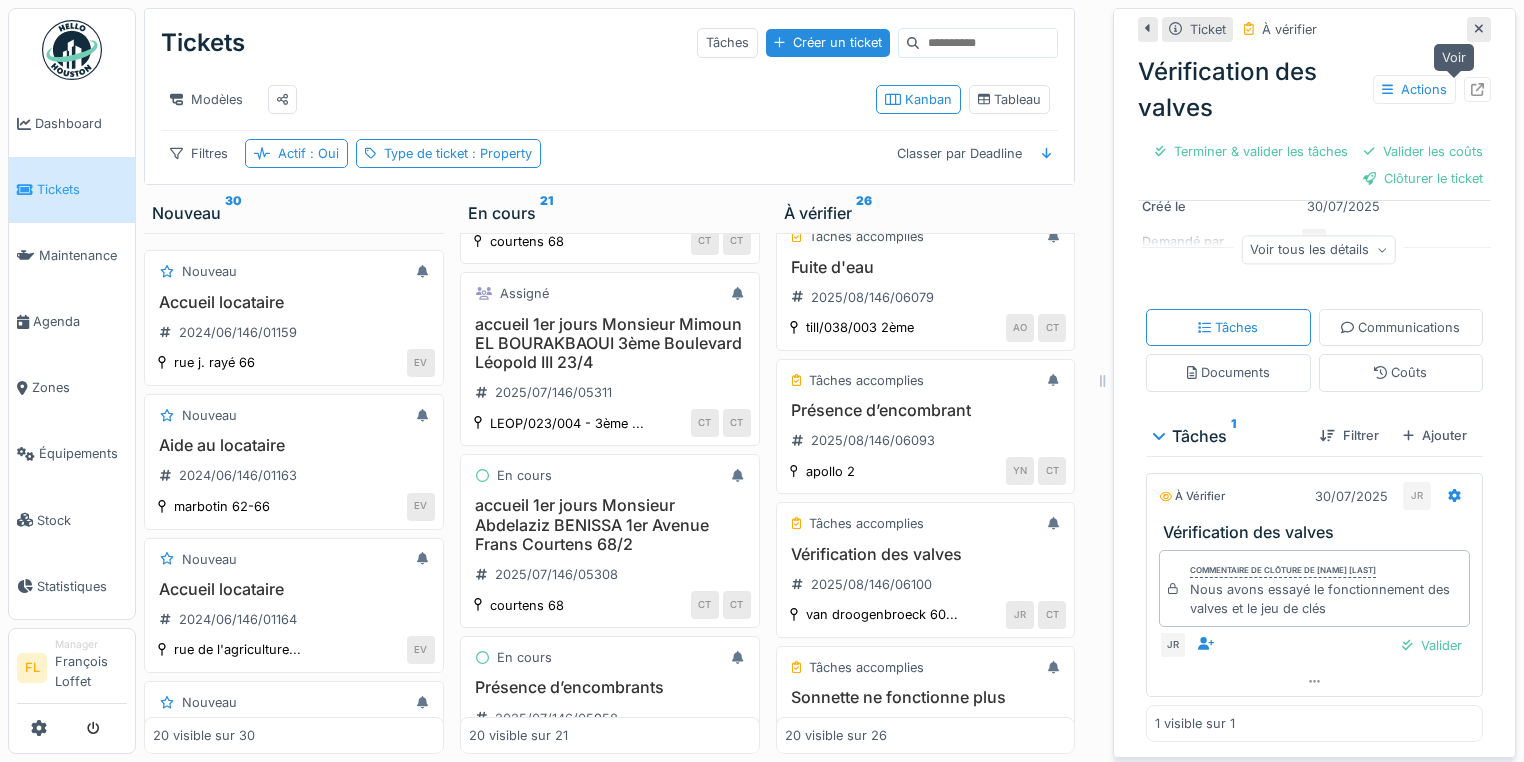 click 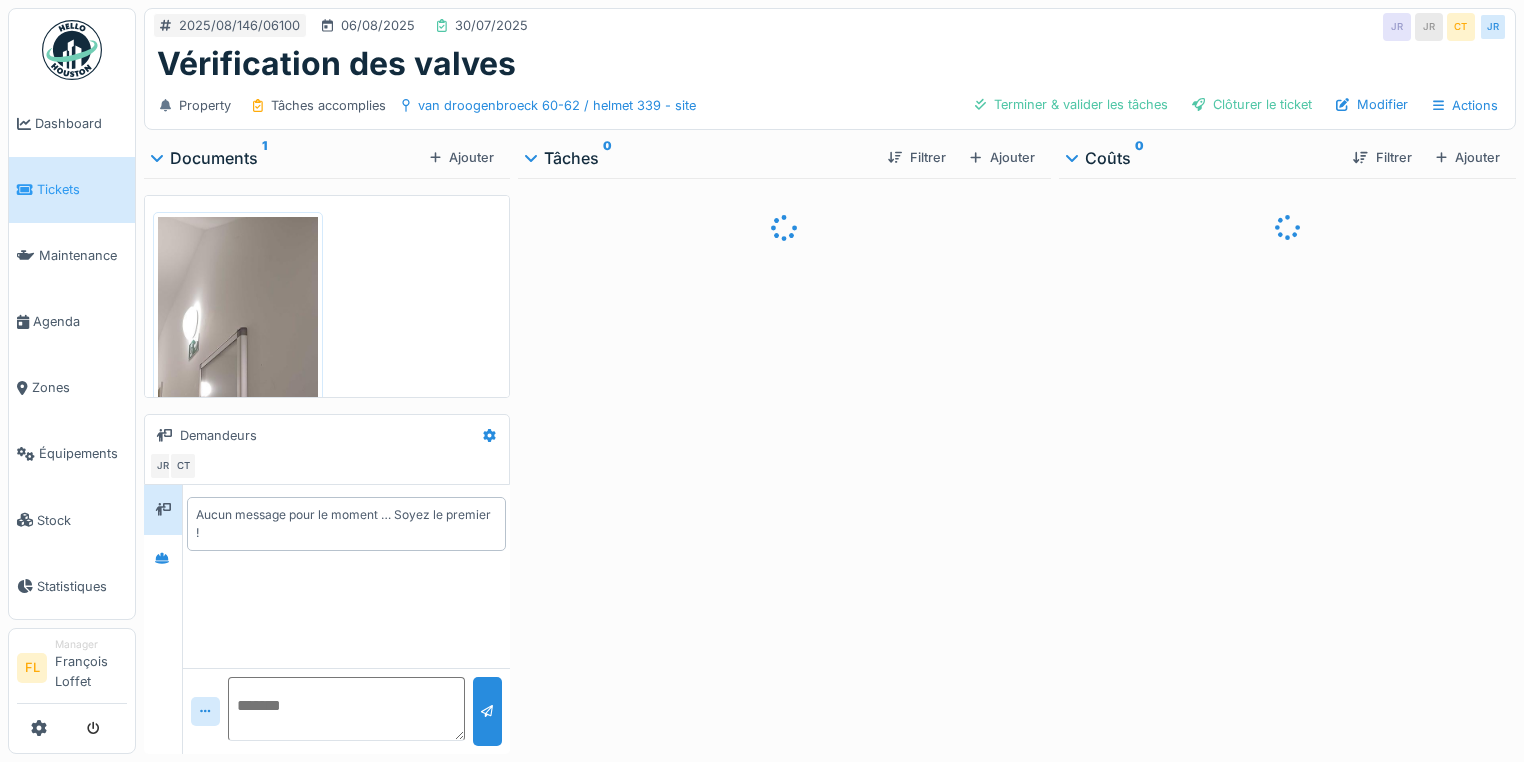 scroll, scrollTop: 0, scrollLeft: 0, axis: both 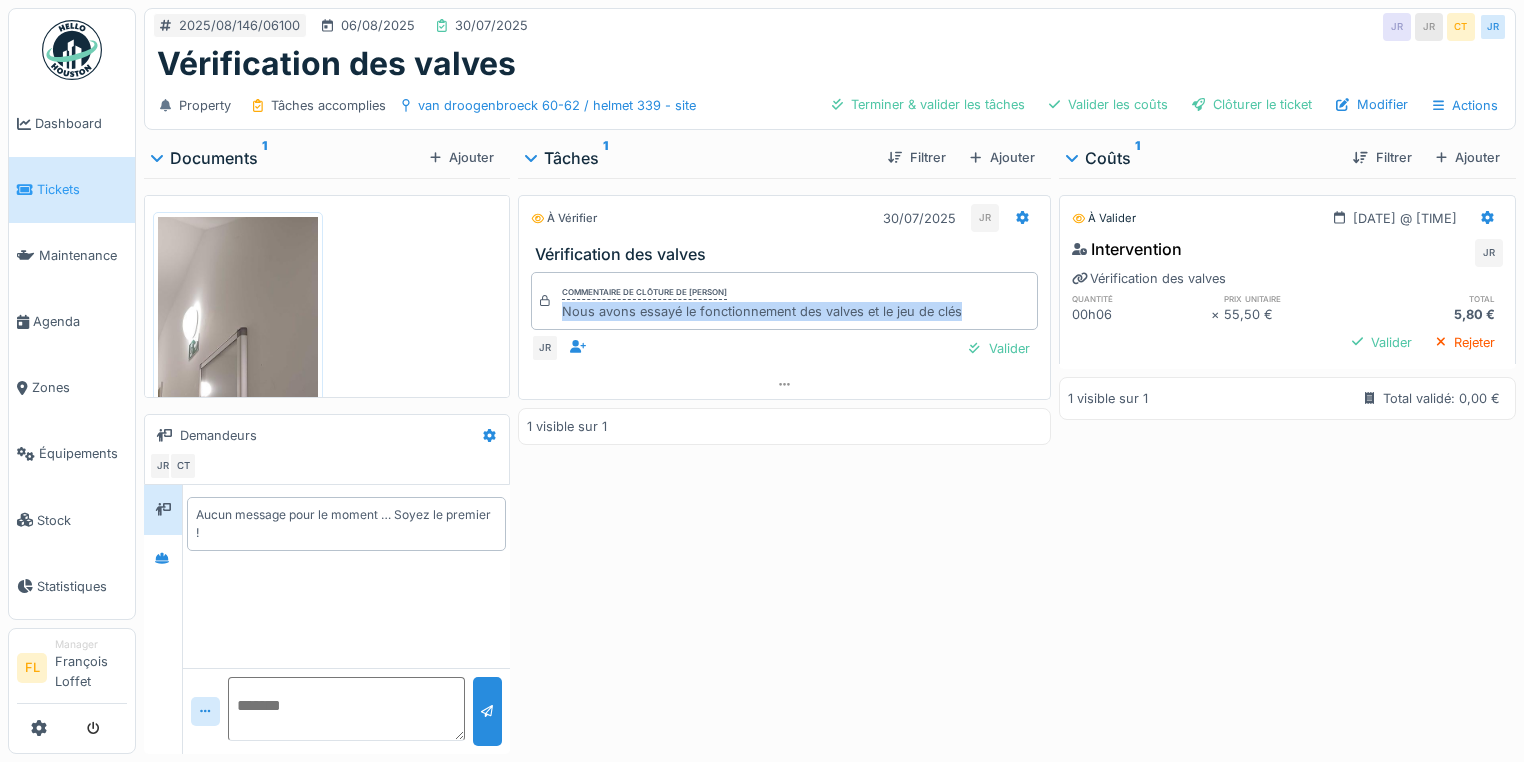 drag, startPoint x: 557, startPoint y: 300, endPoint x: 985, endPoint y: 307, distance: 428.05725 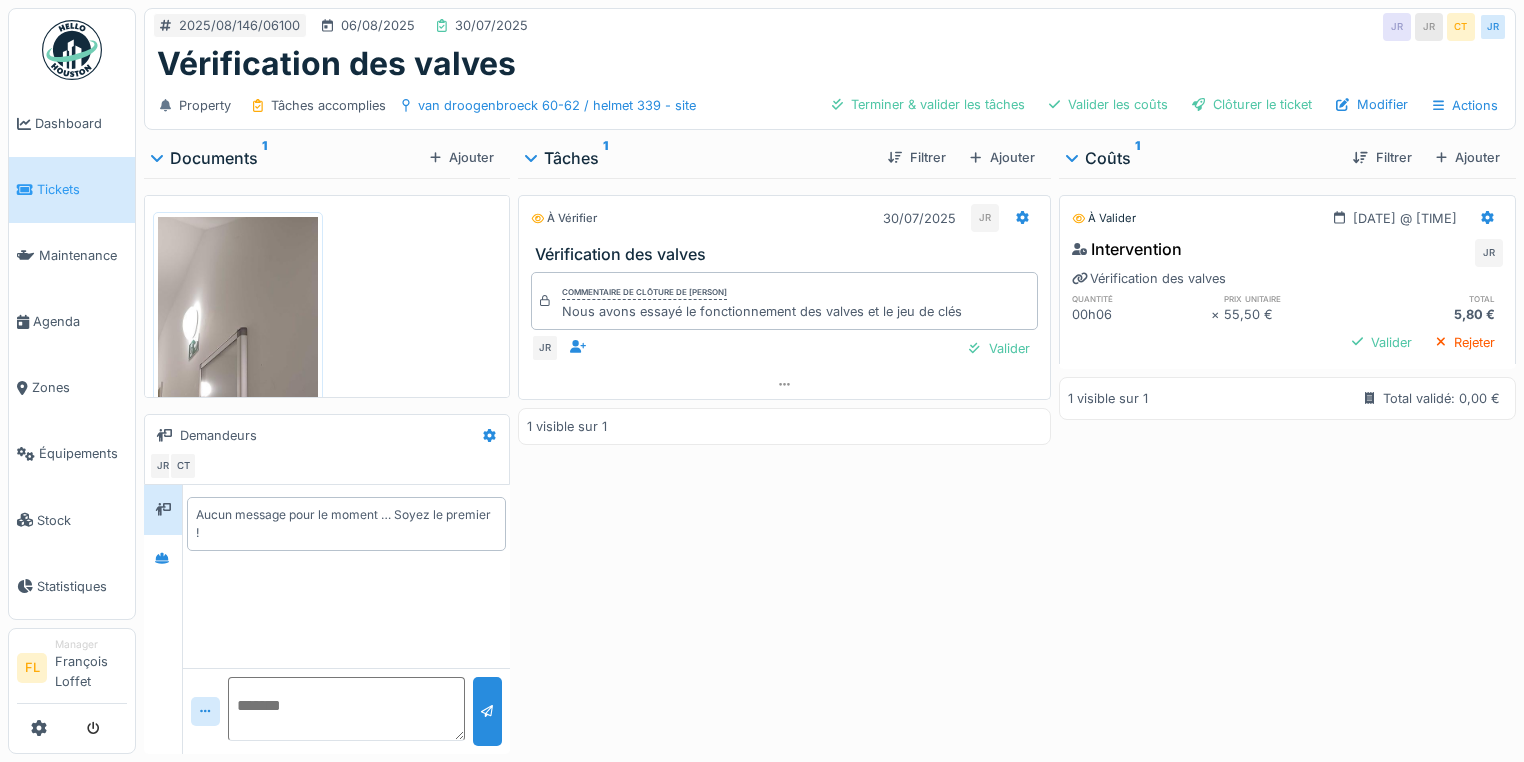 scroll, scrollTop: 12, scrollLeft: 0, axis: vertical 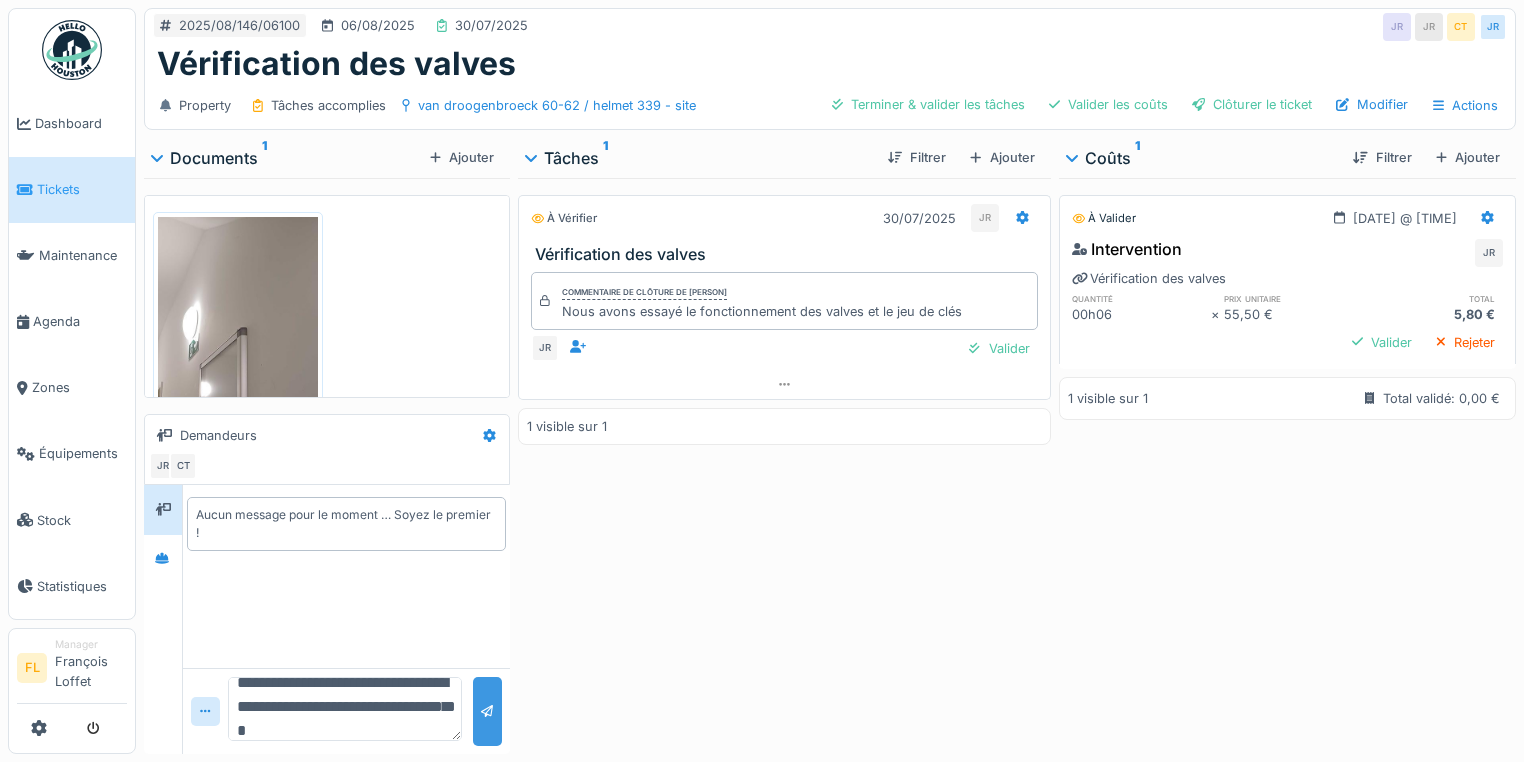 type on "**********" 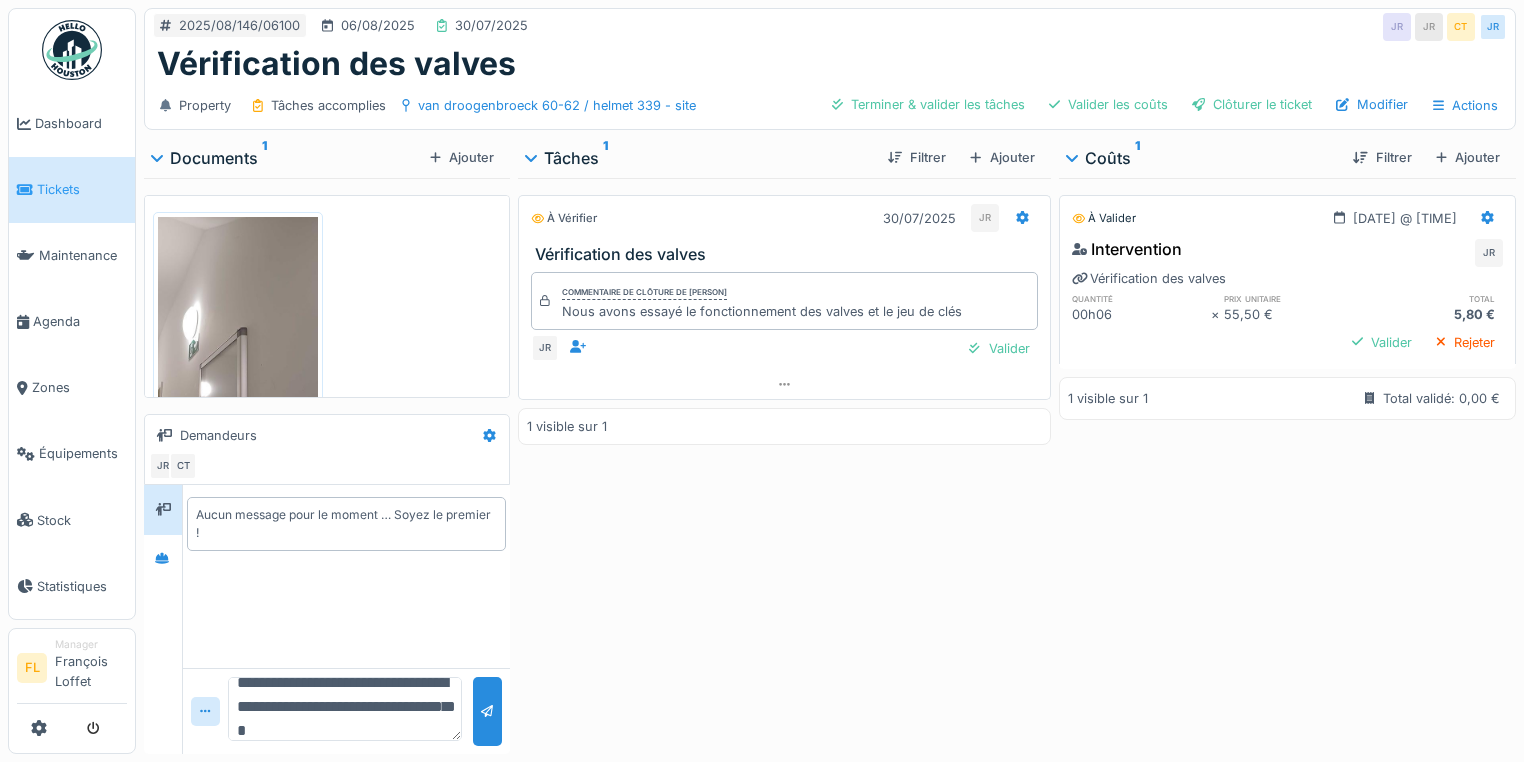 scroll, scrollTop: 0, scrollLeft: 0, axis: both 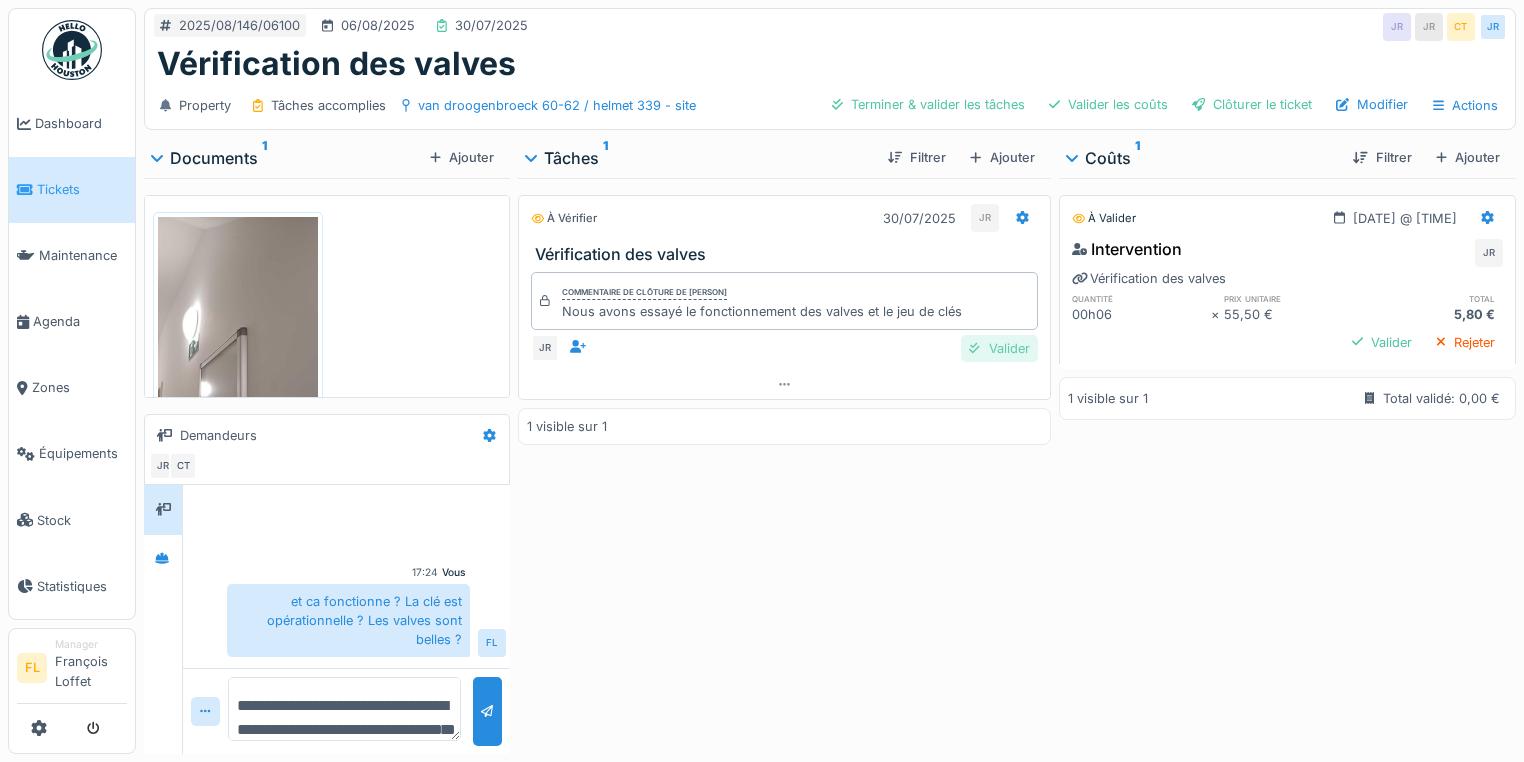 click on "Valider" at bounding box center [999, 348] 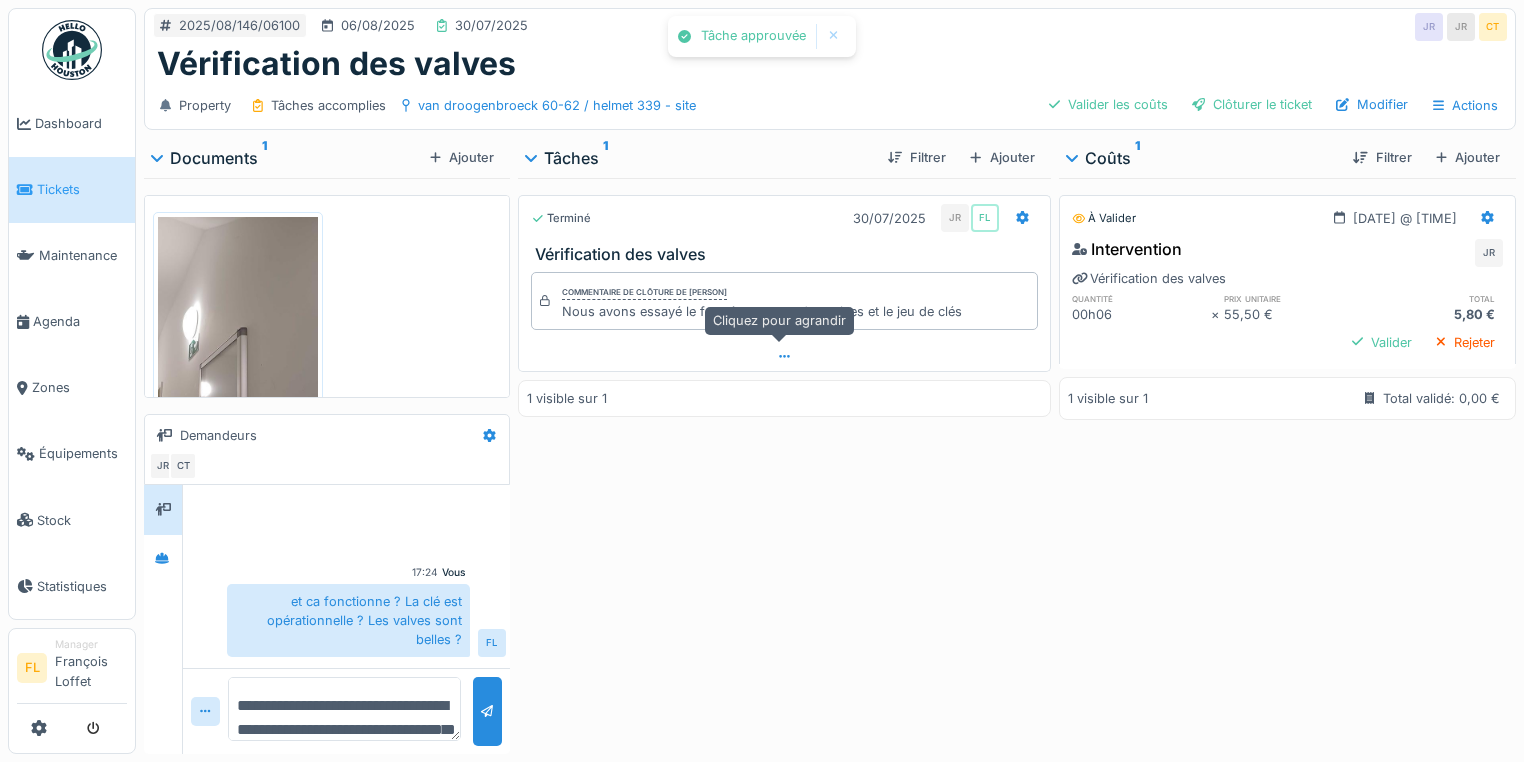 click 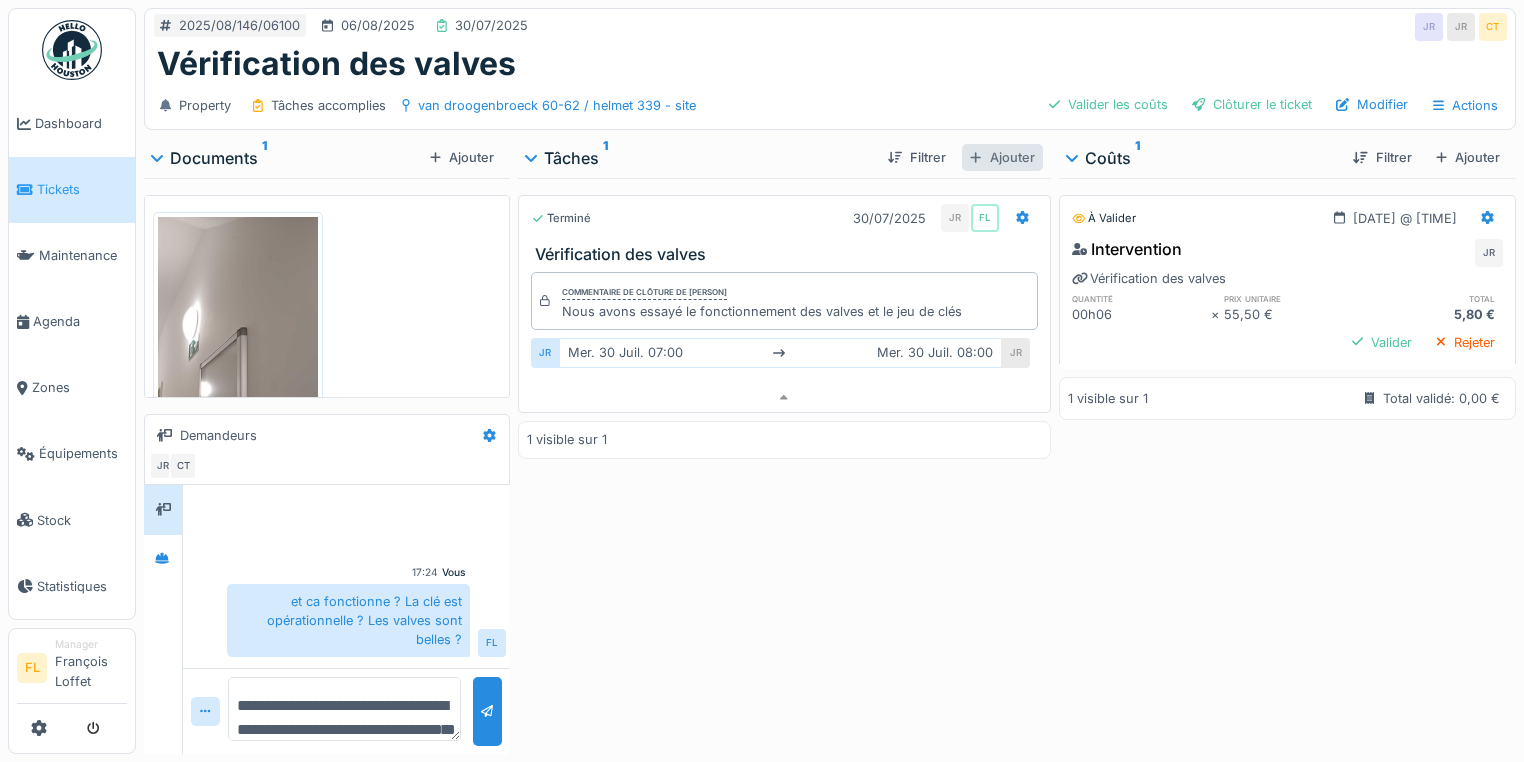 click on "Ajouter" at bounding box center (1002, 157) 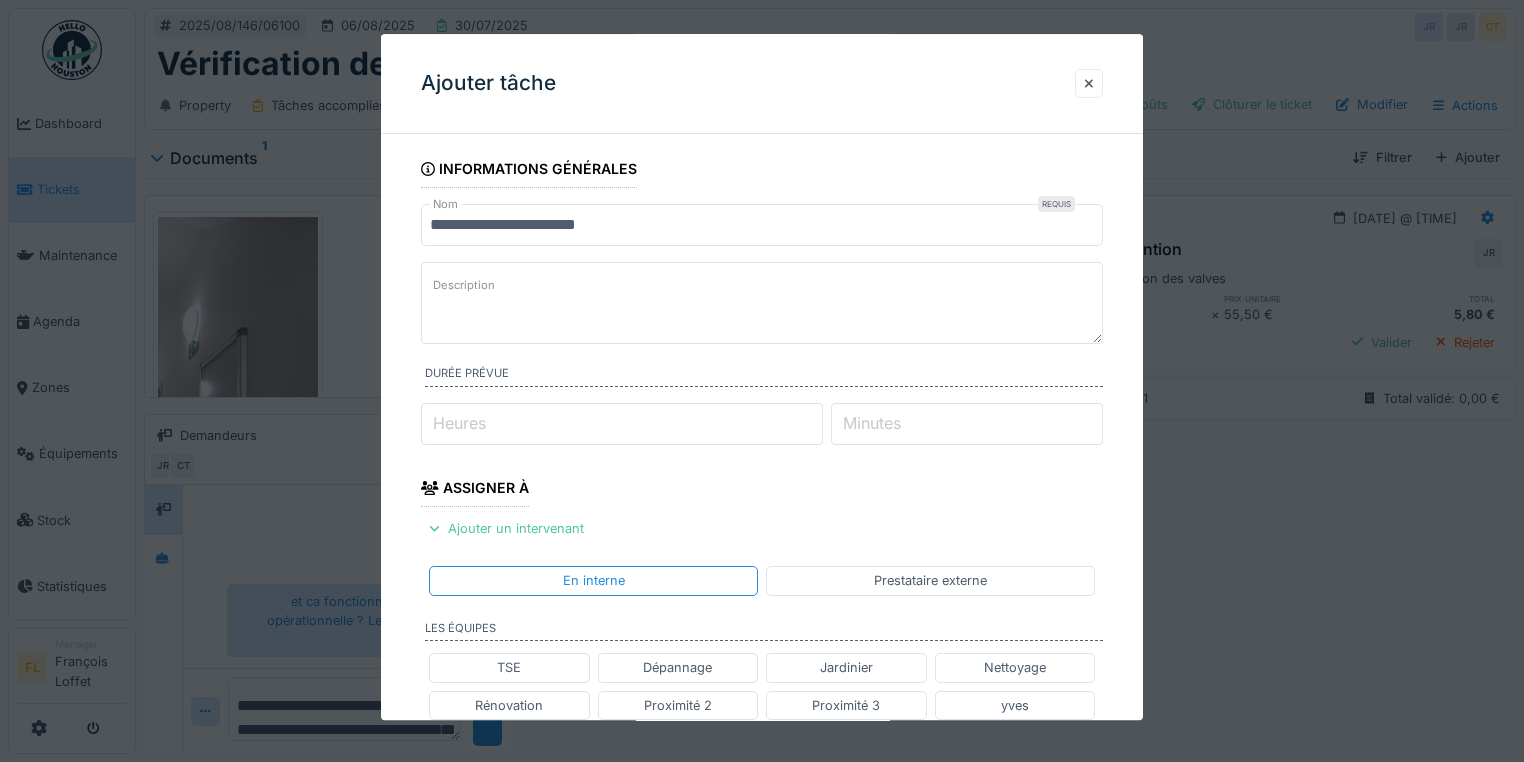 click on "Description" at bounding box center (762, 303) 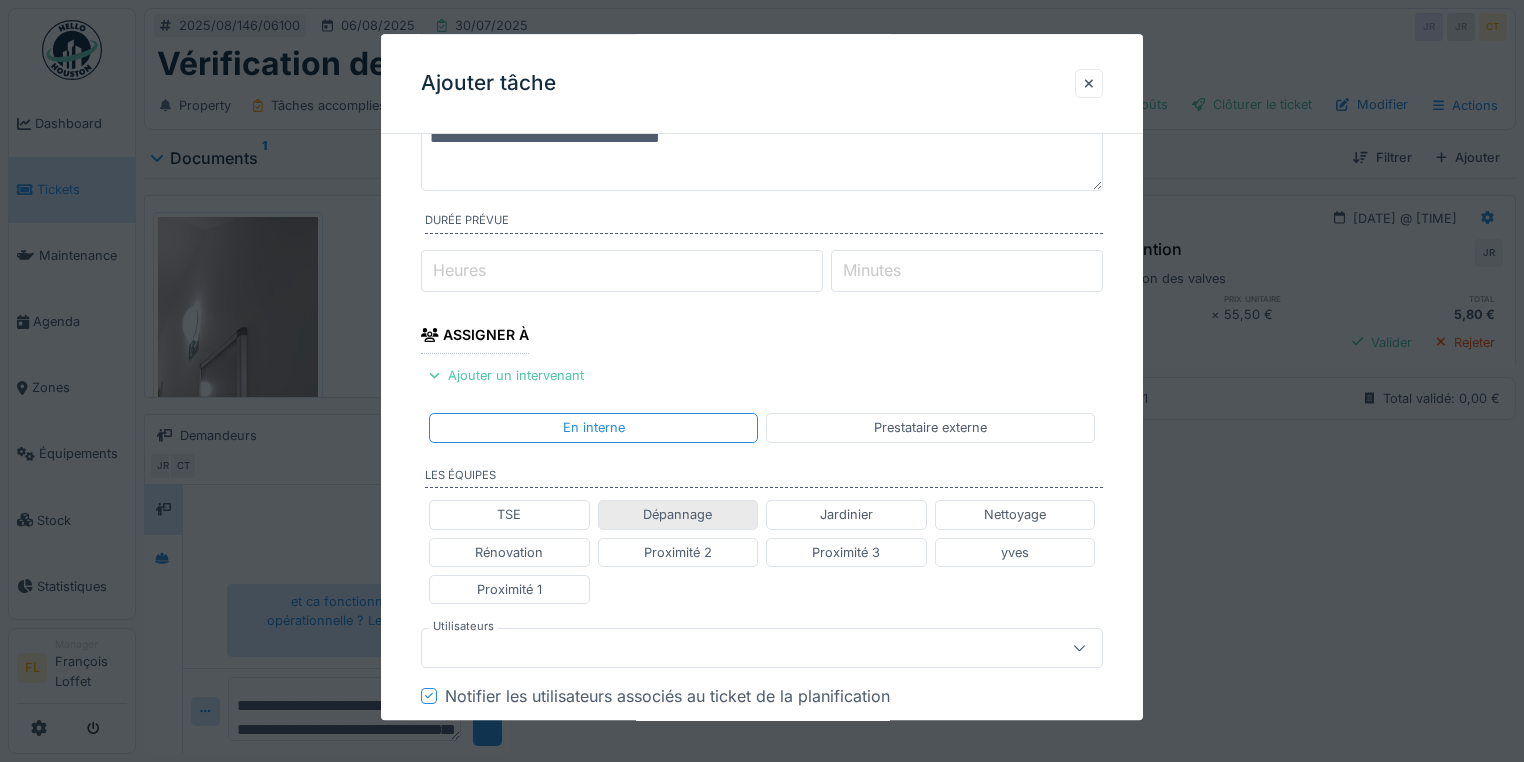 scroll, scrollTop: 160, scrollLeft: 0, axis: vertical 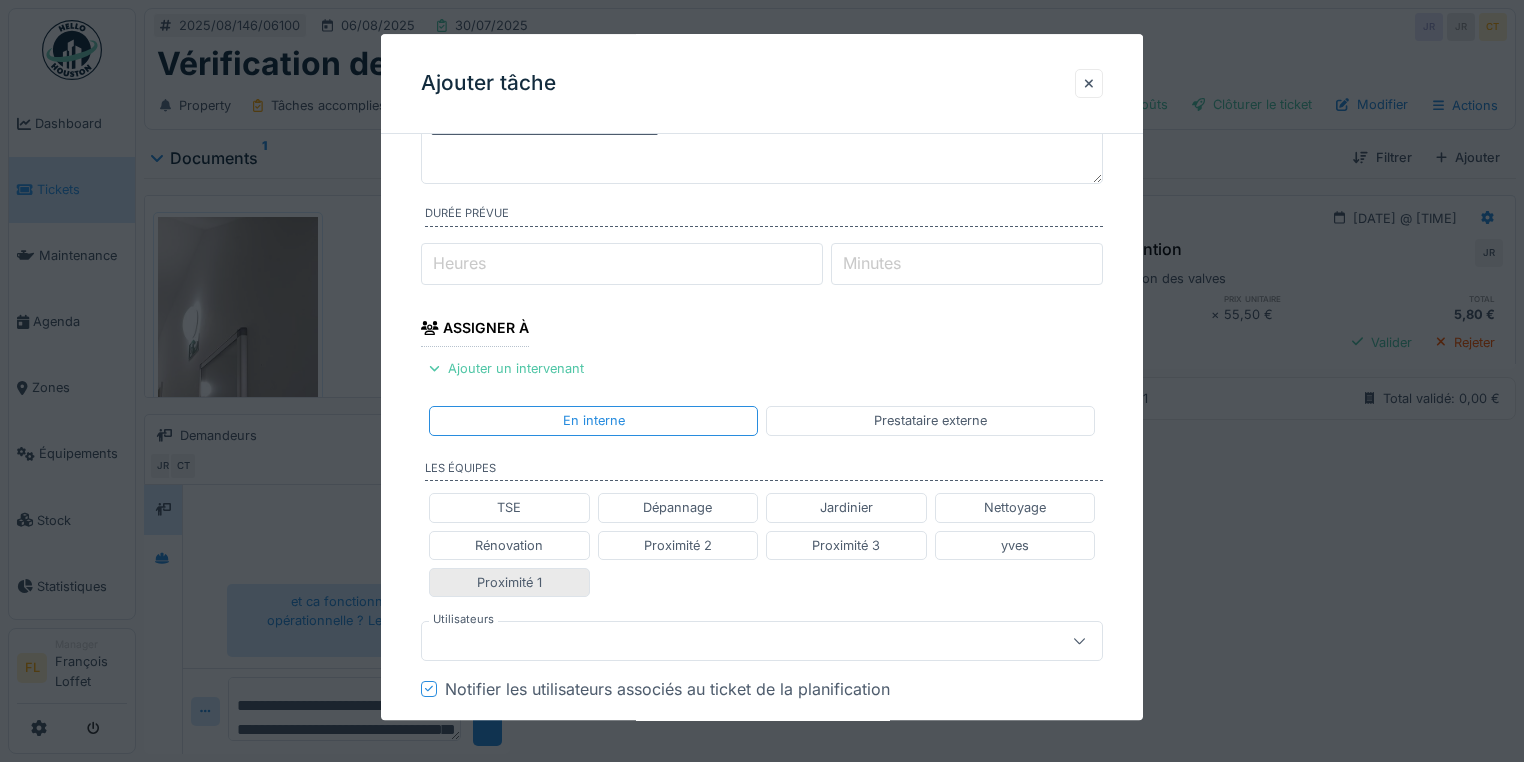 type on "**********" 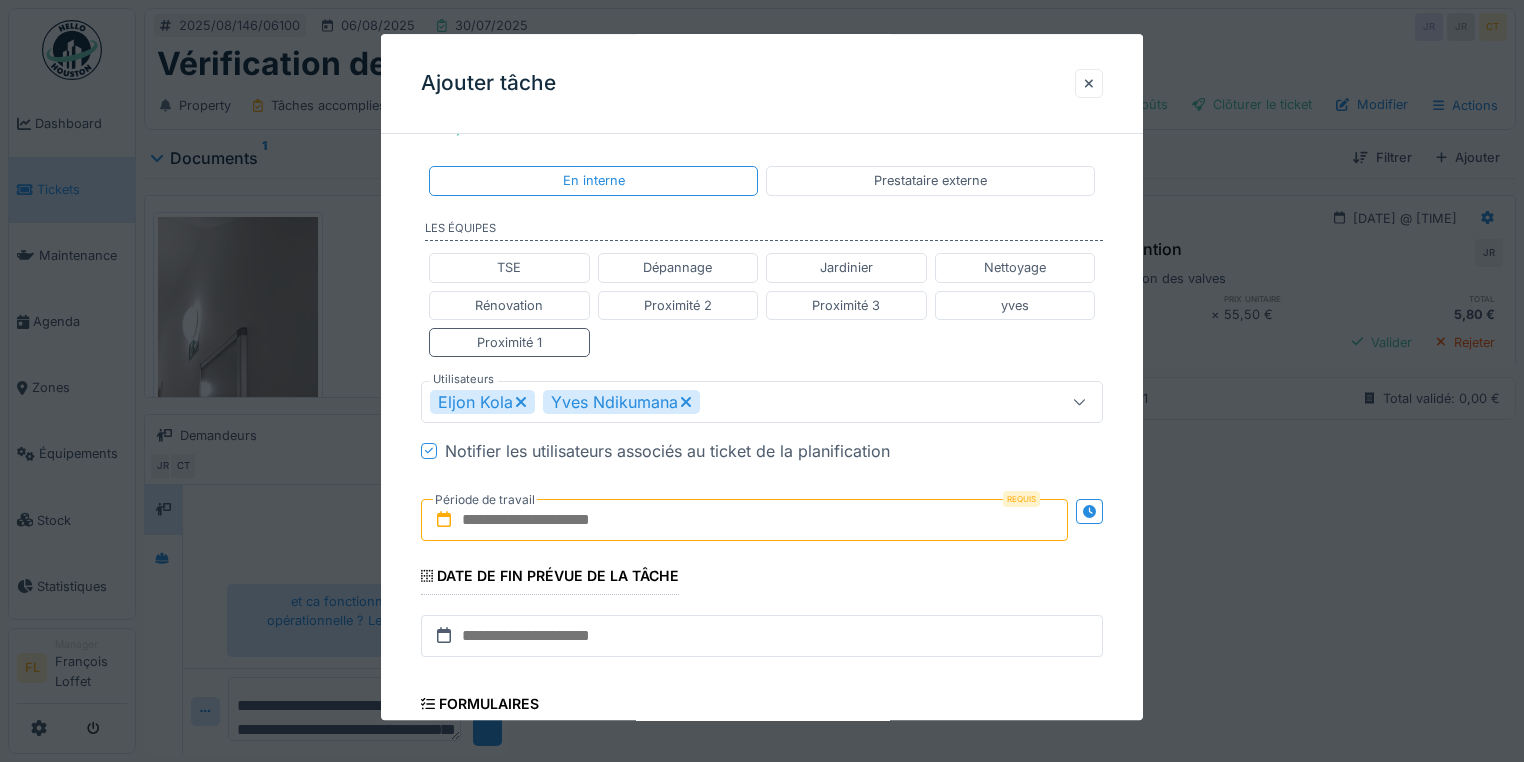 scroll, scrollTop: 708, scrollLeft: 0, axis: vertical 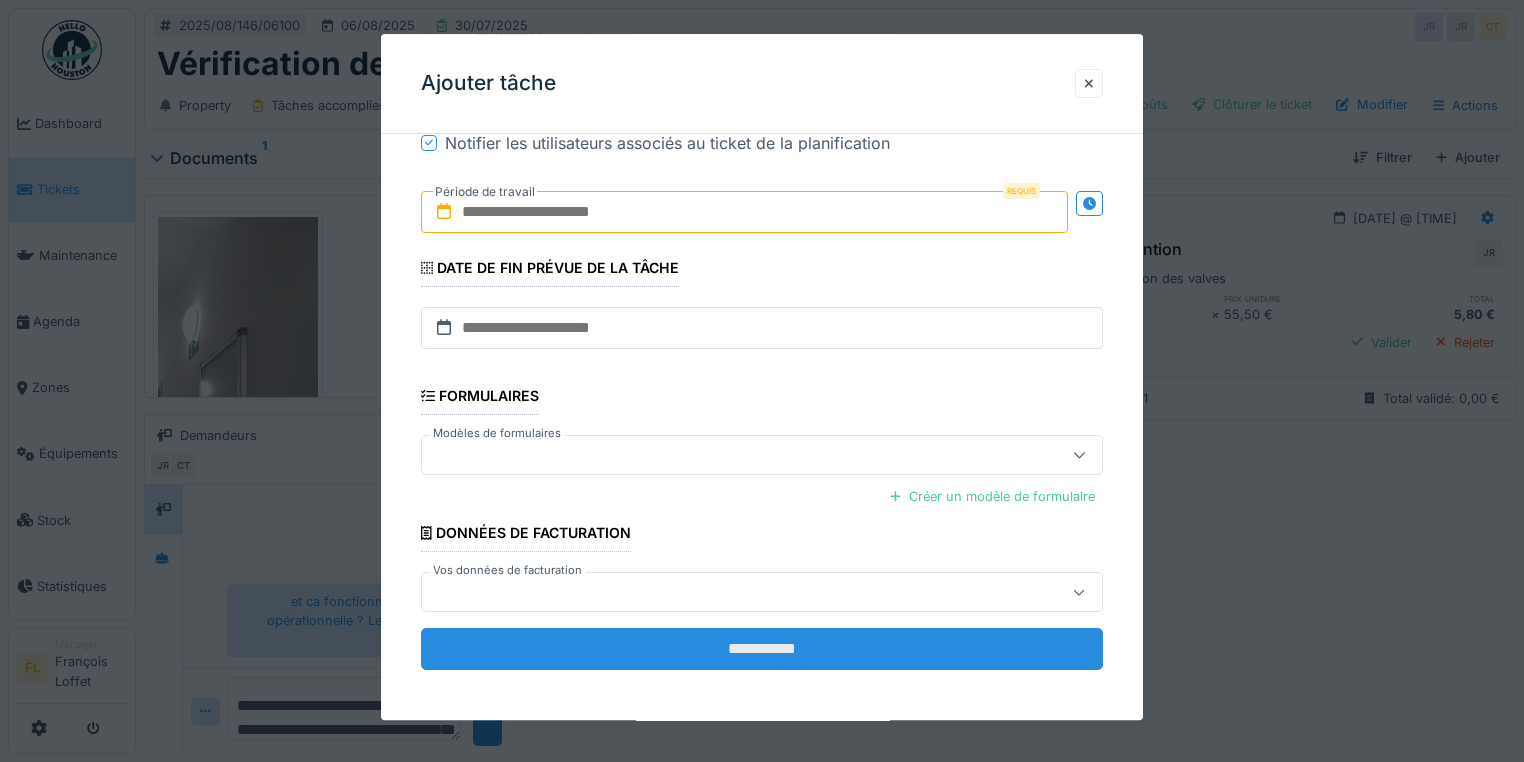 click on "**********" at bounding box center (762, 650) 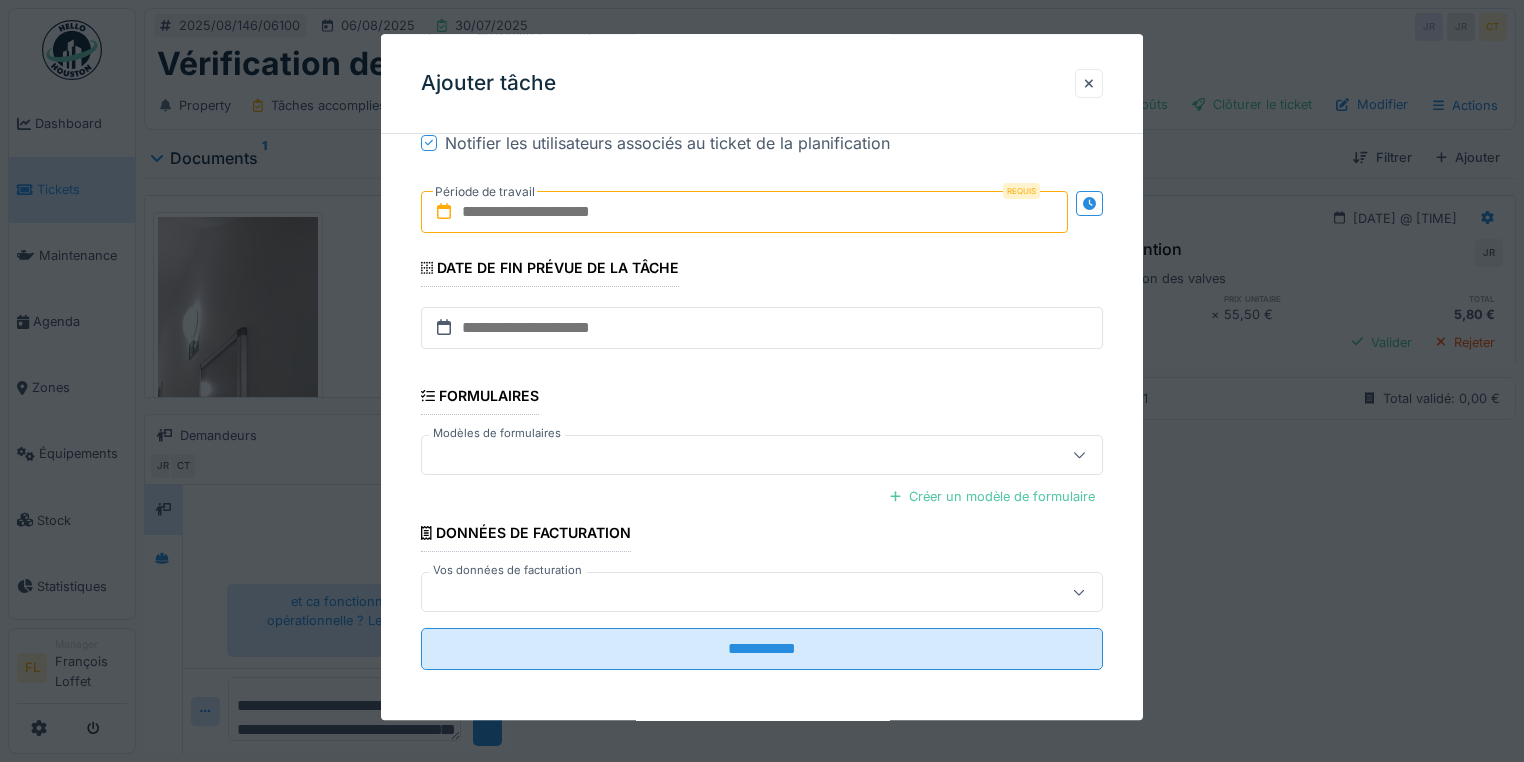 click at bounding box center [744, 212] 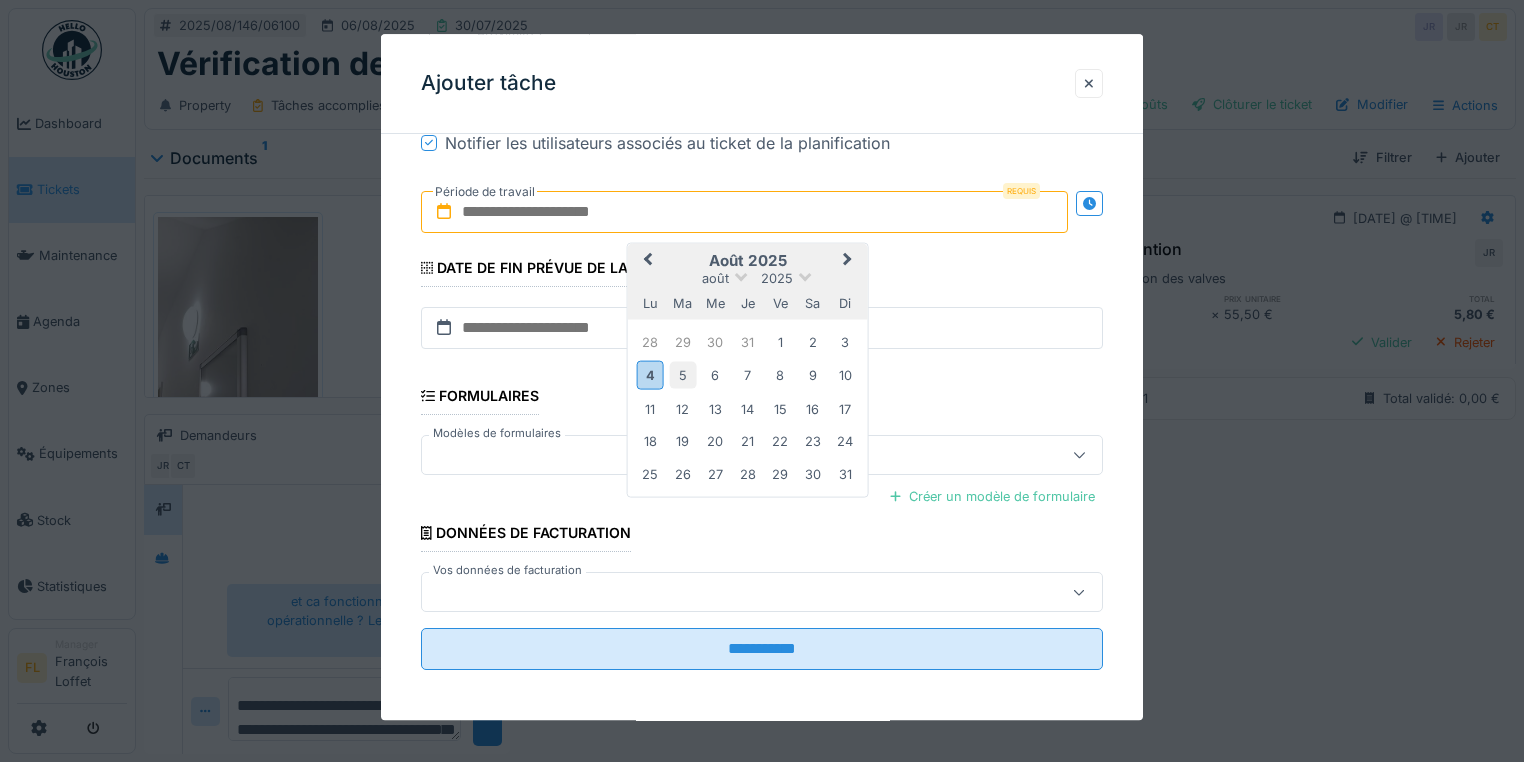 click on "5" at bounding box center [682, 375] 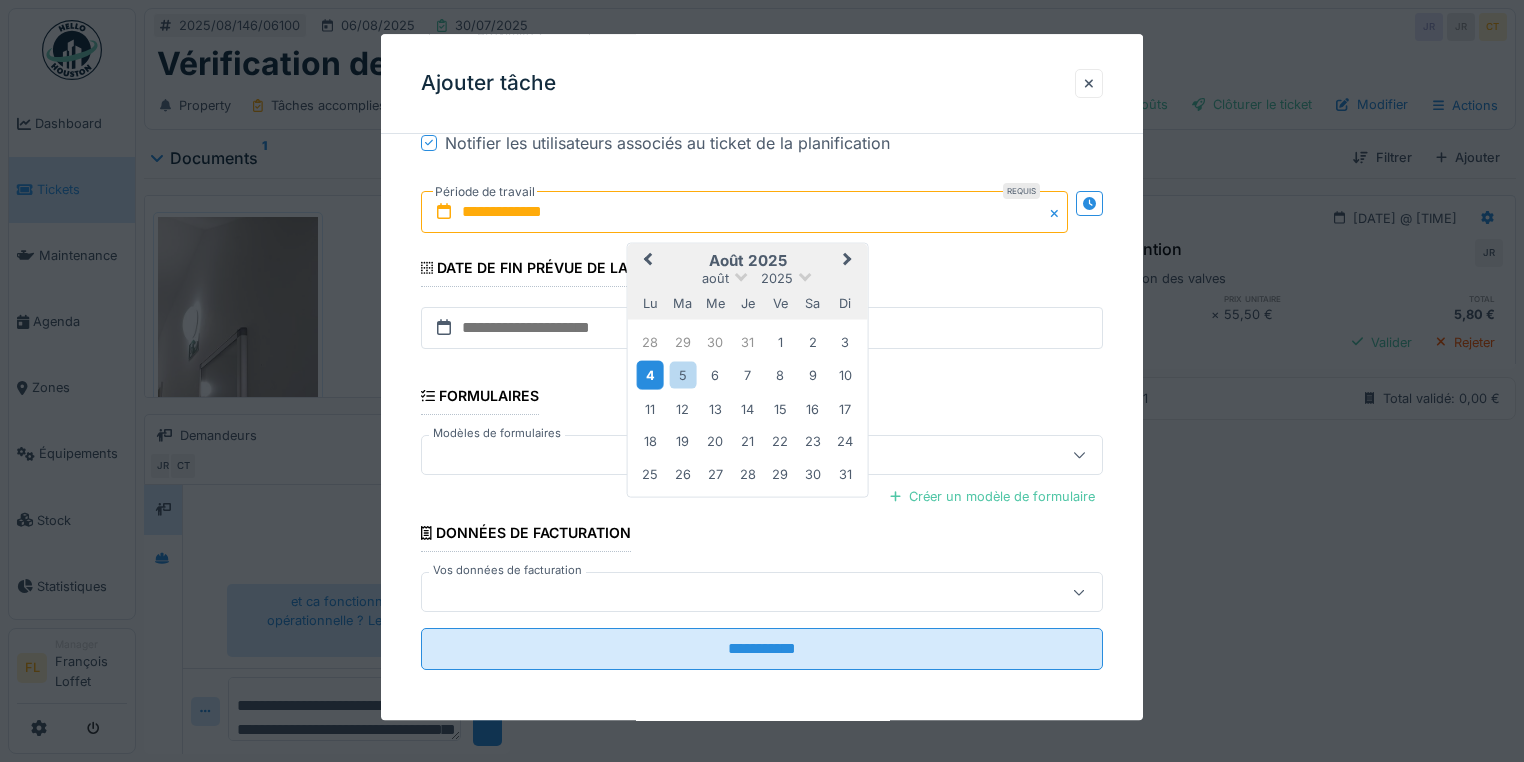 click on "4" at bounding box center [650, 375] 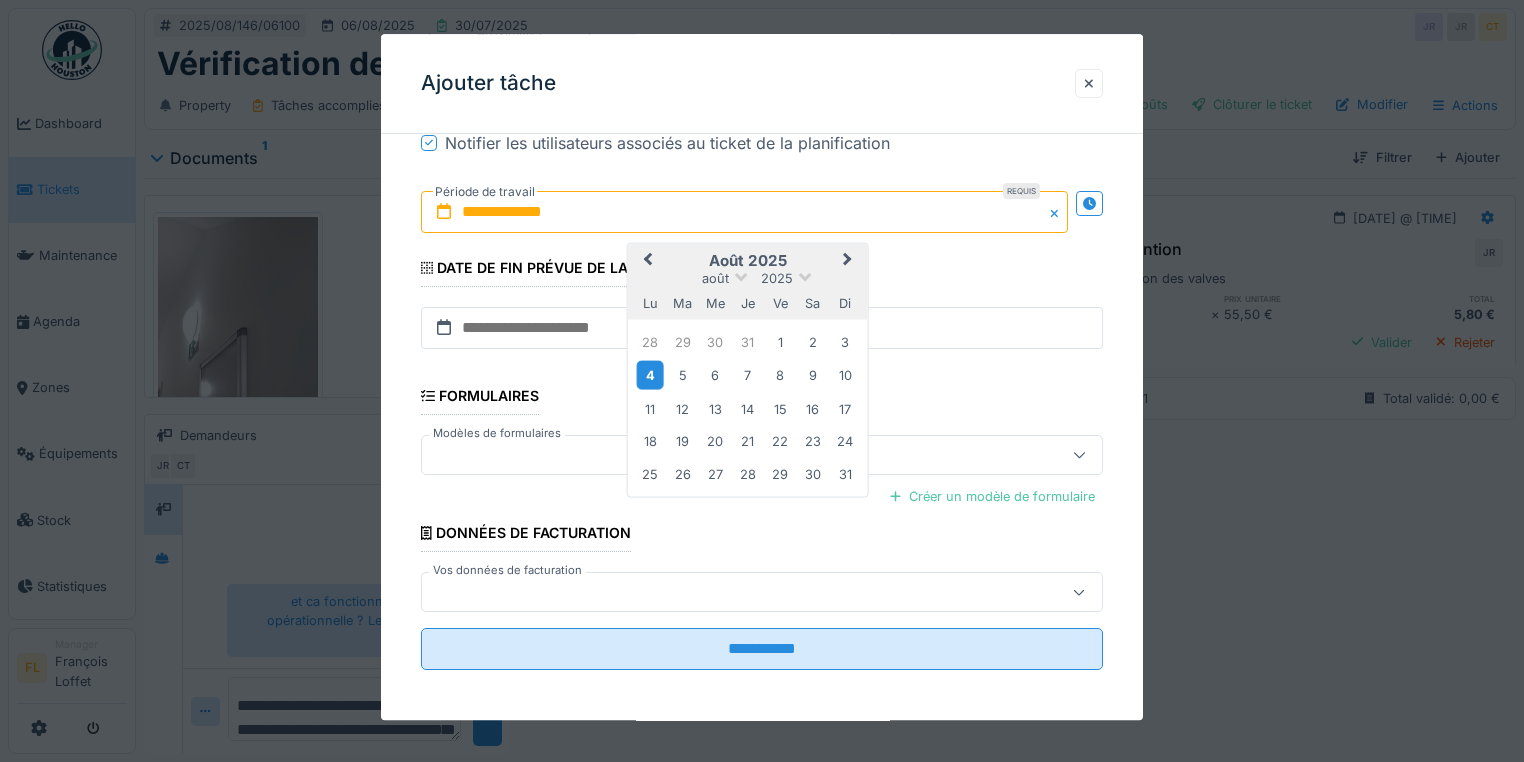 click on "4" at bounding box center [650, 375] 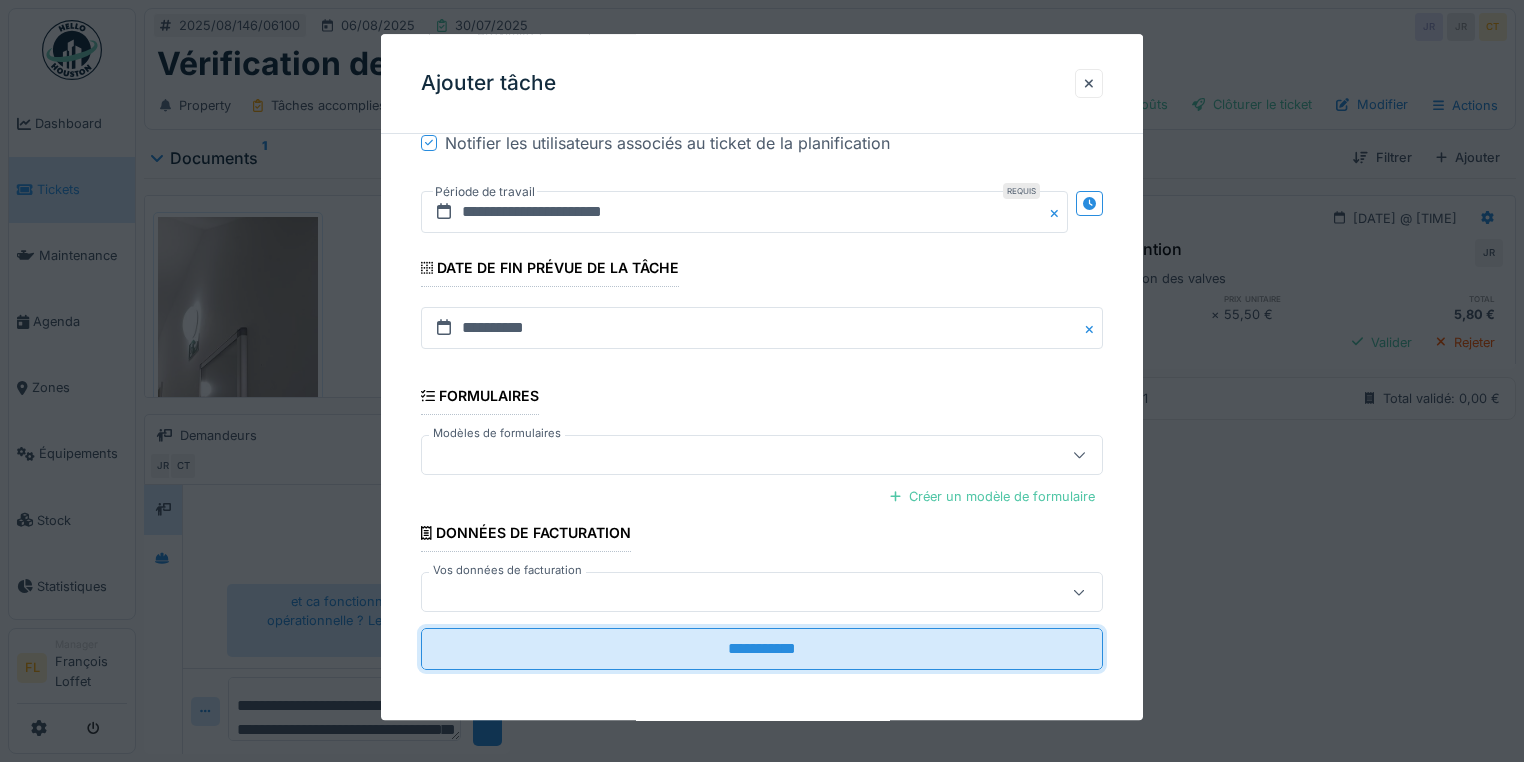 drag, startPoint x: 741, startPoint y: 644, endPoint x: 629, endPoint y: 232, distance: 426.952 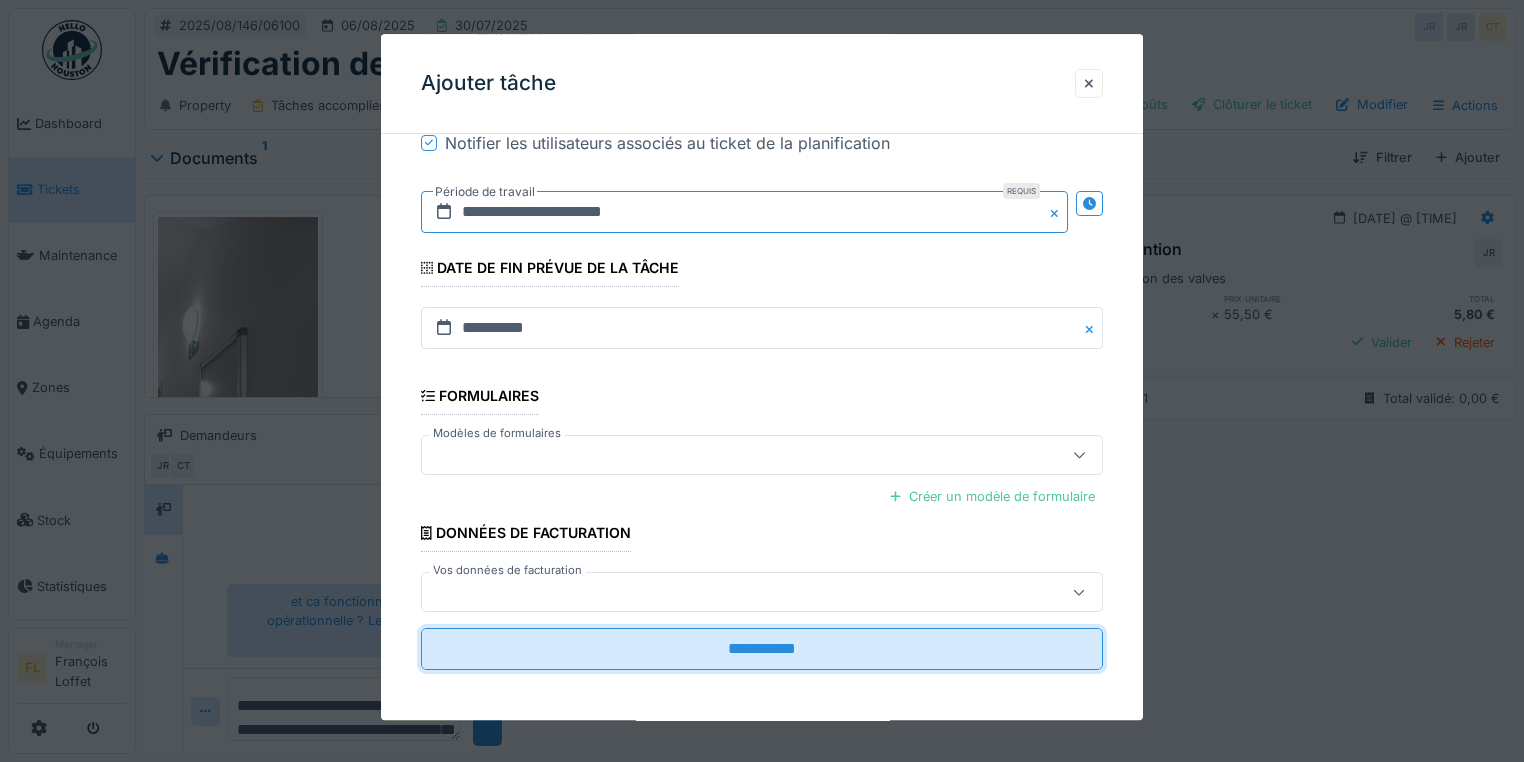 click on "**********" at bounding box center [744, 212] 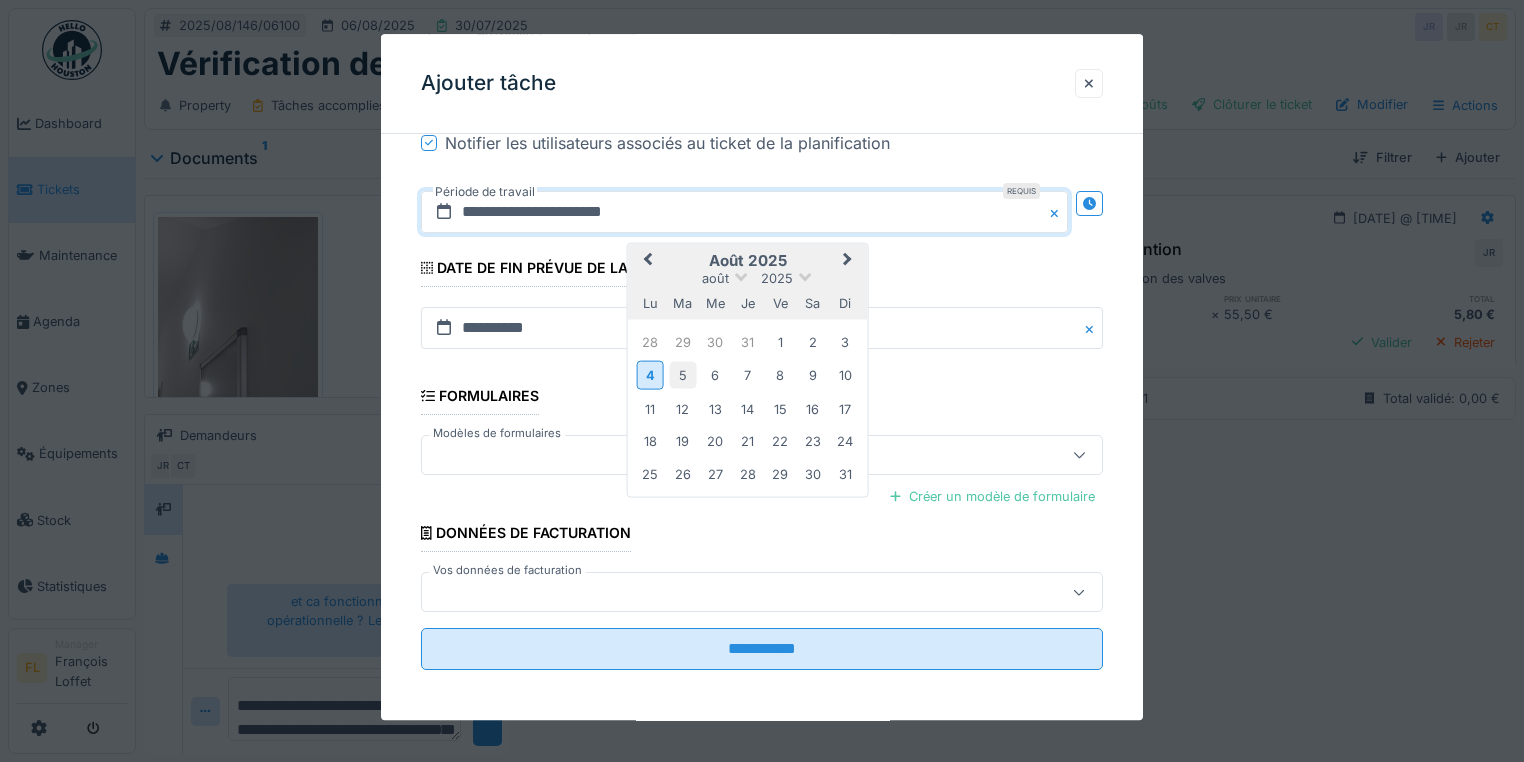 click on "5" at bounding box center (682, 375) 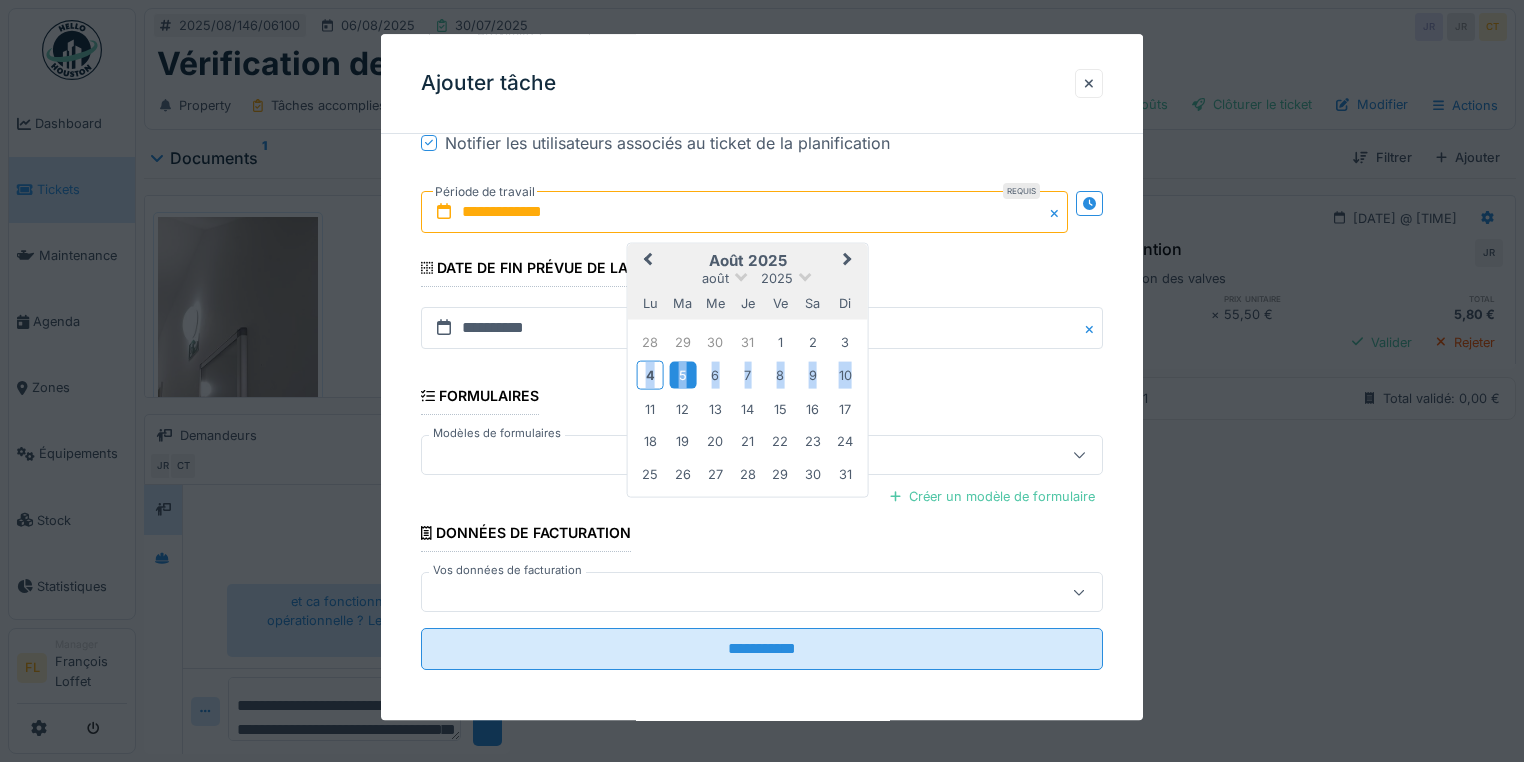 click on "5" at bounding box center [682, 375] 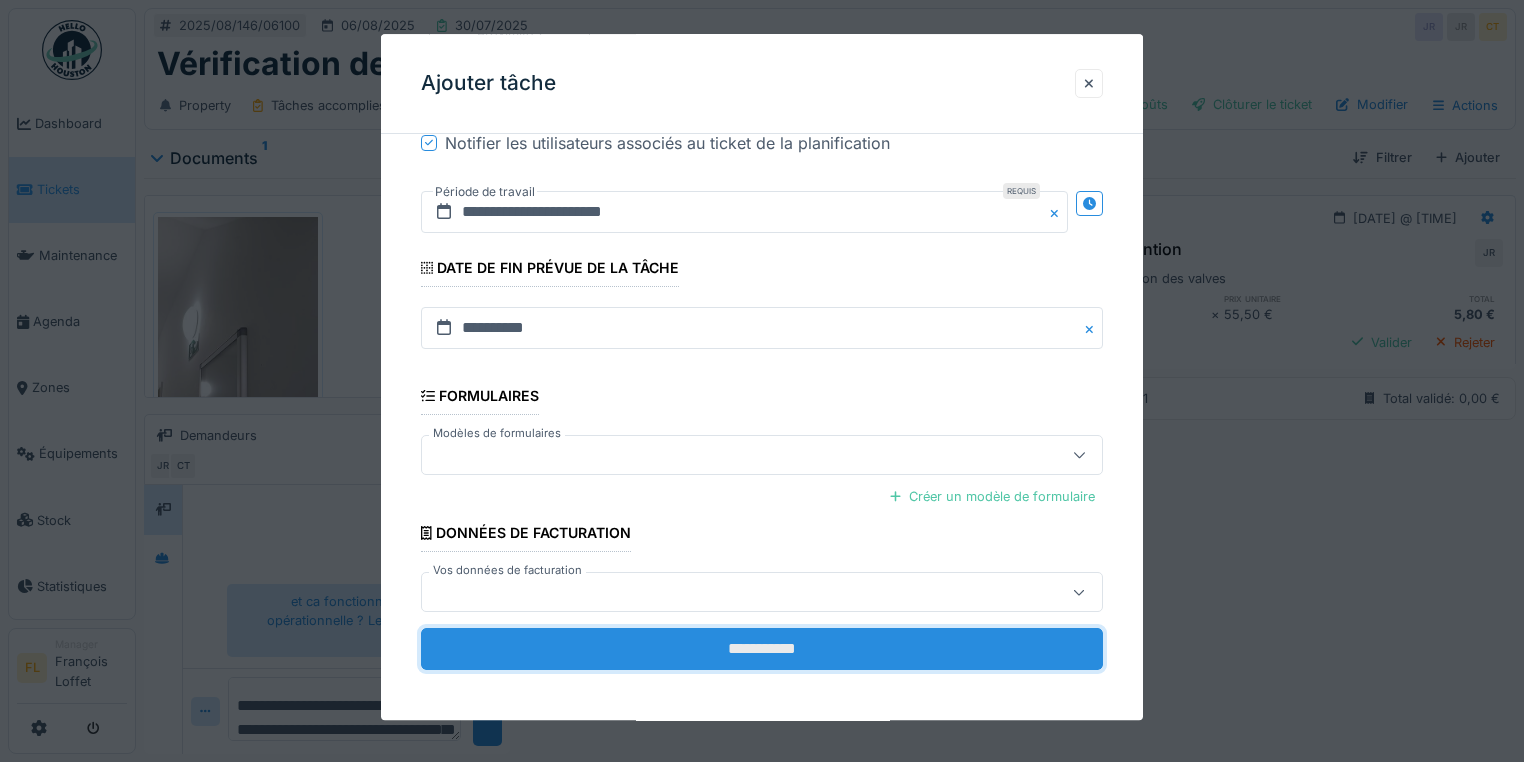 click on "**********" at bounding box center (762, 650) 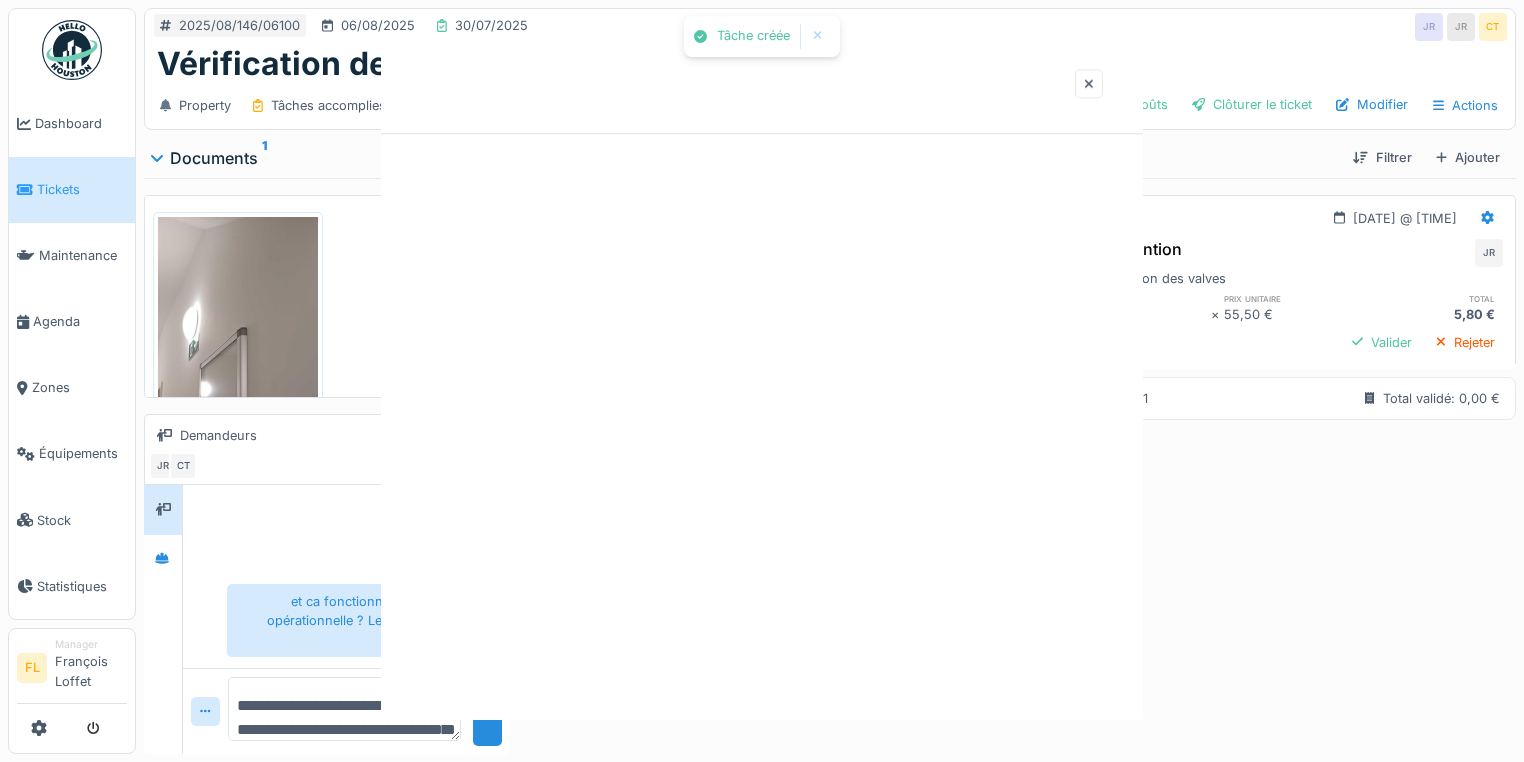 scroll, scrollTop: 0, scrollLeft: 0, axis: both 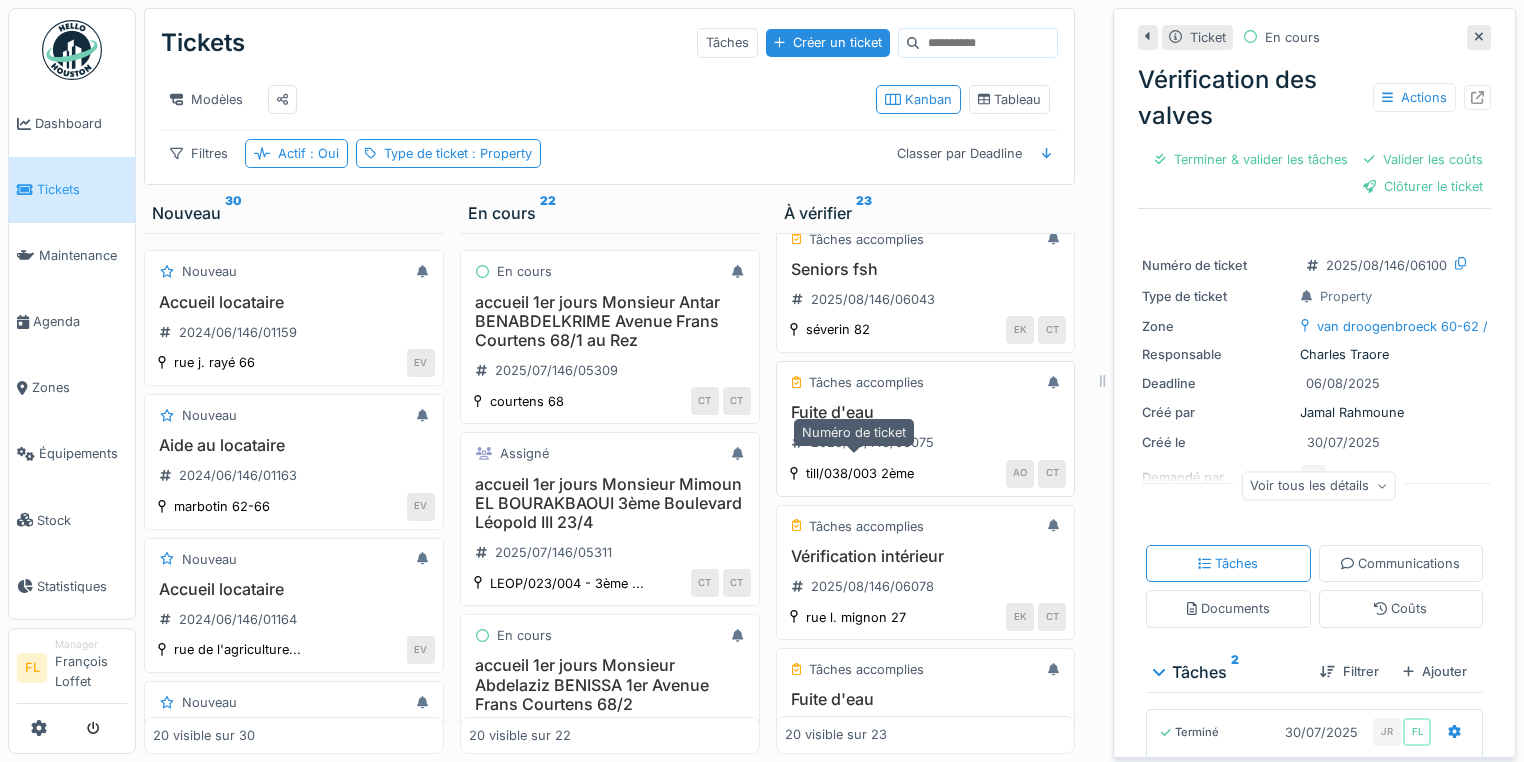 click on "2025/08/146/06075" at bounding box center (863, 442) 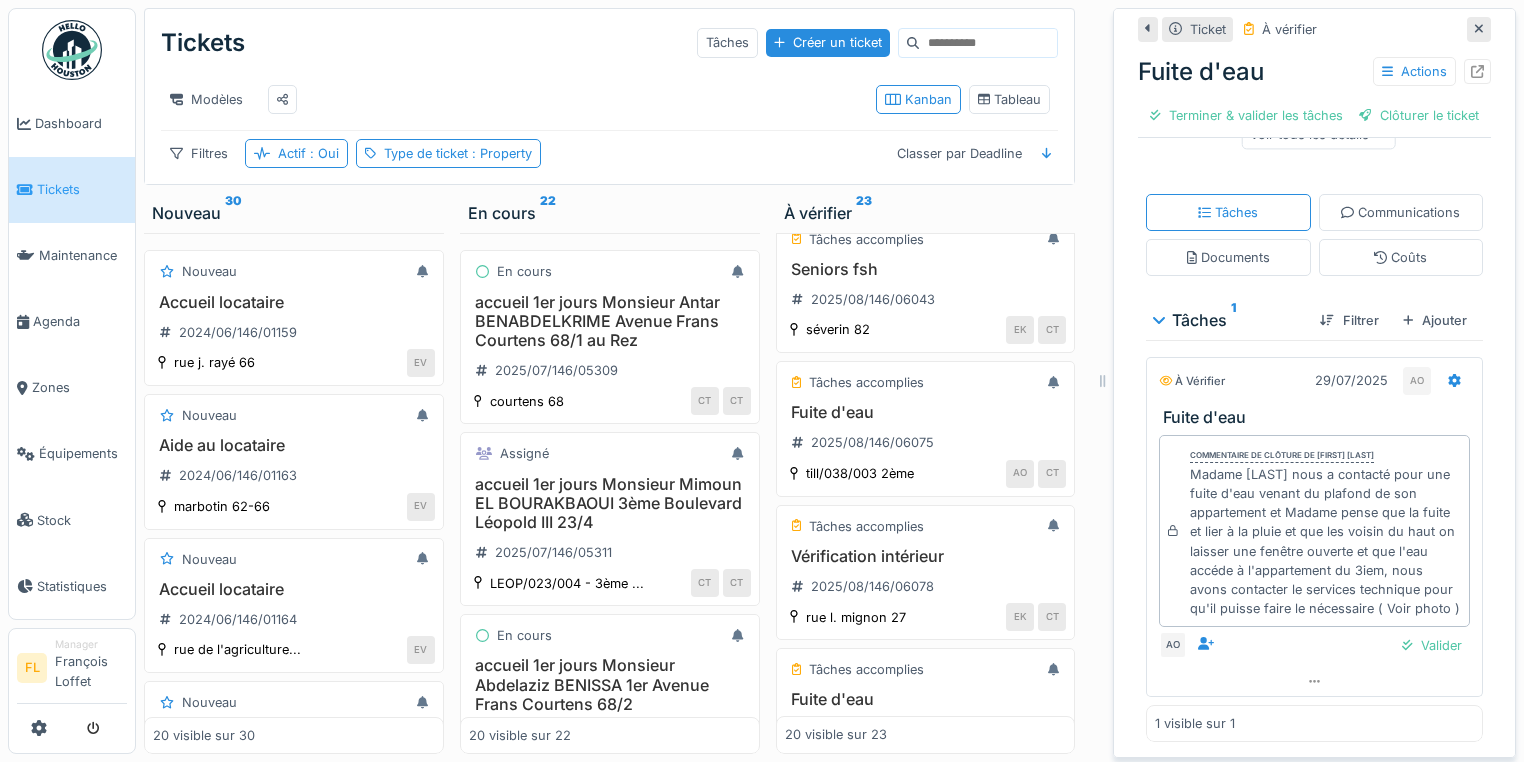 scroll, scrollTop: 320, scrollLeft: 0, axis: vertical 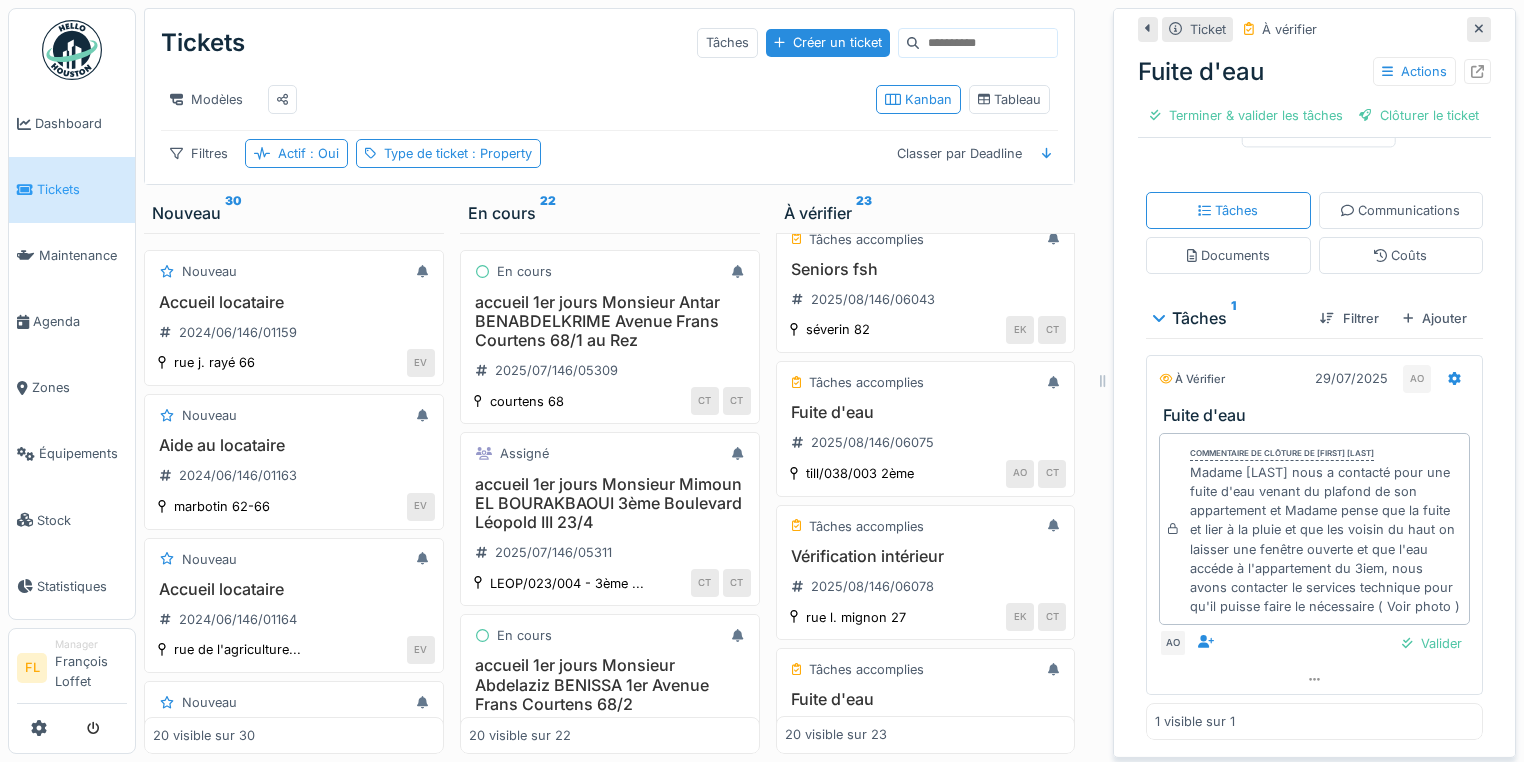 drag, startPoint x: 1186, startPoint y: 457, endPoint x: 1228, endPoint y: 616, distance: 164.45364 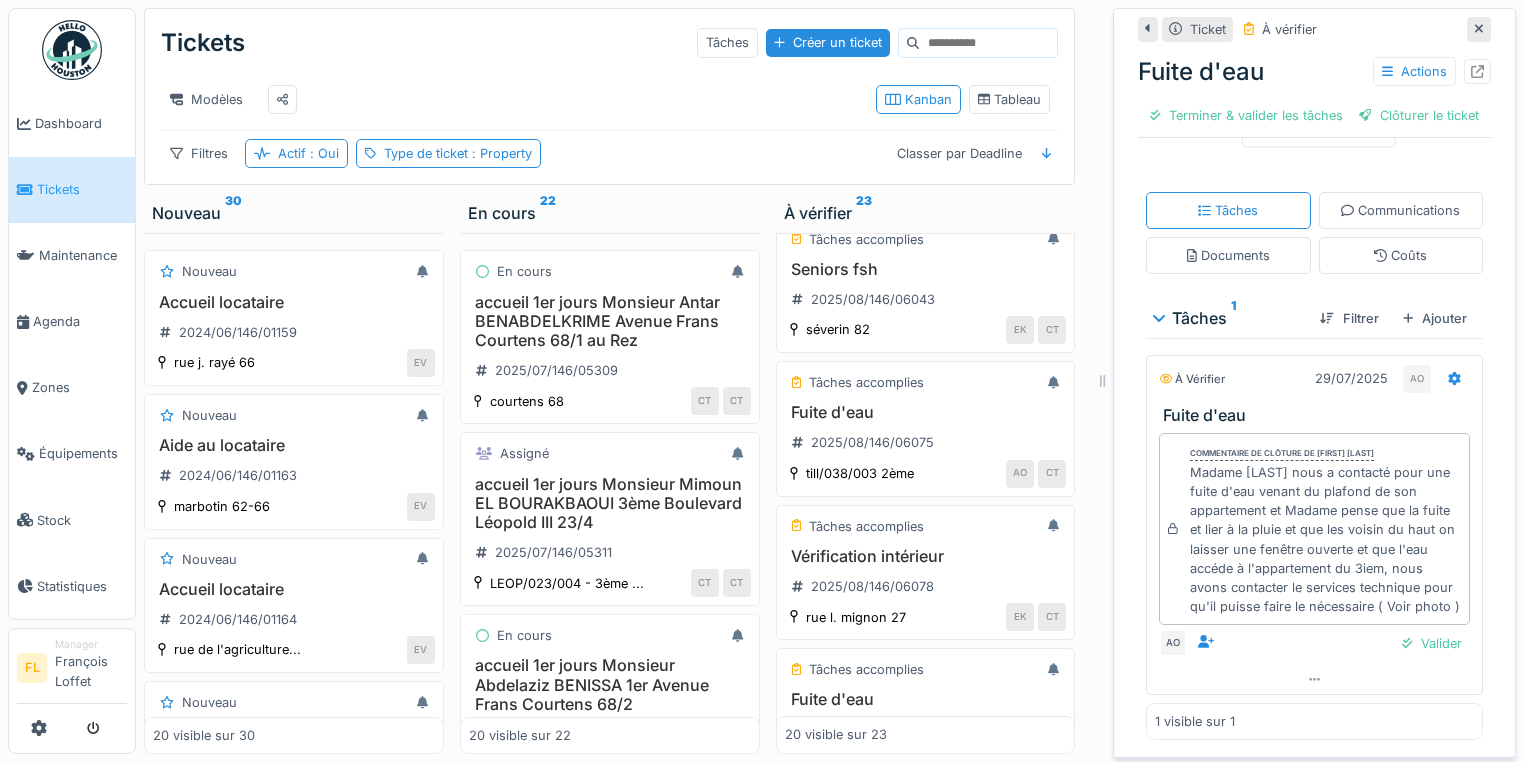 click on "Madame [LAST] nous a contacté pour une fuite d'eau venant du plafond de son appartement et Madame pense que la fuite et lier à la pluie et que les voisin du haut on laisser une fenêtre ouverte et que l'eau accéde à l'appartement du 3iem, nous avons contacter le services technique pour qu'il puisse faire le nécessaire ( Voir photo )" at bounding box center [1325, 540] 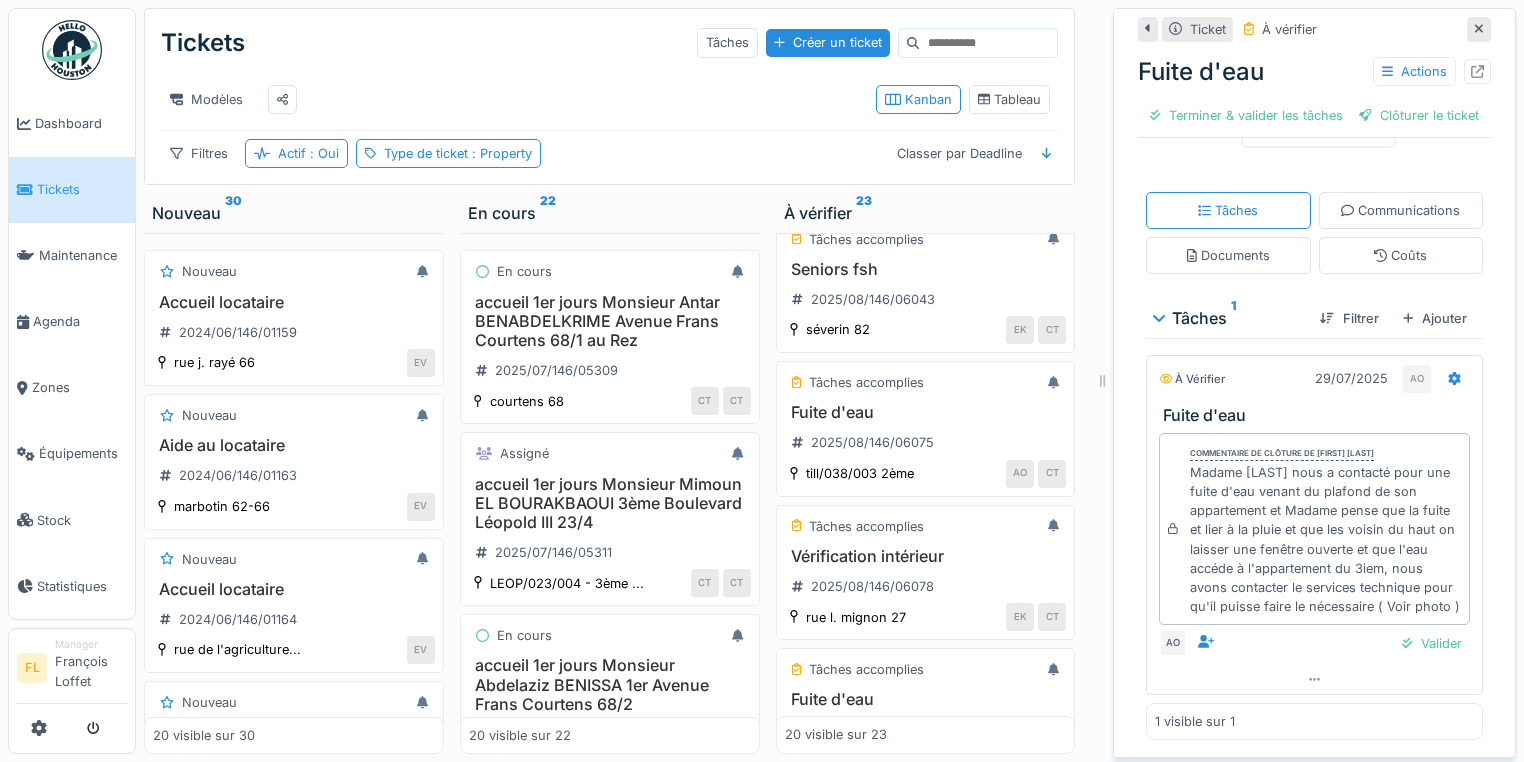 drag, startPoint x: 1215, startPoint y: 591, endPoint x: 1165, endPoint y: 440, distance: 159.06288 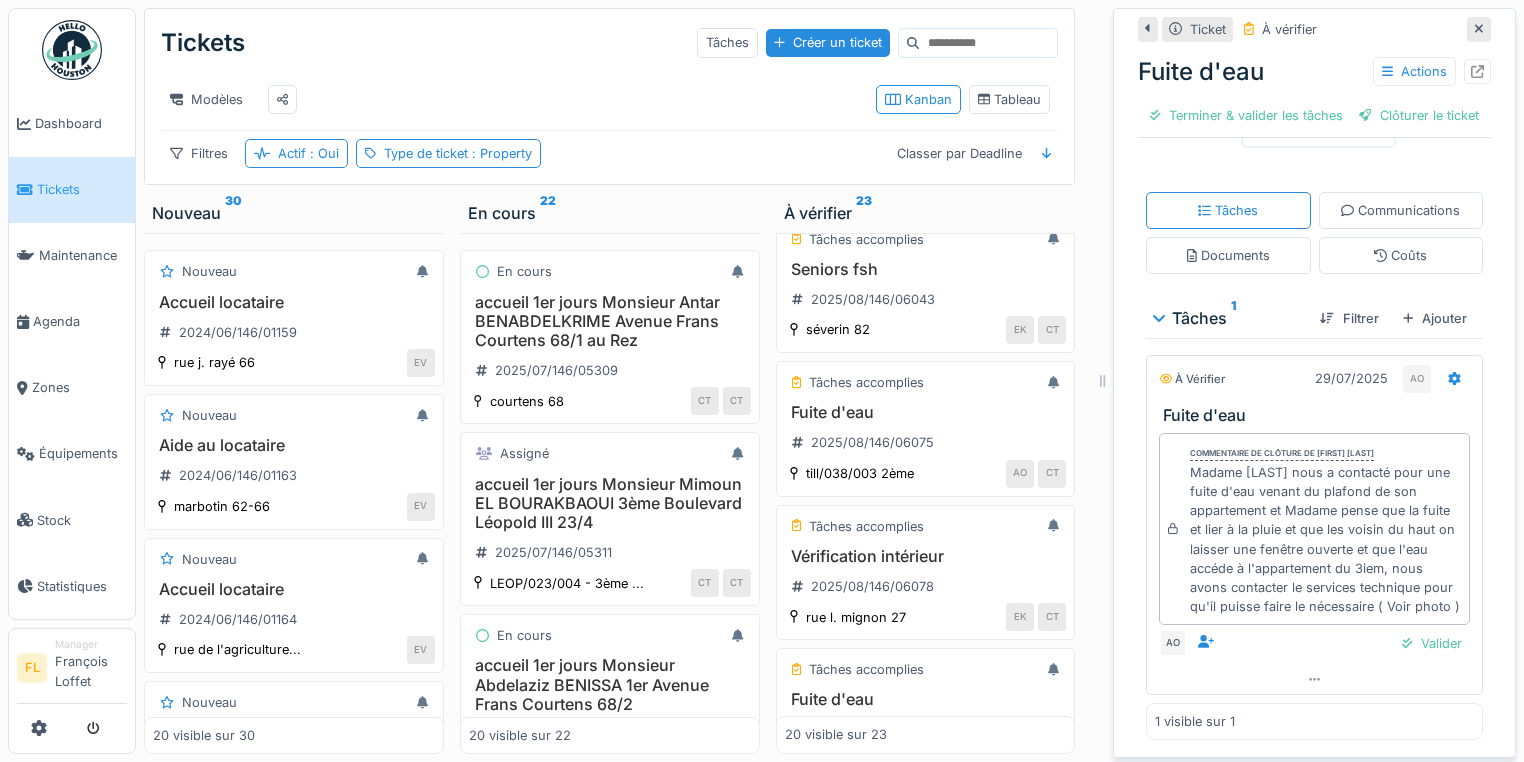 click on "Commentaire de clôture de [FIRST] [LAST] Madame [LAST] nous a contacté pour une fuite d'eau venant du plafond de son appartement et Madame pense que la fuite et lier à la pluie et que les voisin du haut on laisser une fenêtre ouverte et que l'eau accéde à l'appartement du 3iem, nous avons contacter le services technique pour qu'il puisse faire le nécessaire ( Voir photo )" at bounding box center [1314, 529] 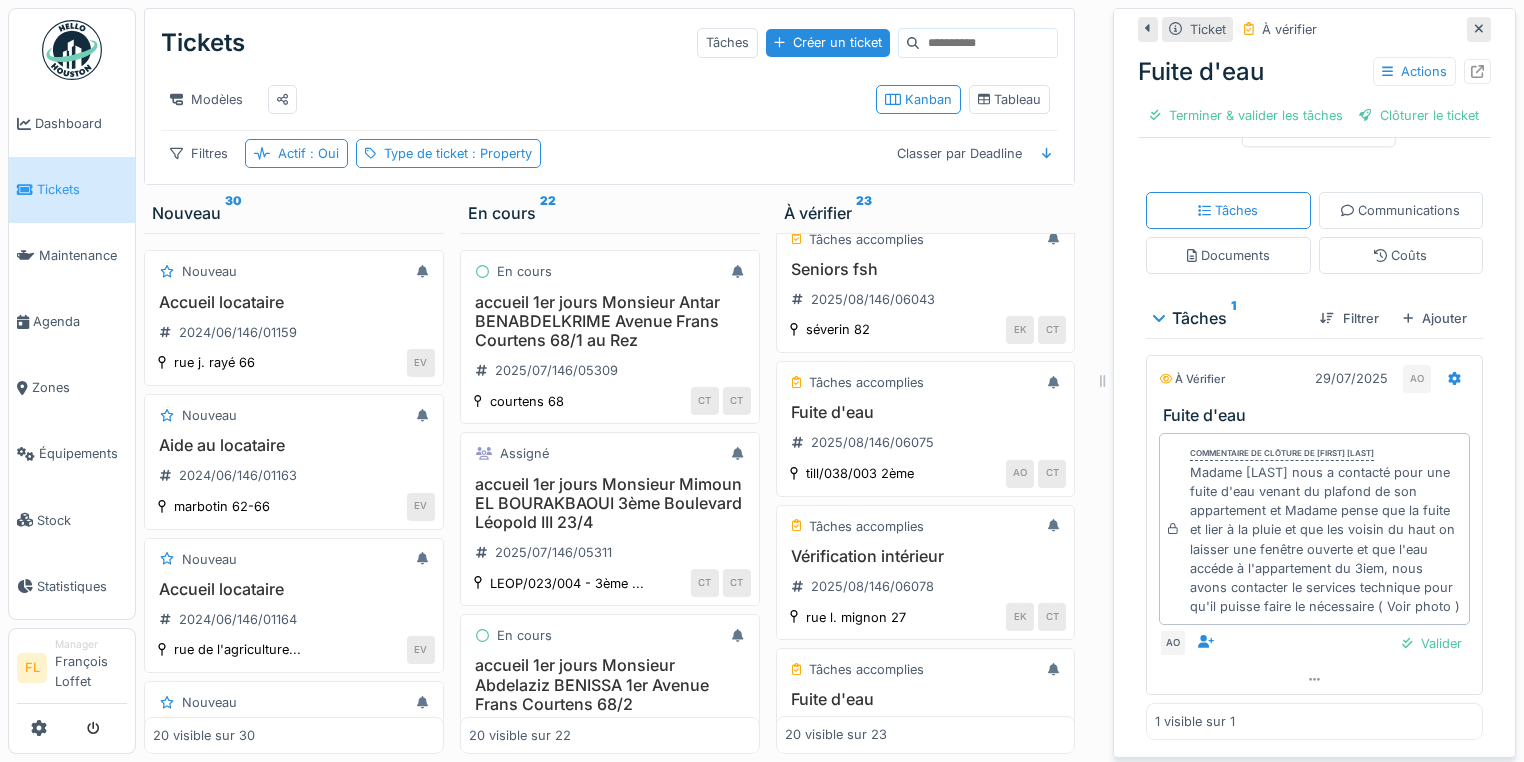 scroll, scrollTop: 335, scrollLeft: 0, axis: vertical 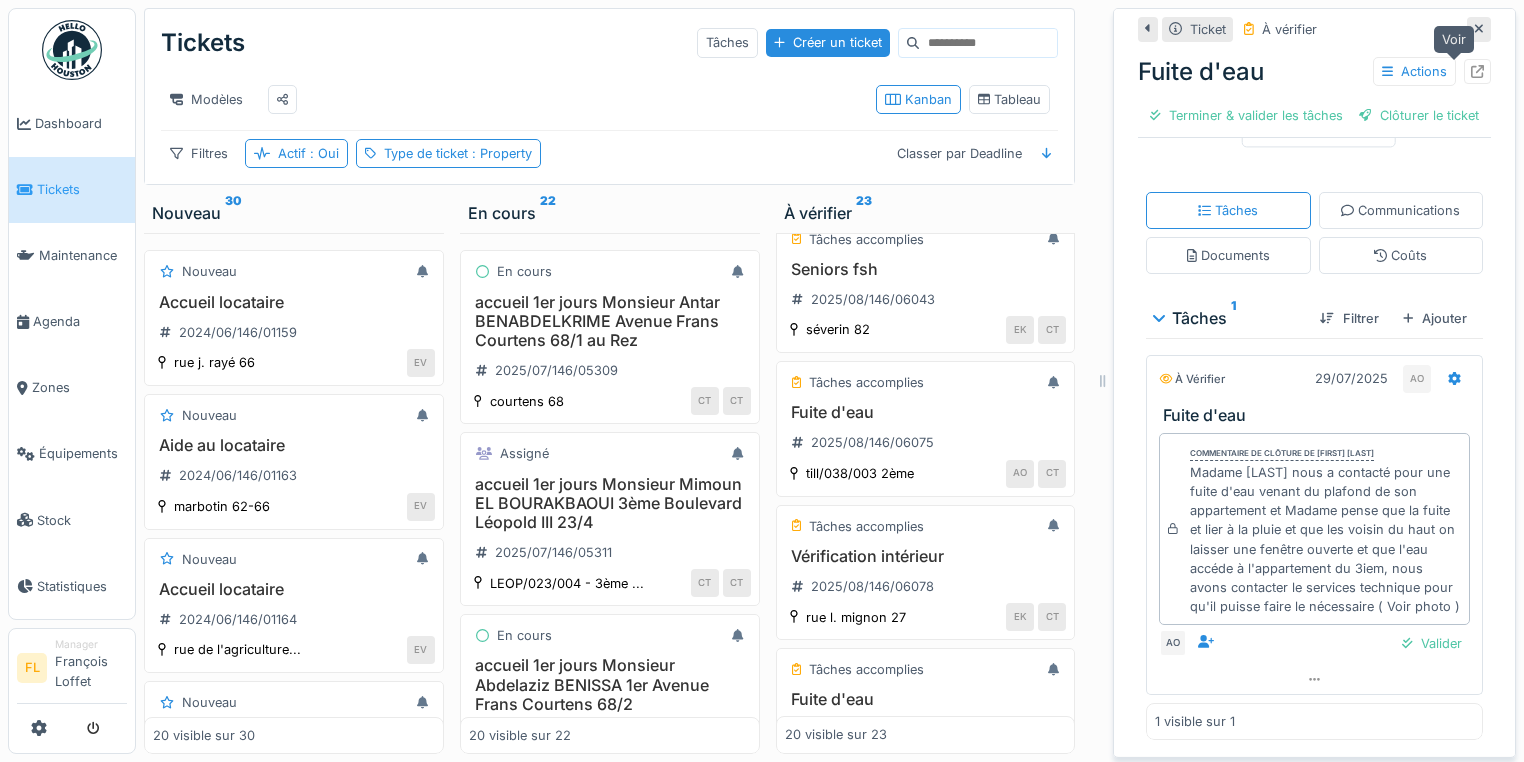 click at bounding box center (1477, 71) 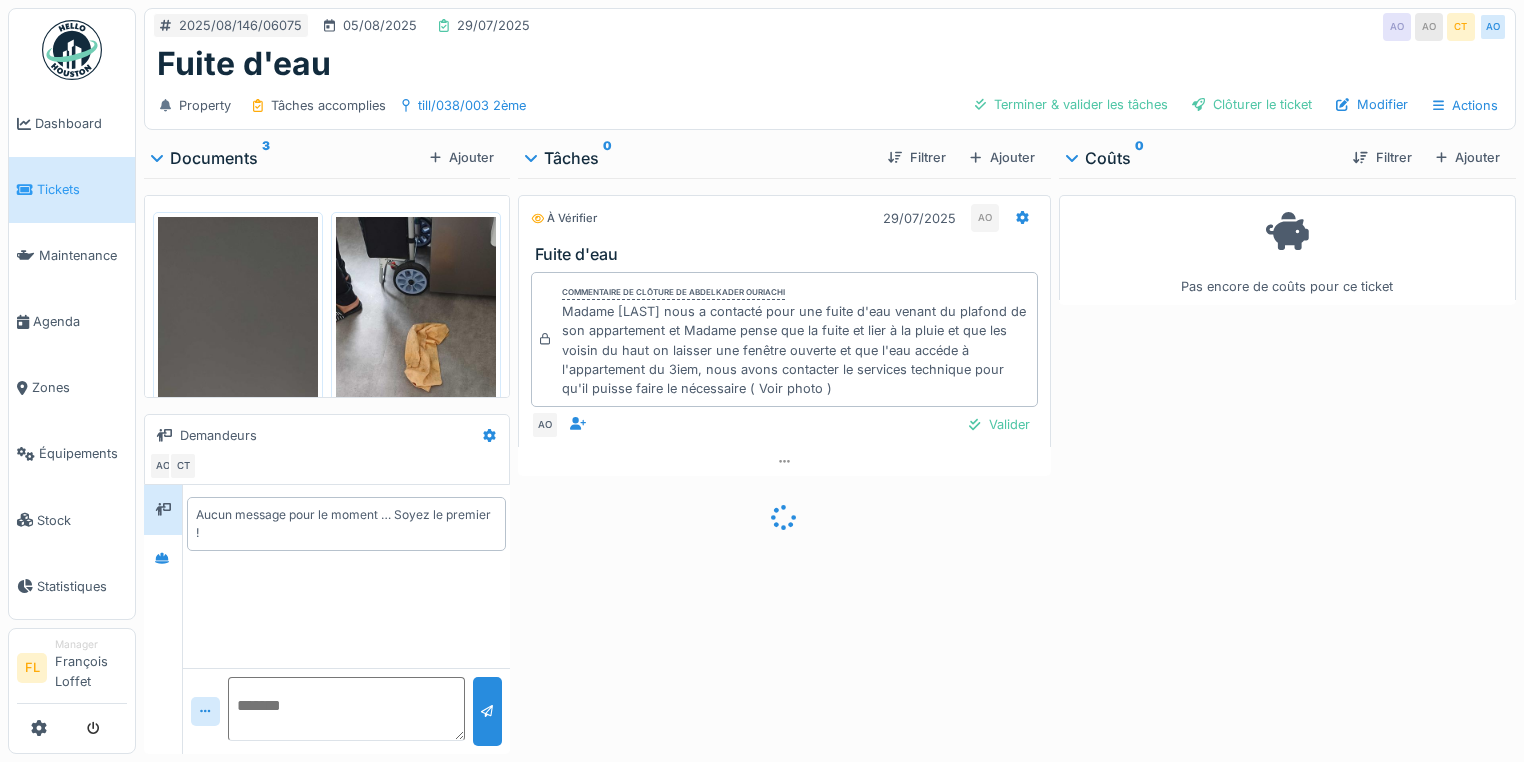 scroll, scrollTop: 0, scrollLeft: 0, axis: both 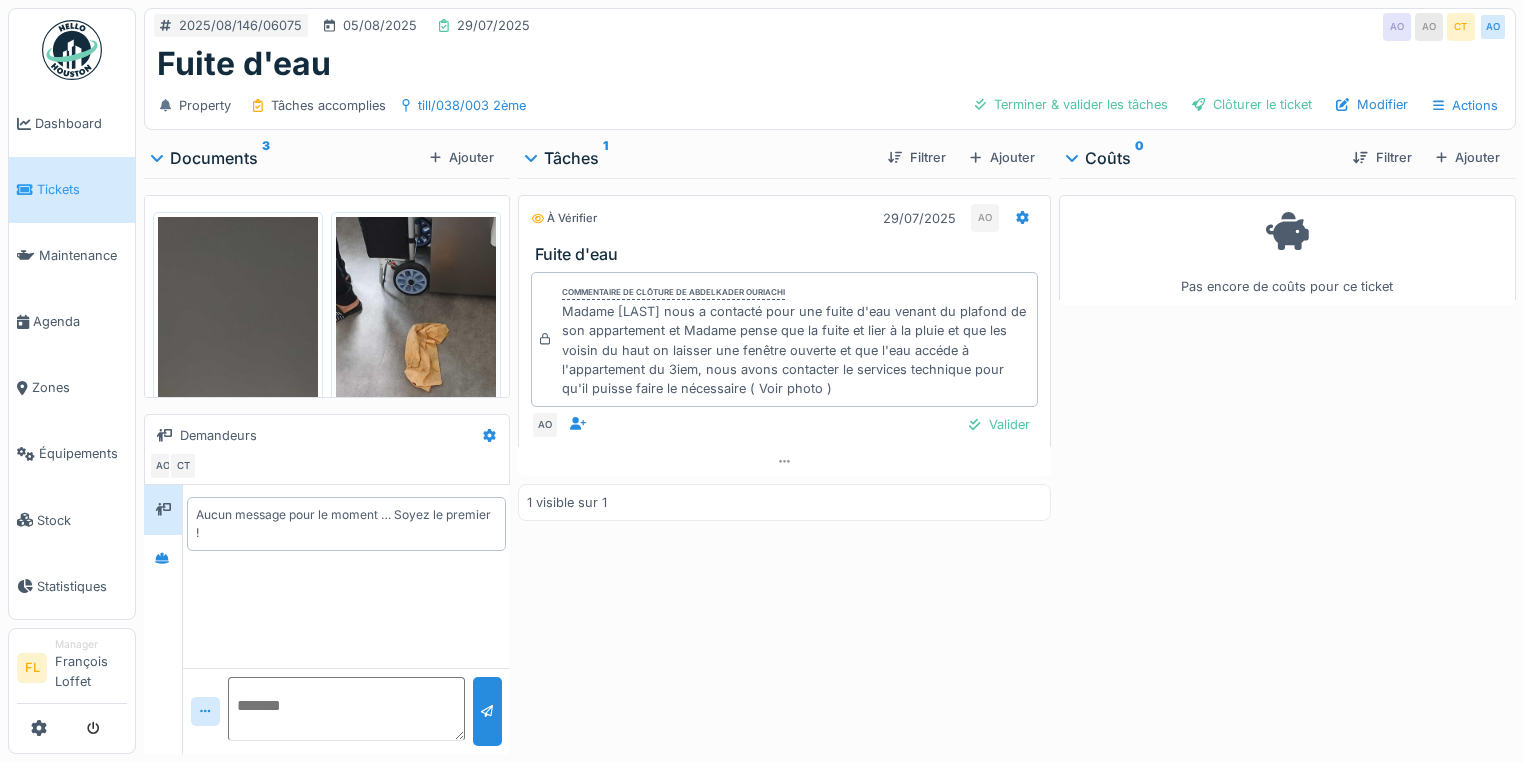 click at bounding box center (238, 390) 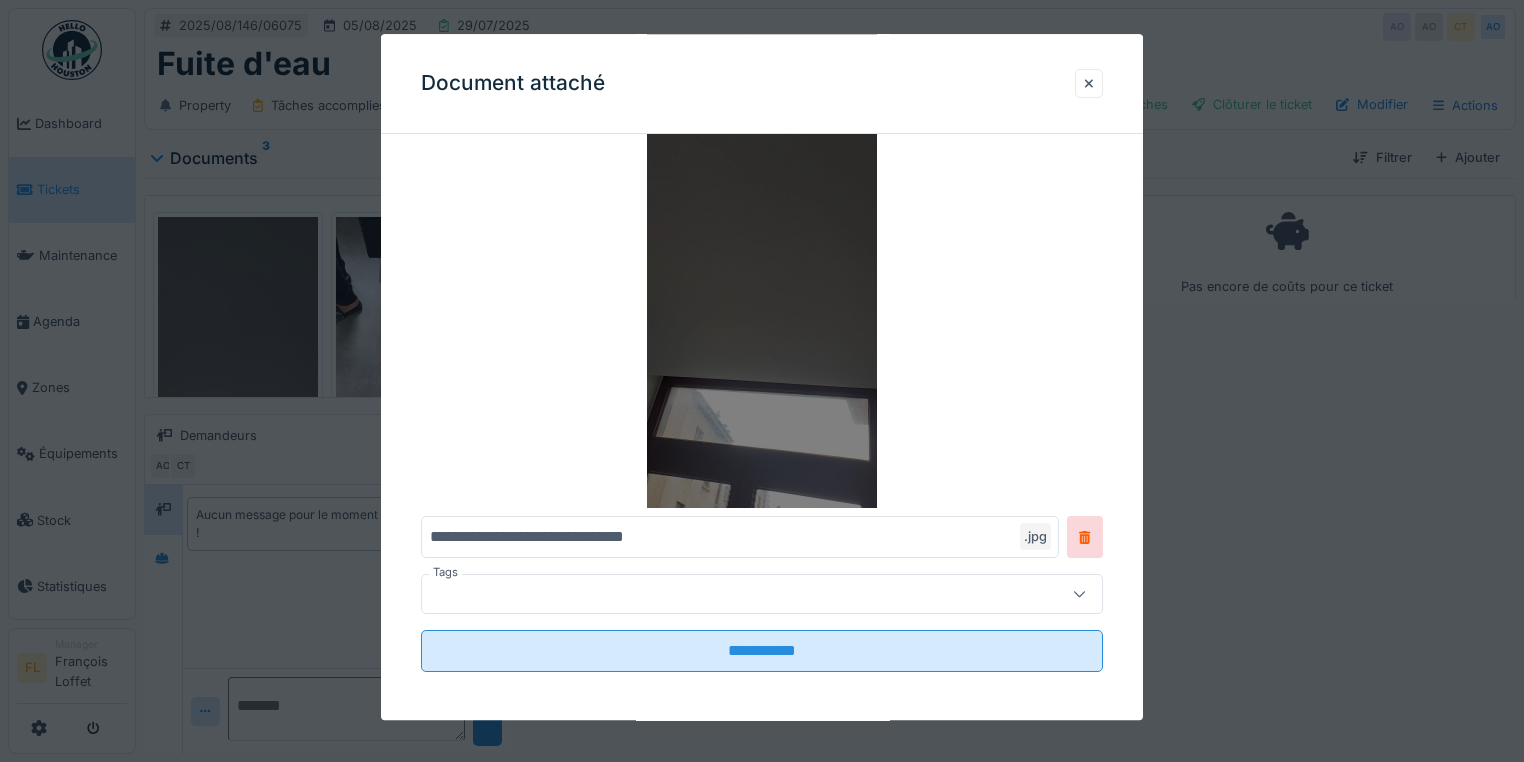 scroll, scrollTop: 205, scrollLeft: 0, axis: vertical 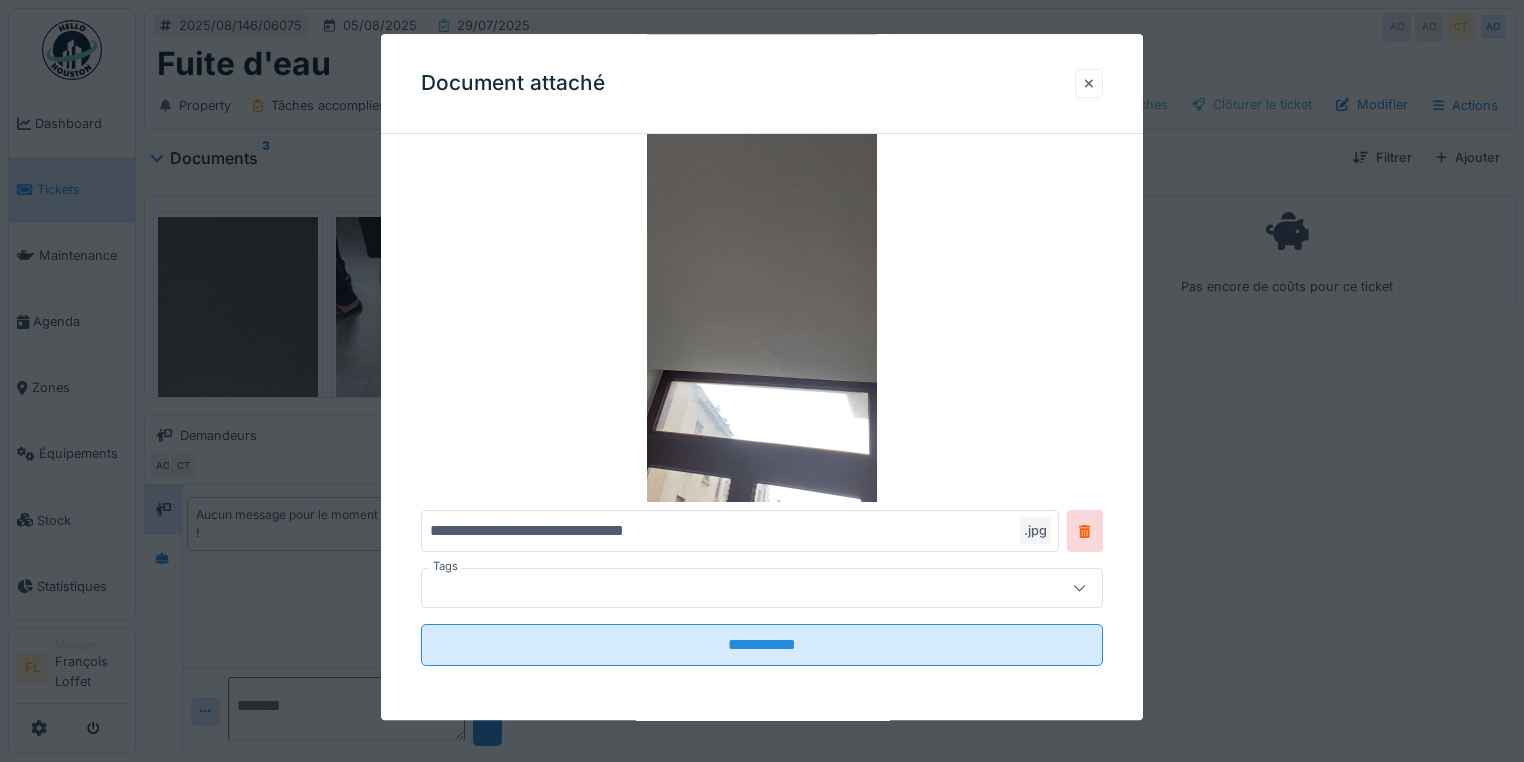 click at bounding box center (1089, 83) 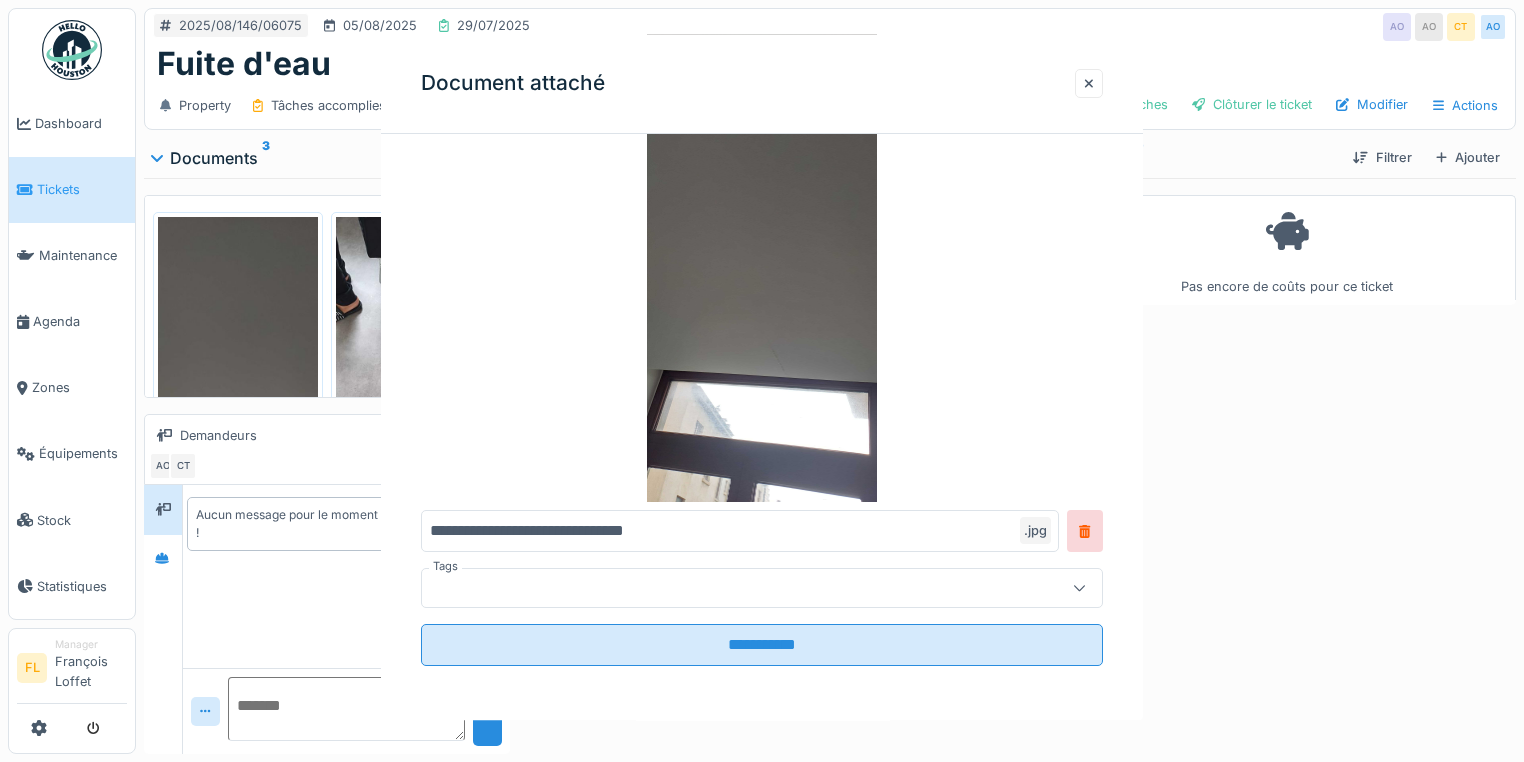scroll, scrollTop: 0, scrollLeft: 0, axis: both 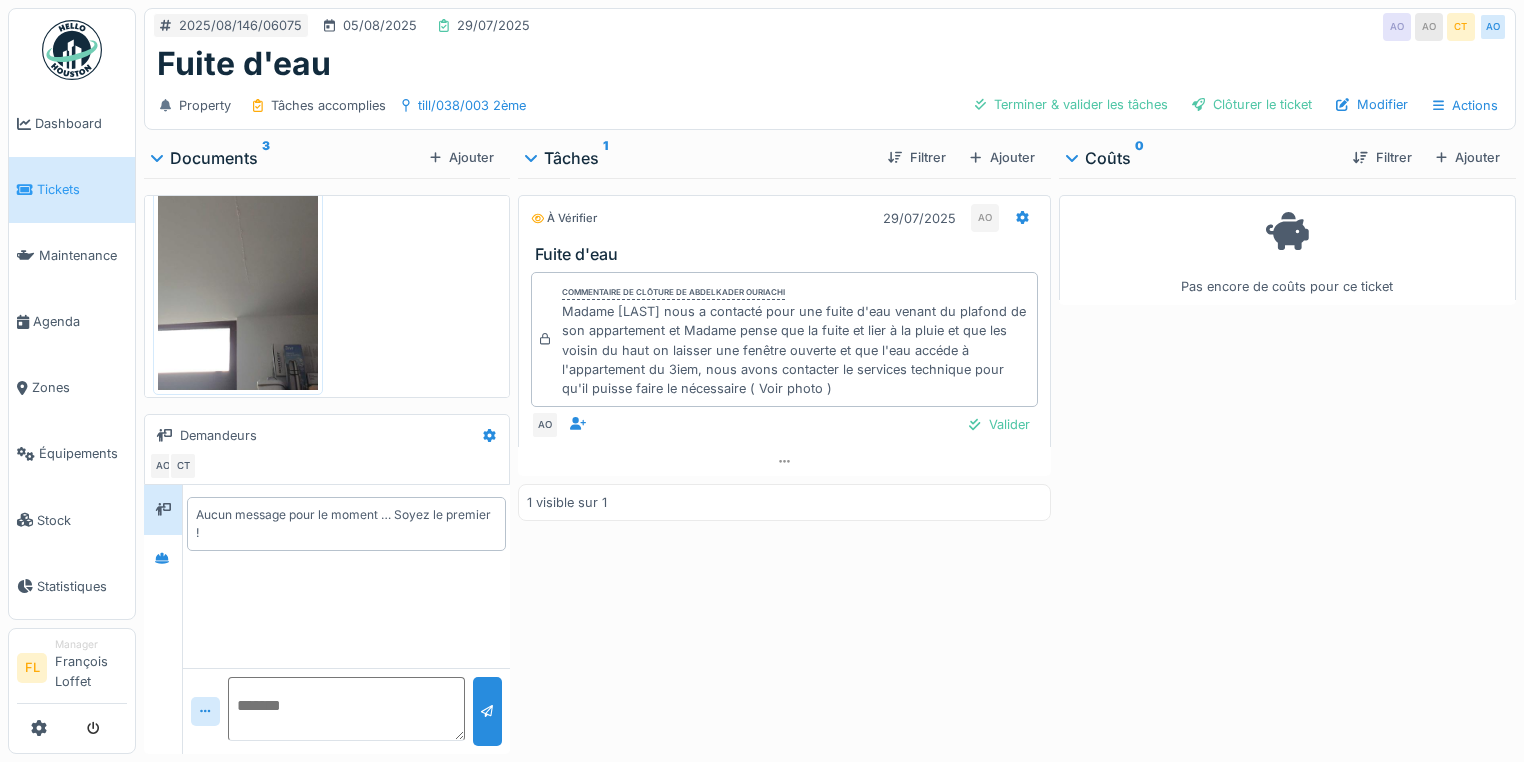 drag, startPoint x: 989, startPoint y: 424, endPoint x: 882, endPoint y: 592, distance: 199.18082 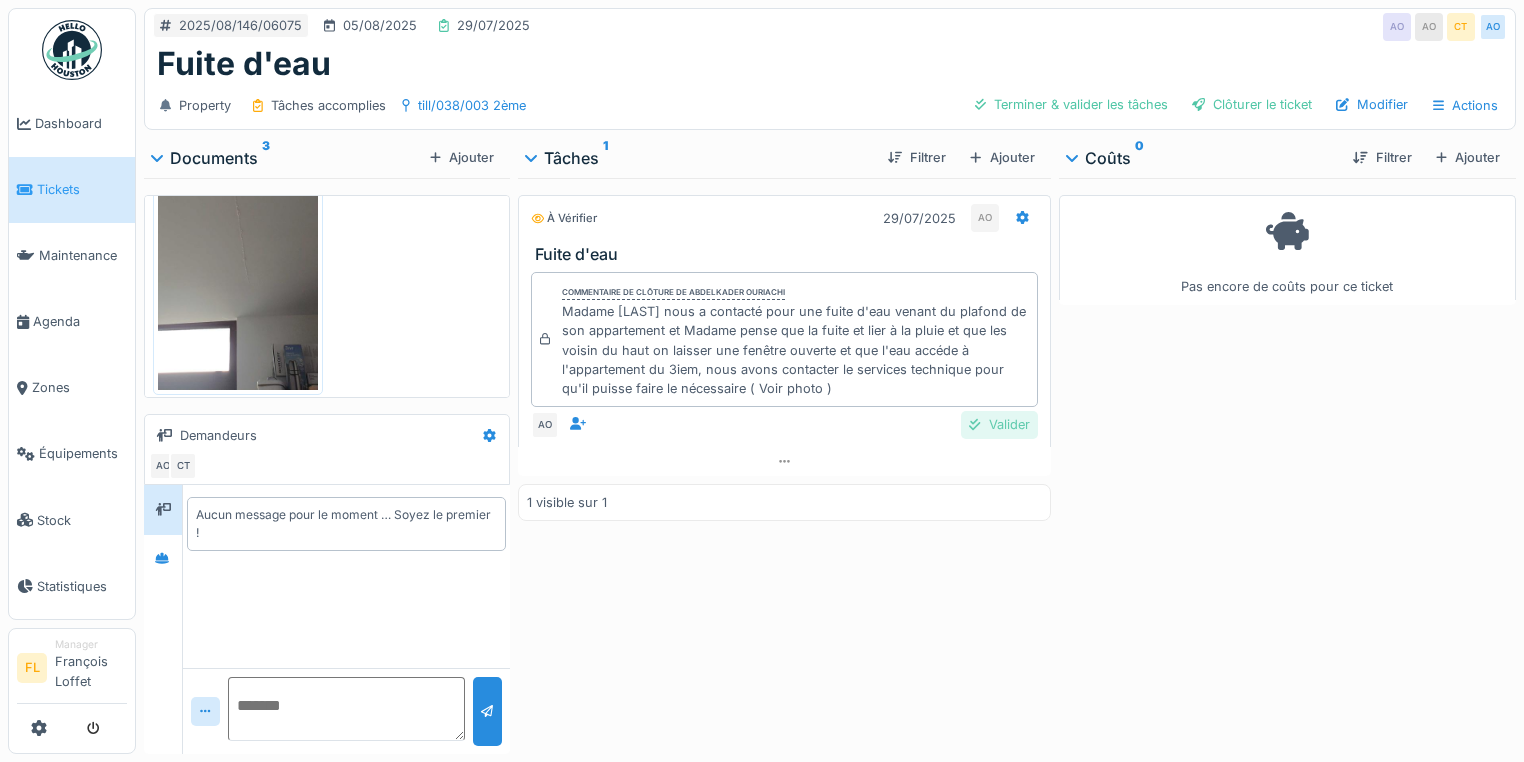 click on "Valider" at bounding box center (999, 424) 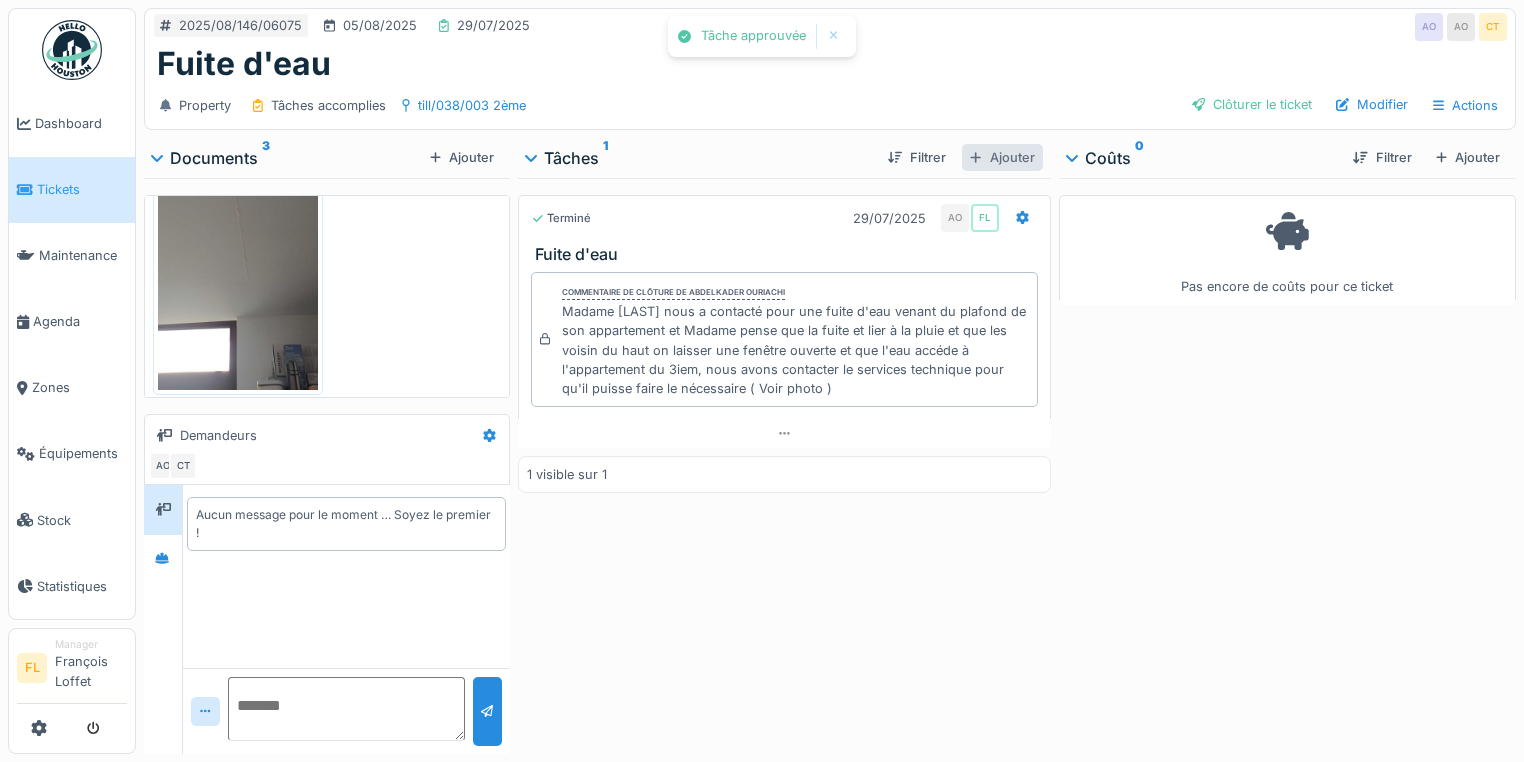 click on "Ajouter" at bounding box center (1002, 157) 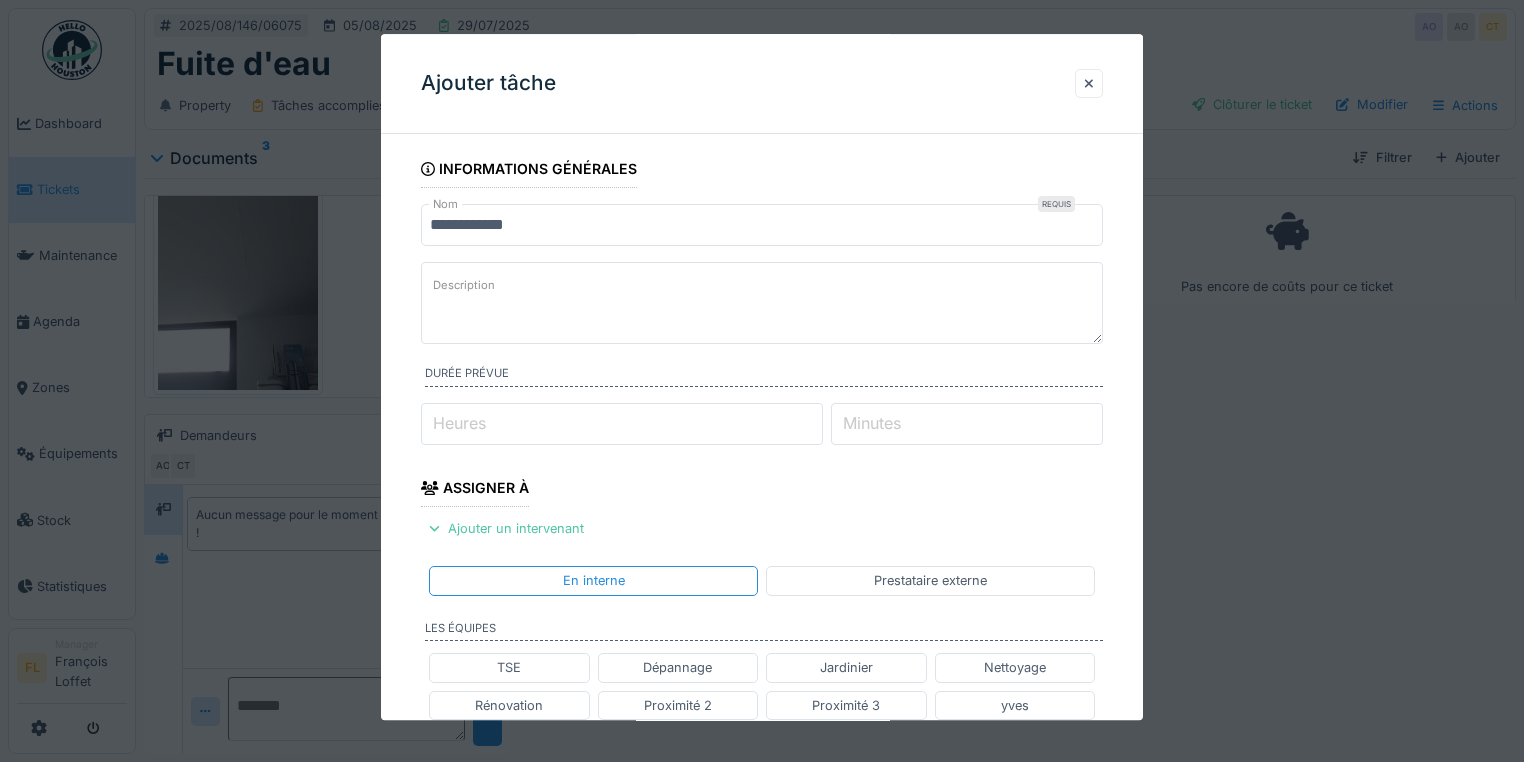 click on "Description" at bounding box center [762, 303] 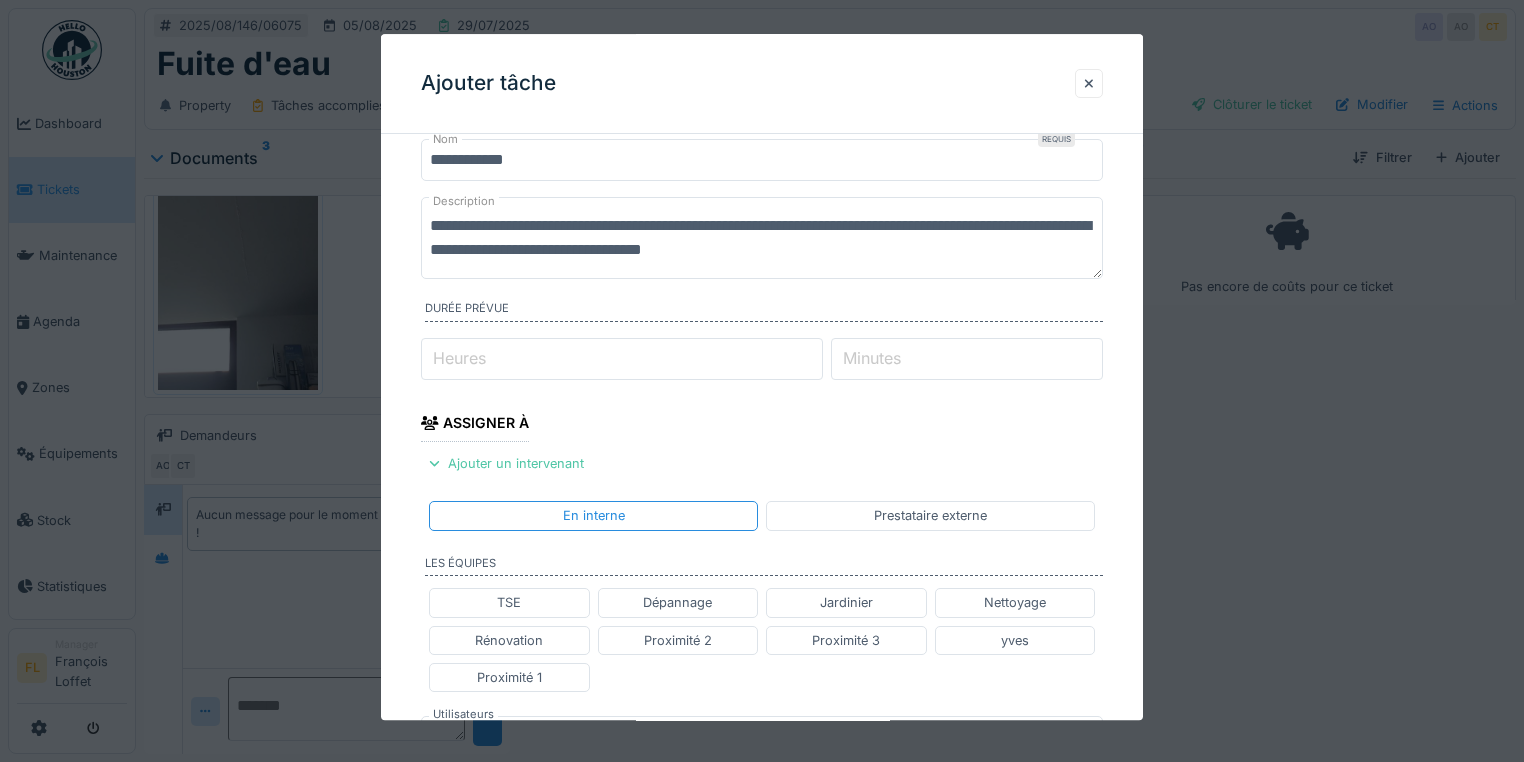 scroll, scrollTop: 320, scrollLeft: 0, axis: vertical 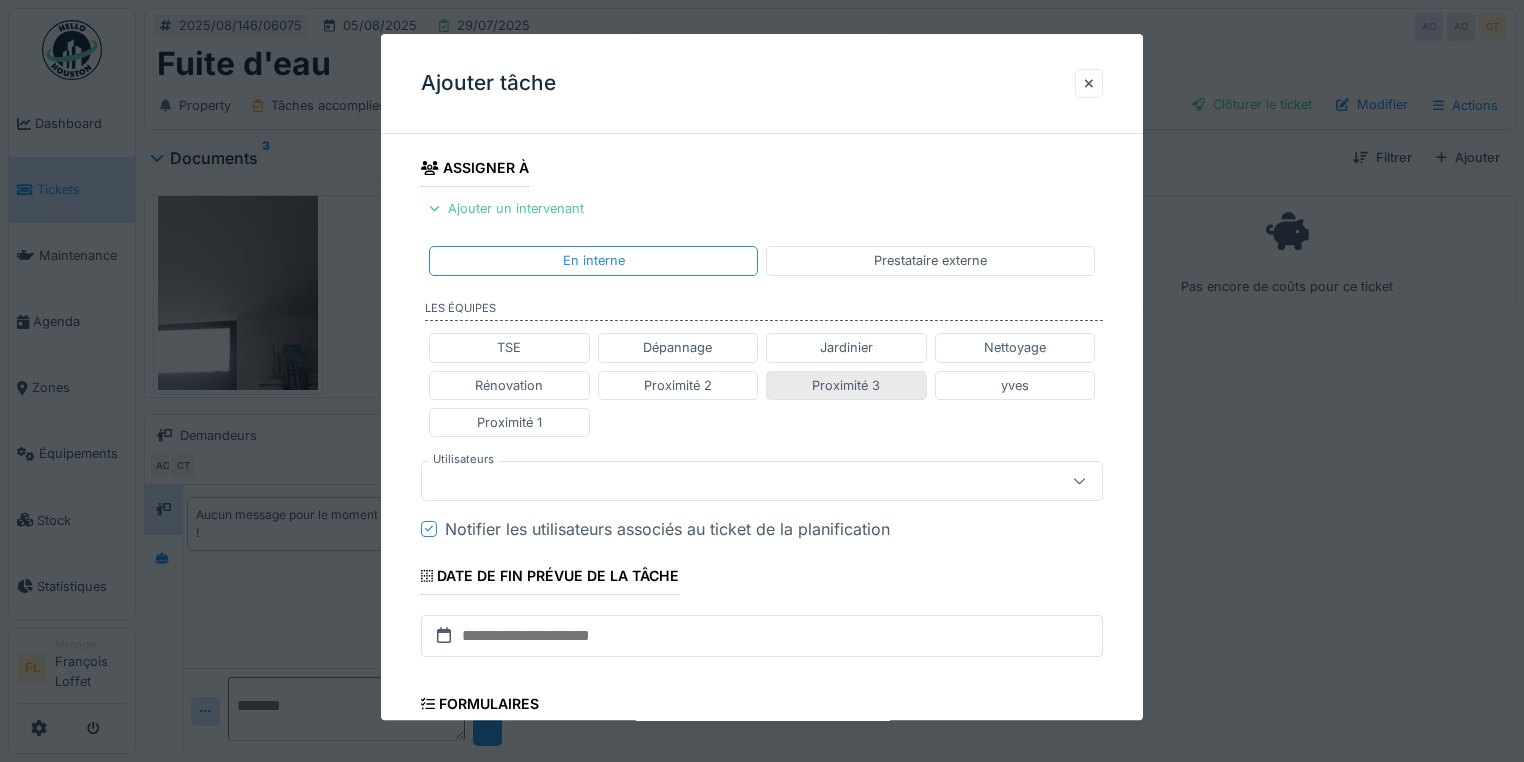 type on "**********" 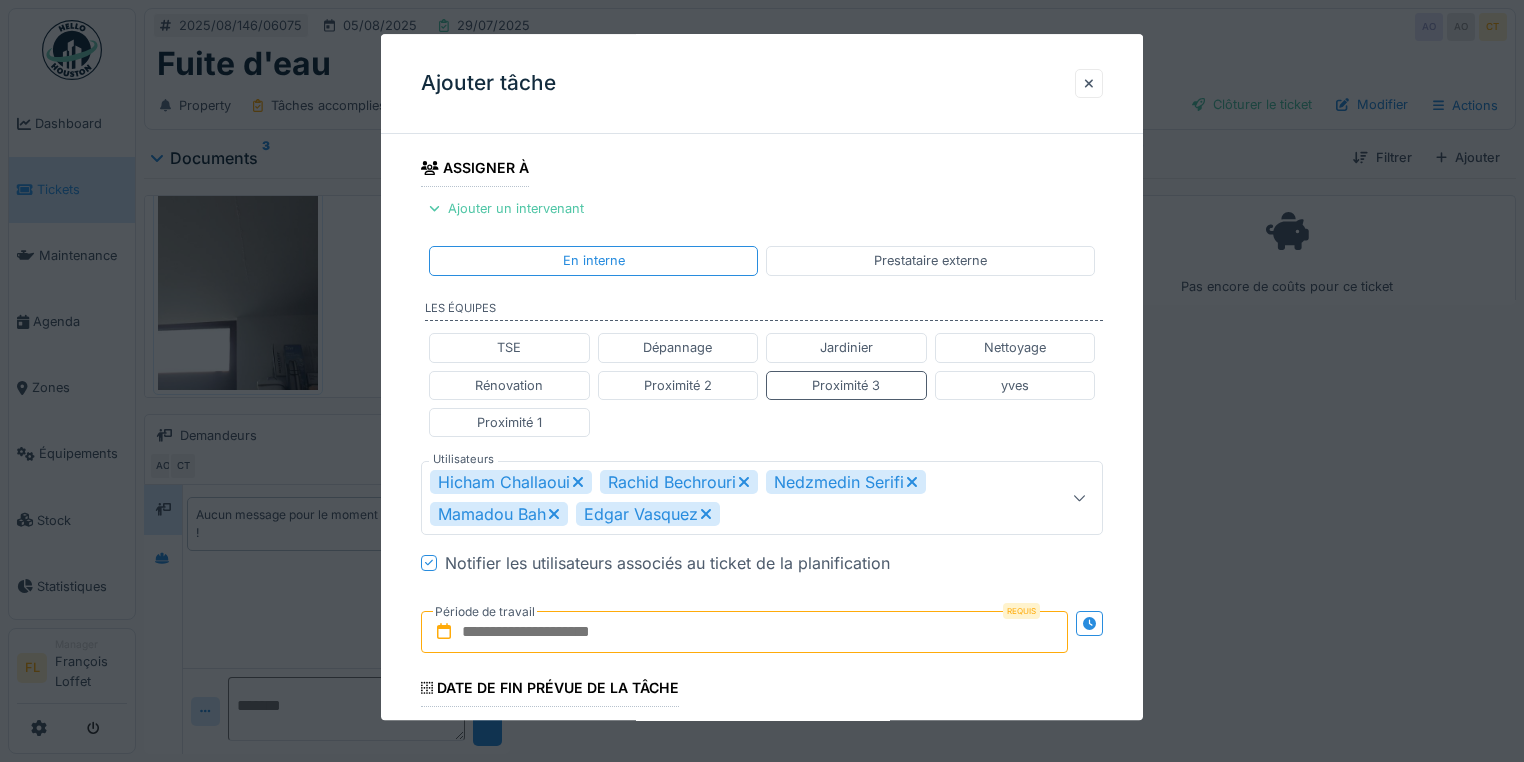 click 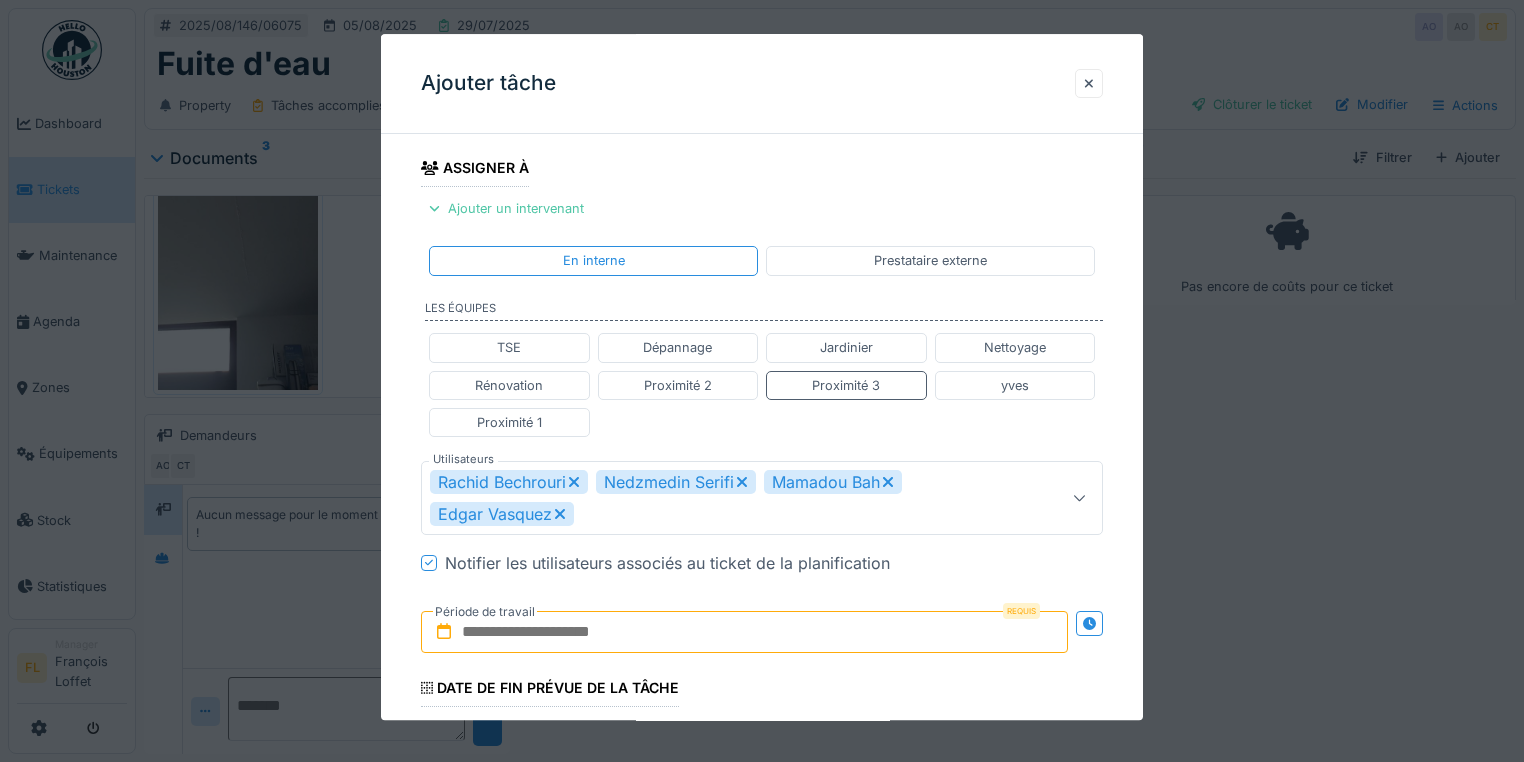 click 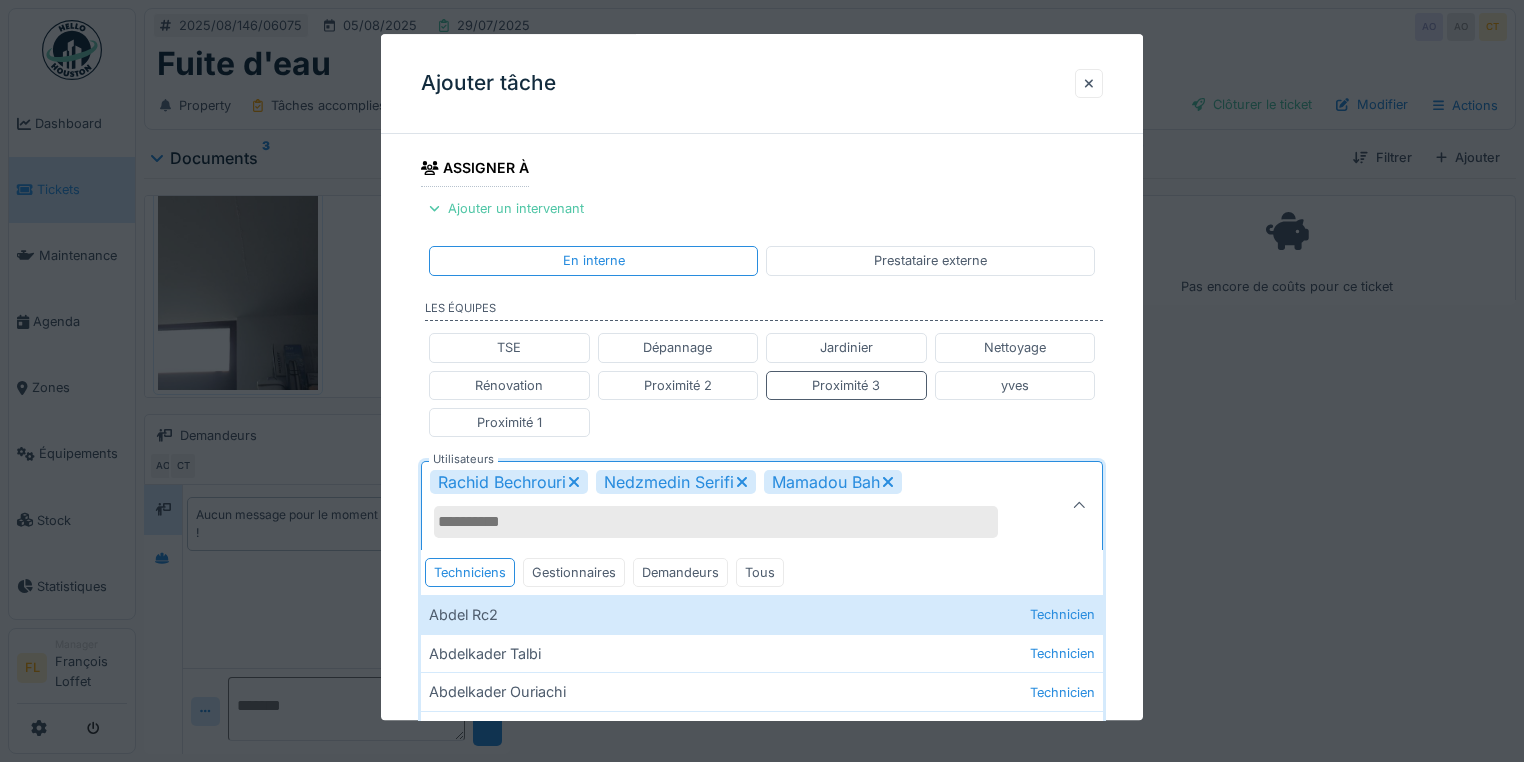 click 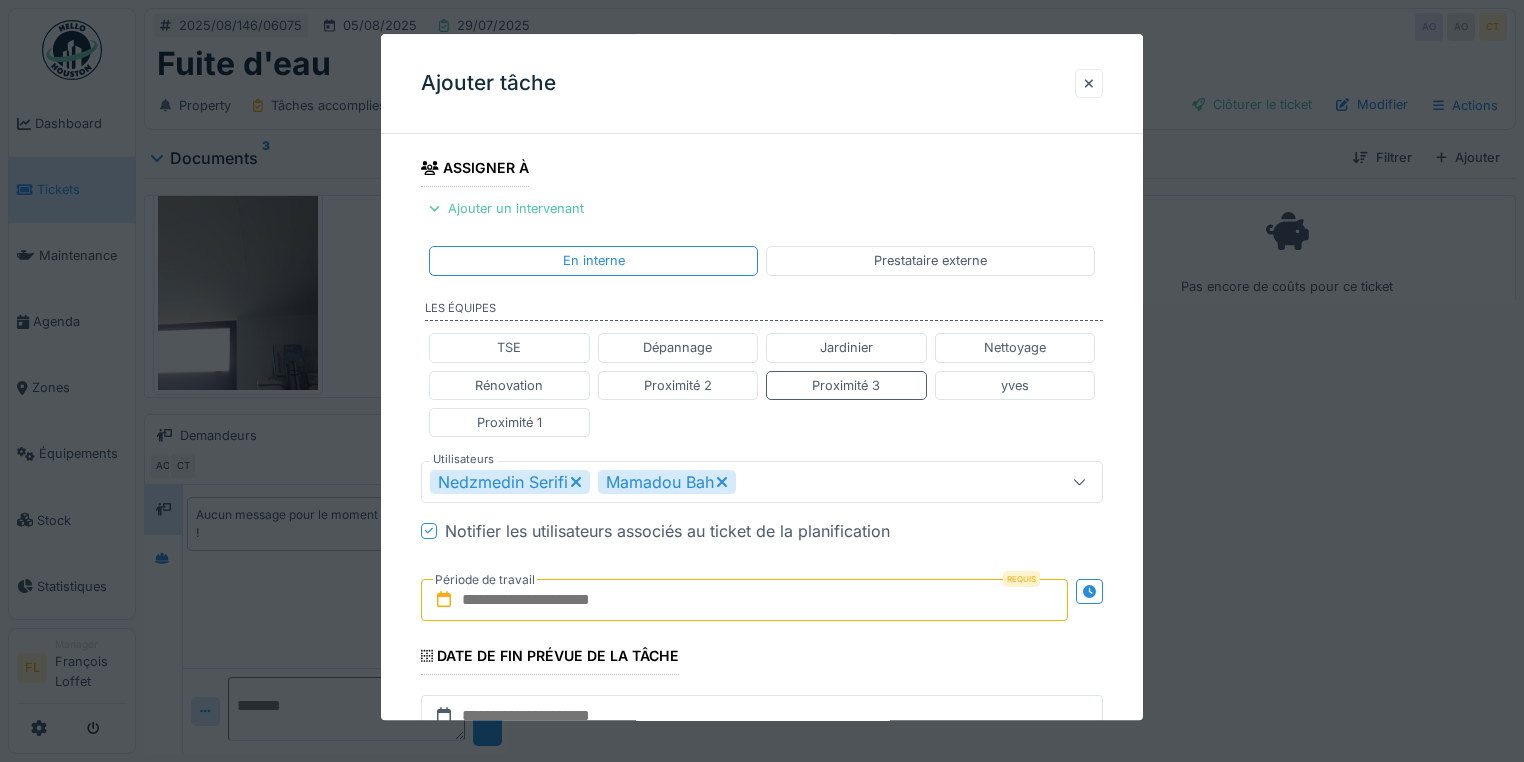 click 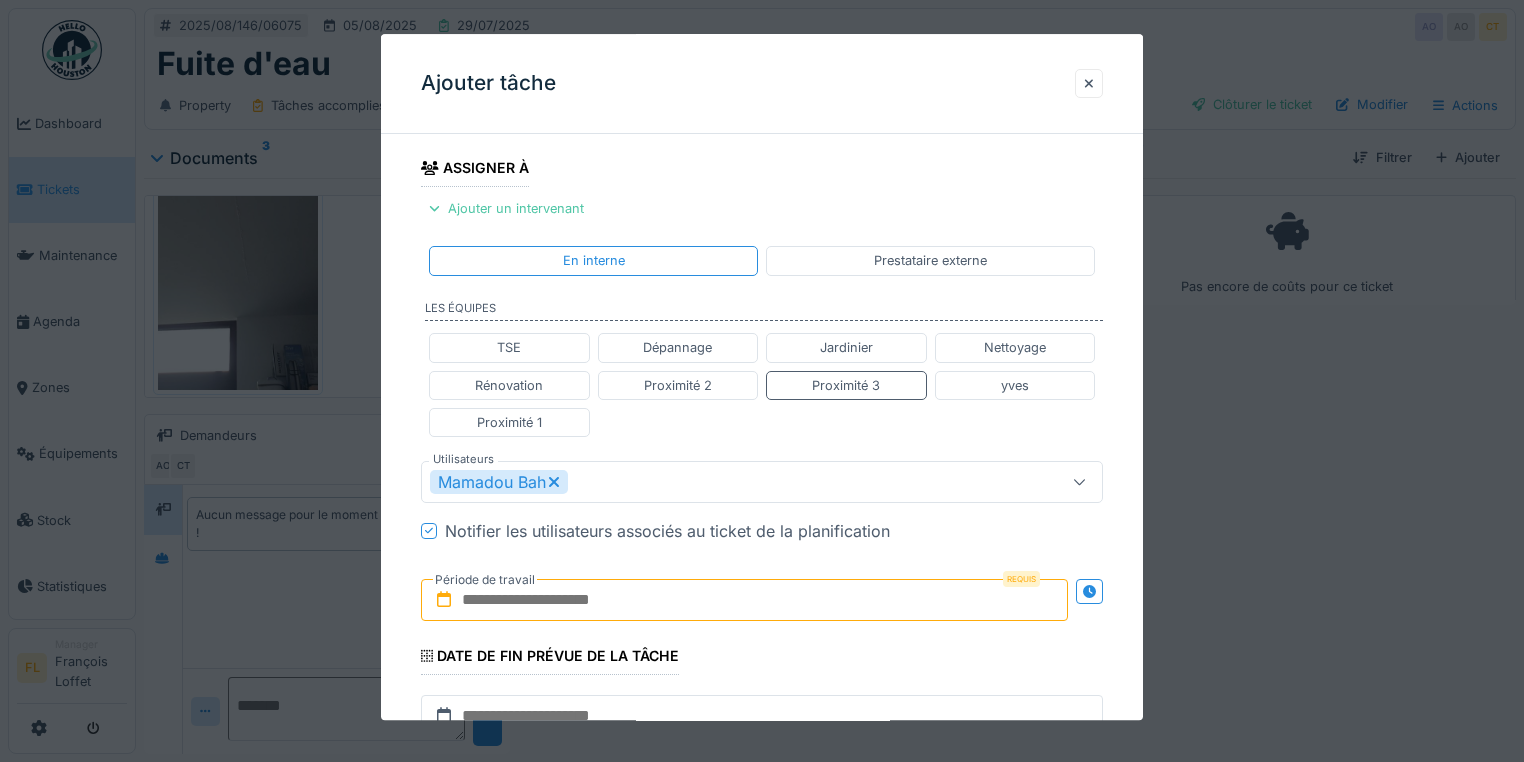 click 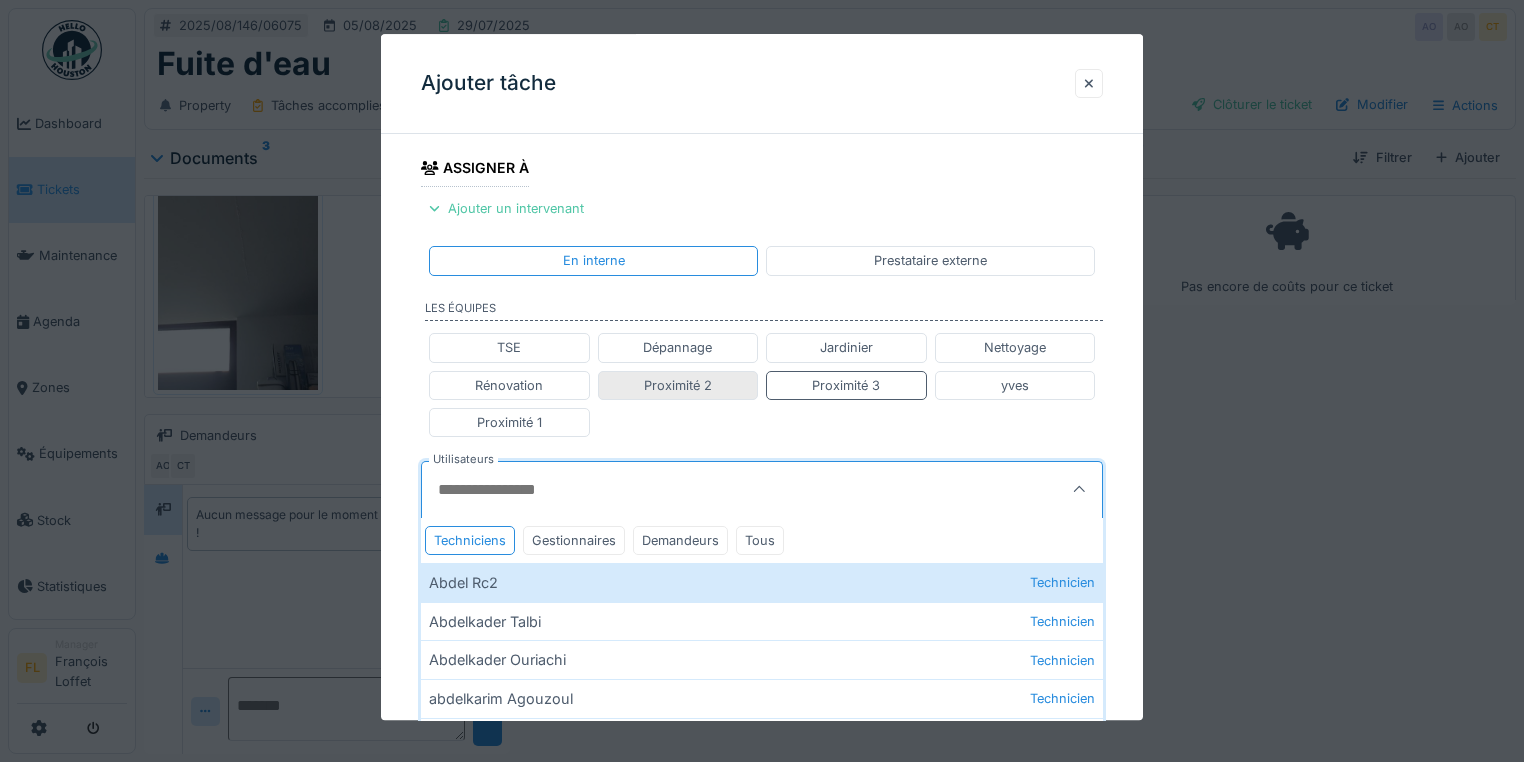 click on "Proximité 2" at bounding box center (678, 385) 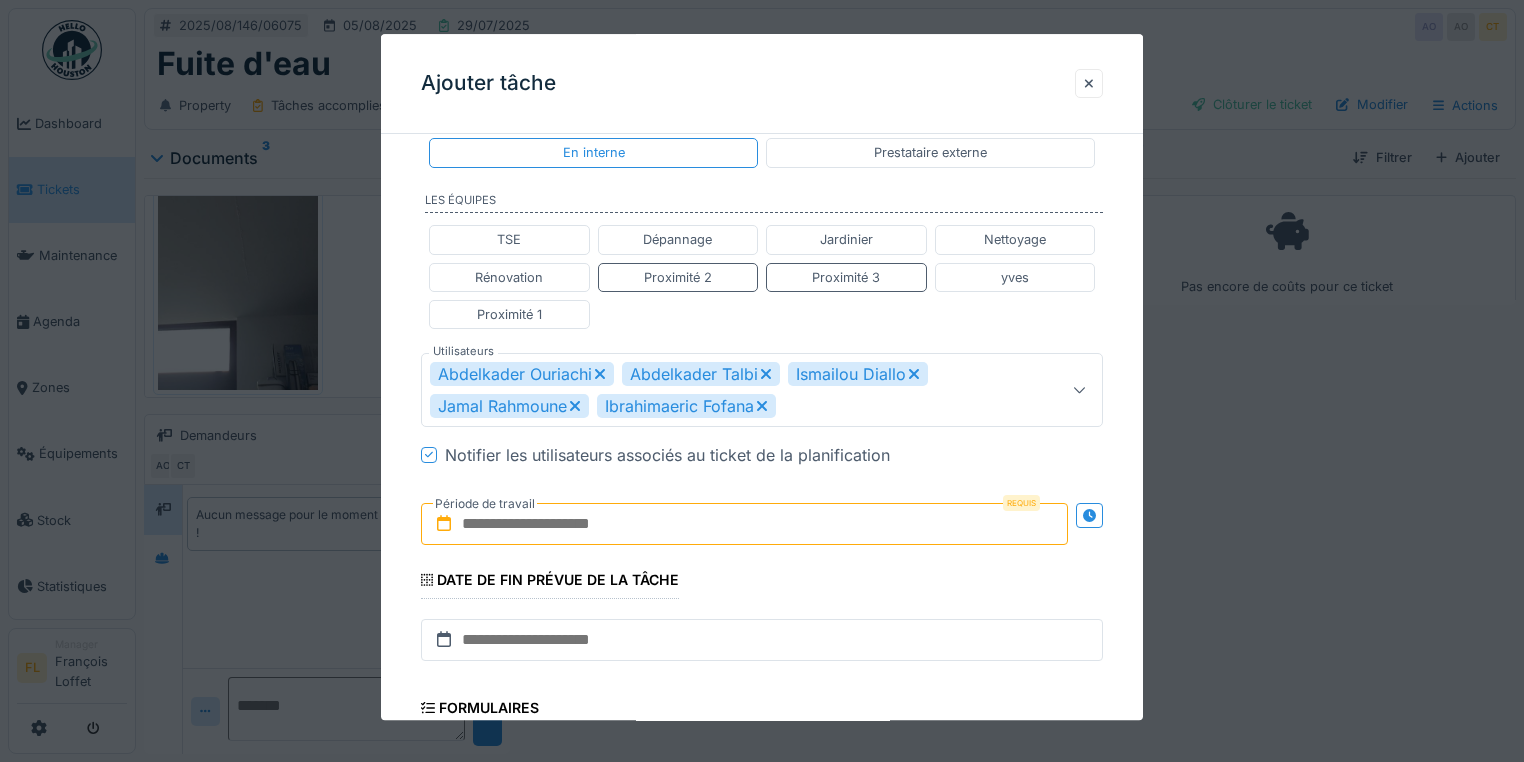 scroll, scrollTop: 420, scrollLeft: 0, axis: vertical 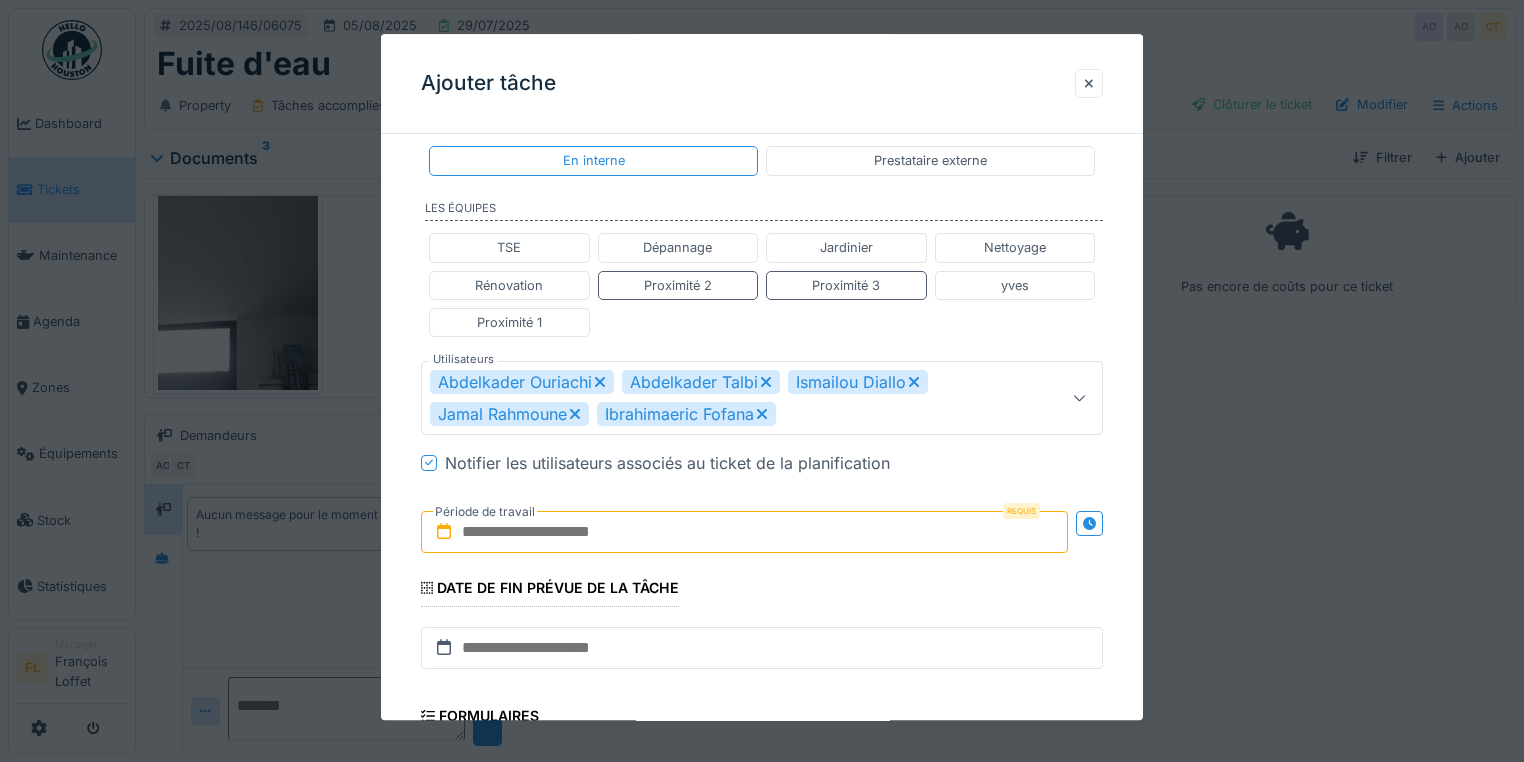 click at bounding box center [744, 532] 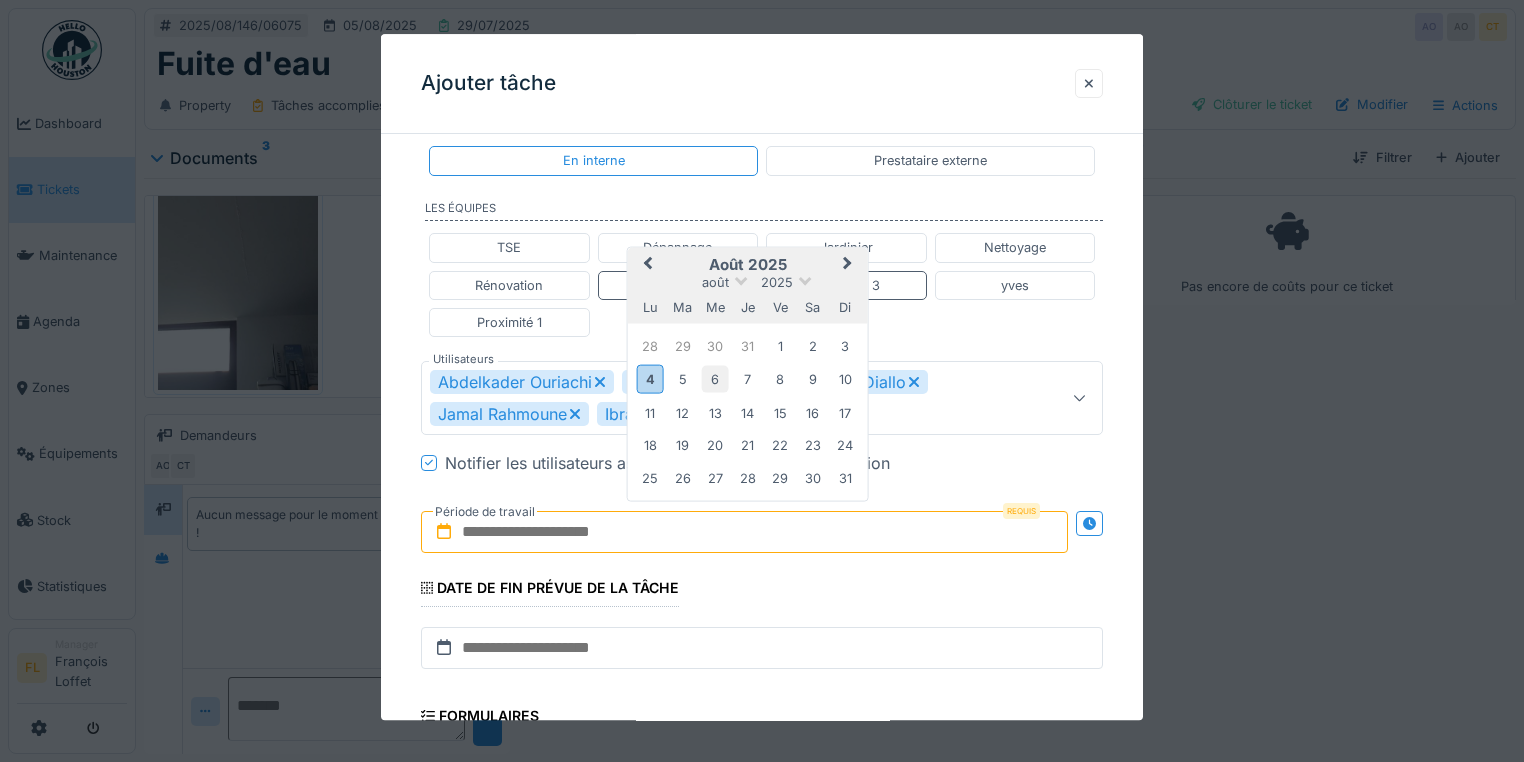 drag, startPoint x: 677, startPoint y: 381, endPoint x: 701, endPoint y: 382, distance: 24.020824 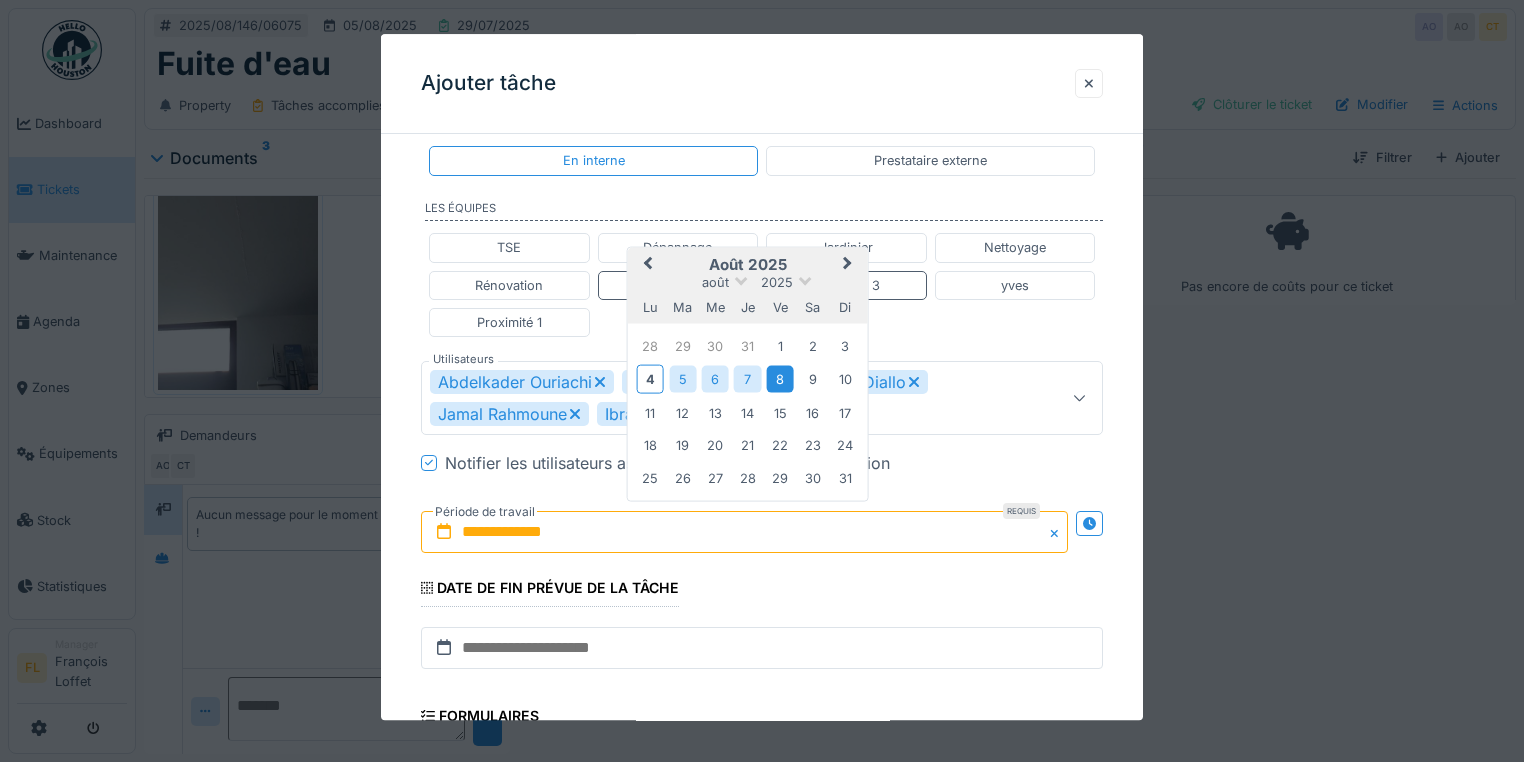 click on "8" at bounding box center [780, 379] 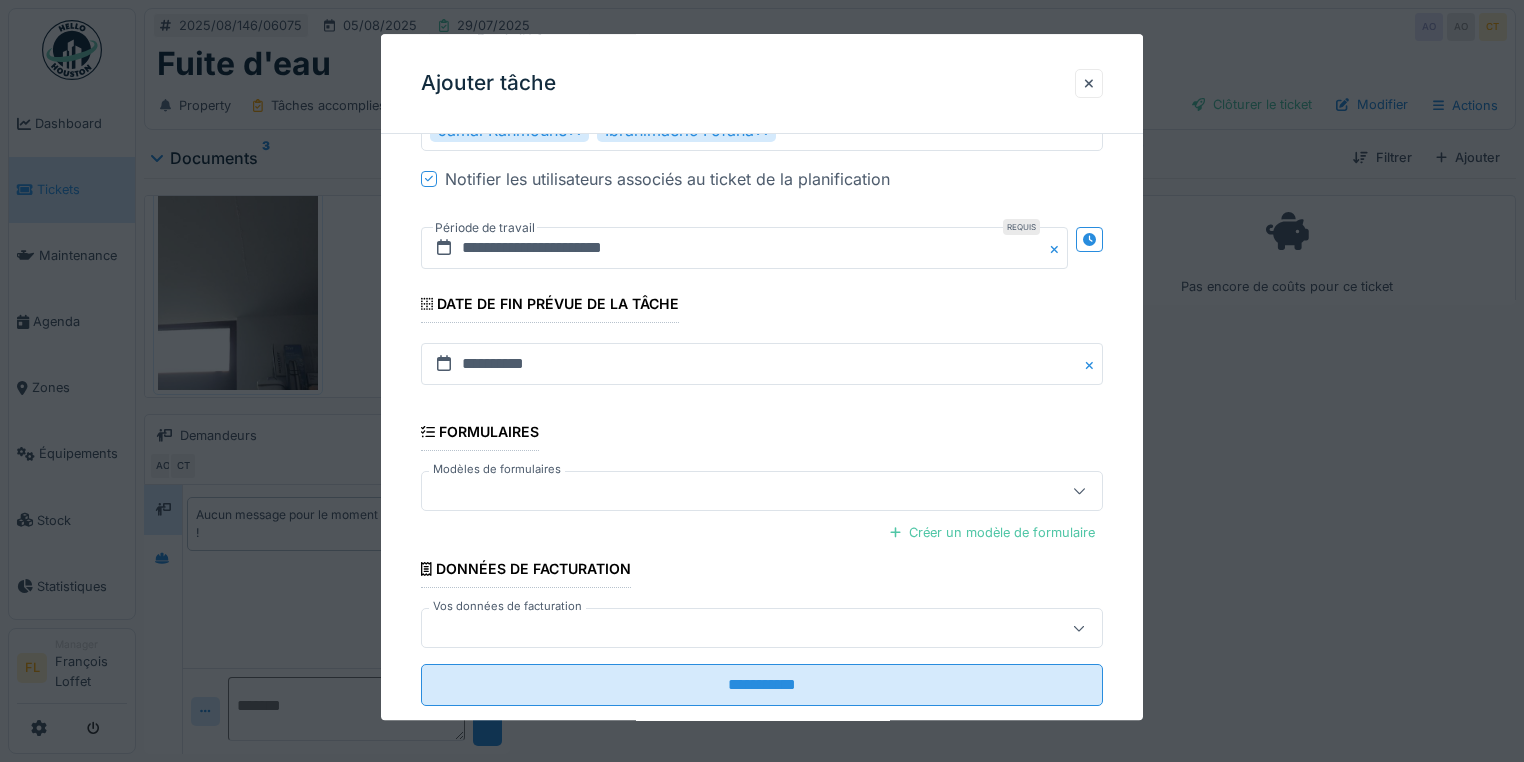 scroll, scrollTop: 740, scrollLeft: 0, axis: vertical 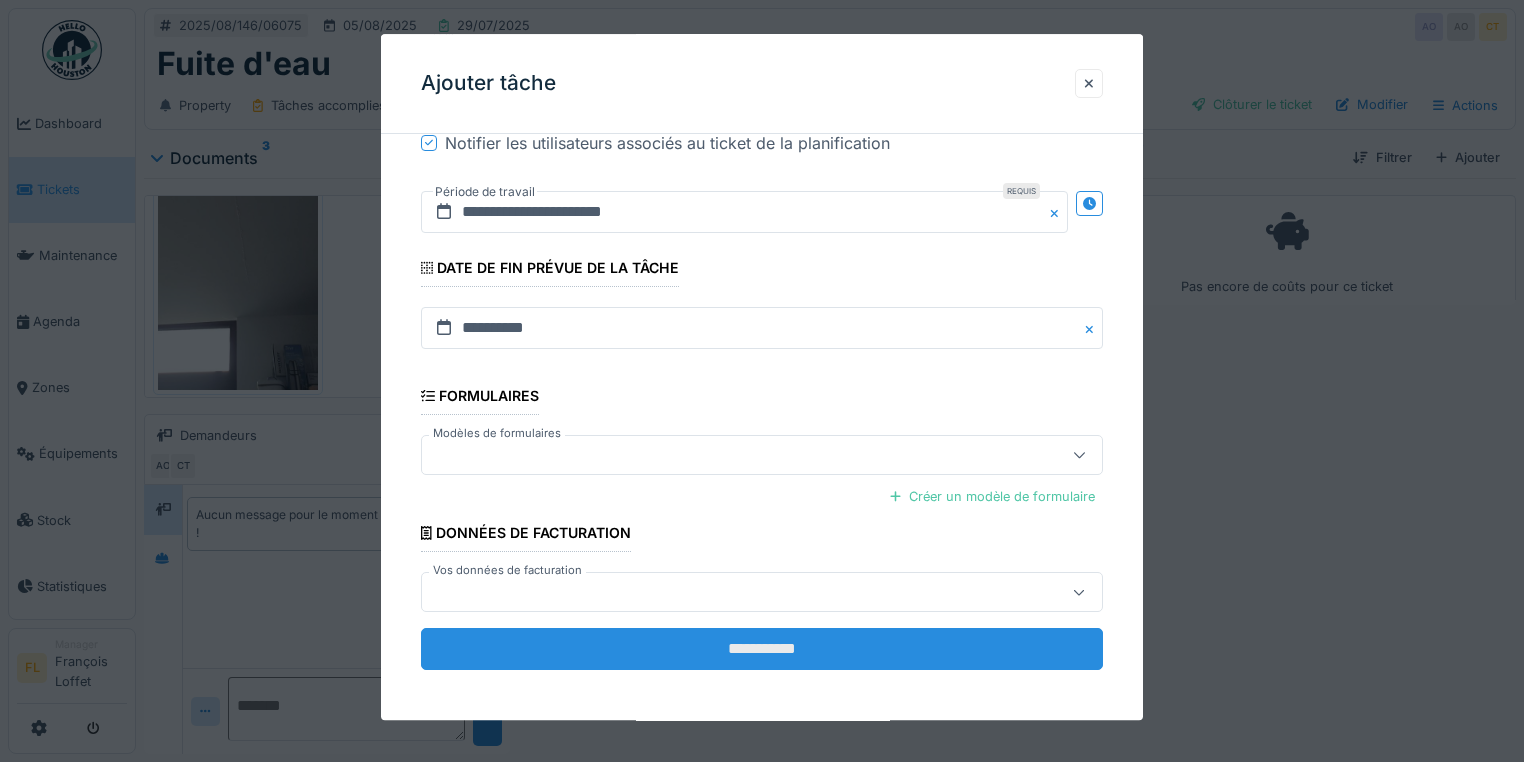 click on "**********" at bounding box center [762, 650] 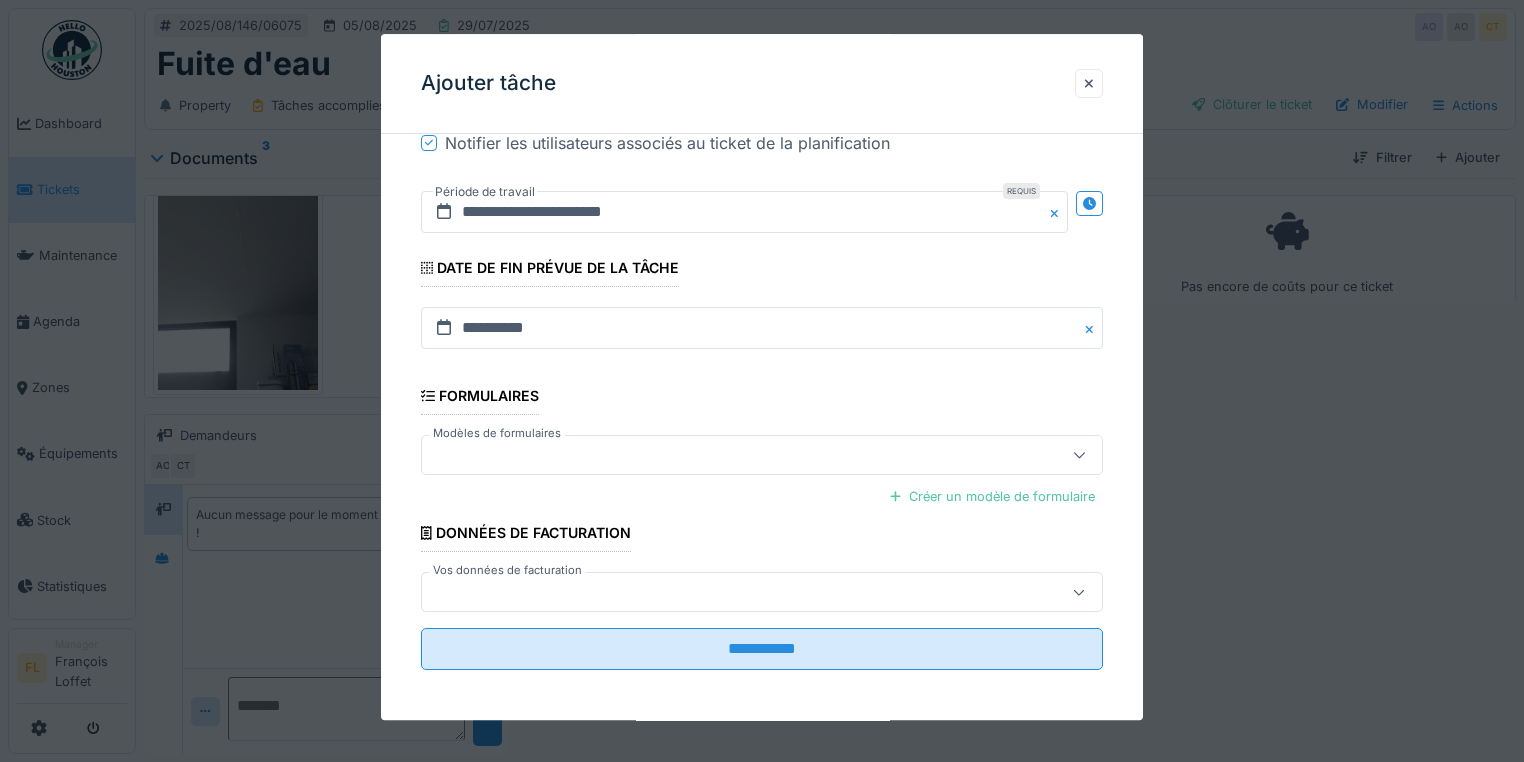 click at bounding box center (762, 381) 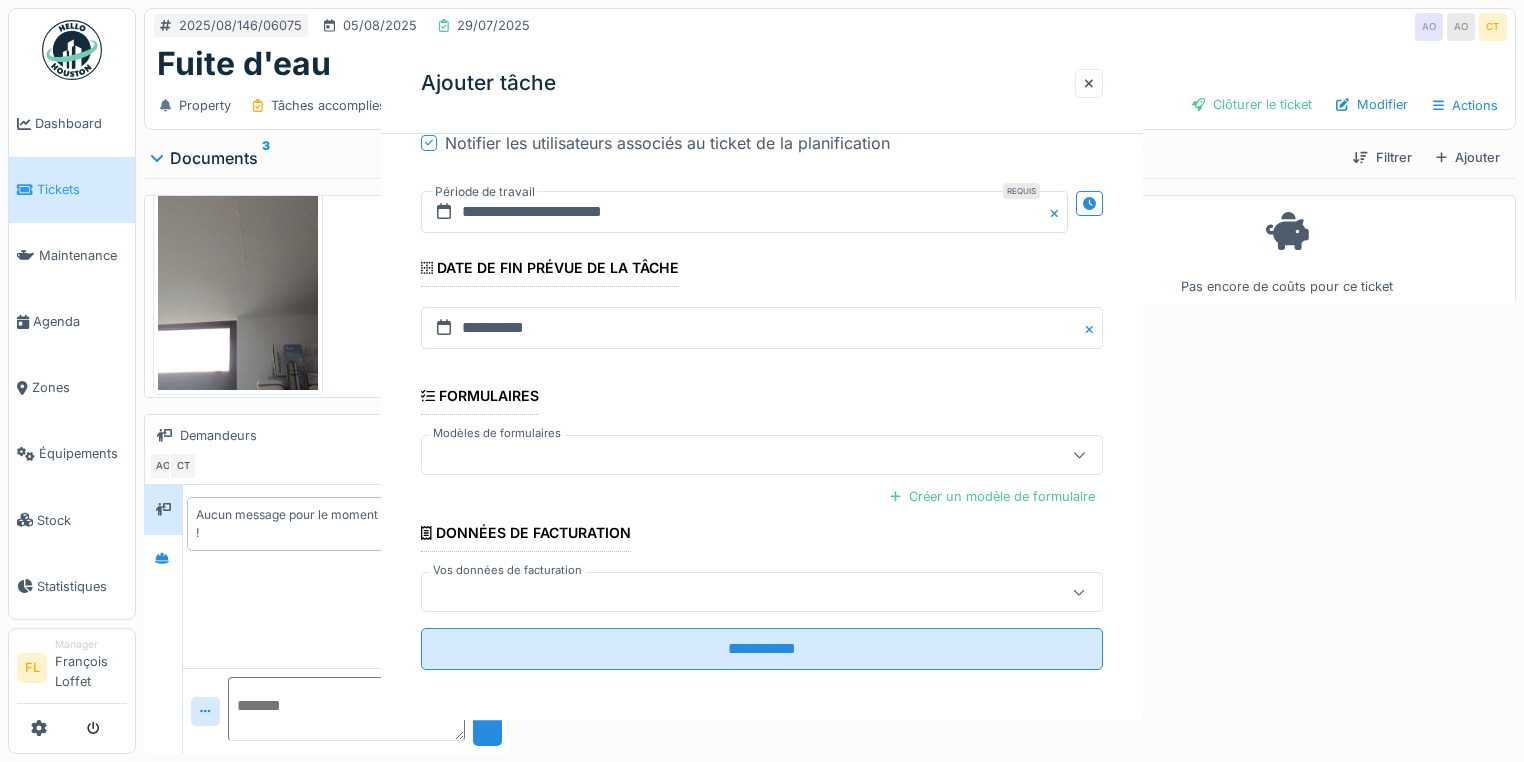 scroll, scrollTop: 0, scrollLeft: 0, axis: both 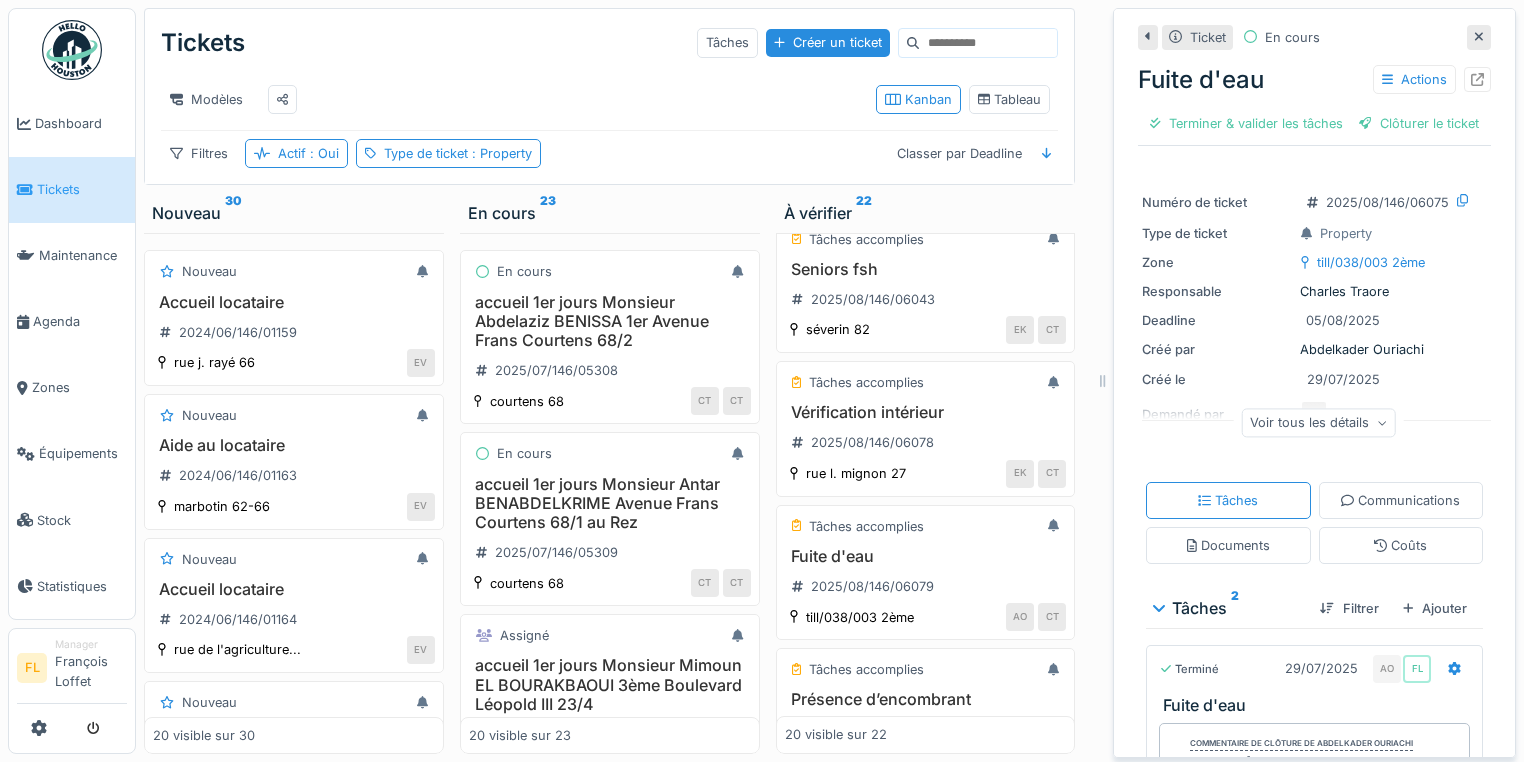 click on "Vérification intérieur" at bounding box center [926, 412] 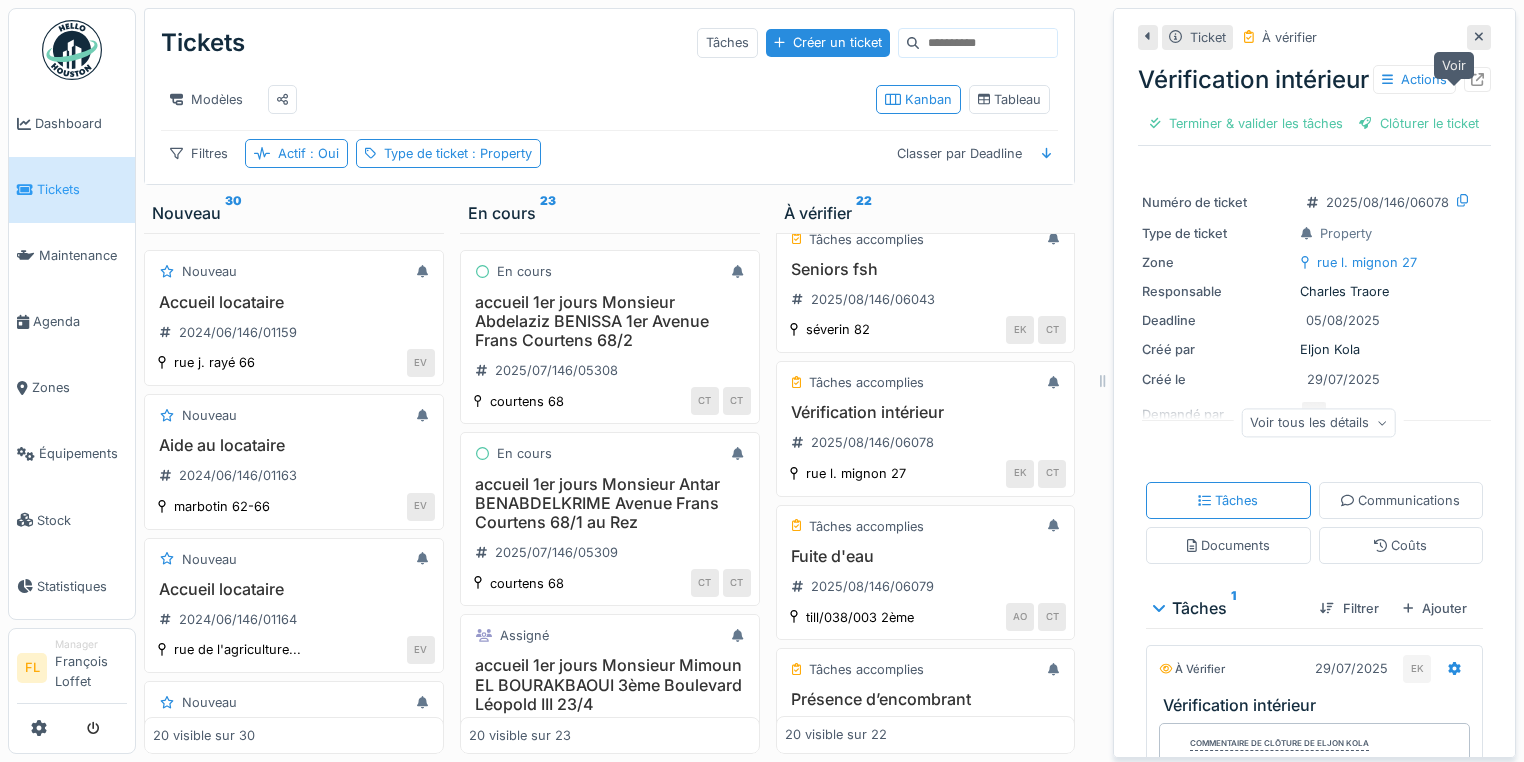 click 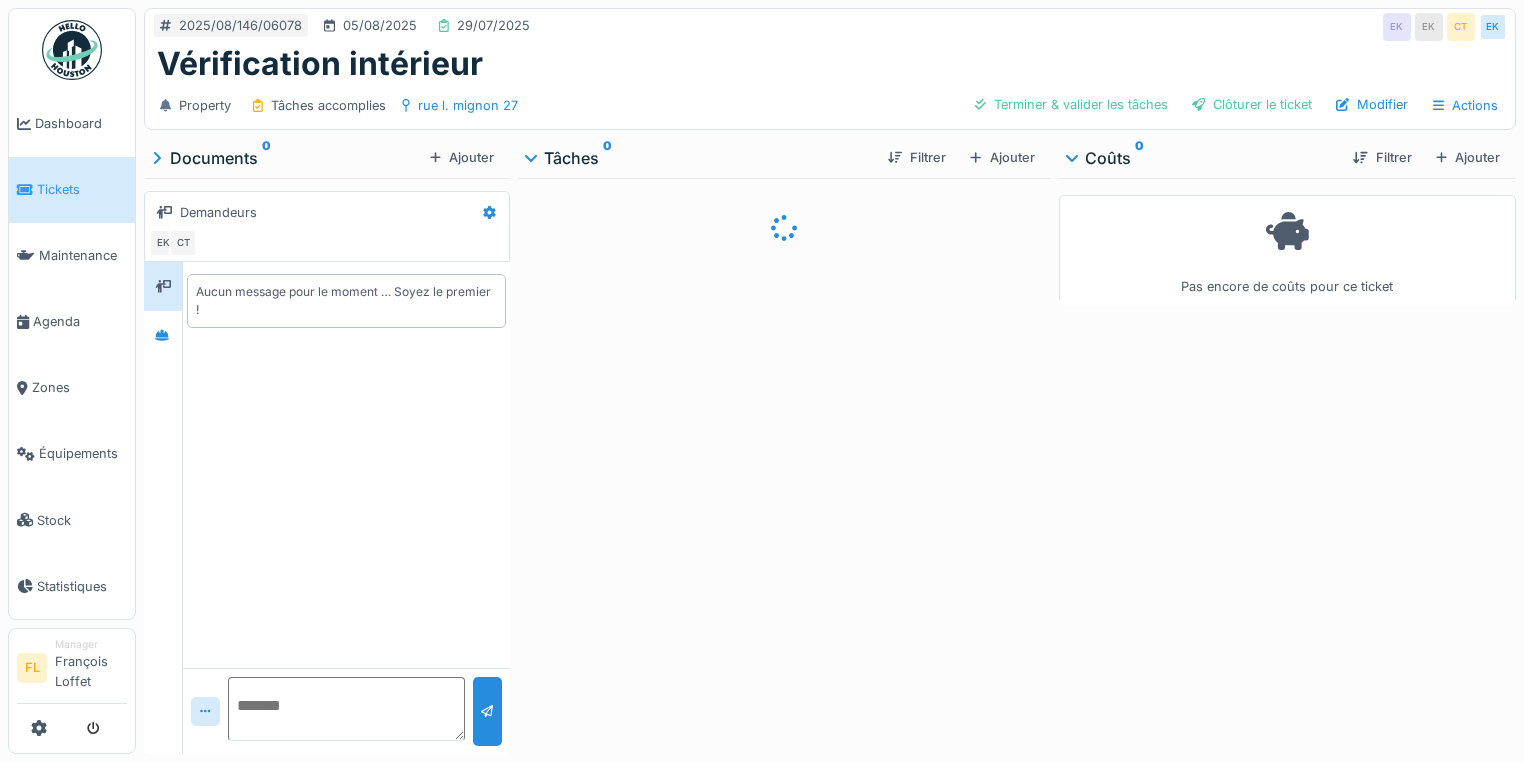 scroll, scrollTop: 0, scrollLeft: 0, axis: both 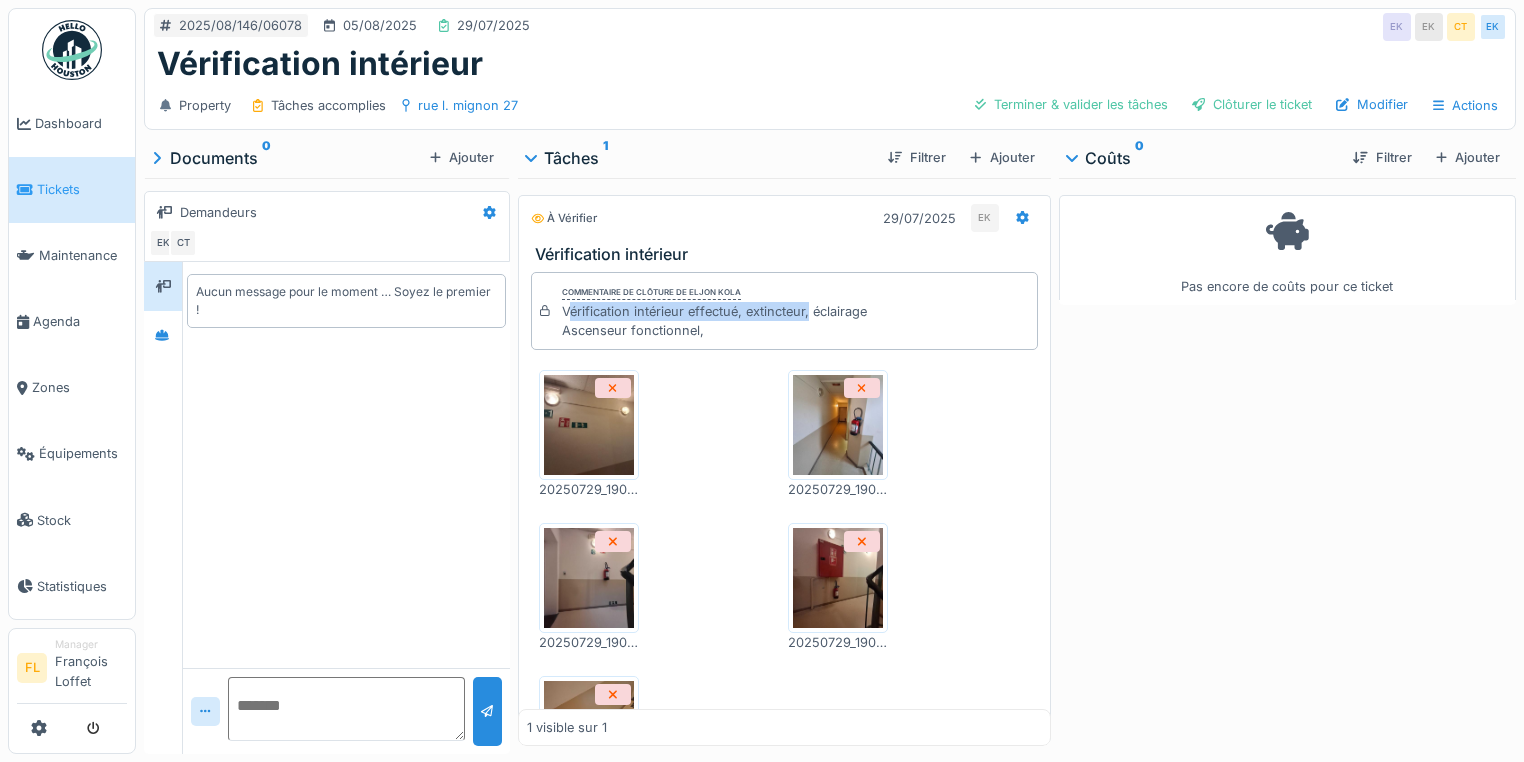 drag, startPoint x: 564, startPoint y: 318, endPoint x: 803, endPoint y: 318, distance: 239 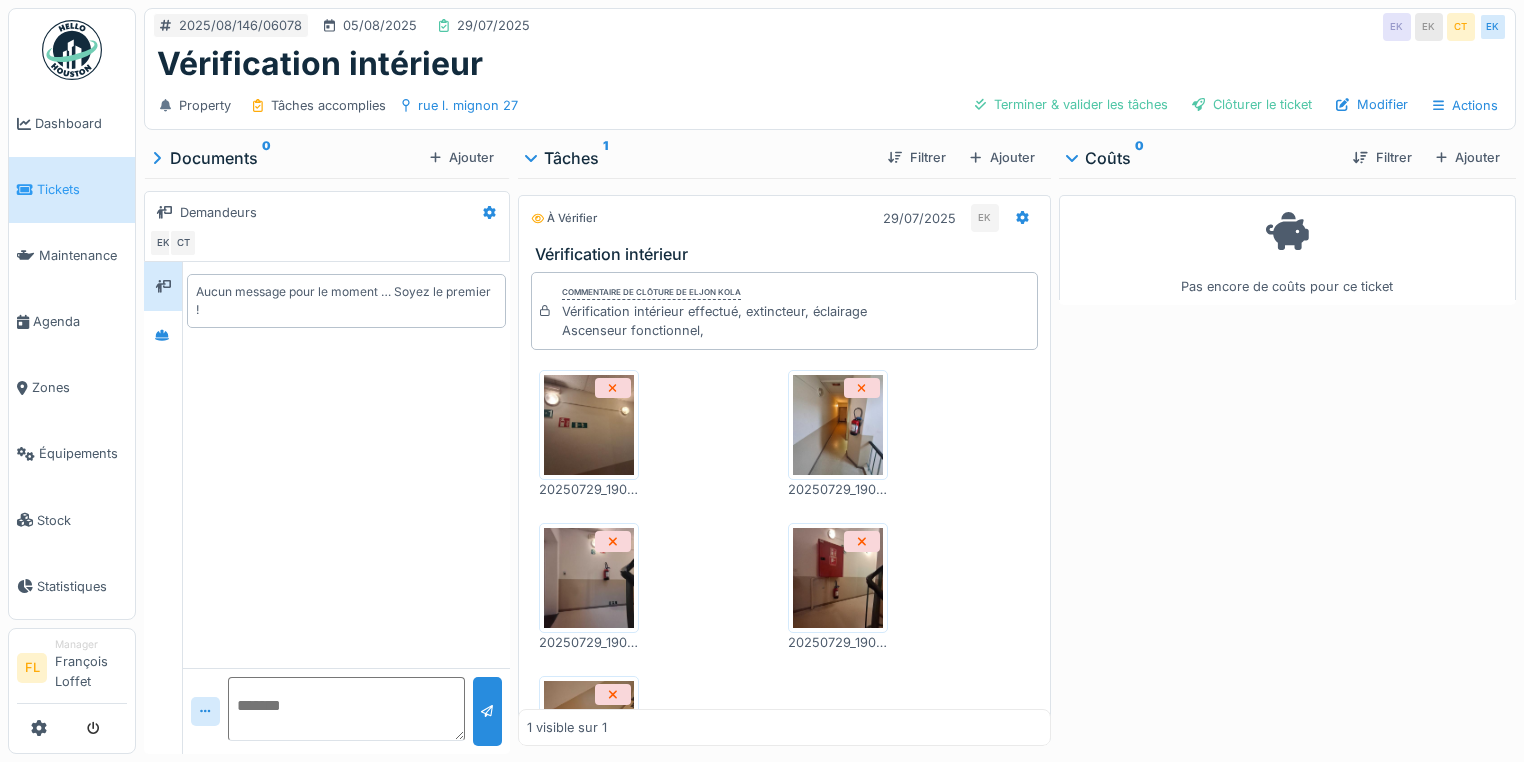 click on "Vérification intérieur effectué, extincteur, éclairage
Ascenseur fonctionnel," at bounding box center [714, 321] 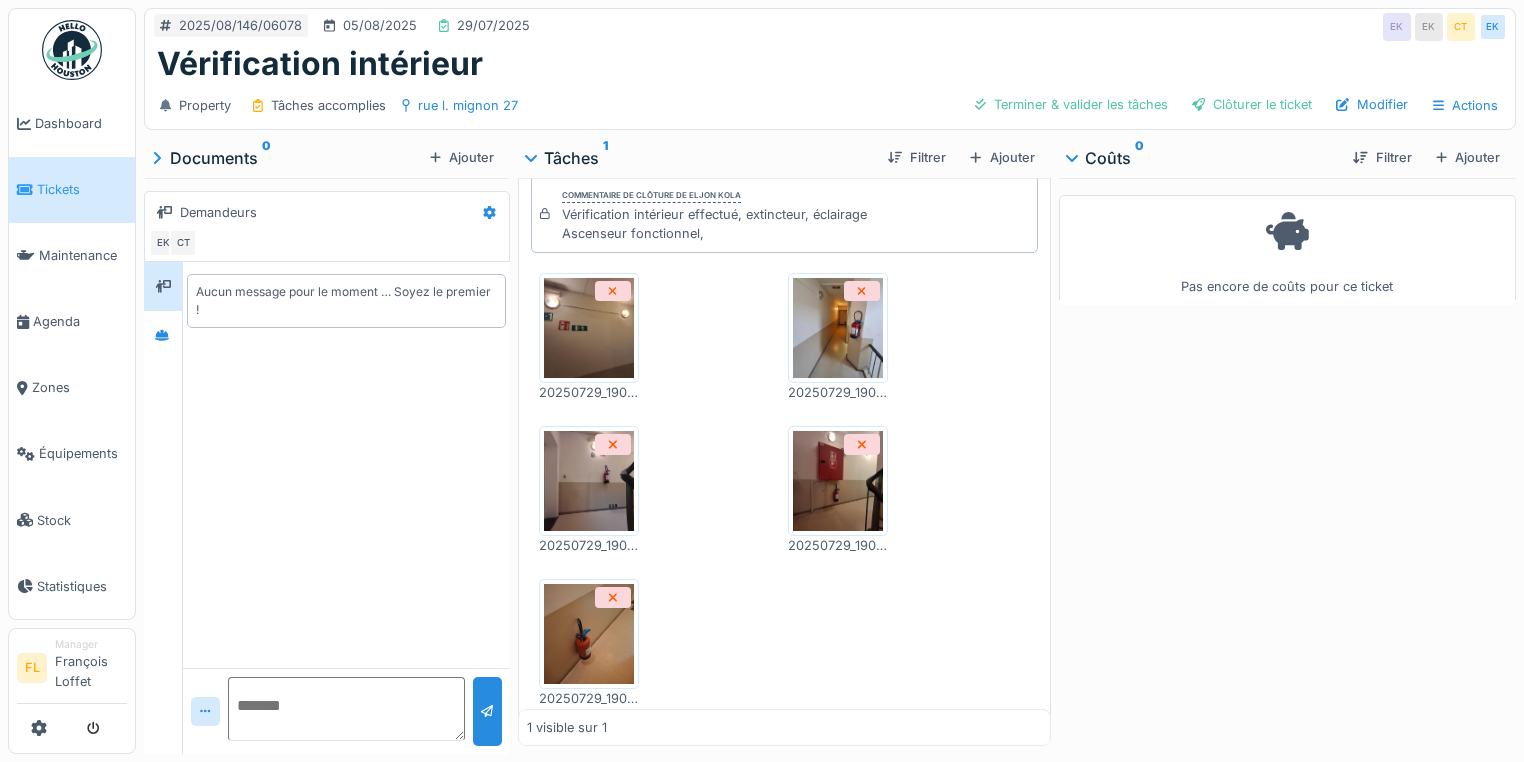 scroll, scrollTop: 0, scrollLeft: 0, axis: both 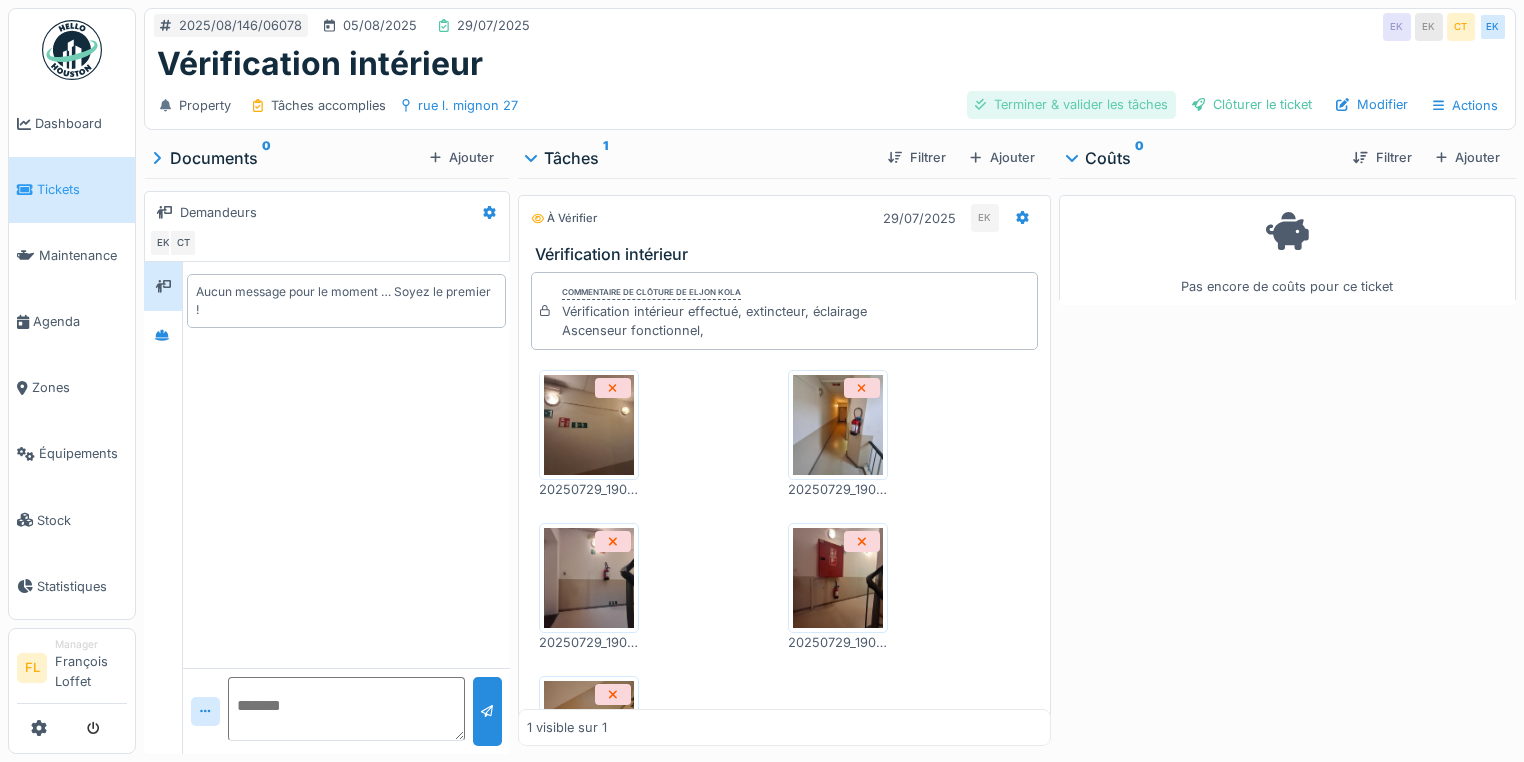 click on "Terminer & valider les tâches" at bounding box center [1071, 104] 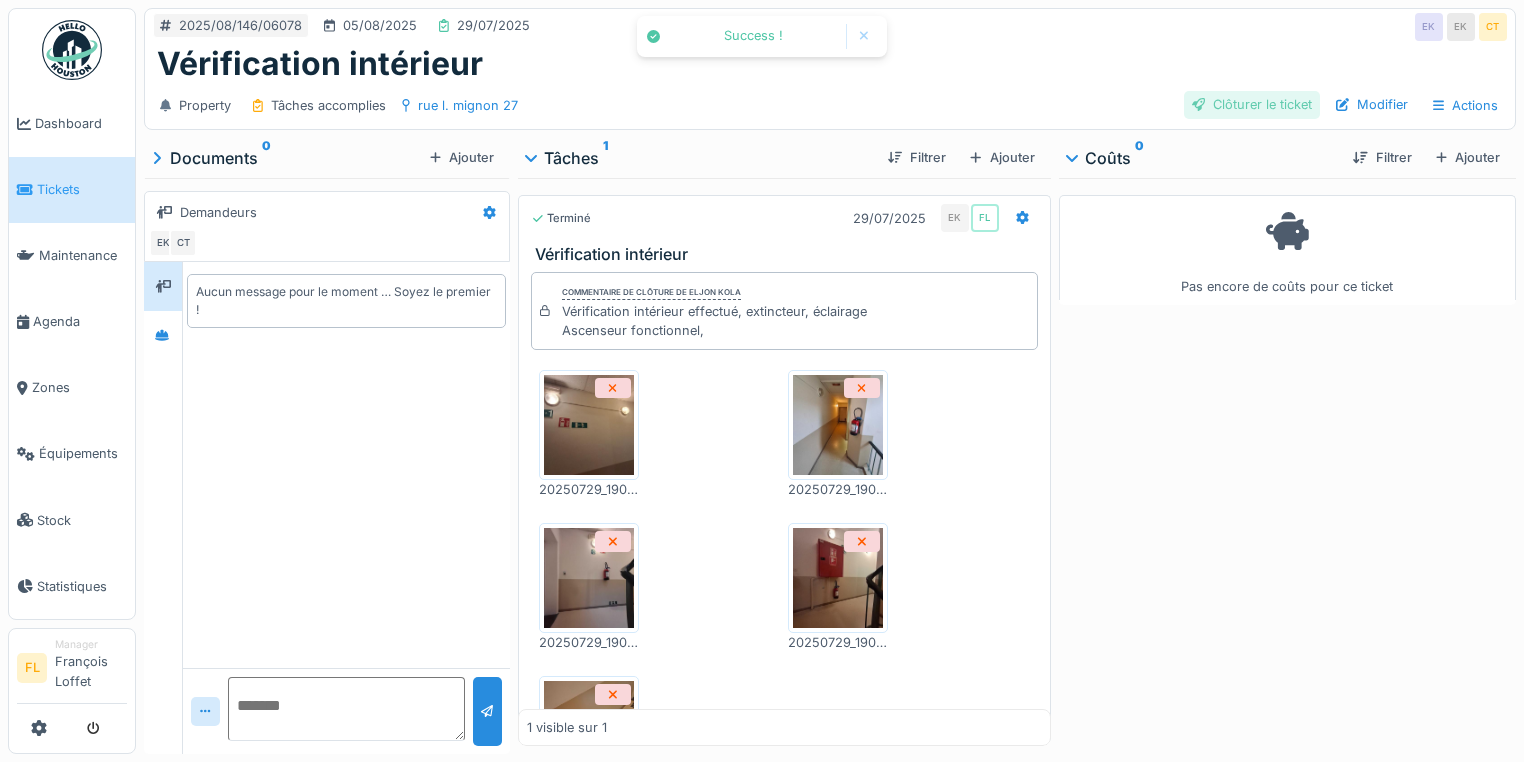 click on "Clôturer le ticket" at bounding box center [1252, 104] 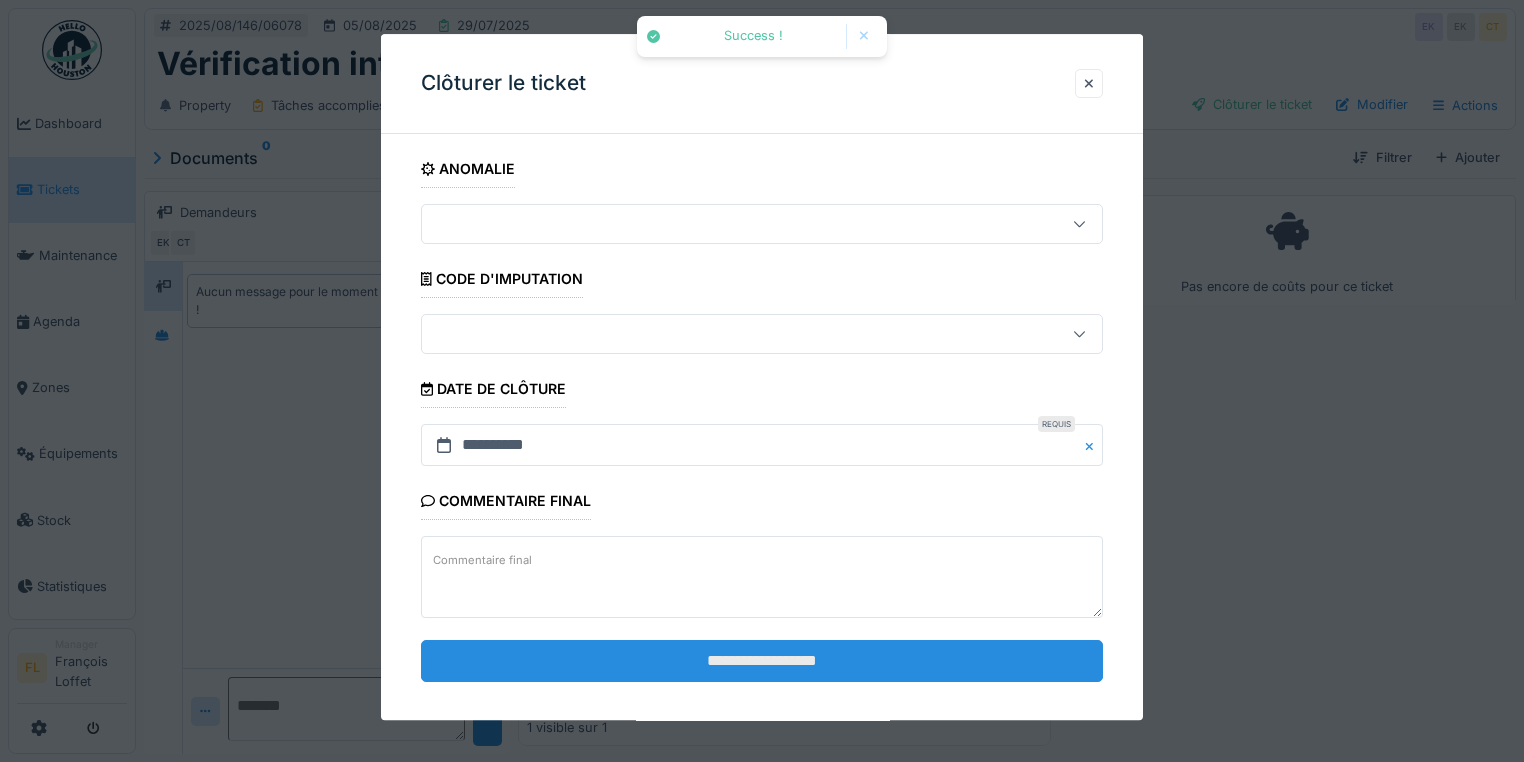 click on "**********" at bounding box center [762, 661] 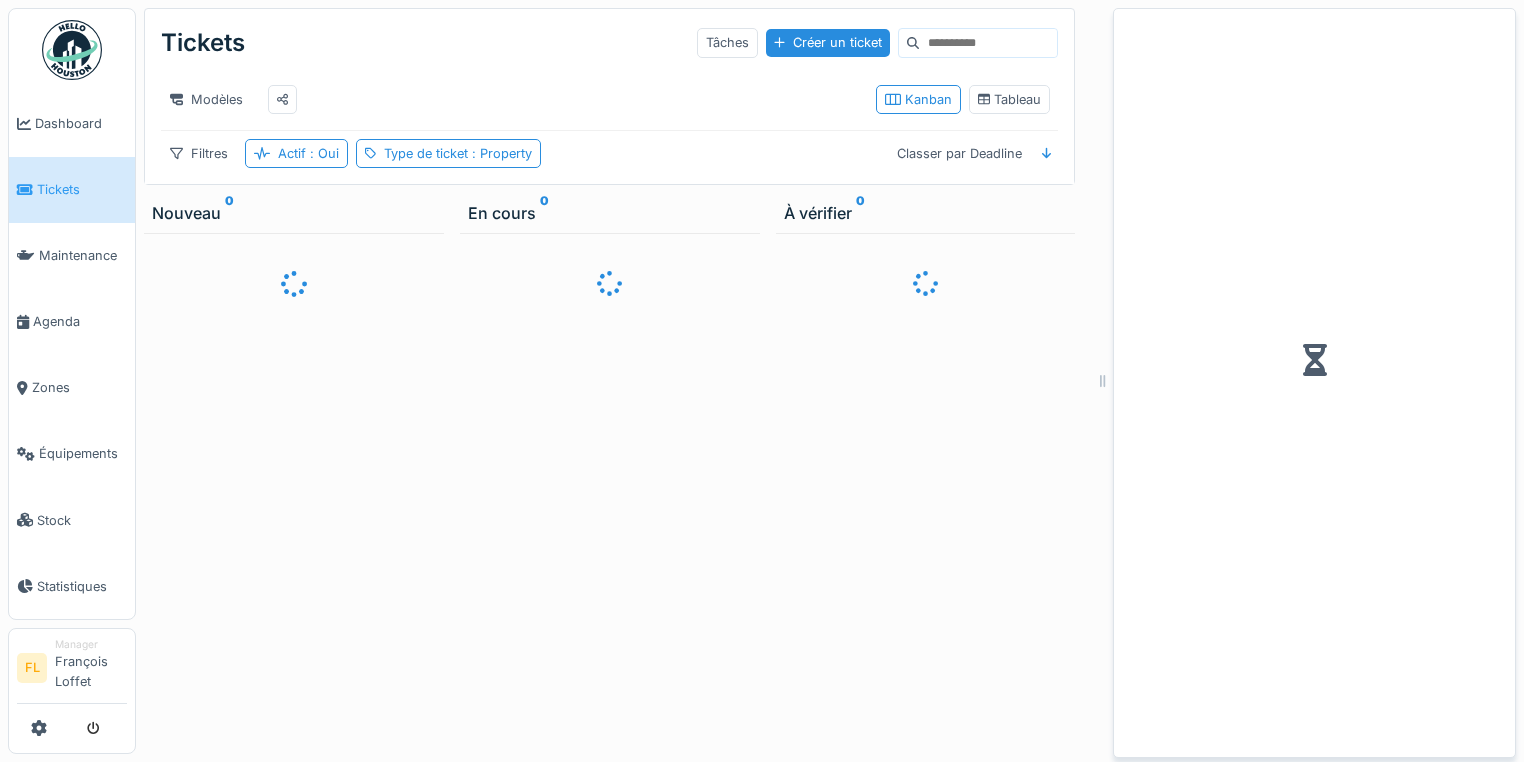 scroll, scrollTop: 12, scrollLeft: 0, axis: vertical 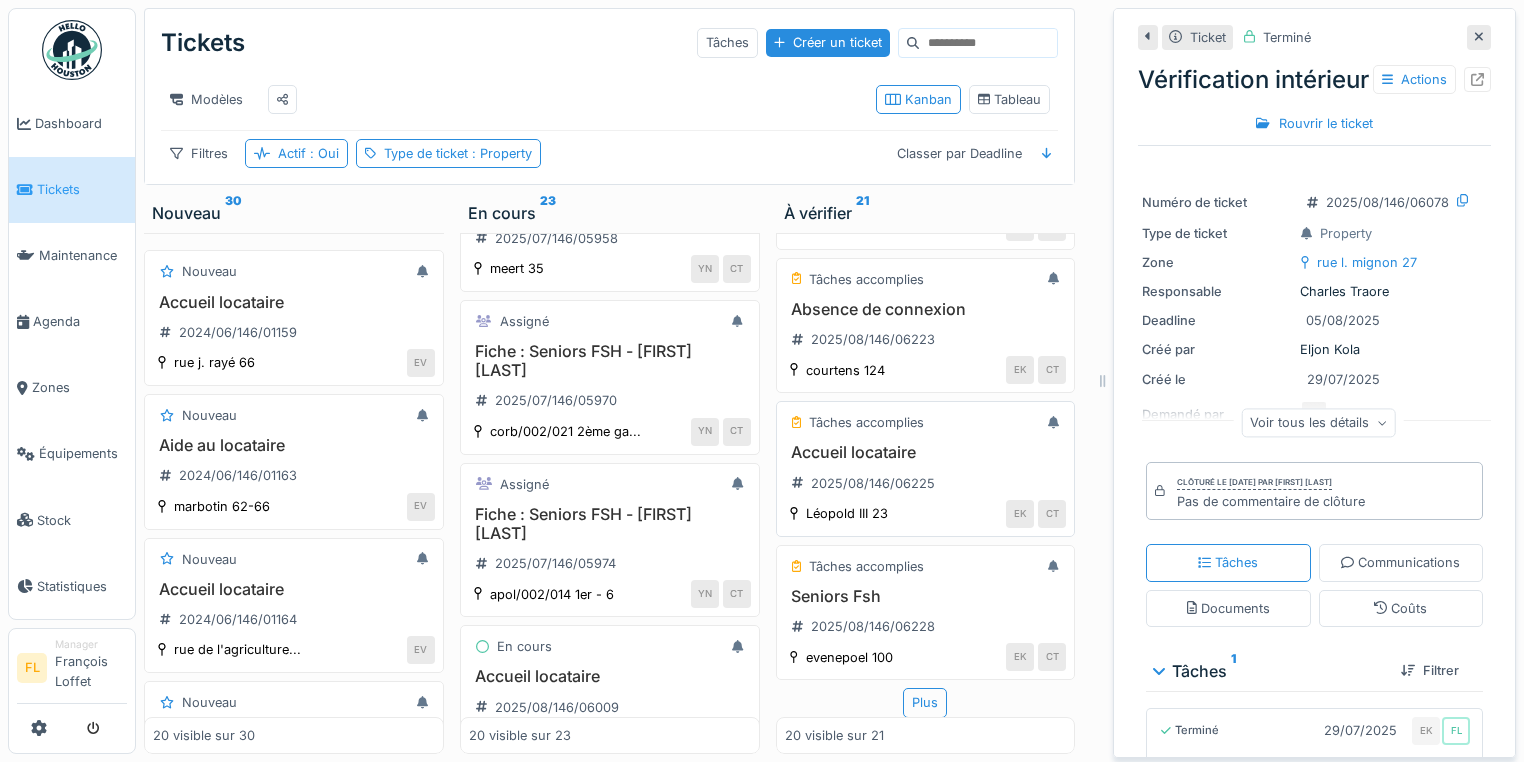 click on "Accueil locataire  2025/08/146/06225" at bounding box center (926, 471) 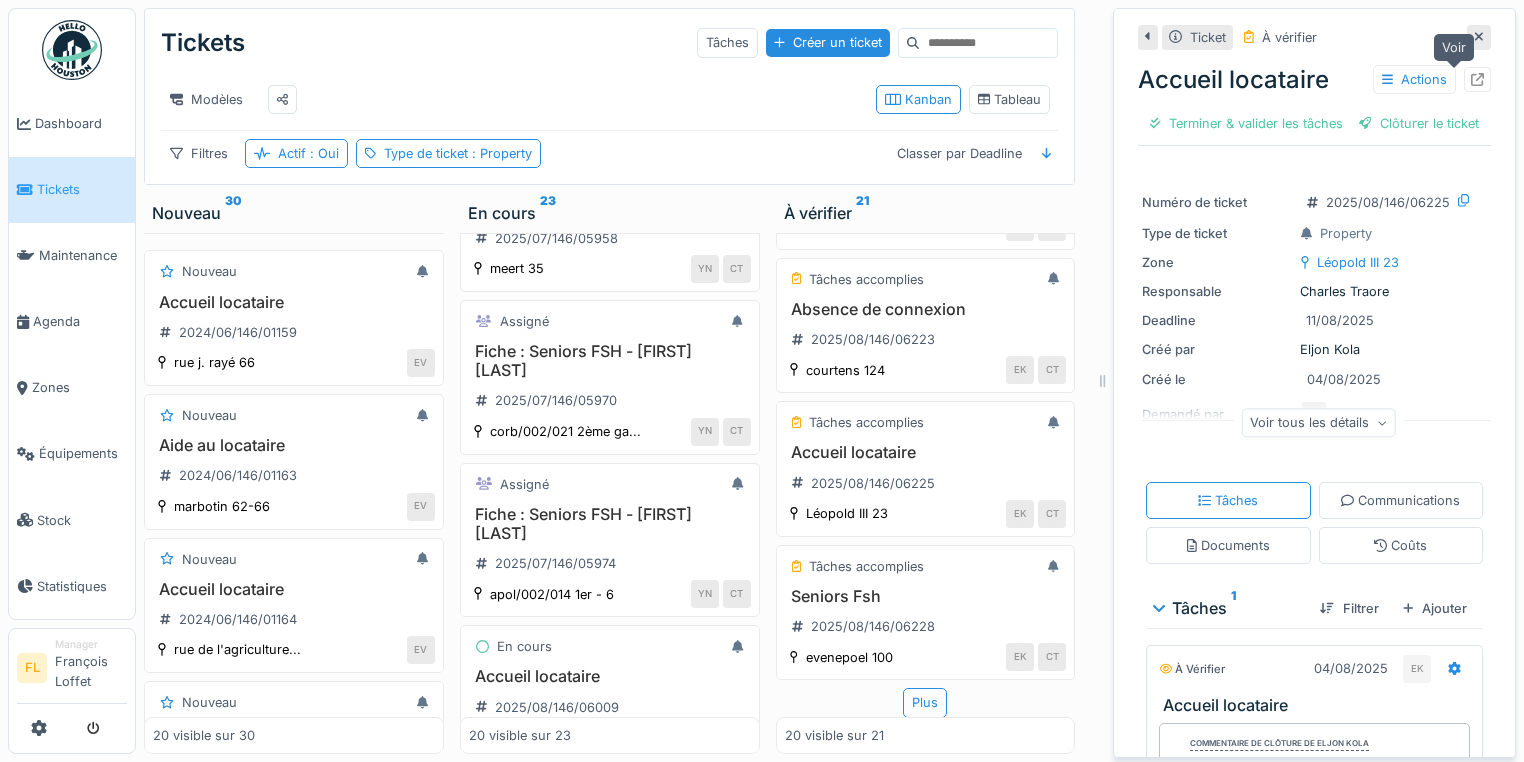 click 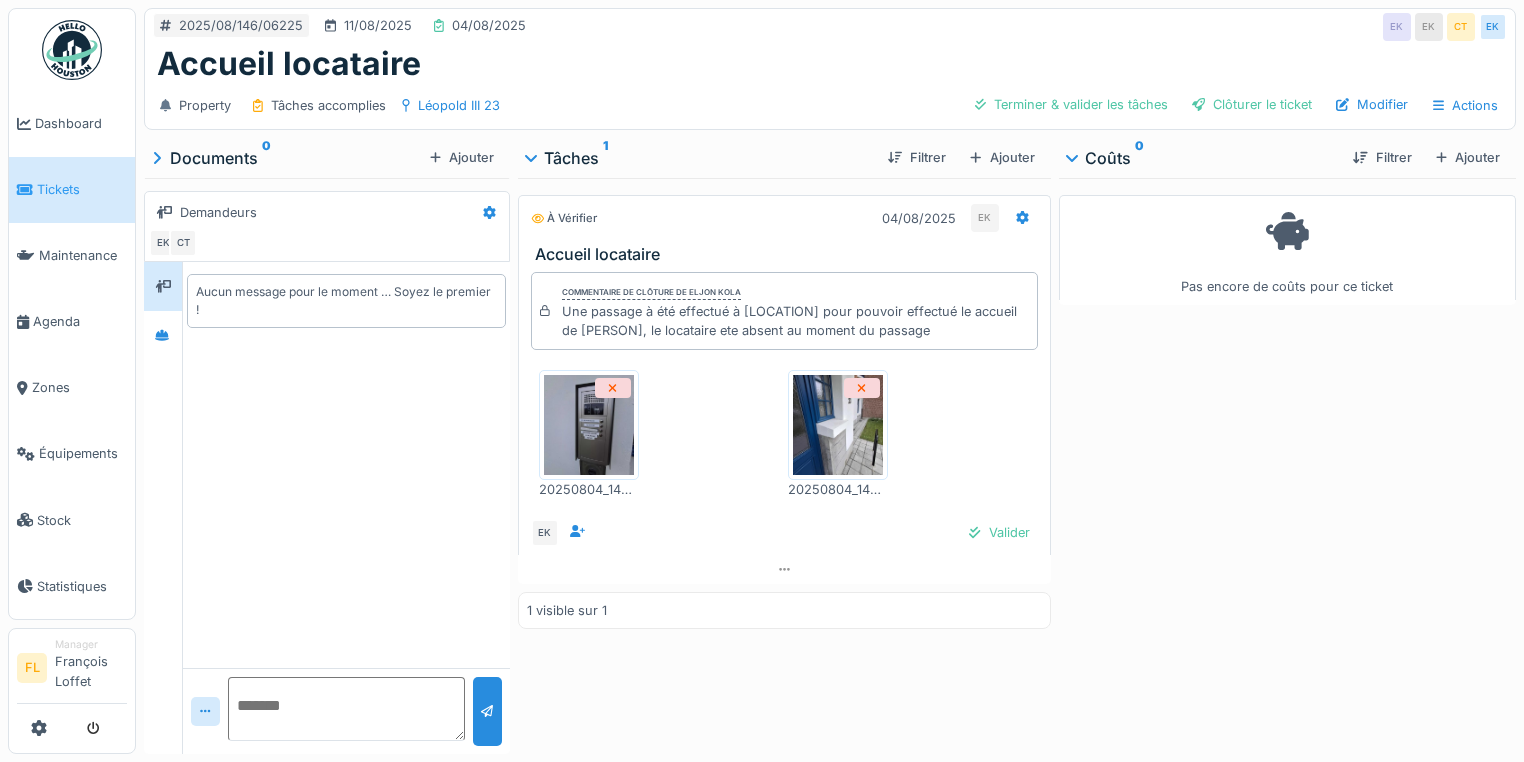 scroll, scrollTop: 0, scrollLeft: 0, axis: both 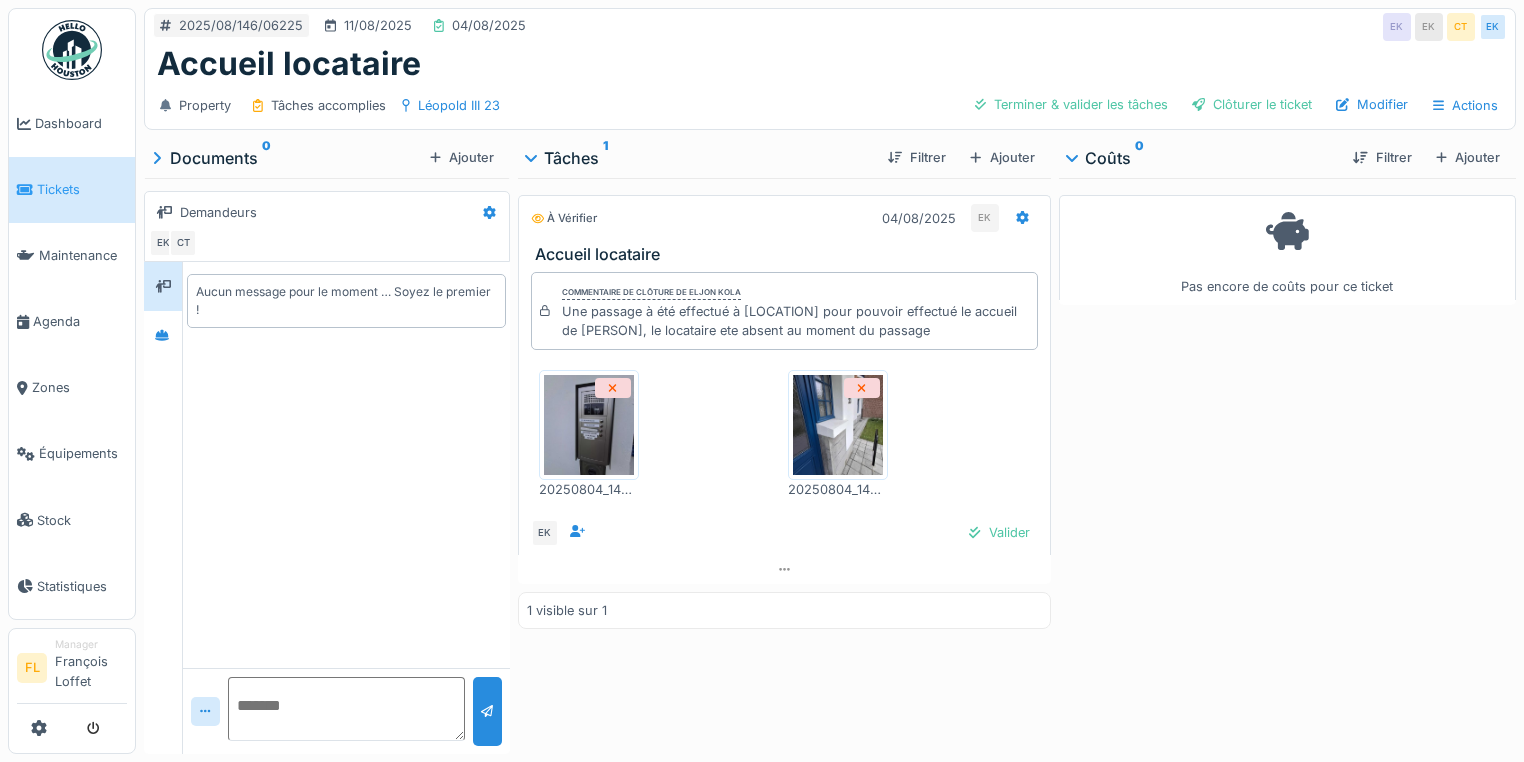 drag, startPoint x: 561, startPoint y: 312, endPoint x: 972, endPoint y: 335, distance: 411.64304 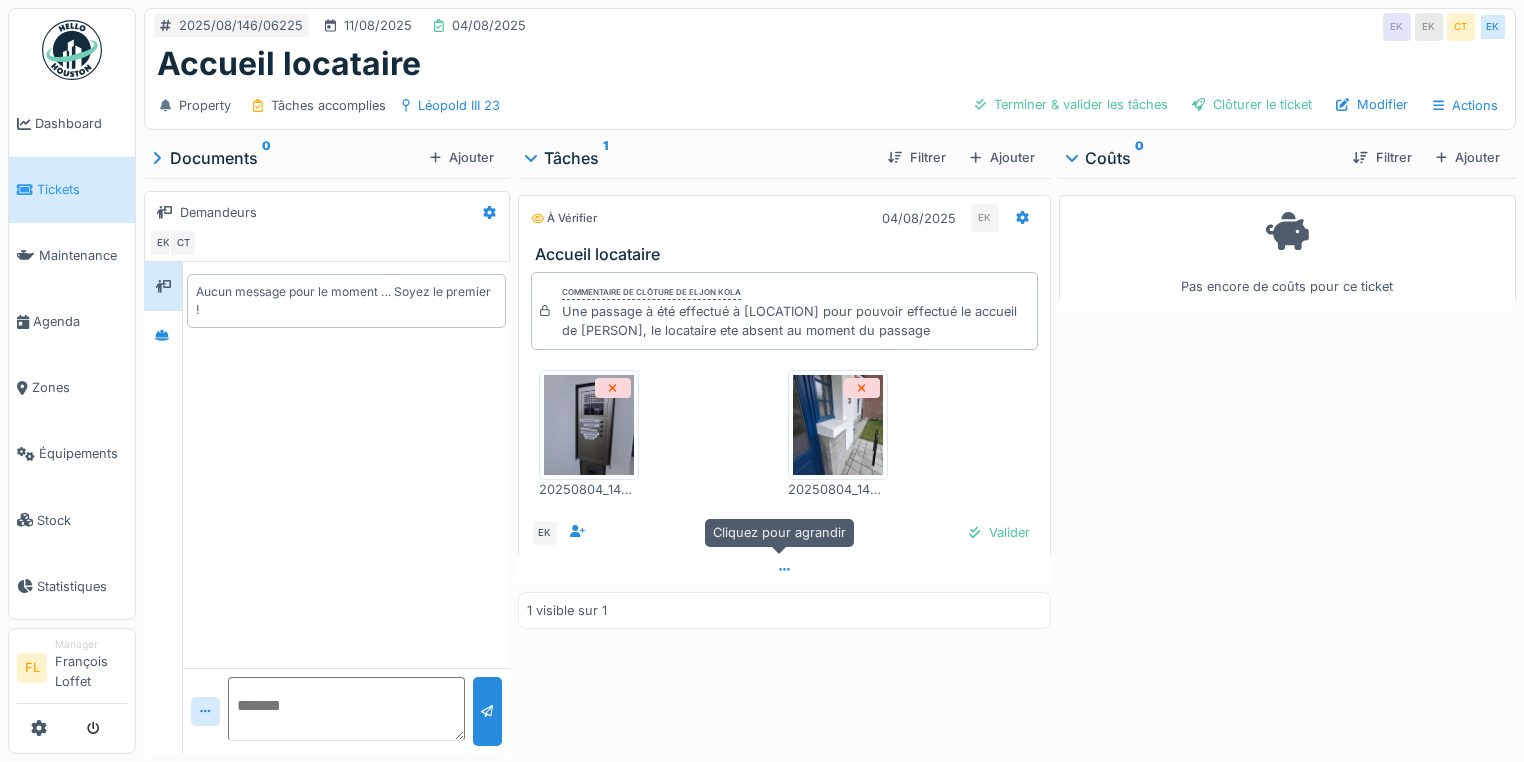 click 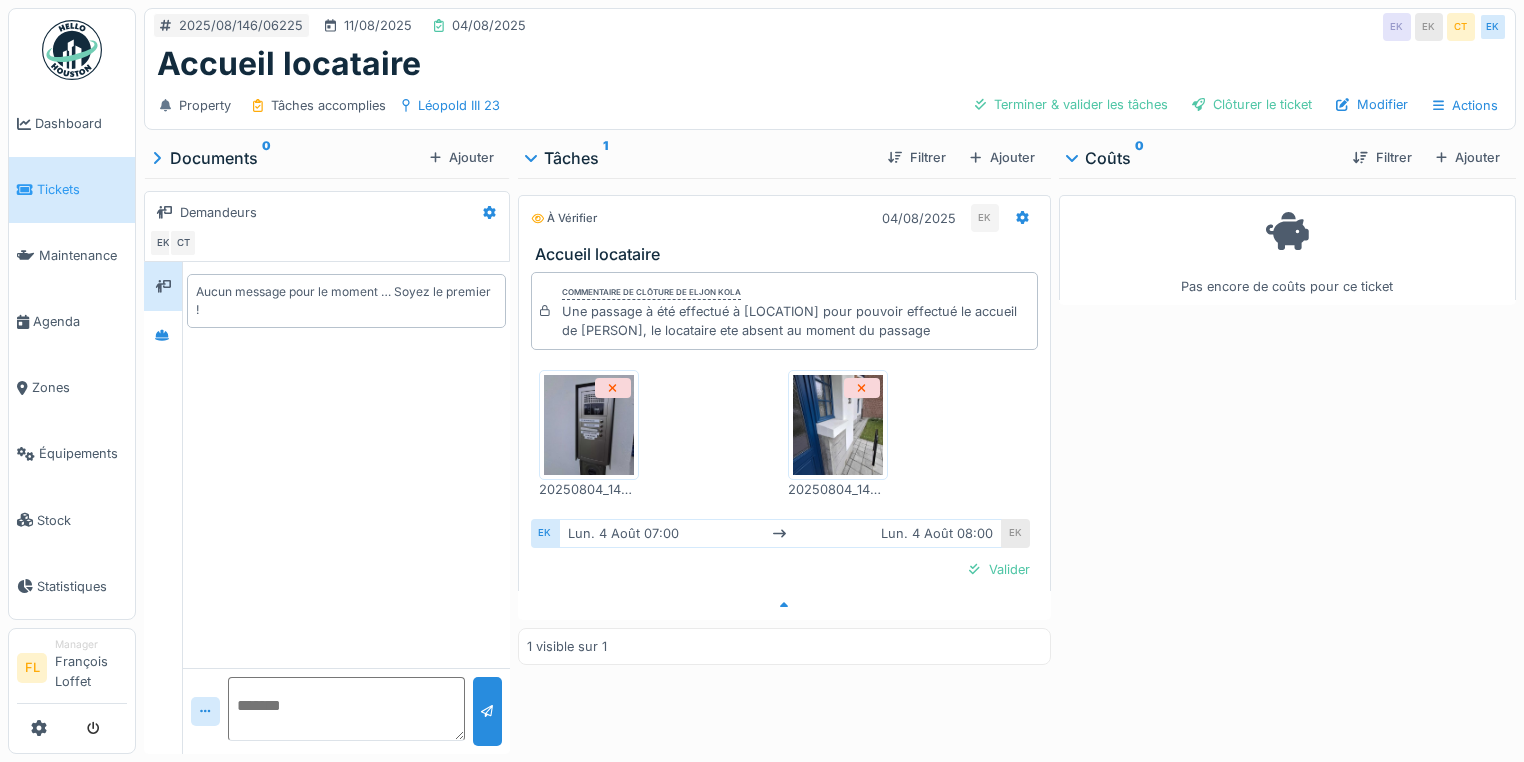 scroll, scrollTop: 12, scrollLeft: 0, axis: vertical 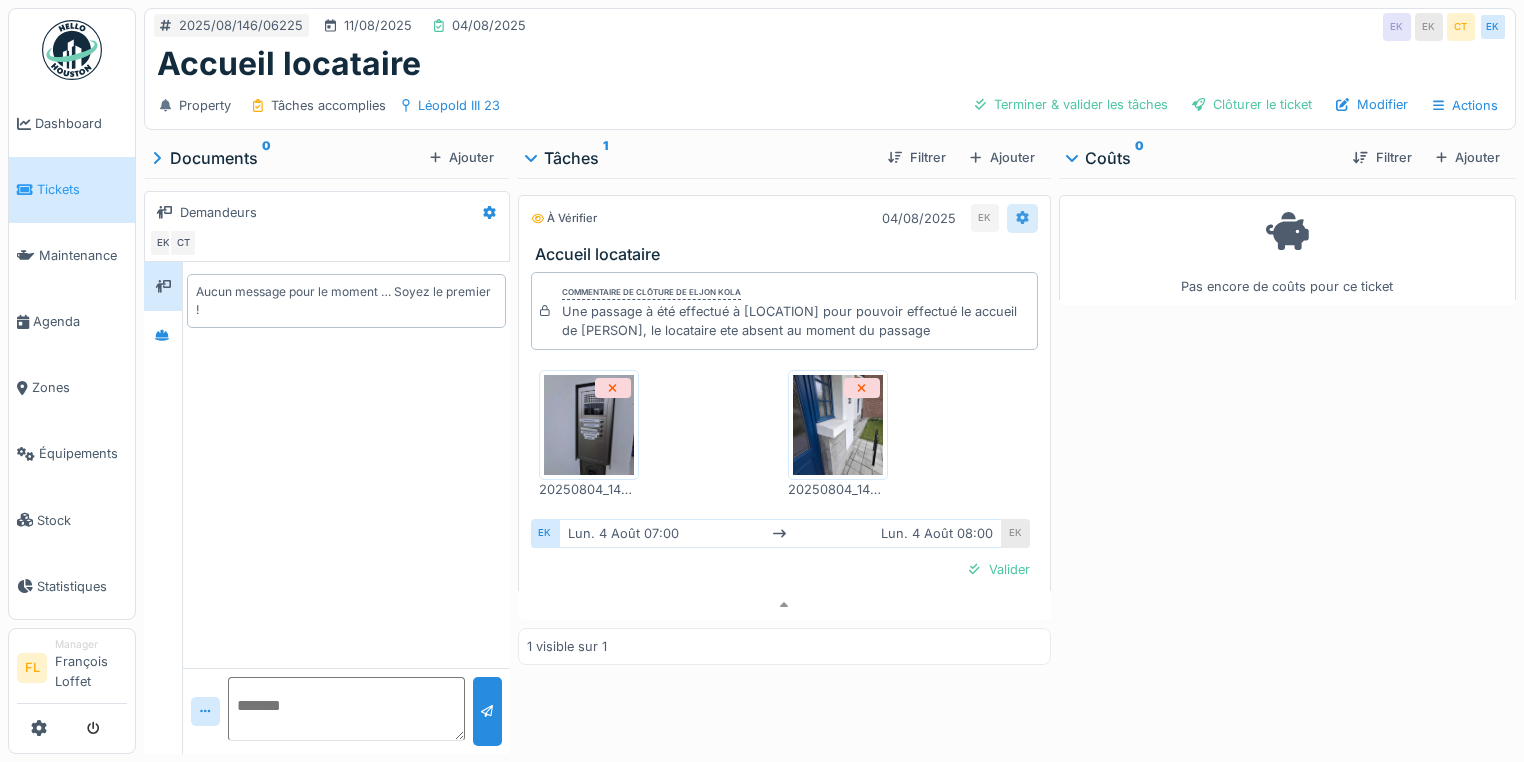 click 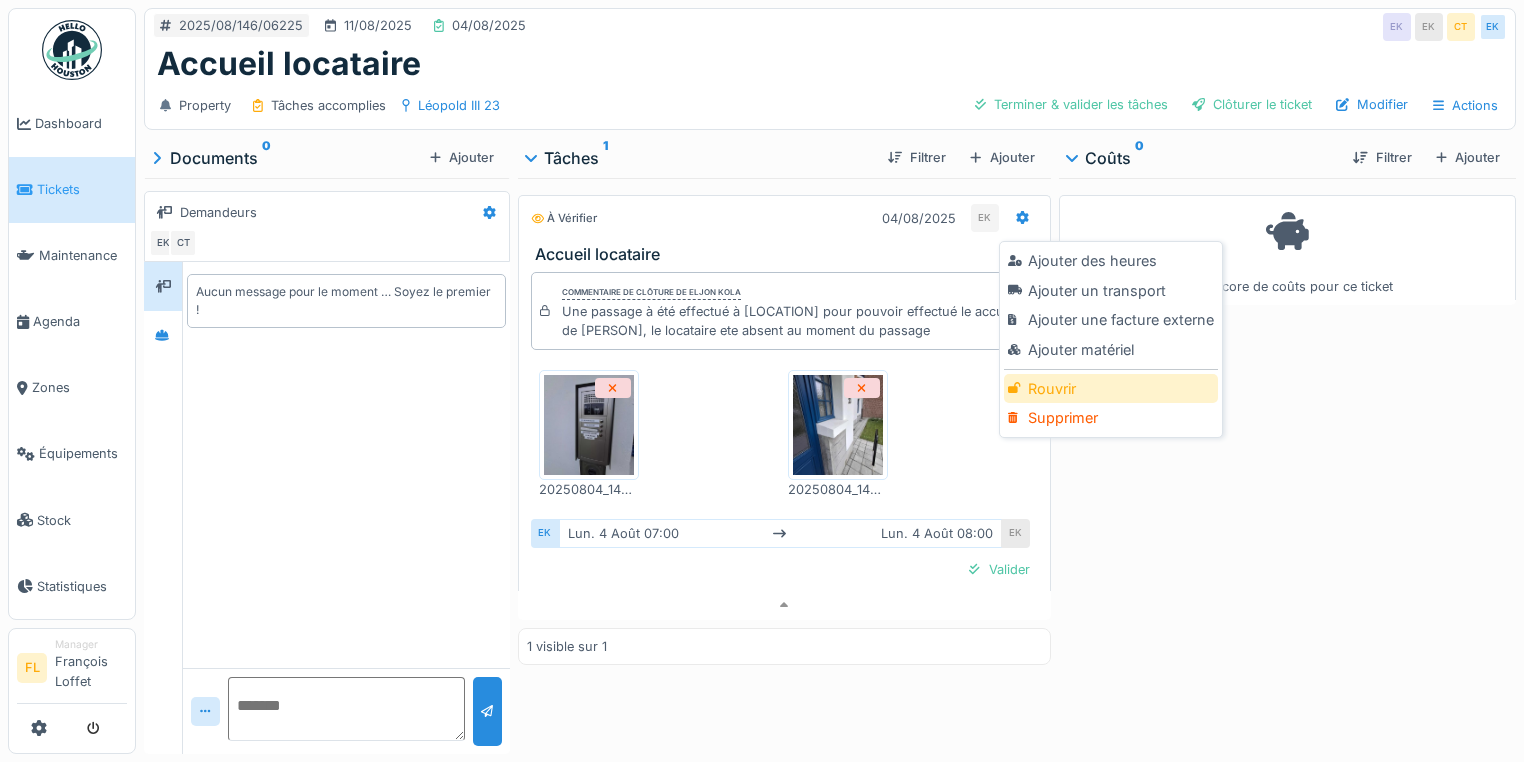 click on "Rouvrir" at bounding box center (1110, 389) 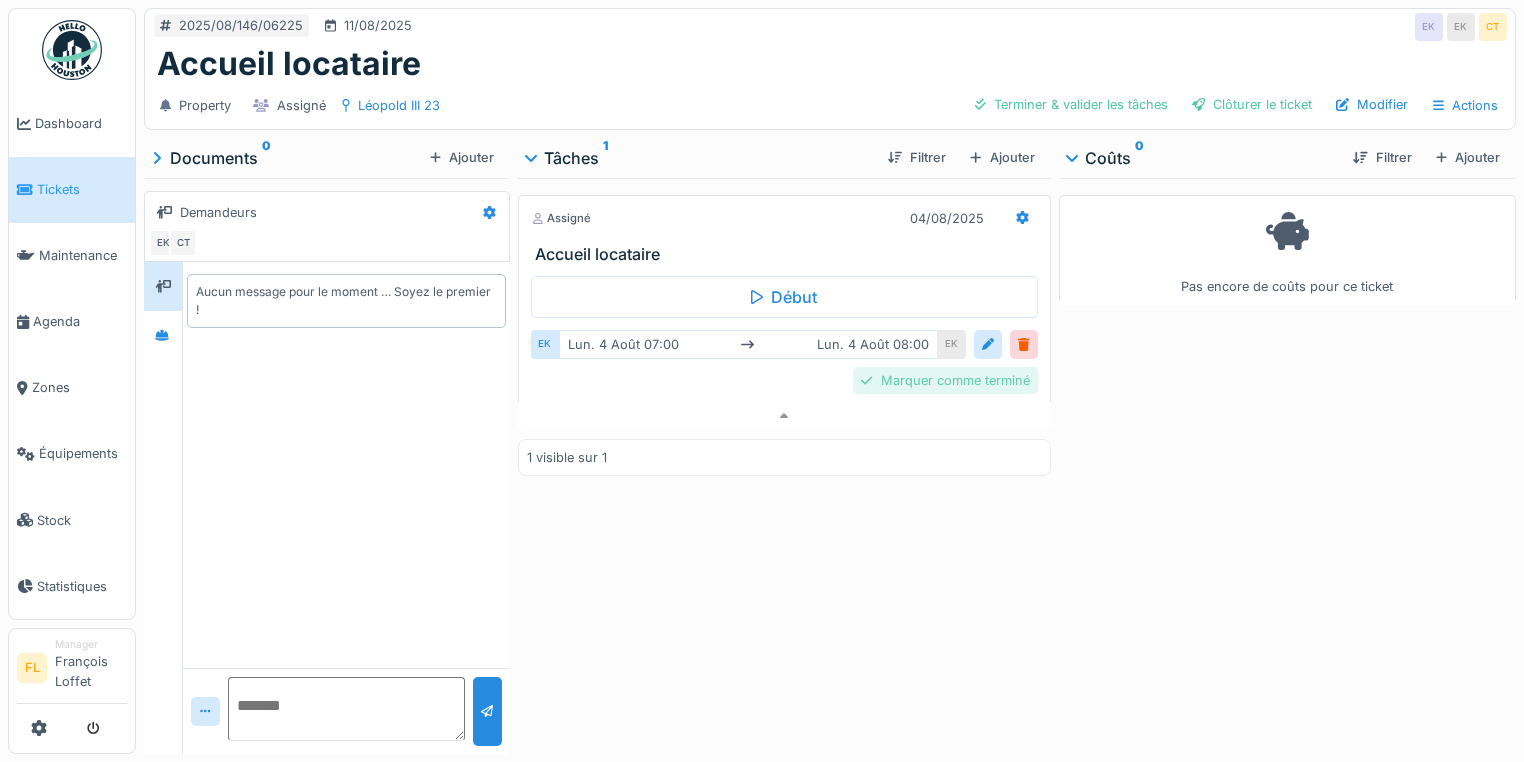click on "Marquer comme terminé" at bounding box center [945, 380] 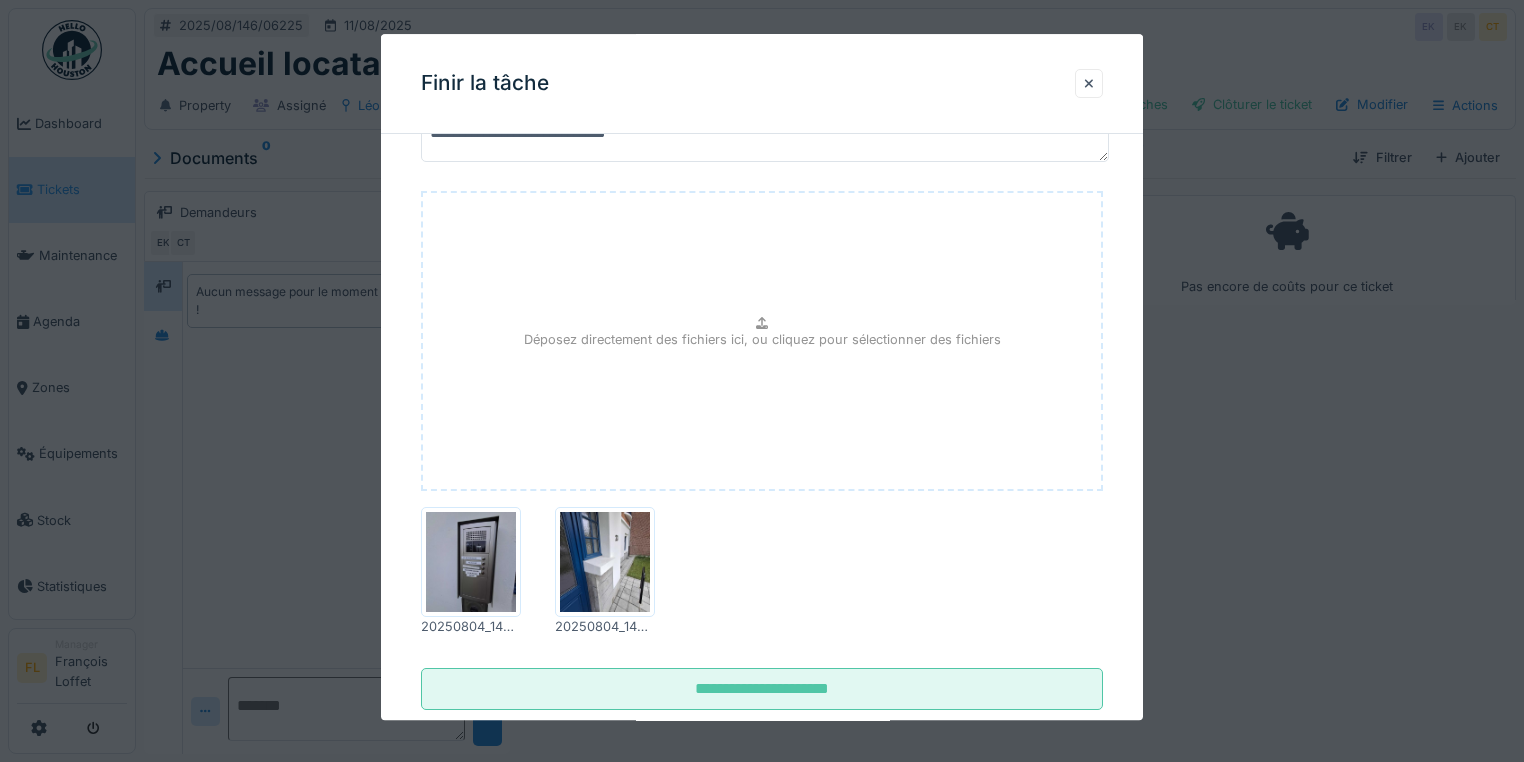 scroll, scrollTop: 0, scrollLeft: 0, axis: both 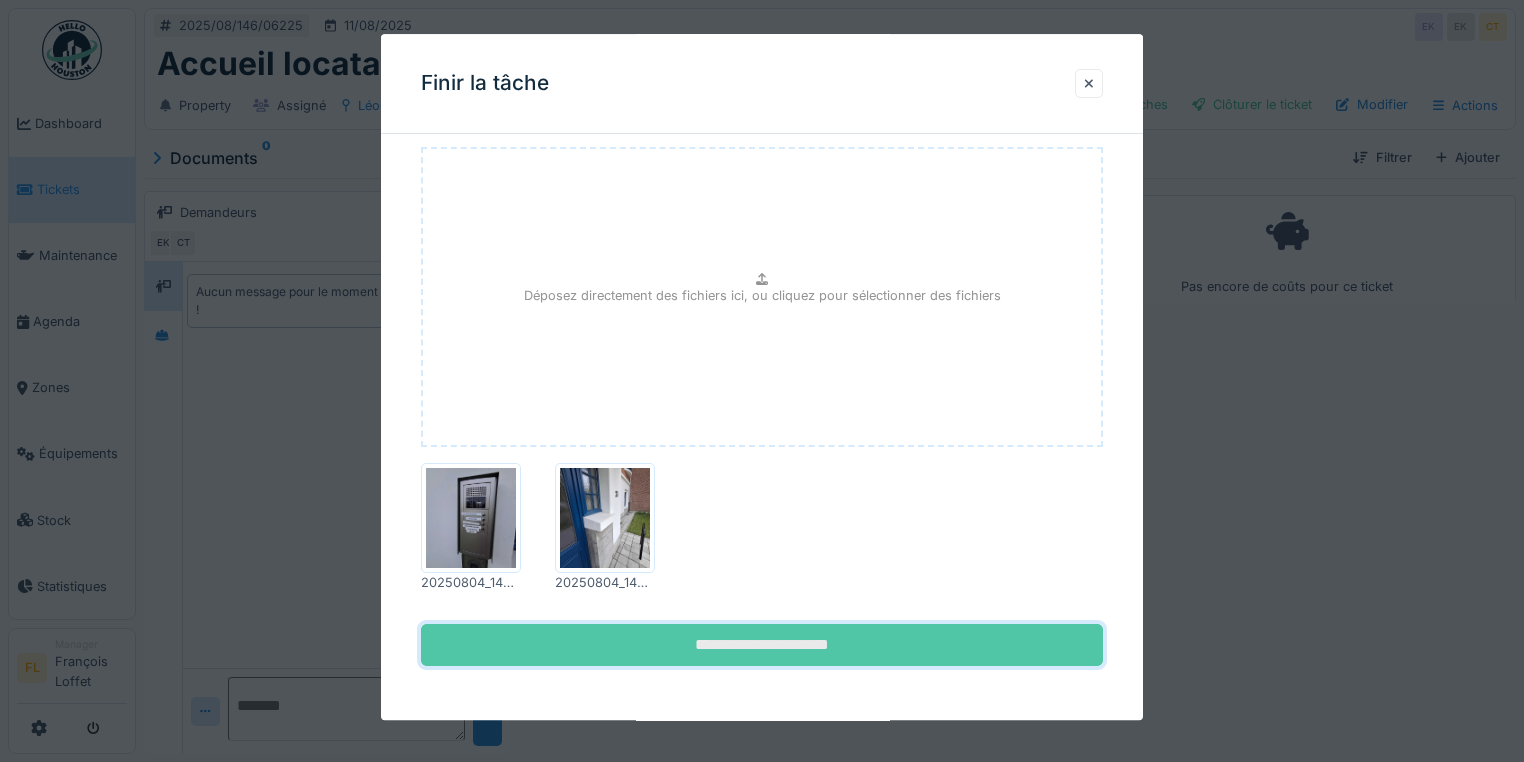 click on "**********" at bounding box center [762, 645] 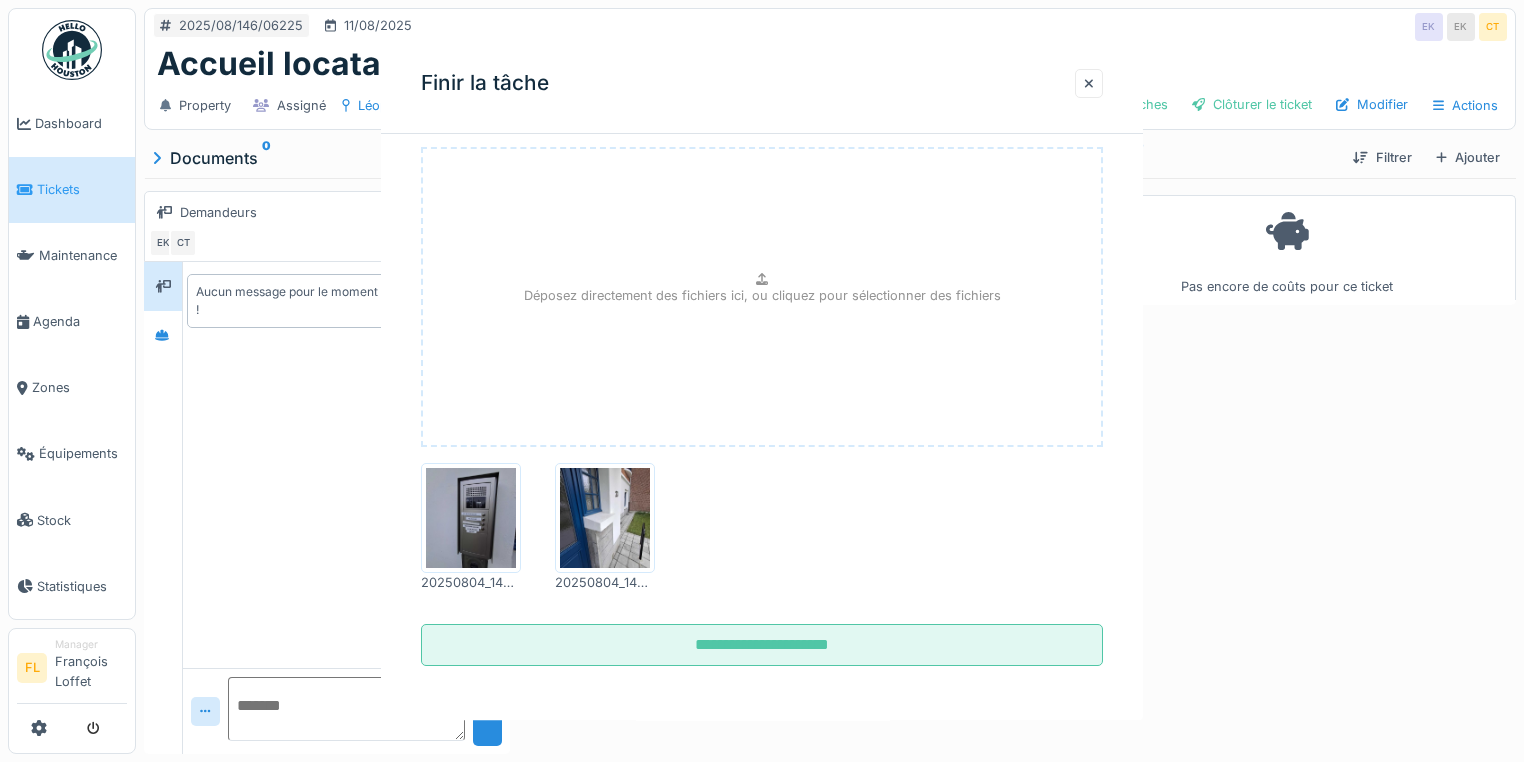 scroll, scrollTop: 0, scrollLeft: 0, axis: both 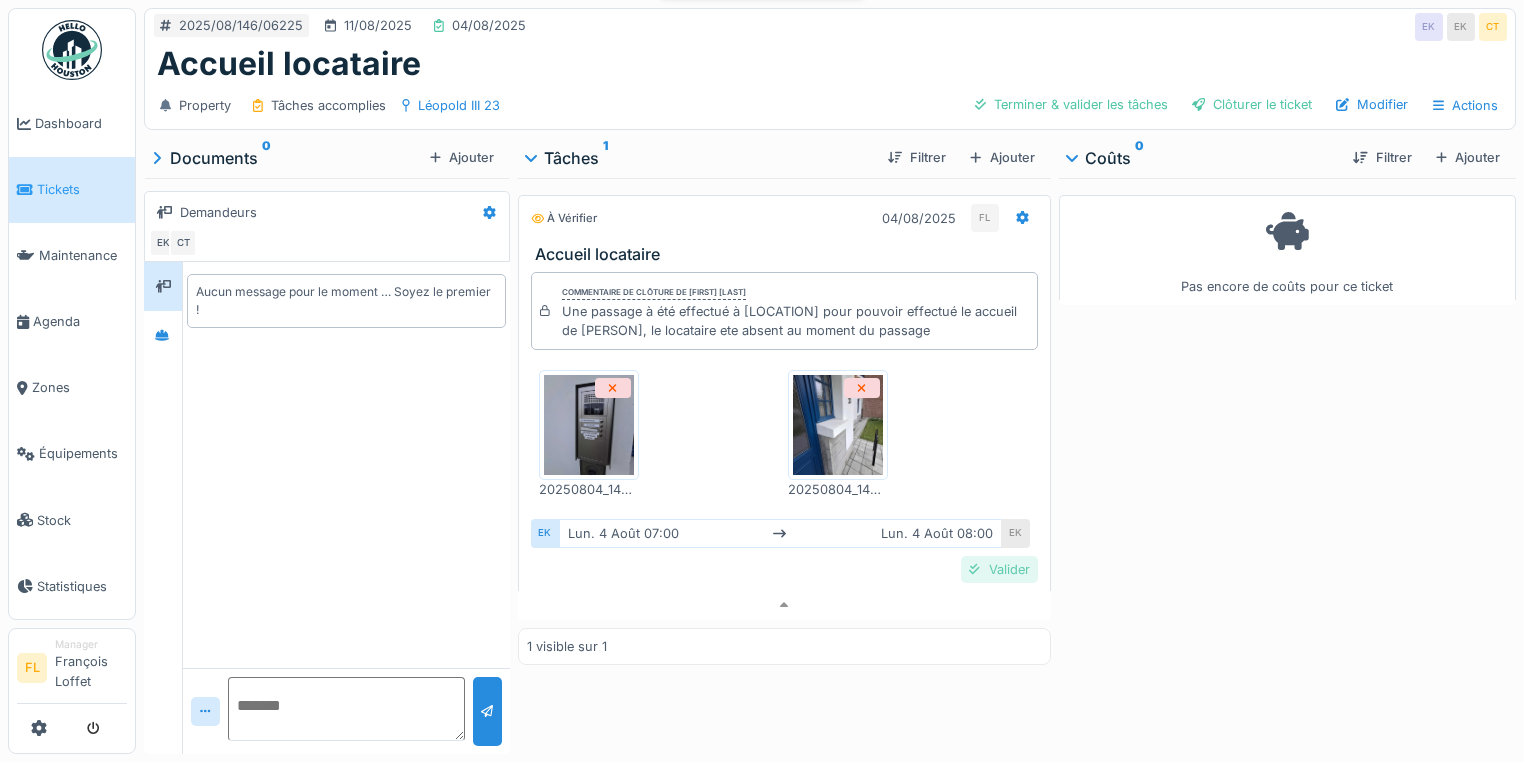 click on "Valider" at bounding box center [999, 569] 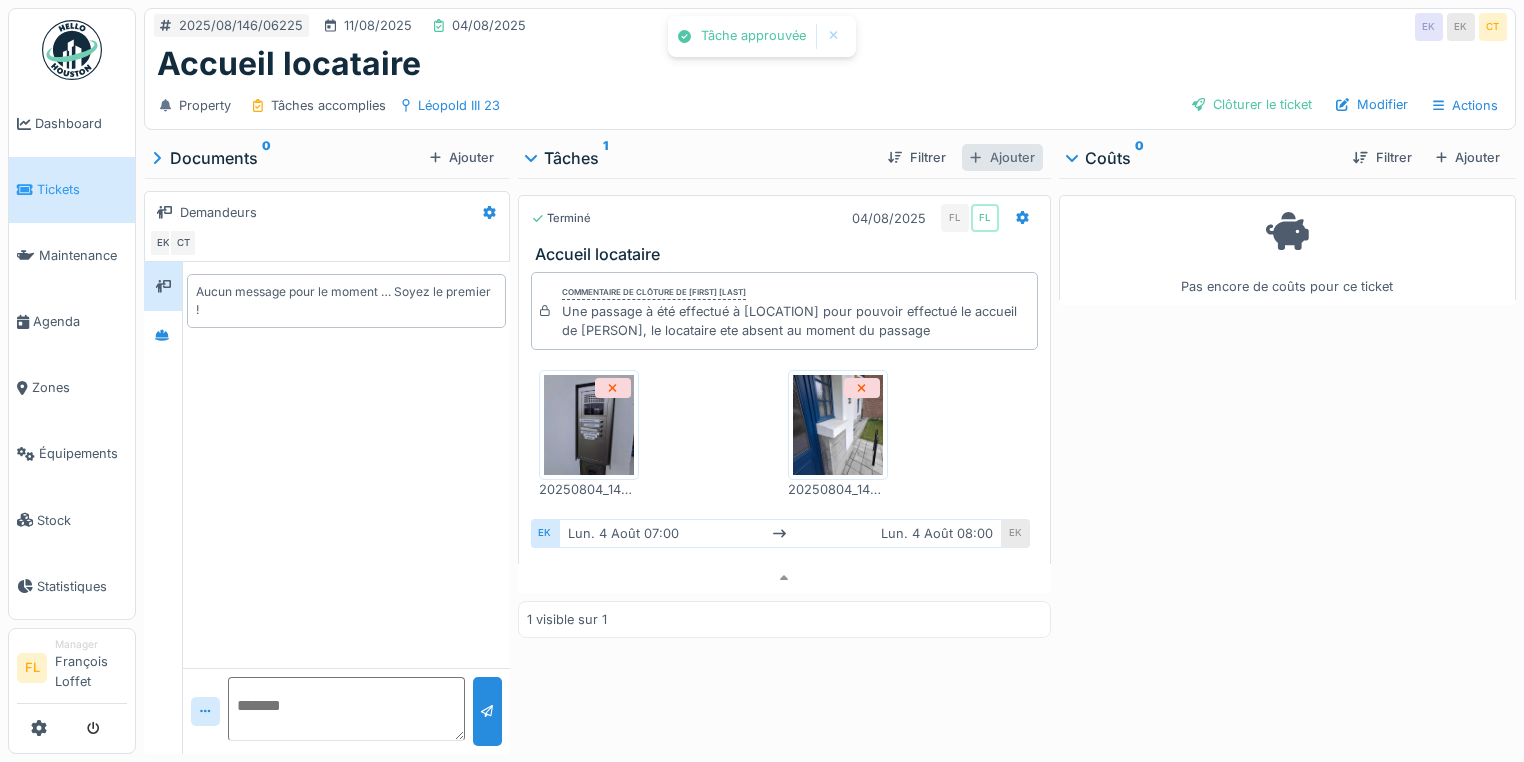click on "Ajouter" at bounding box center [1002, 157] 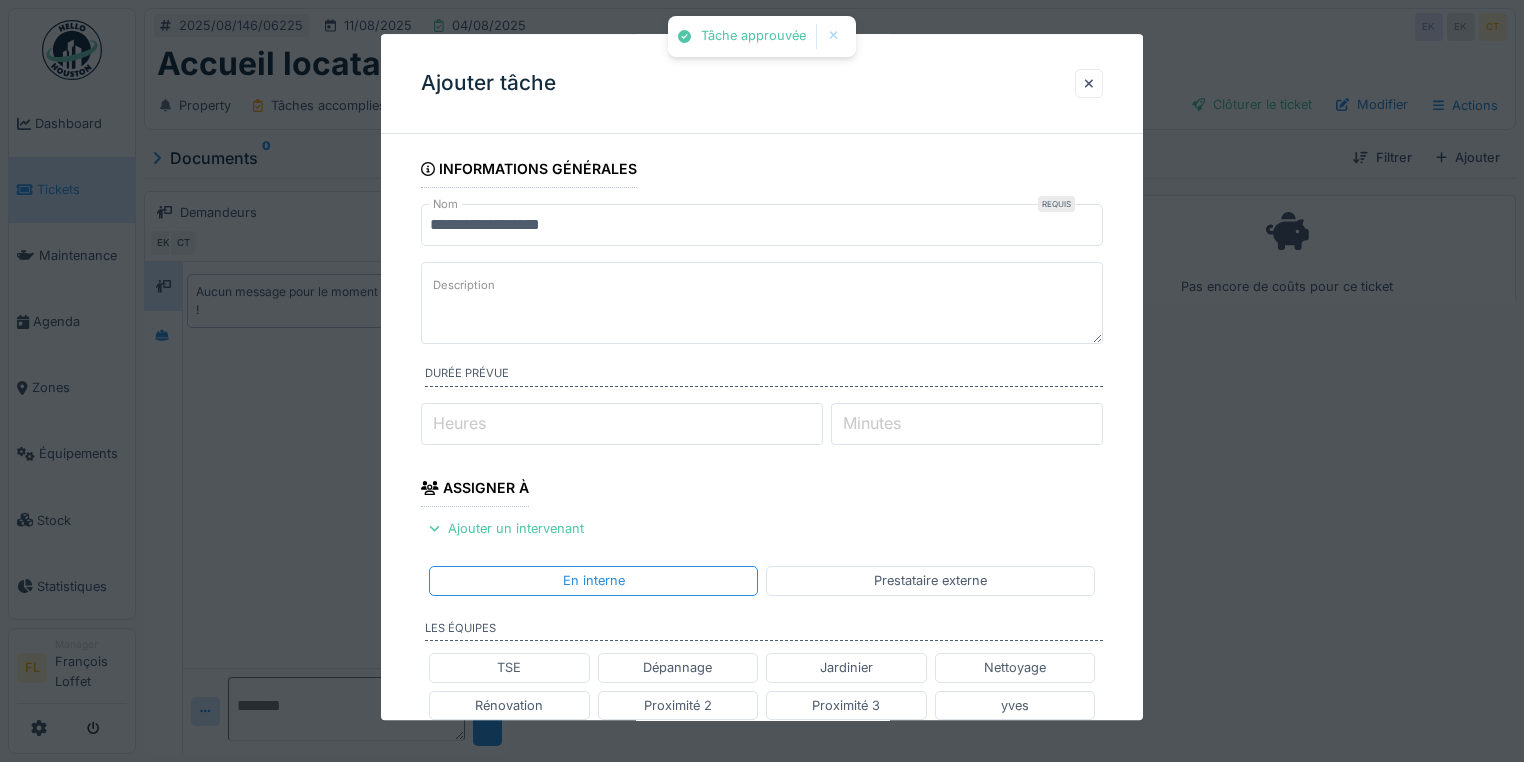 click on "Description" at bounding box center [762, 303] 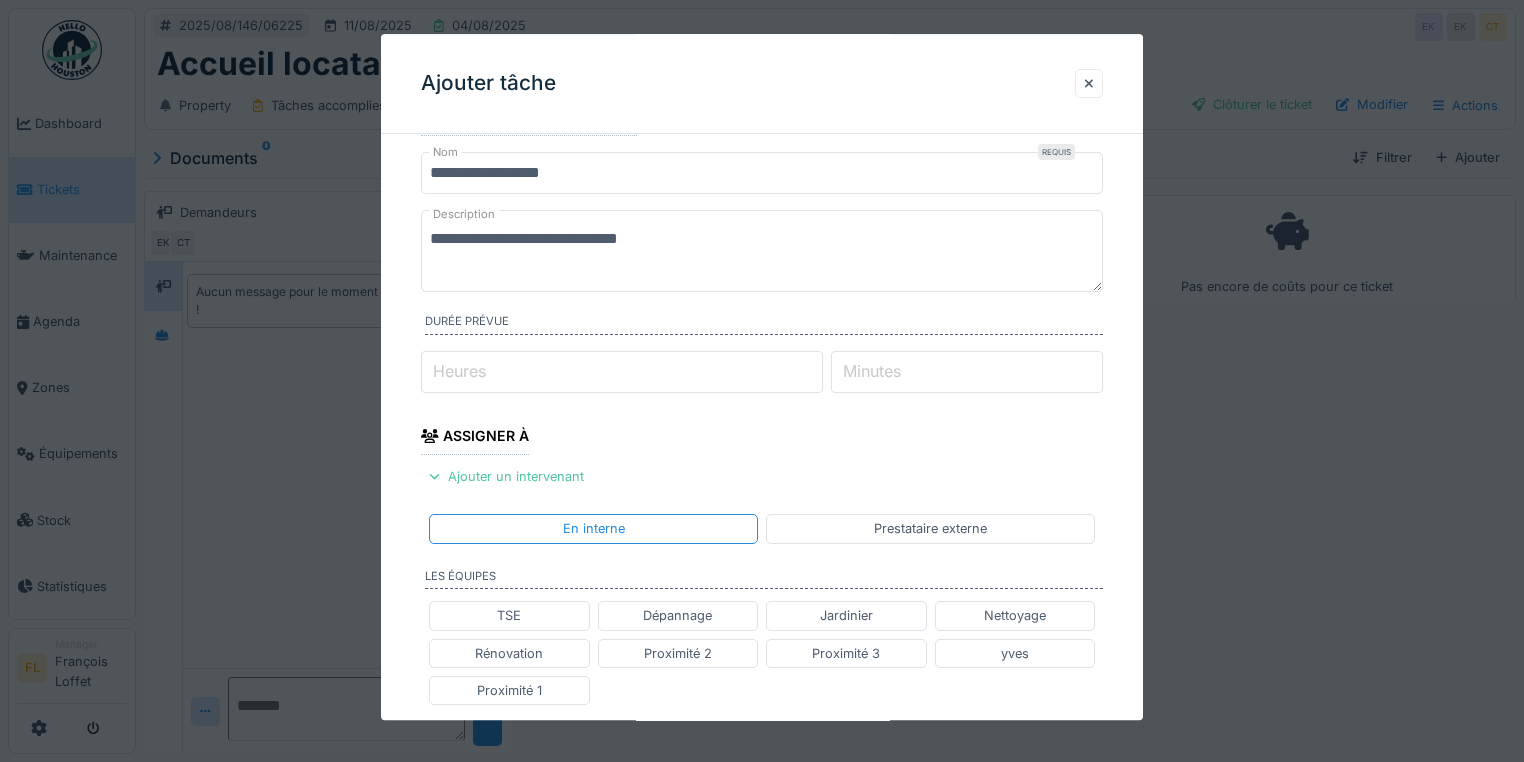 scroll, scrollTop: 80, scrollLeft: 0, axis: vertical 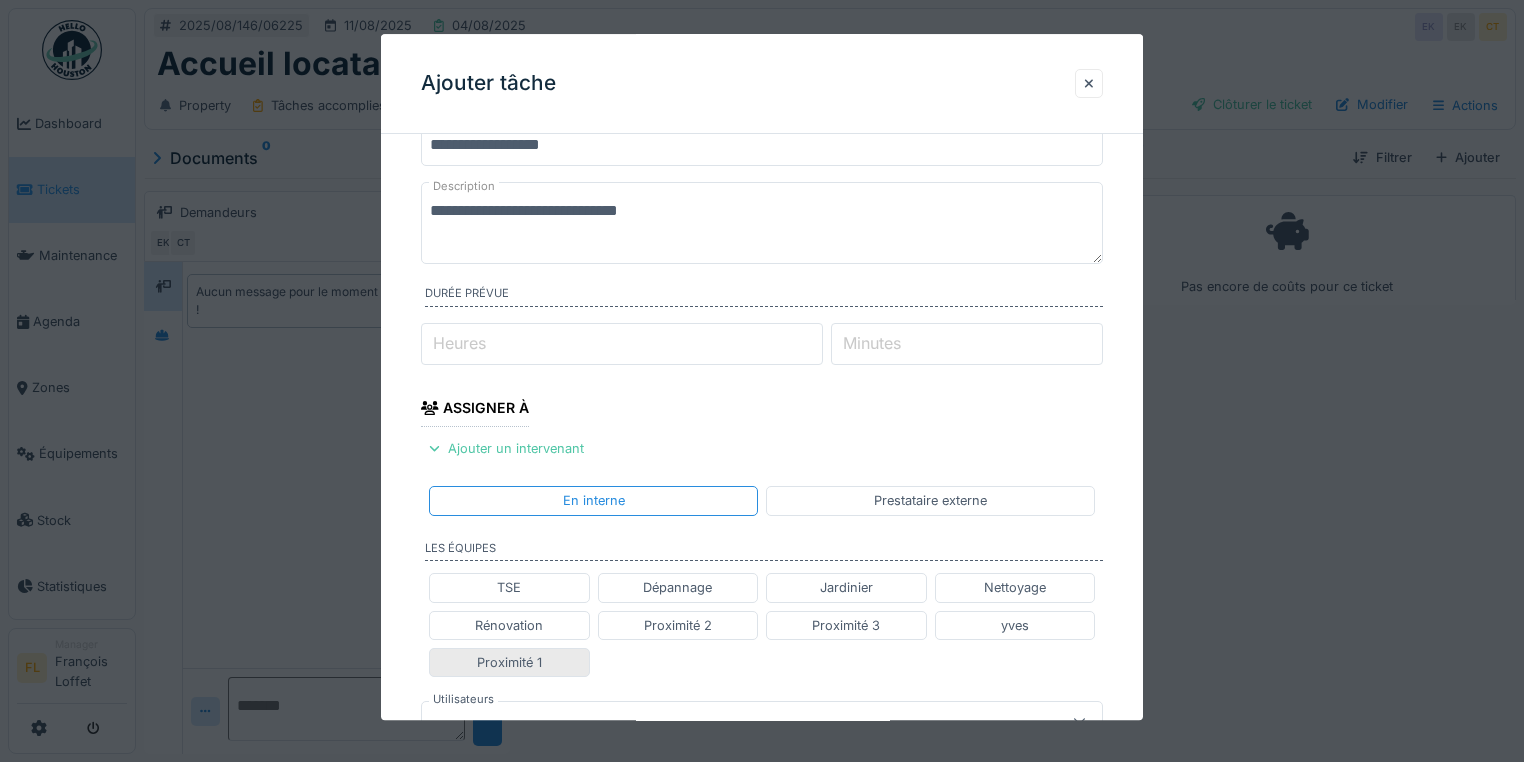 type on "**********" 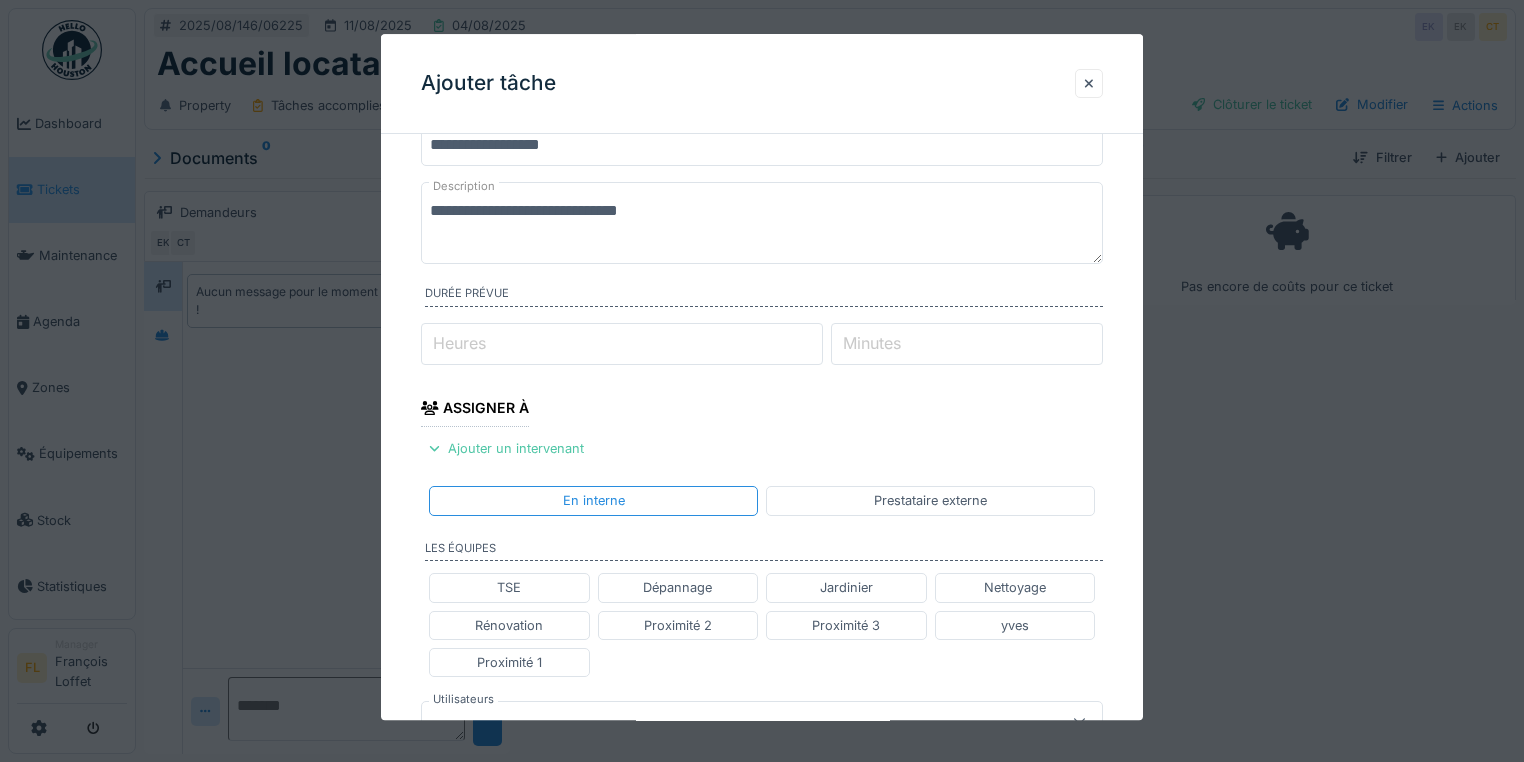 drag, startPoint x: 523, startPoint y: 655, endPoint x: 582, endPoint y: 600, distance: 80.65978 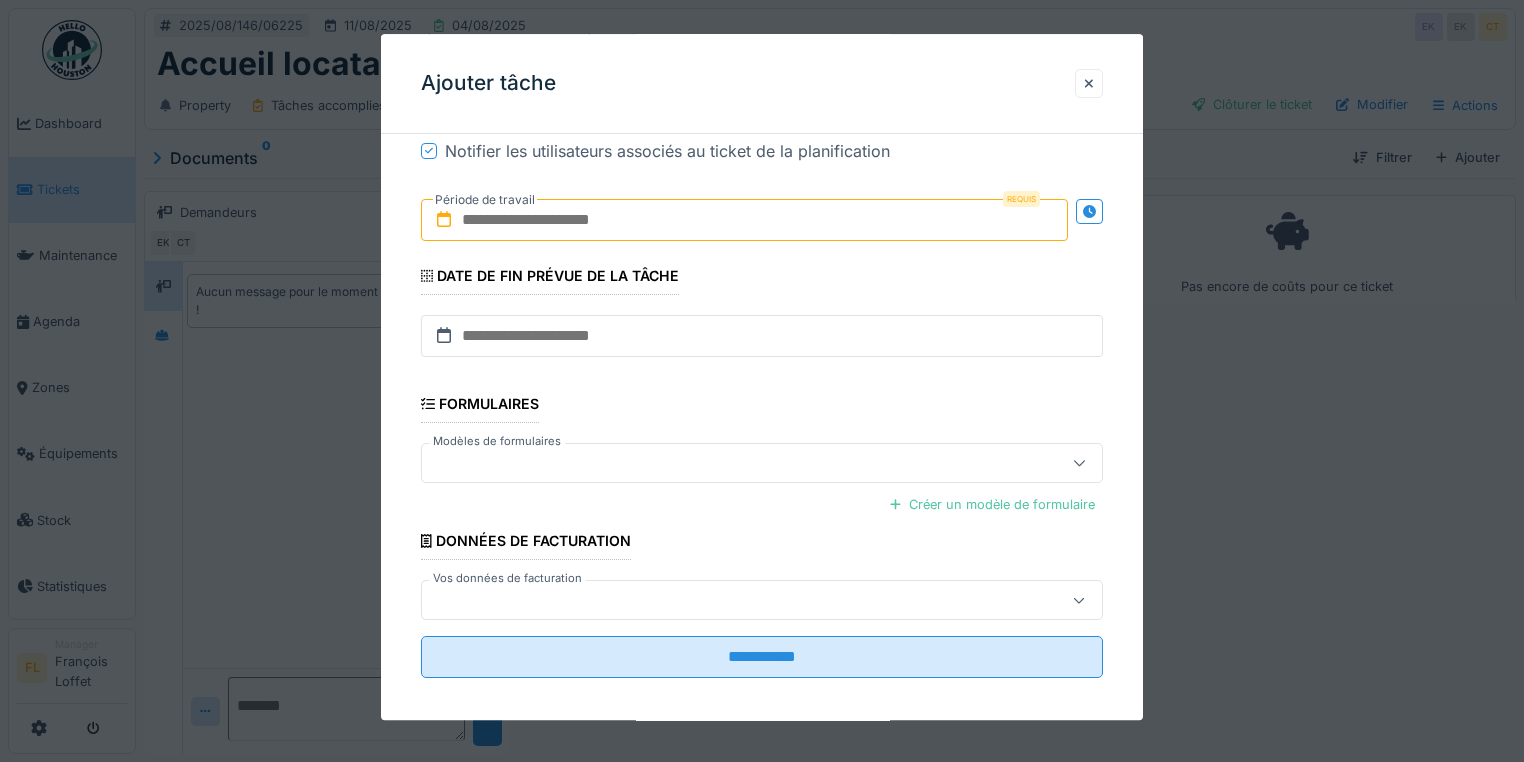scroll, scrollTop: 708, scrollLeft: 0, axis: vertical 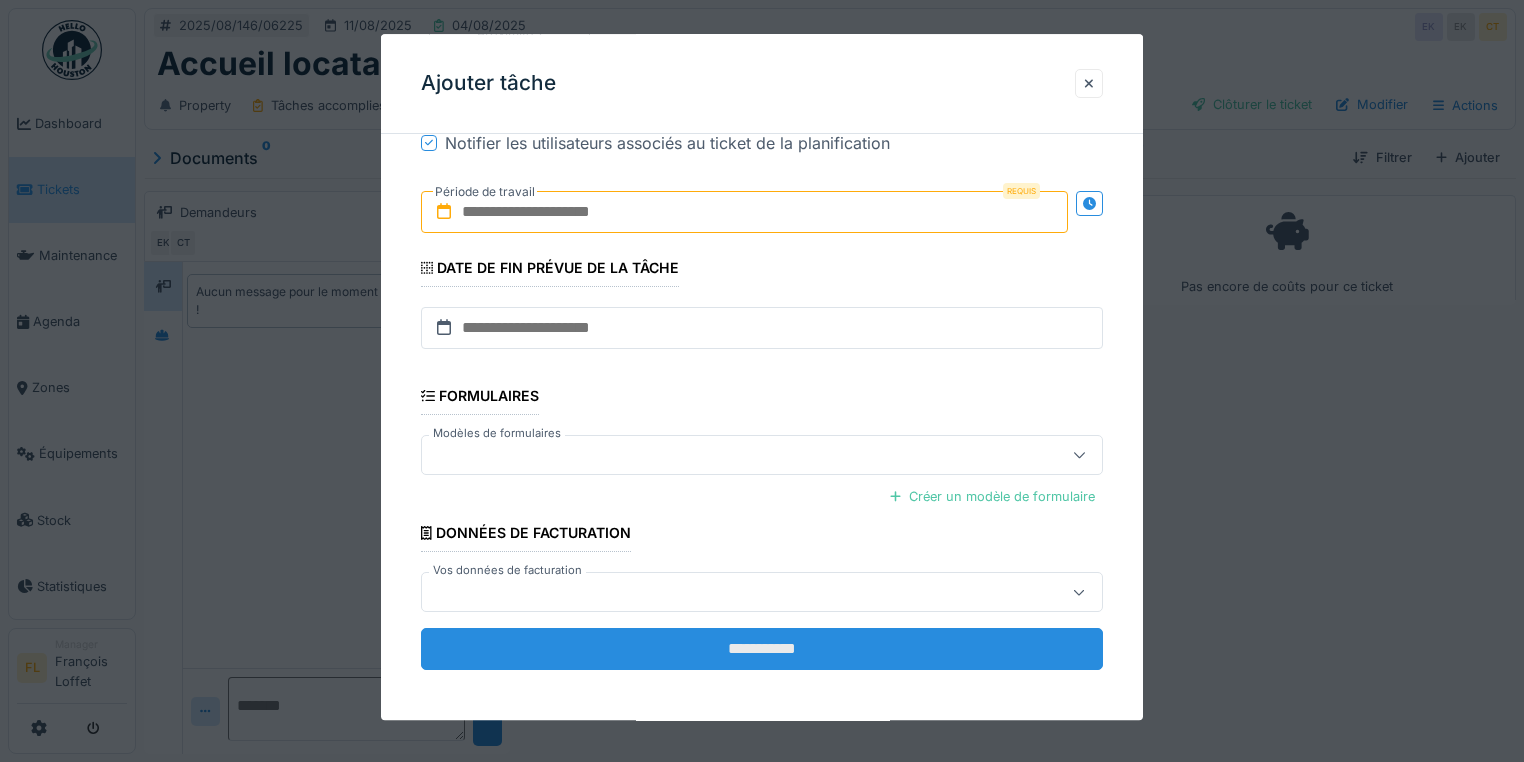 click on "**********" at bounding box center (762, 650) 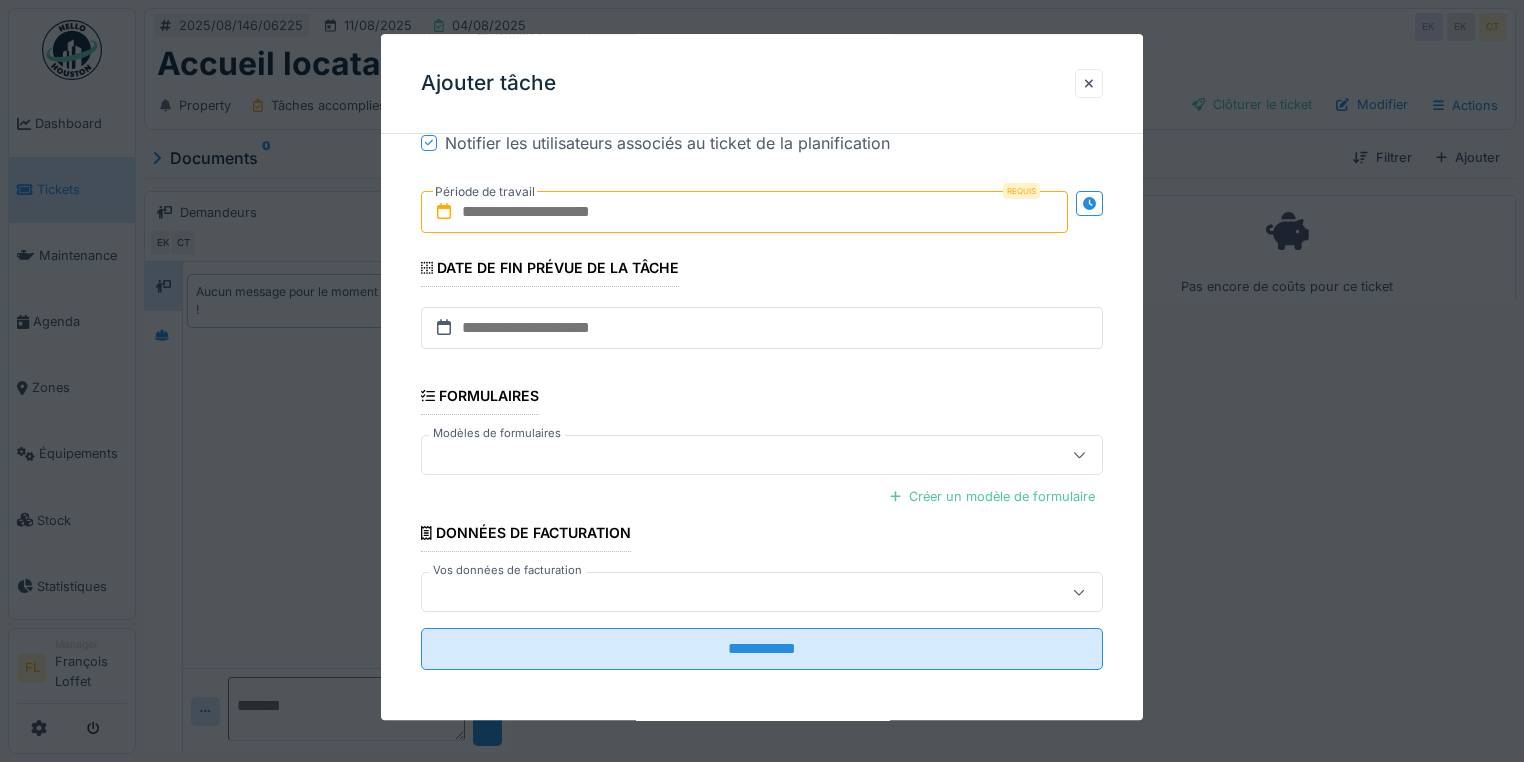 drag, startPoint x: 527, startPoint y: 205, endPoint x: 505, endPoint y: 220, distance: 26.627054 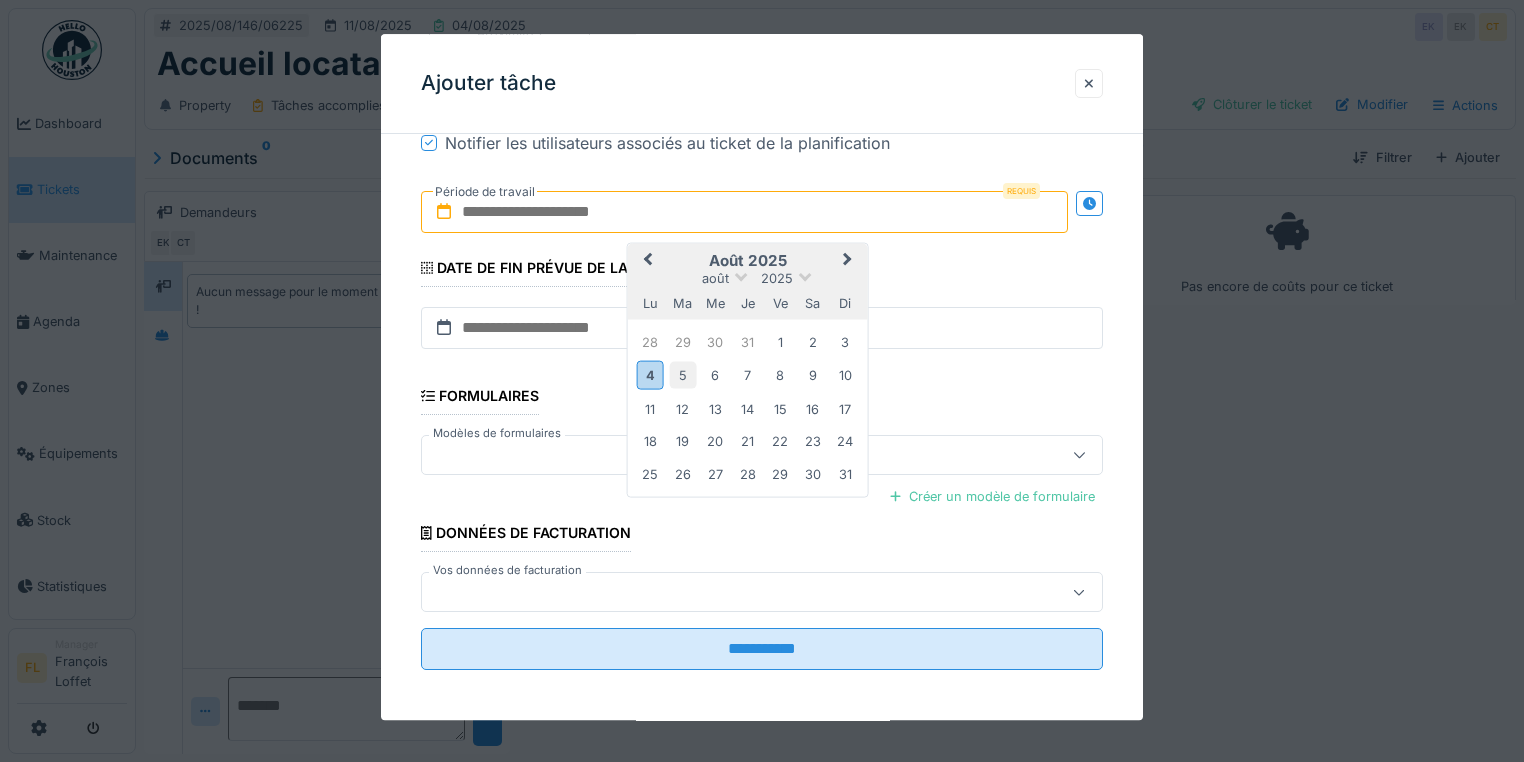 click on "5" at bounding box center [682, 375] 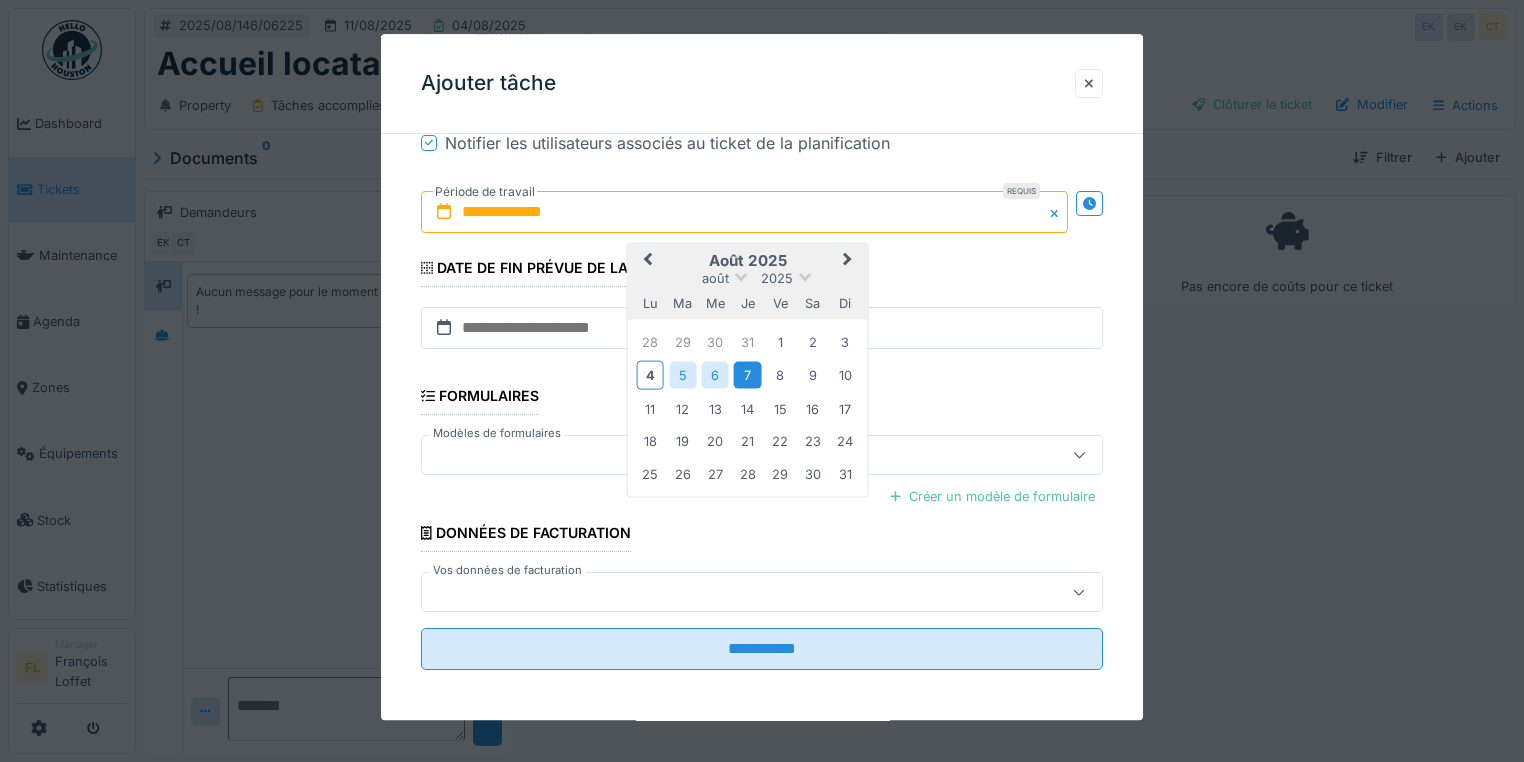click on "7" at bounding box center [747, 375] 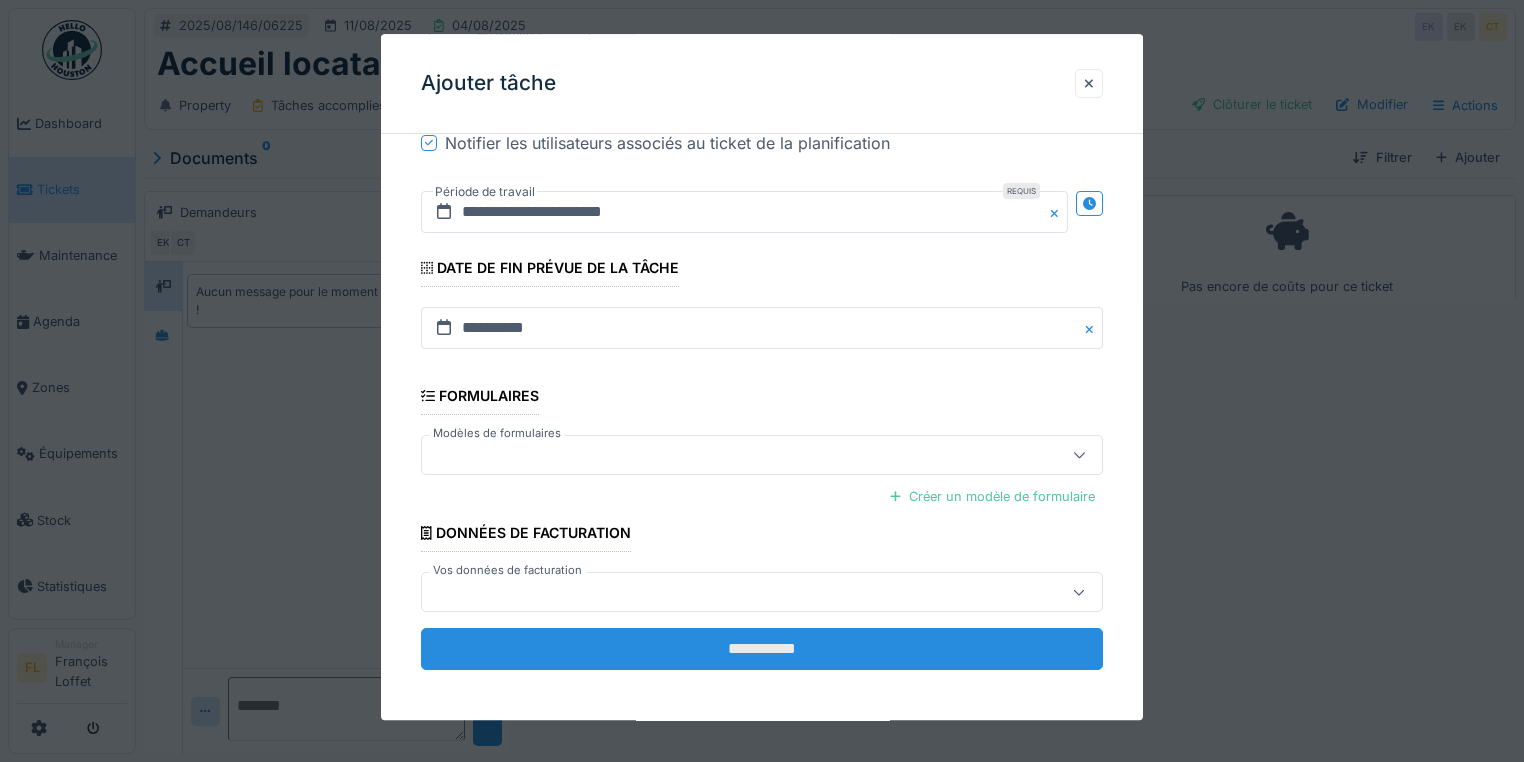 click on "**********" at bounding box center [762, 650] 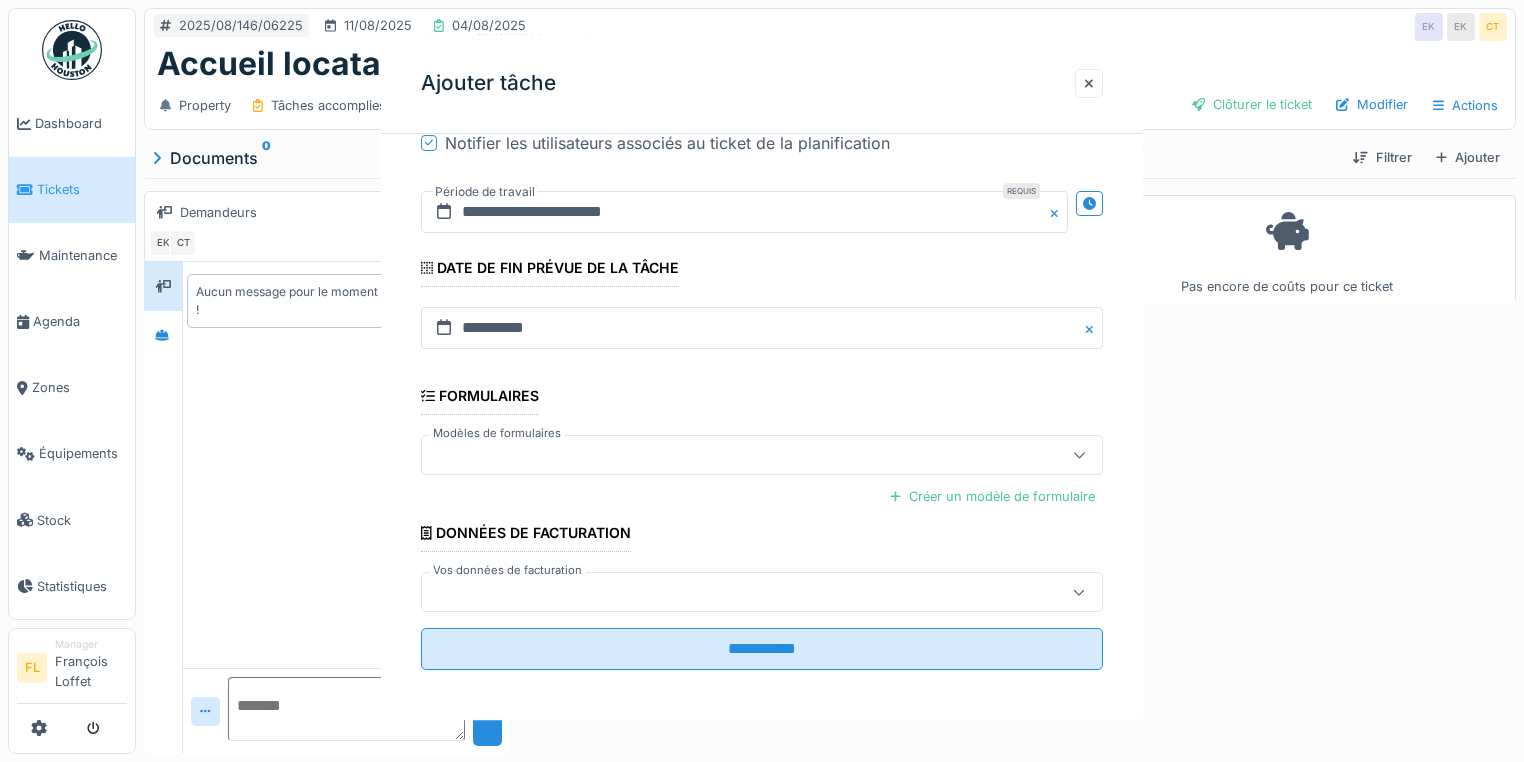 scroll, scrollTop: 0, scrollLeft: 0, axis: both 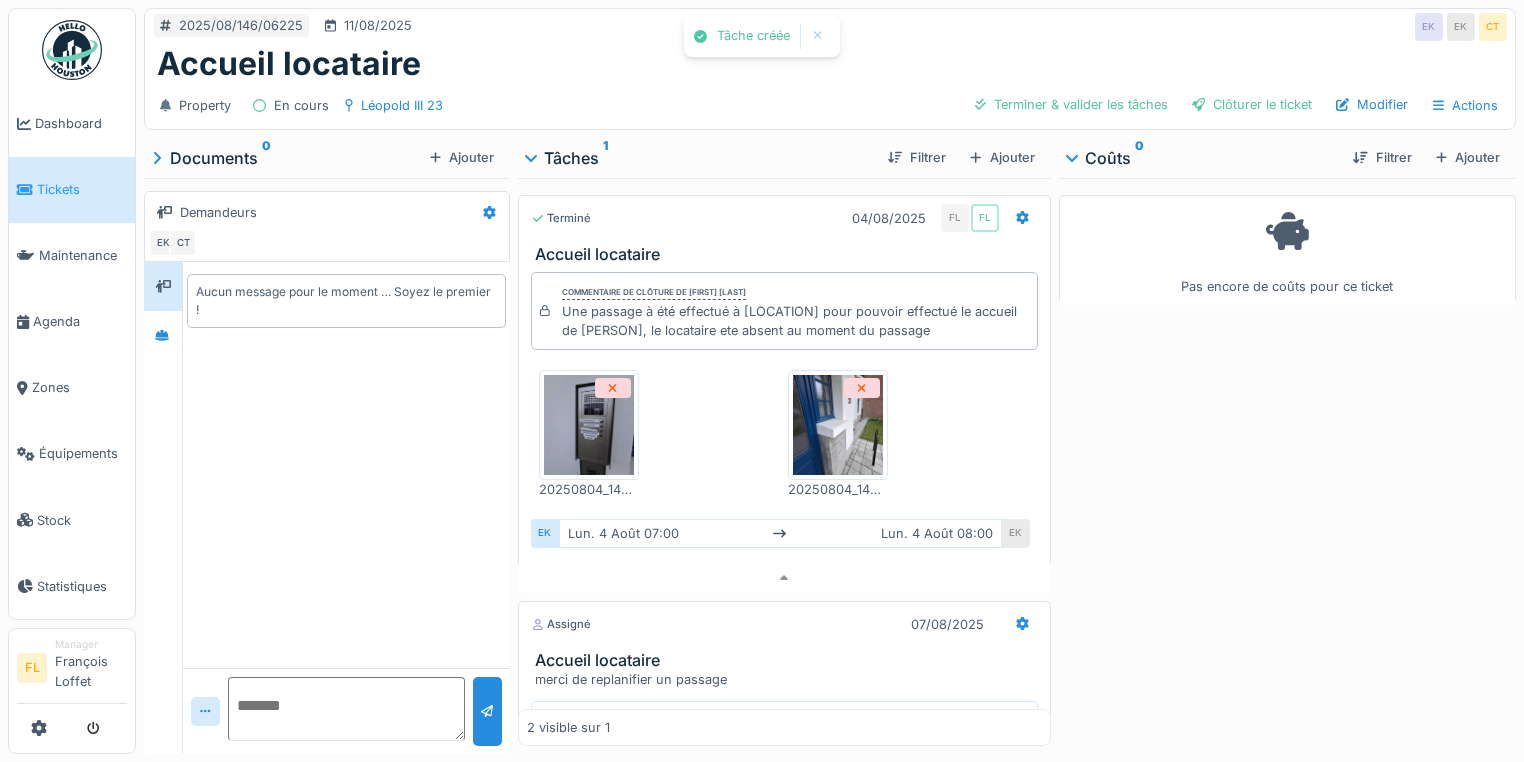 drag, startPoint x: 1341, startPoint y: 508, endPoint x: 1234, endPoint y: 428, distance: 133.60014 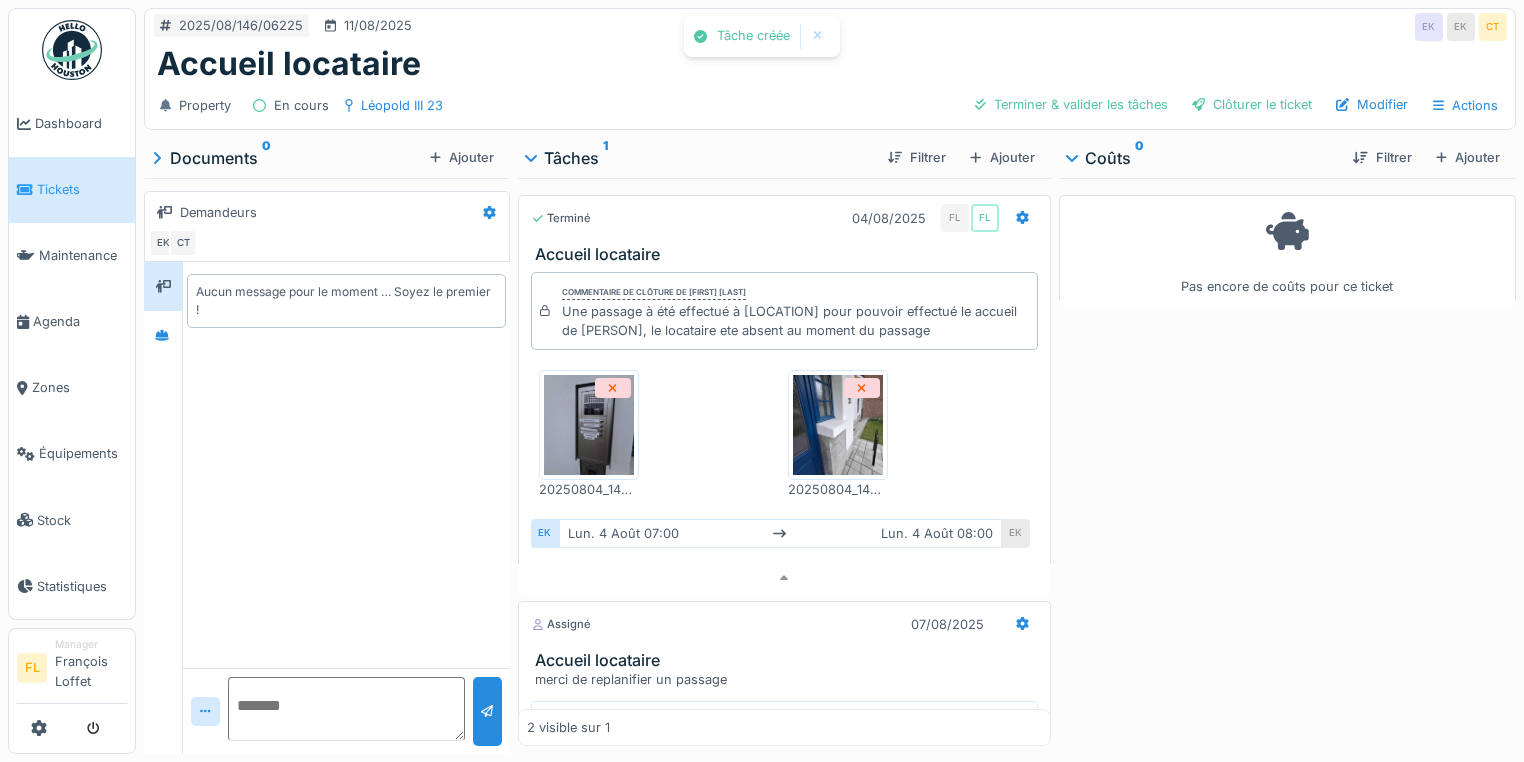 click on "Pas encore de coûts pour ce ticket" at bounding box center (1287, 462) 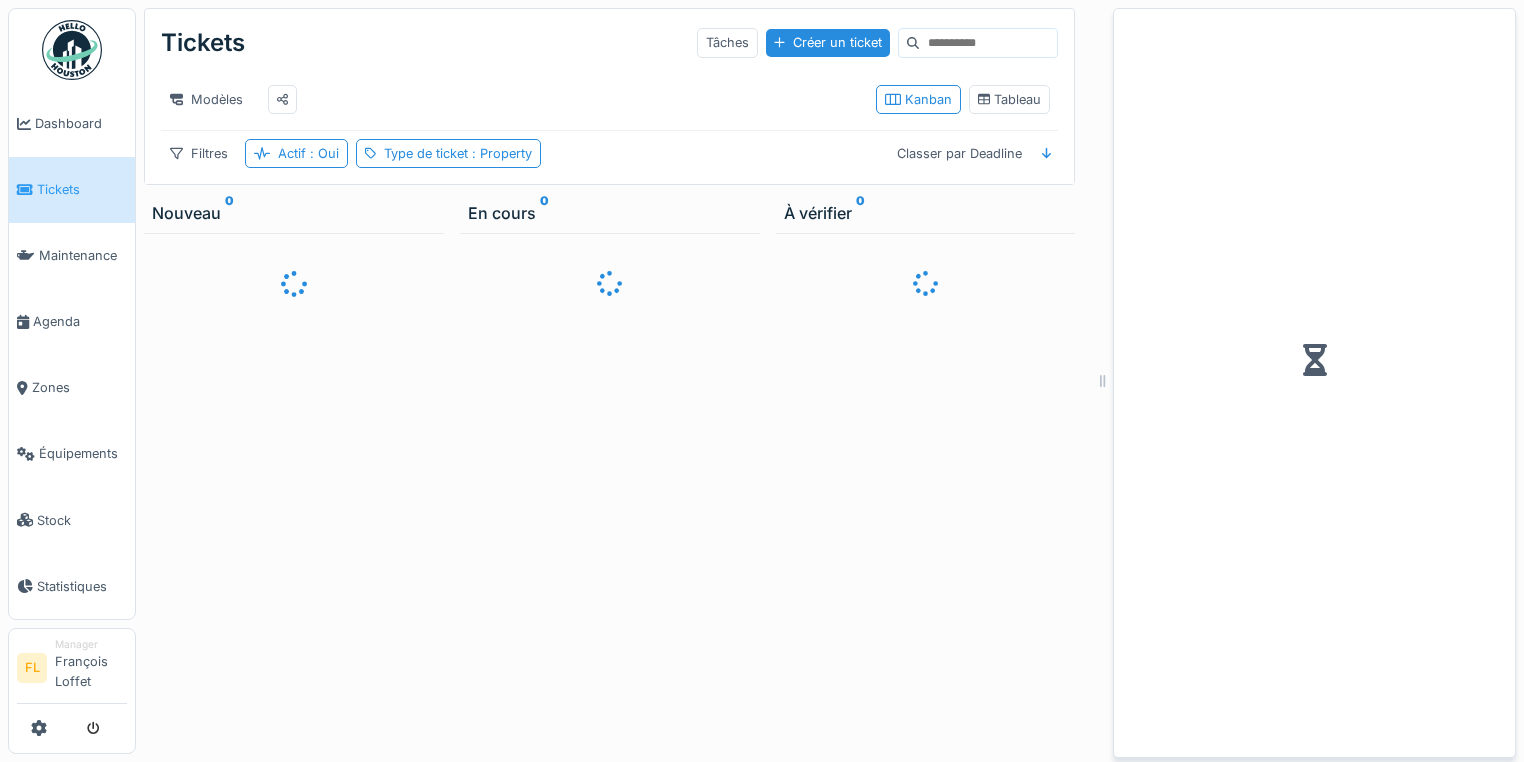 scroll, scrollTop: 12, scrollLeft: 0, axis: vertical 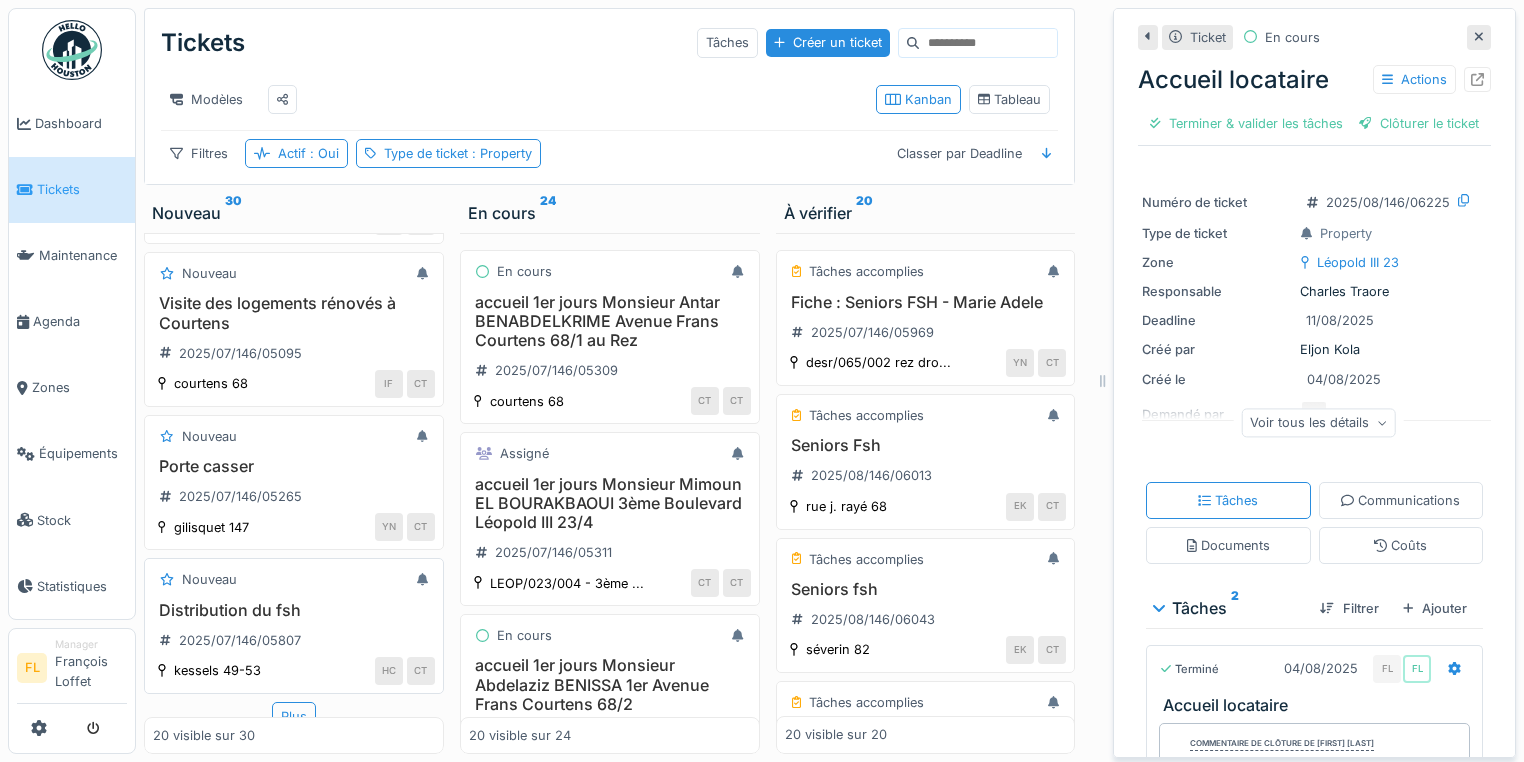 click on "Distribution du fsh" at bounding box center (294, 610) 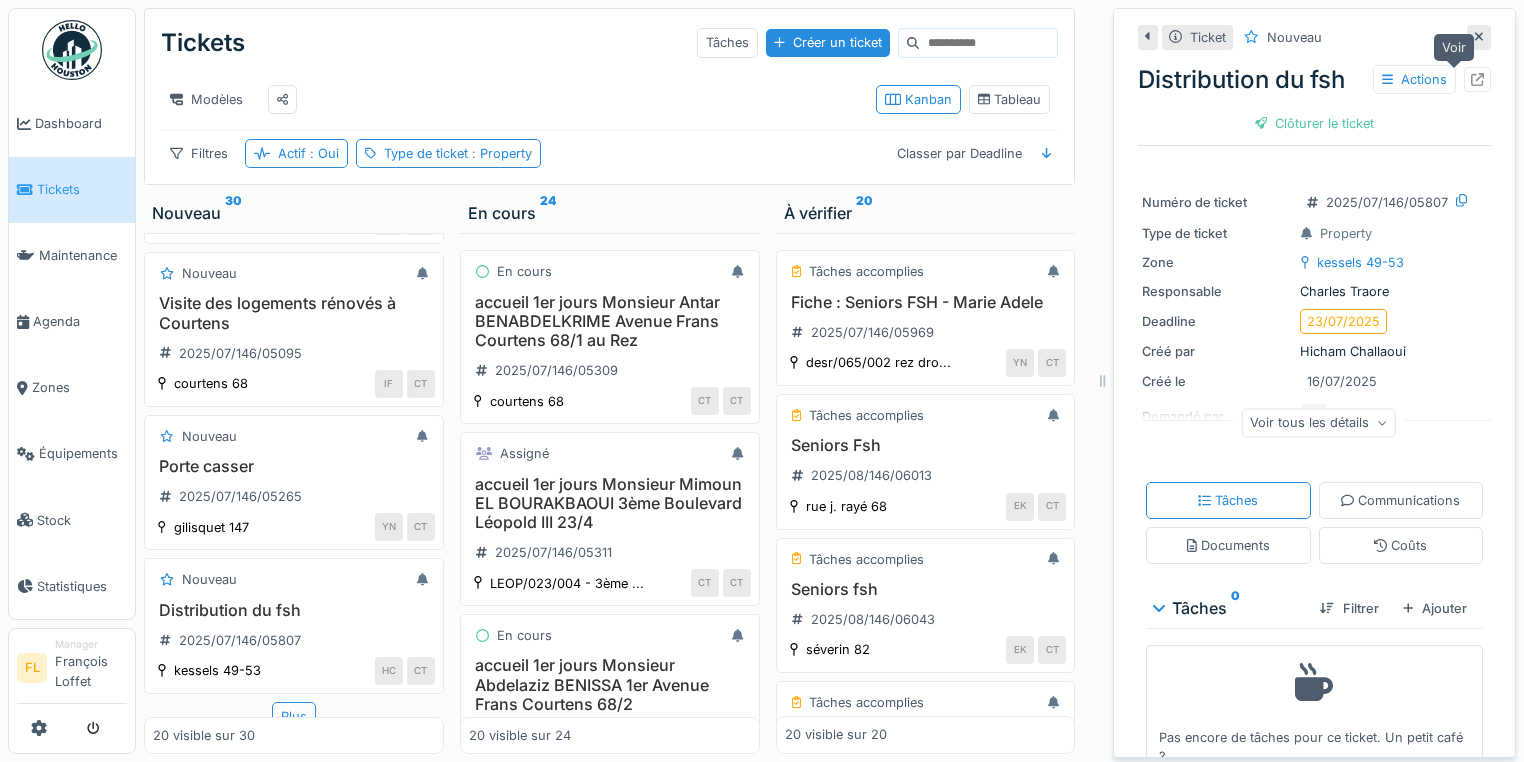 click 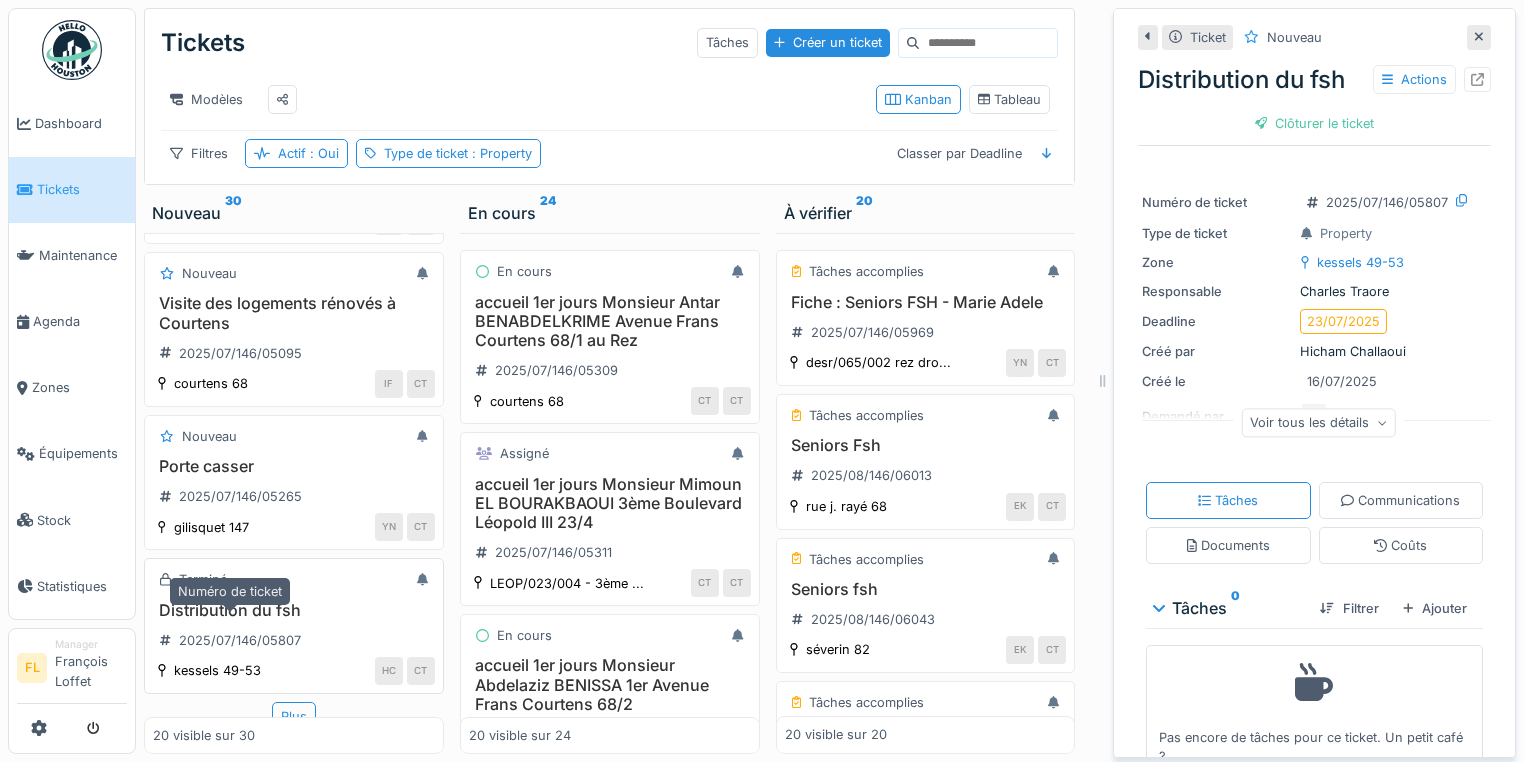 click on "2025/07/146/05807" at bounding box center (230, 640) 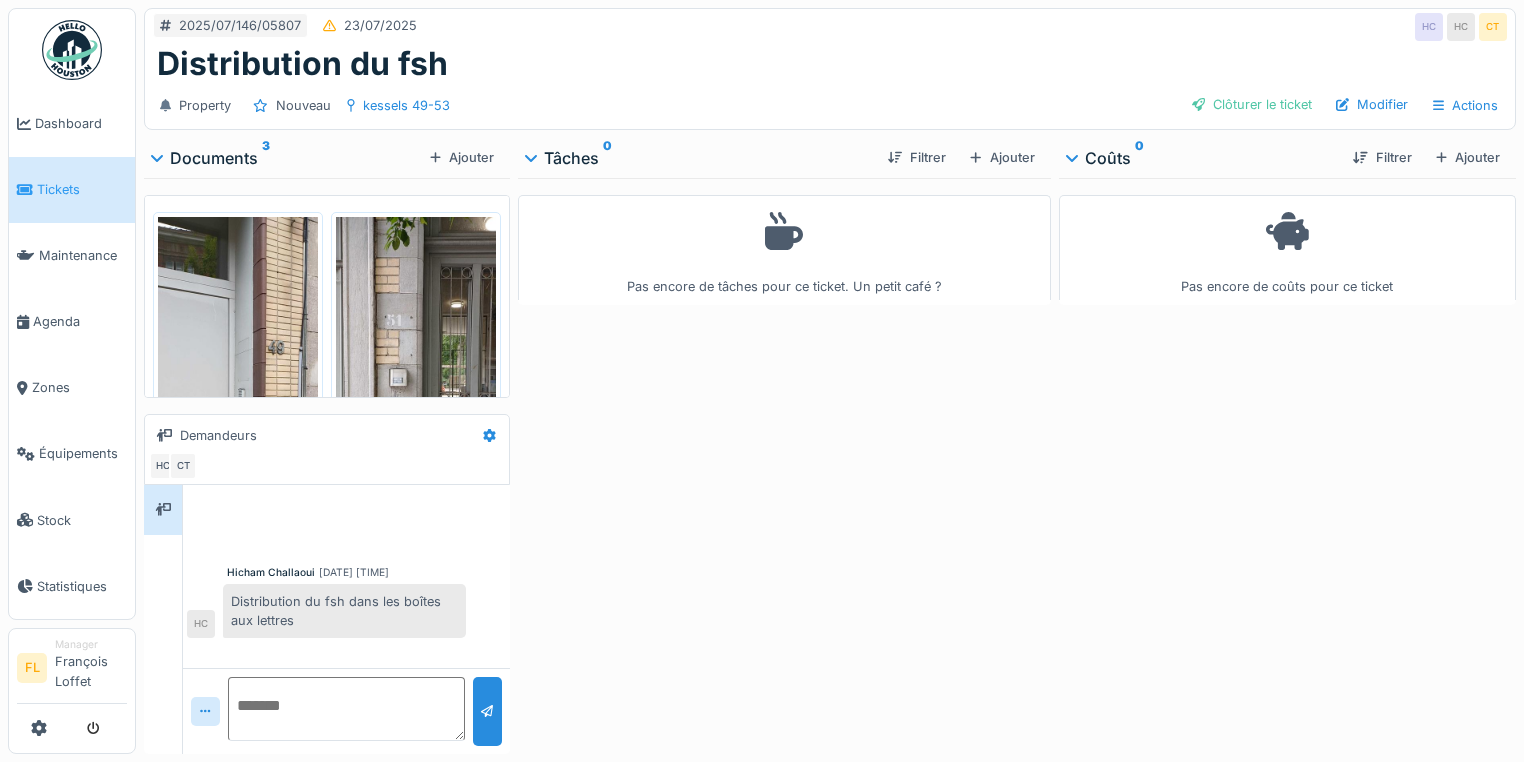 scroll, scrollTop: 0, scrollLeft: 0, axis: both 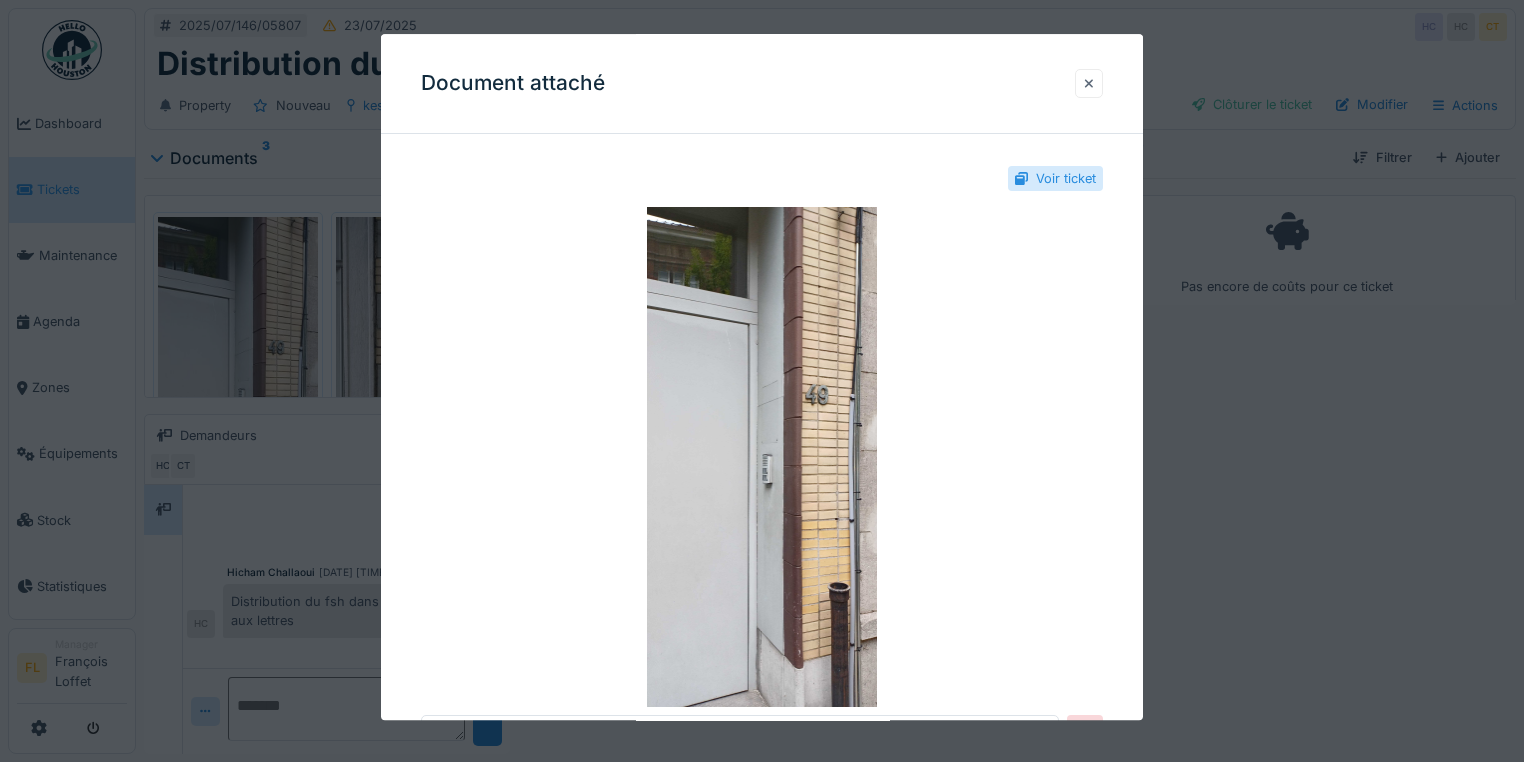 click at bounding box center (1089, 83) 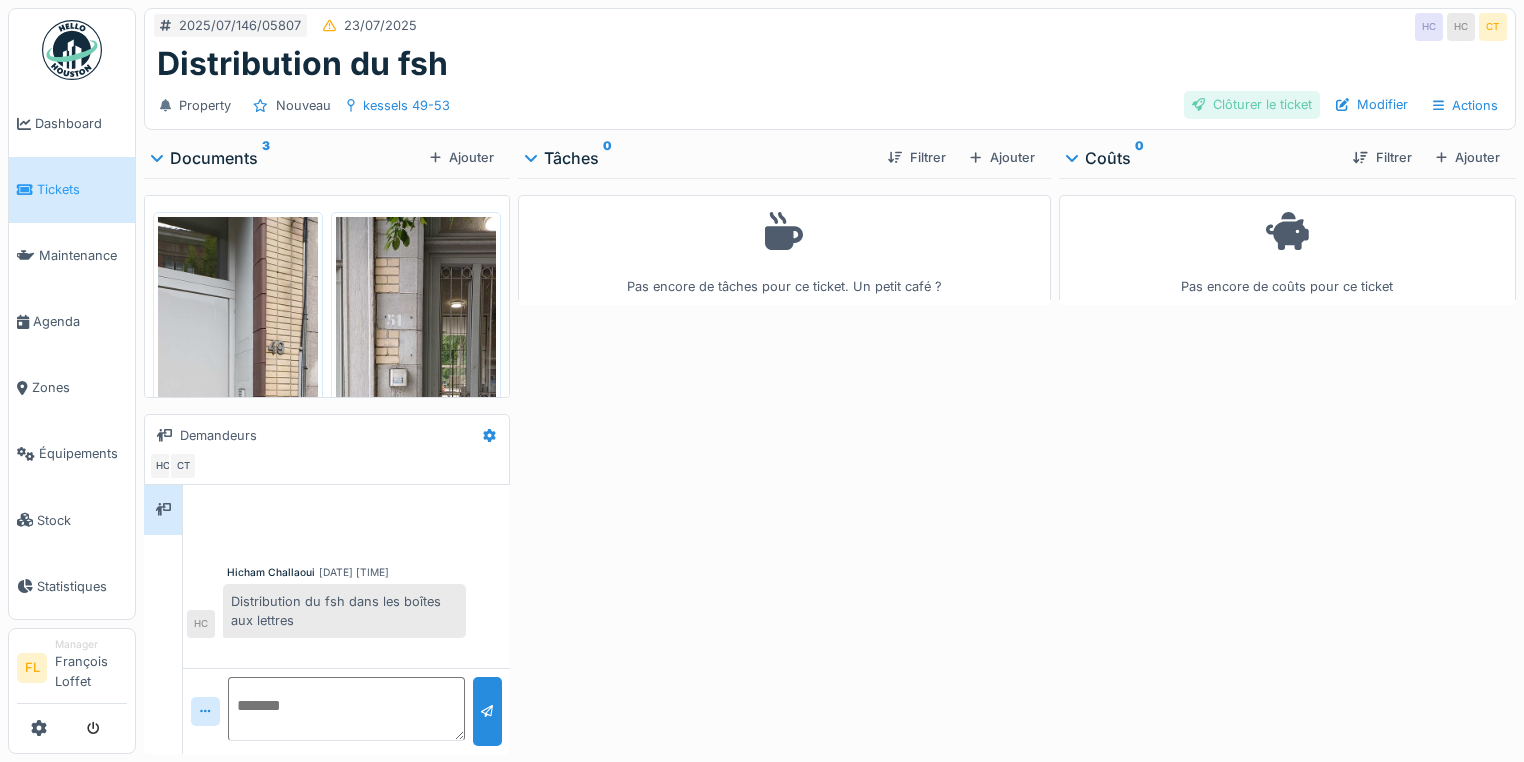 click on "Clôturer le ticket" at bounding box center [1252, 104] 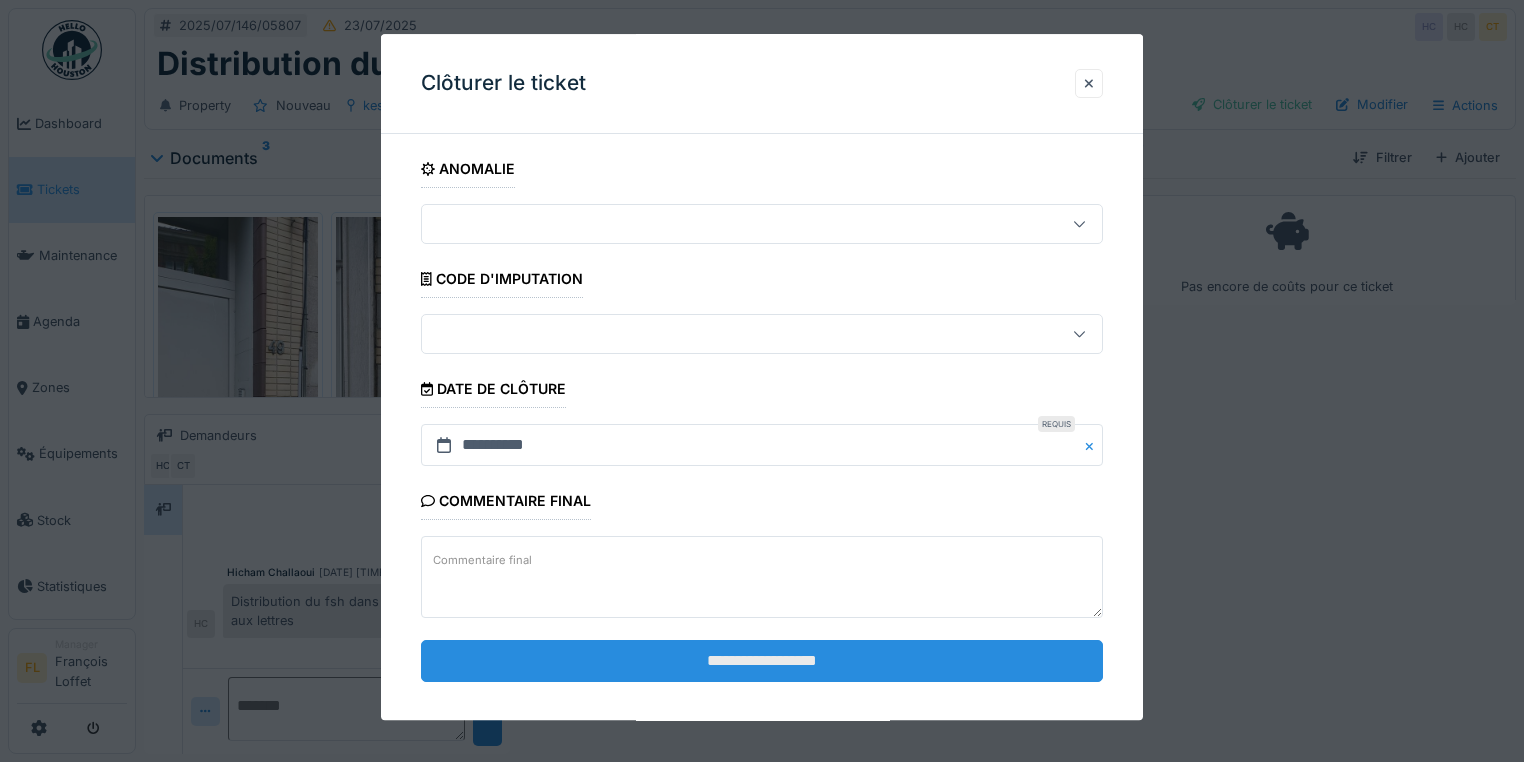click on "**********" at bounding box center (762, 661) 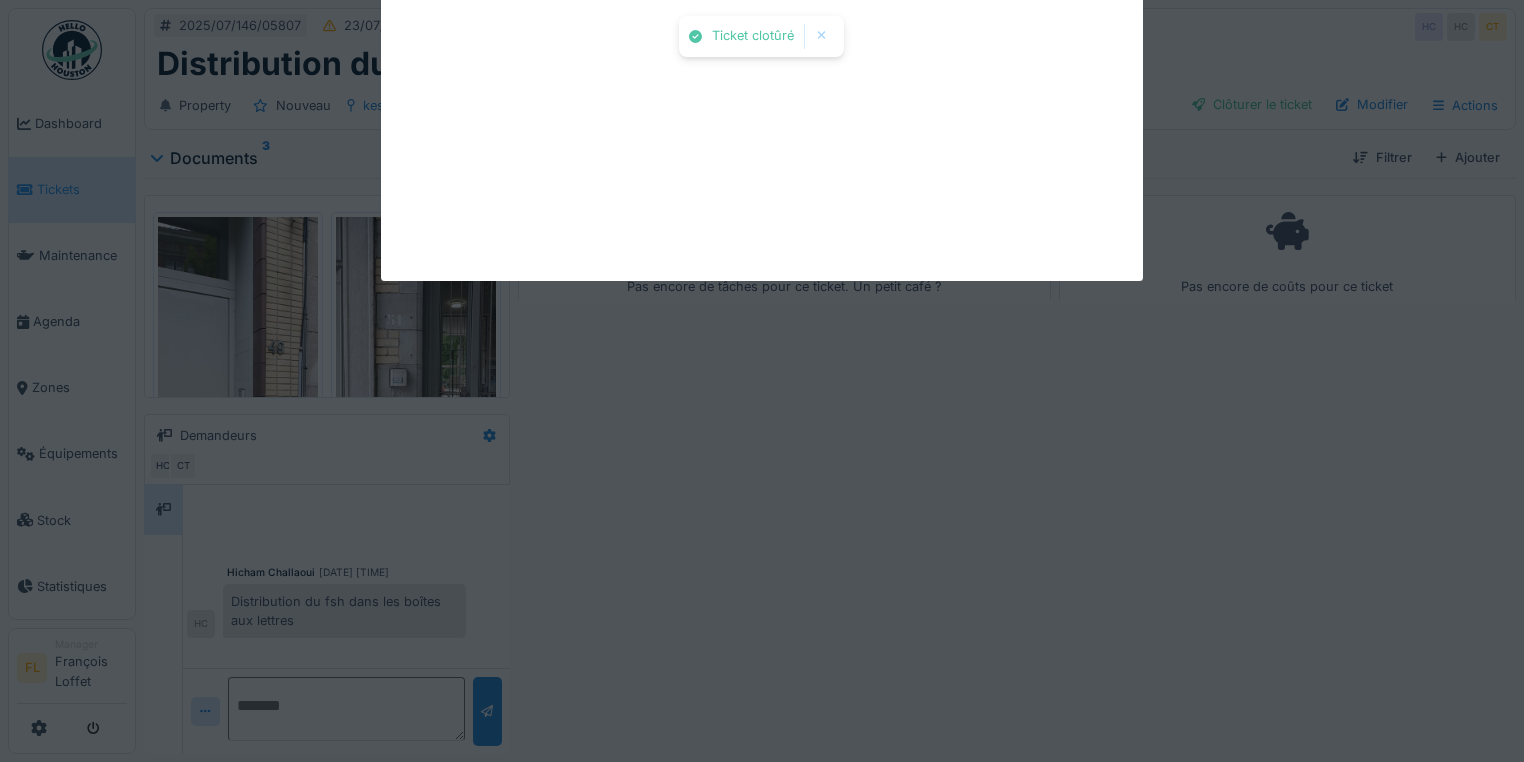 scroll, scrollTop: 10, scrollLeft: 0, axis: vertical 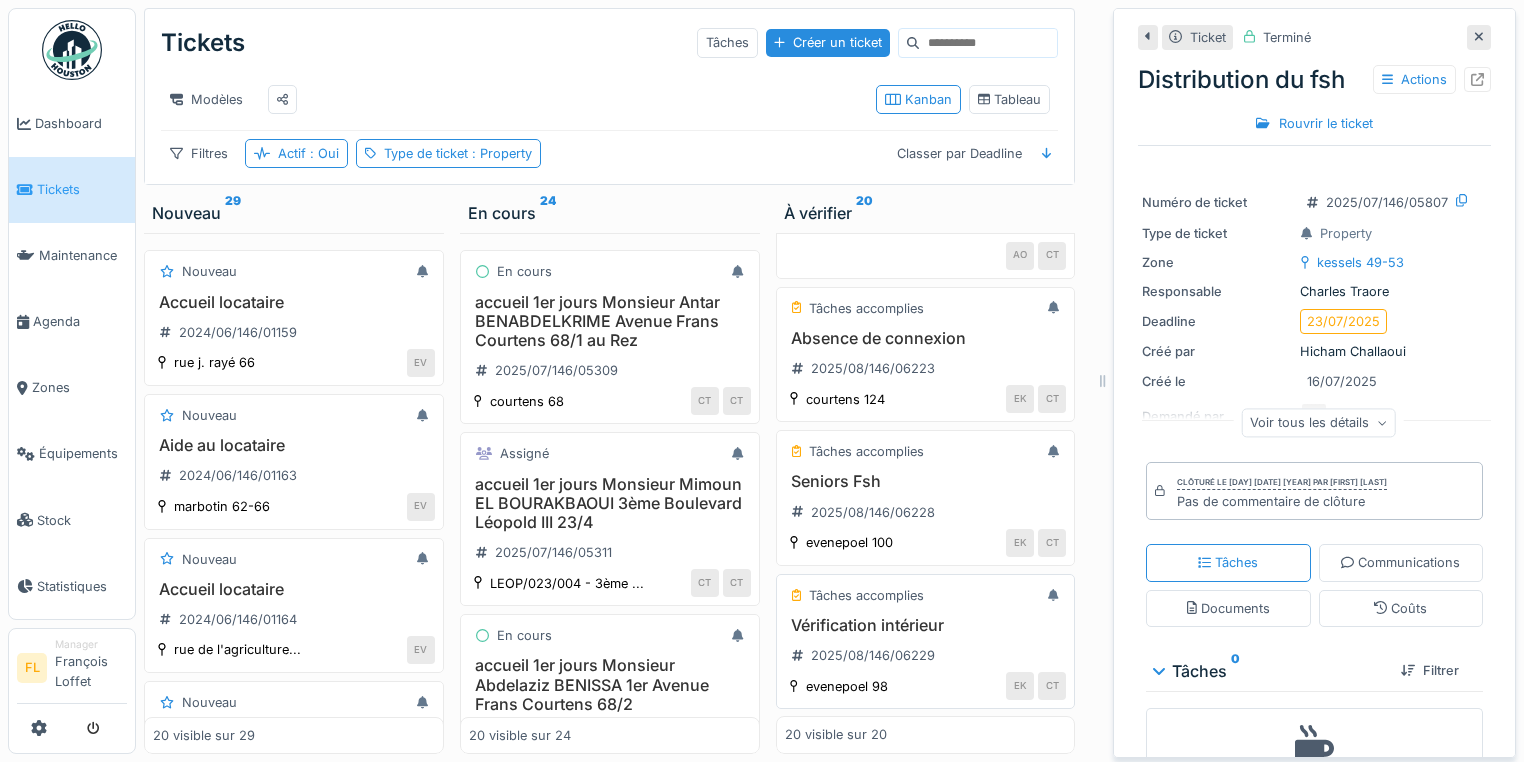 click on "Vérification intérieur  [DATE]/[NUMBER]/[NUMBER]" at bounding box center (926, 644) 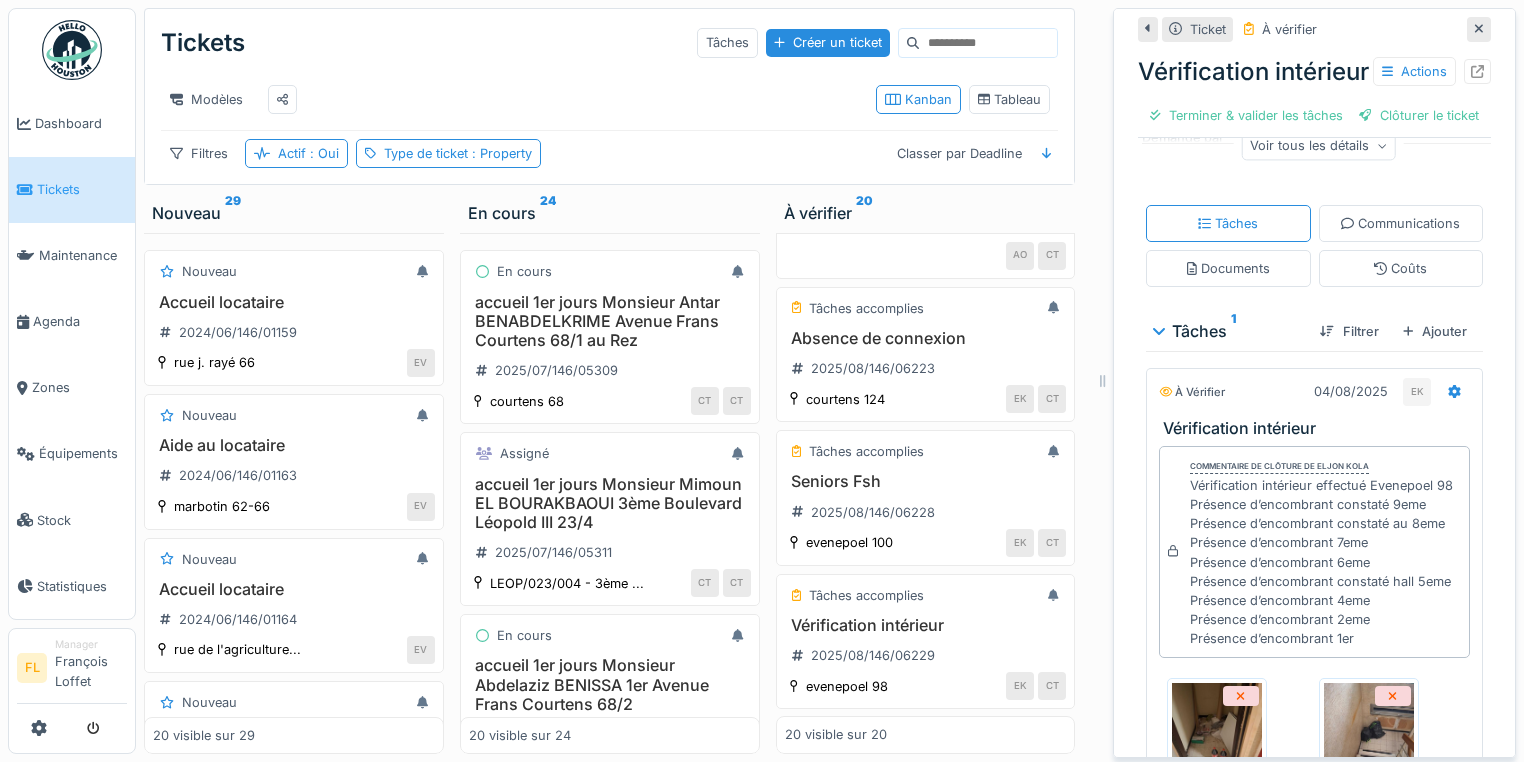 scroll, scrollTop: 400, scrollLeft: 0, axis: vertical 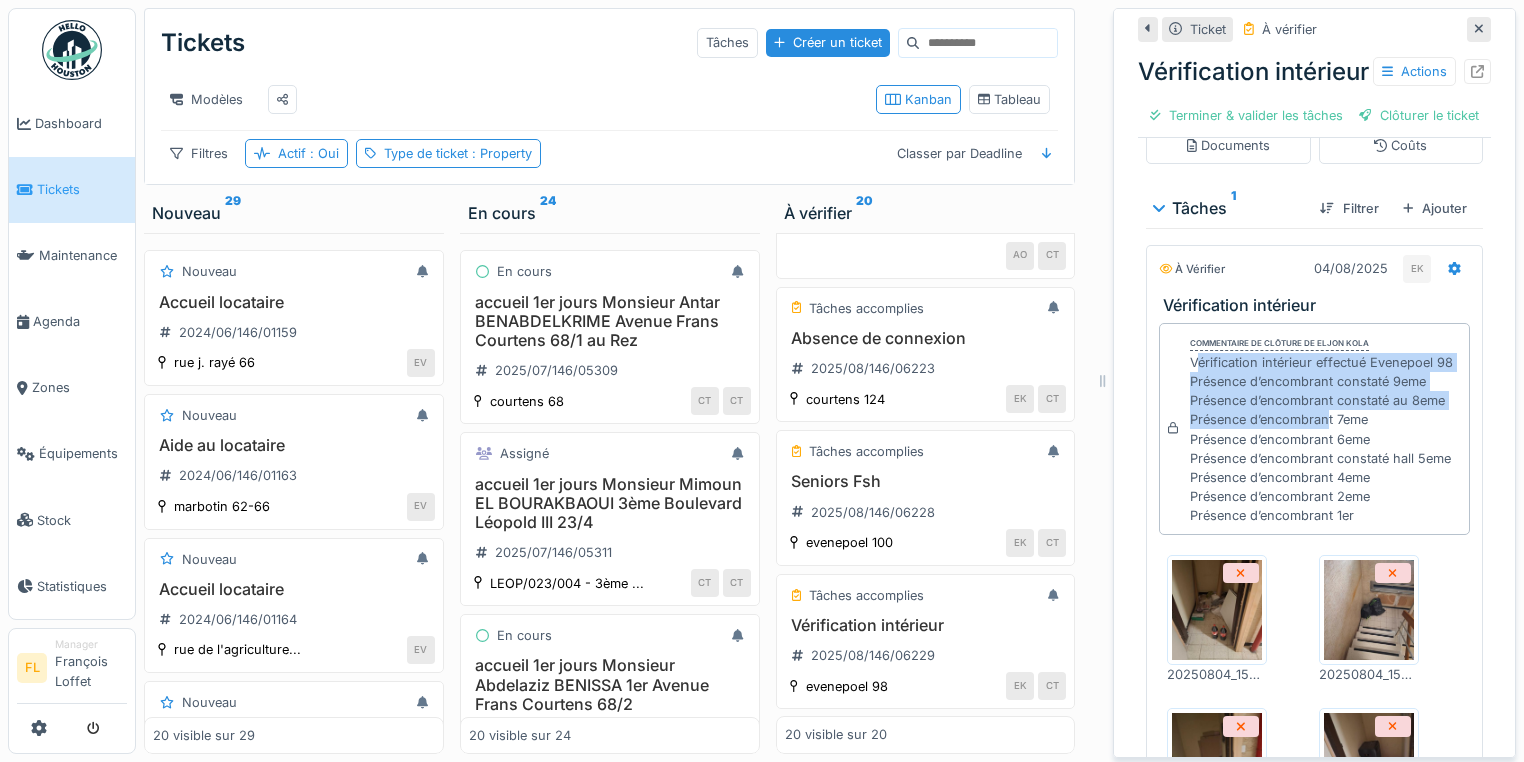drag, startPoint x: 1183, startPoint y: 417, endPoint x: 1312, endPoint y: 506, distance: 156.72269 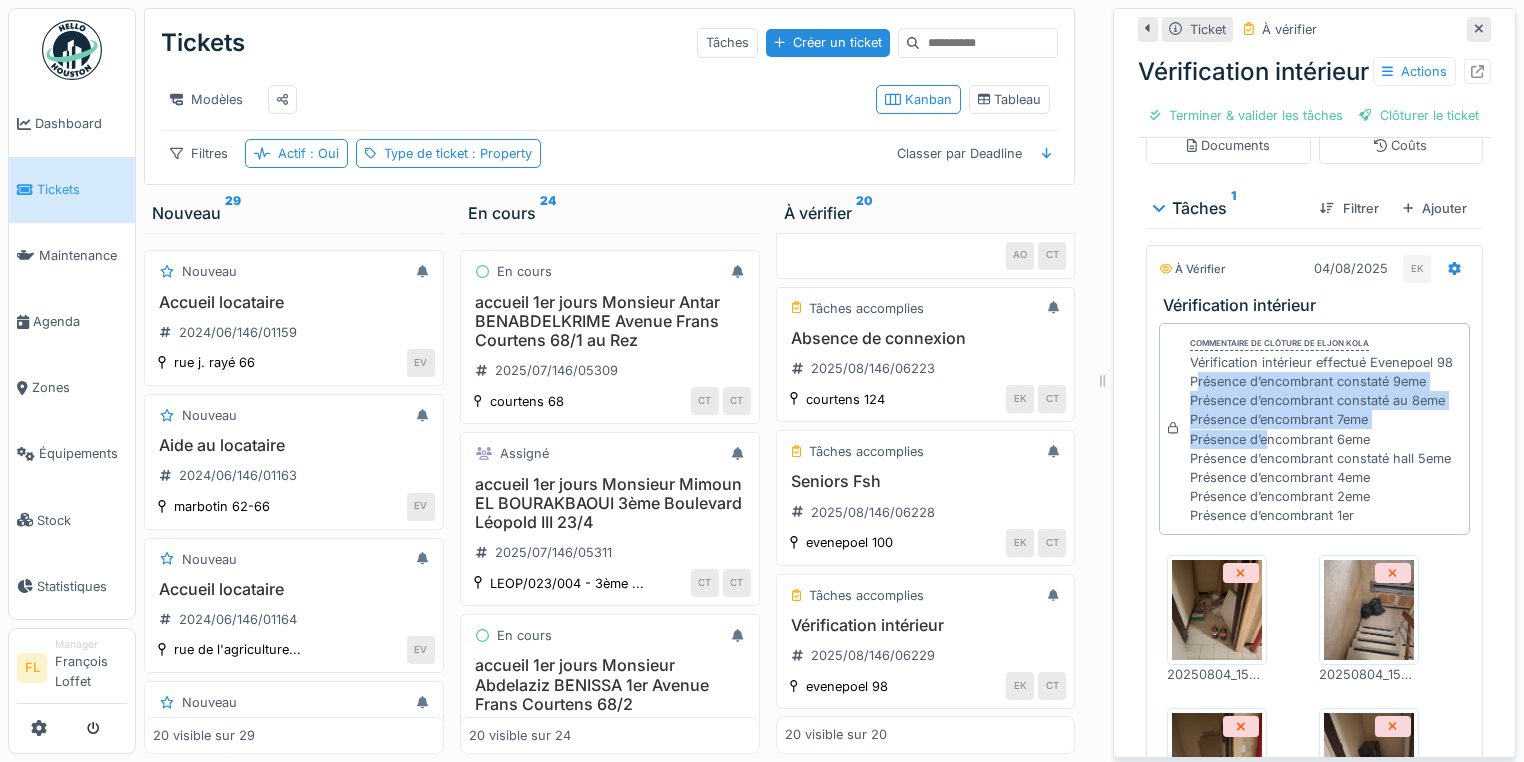 drag, startPoint x: 1182, startPoint y: 459, endPoint x: 1321, endPoint y: 542, distance: 161.89503 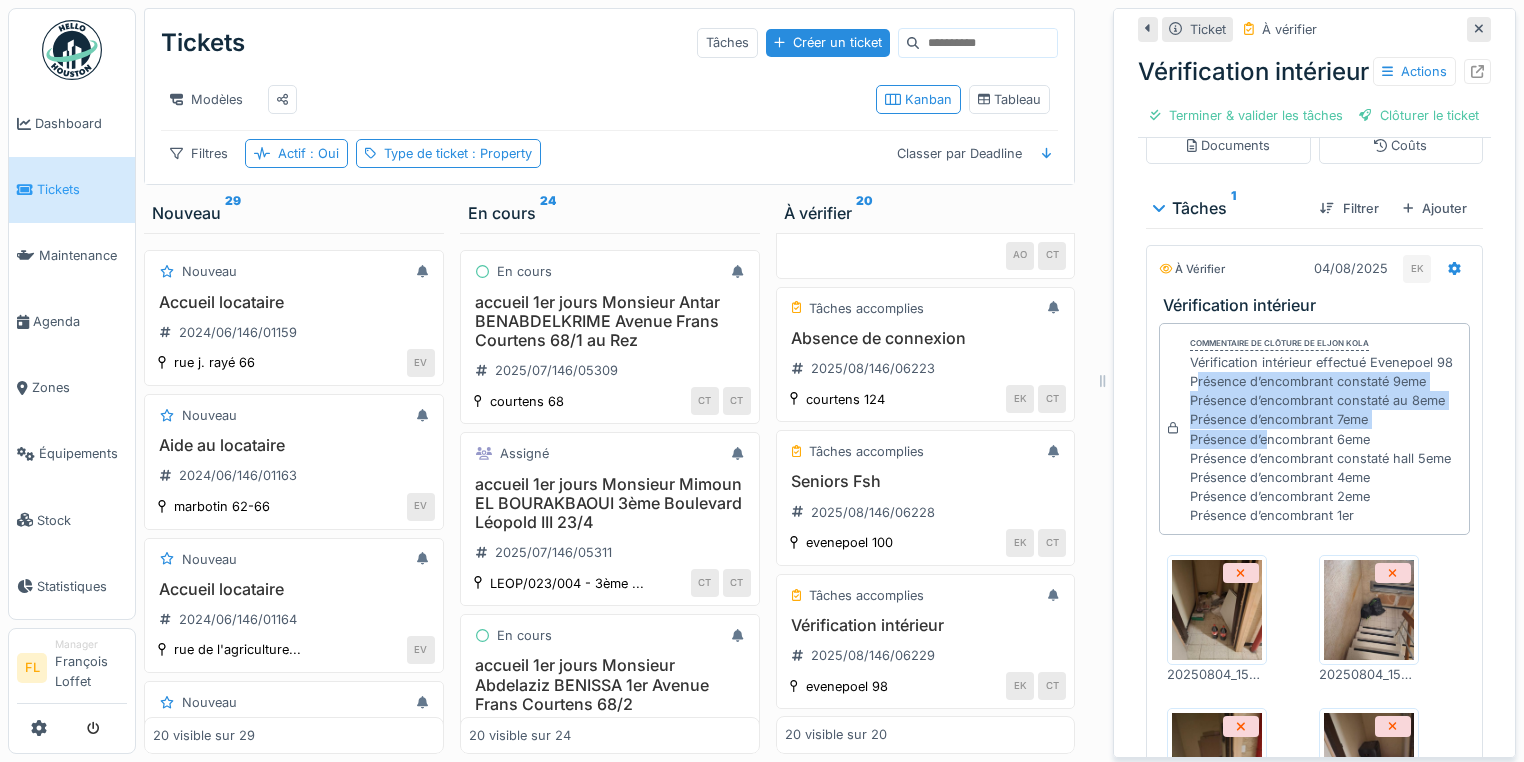 click on "Vérification intérieur effectué Evenepoel 98
Présence d’encombrant constaté 9eme
Présence d’encombrant constaté au 8eme
Présence d’encombrant 7eme
Présence d’encombrant 6eme
Présence d’encombrant constaté hall 5eme
Présence d’encombrant 4eme
Présence d’encombrant 2eme
Présence d’encombrant 1er" at bounding box center (1321, 439) 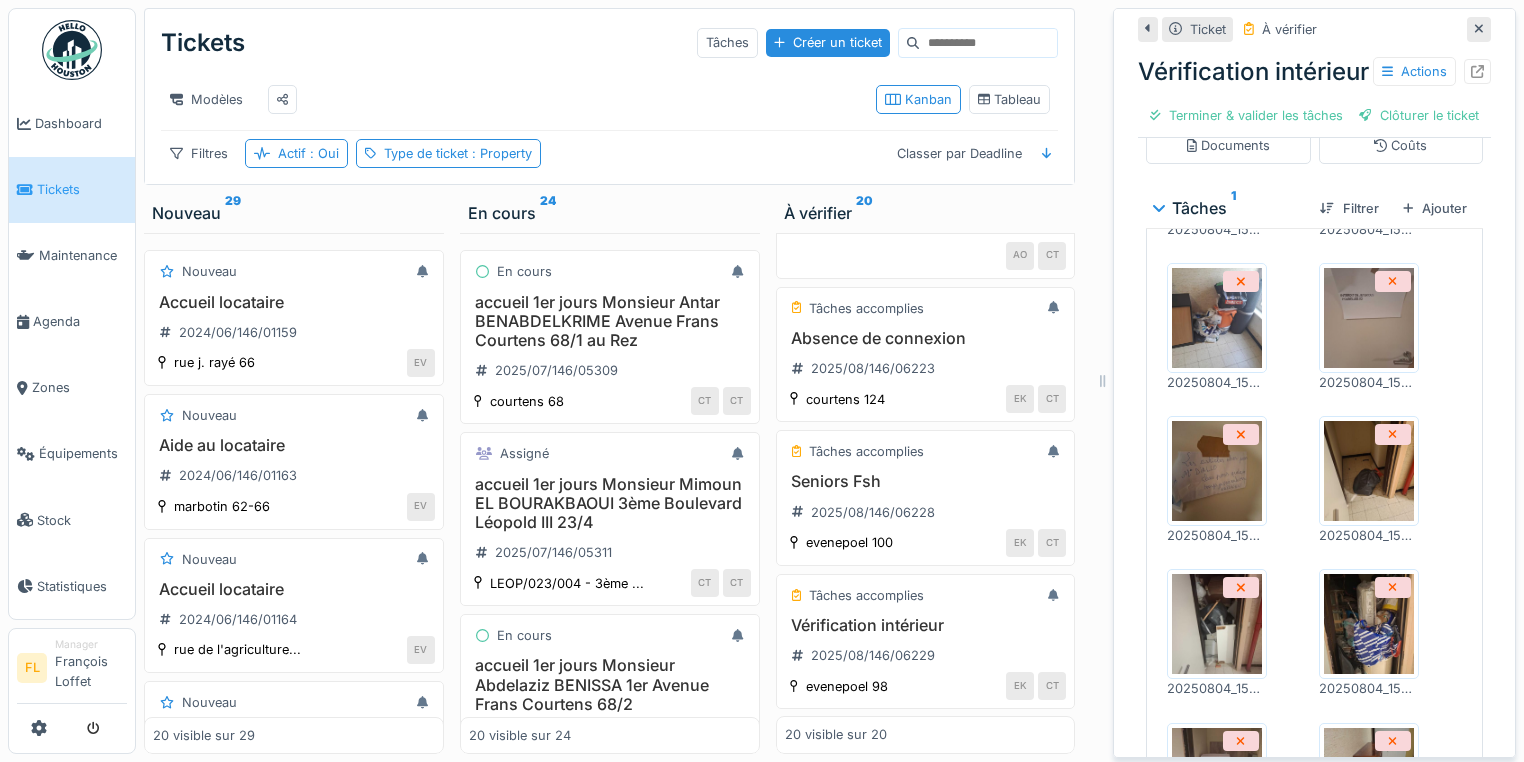scroll, scrollTop: 652, scrollLeft: 0, axis: vertical 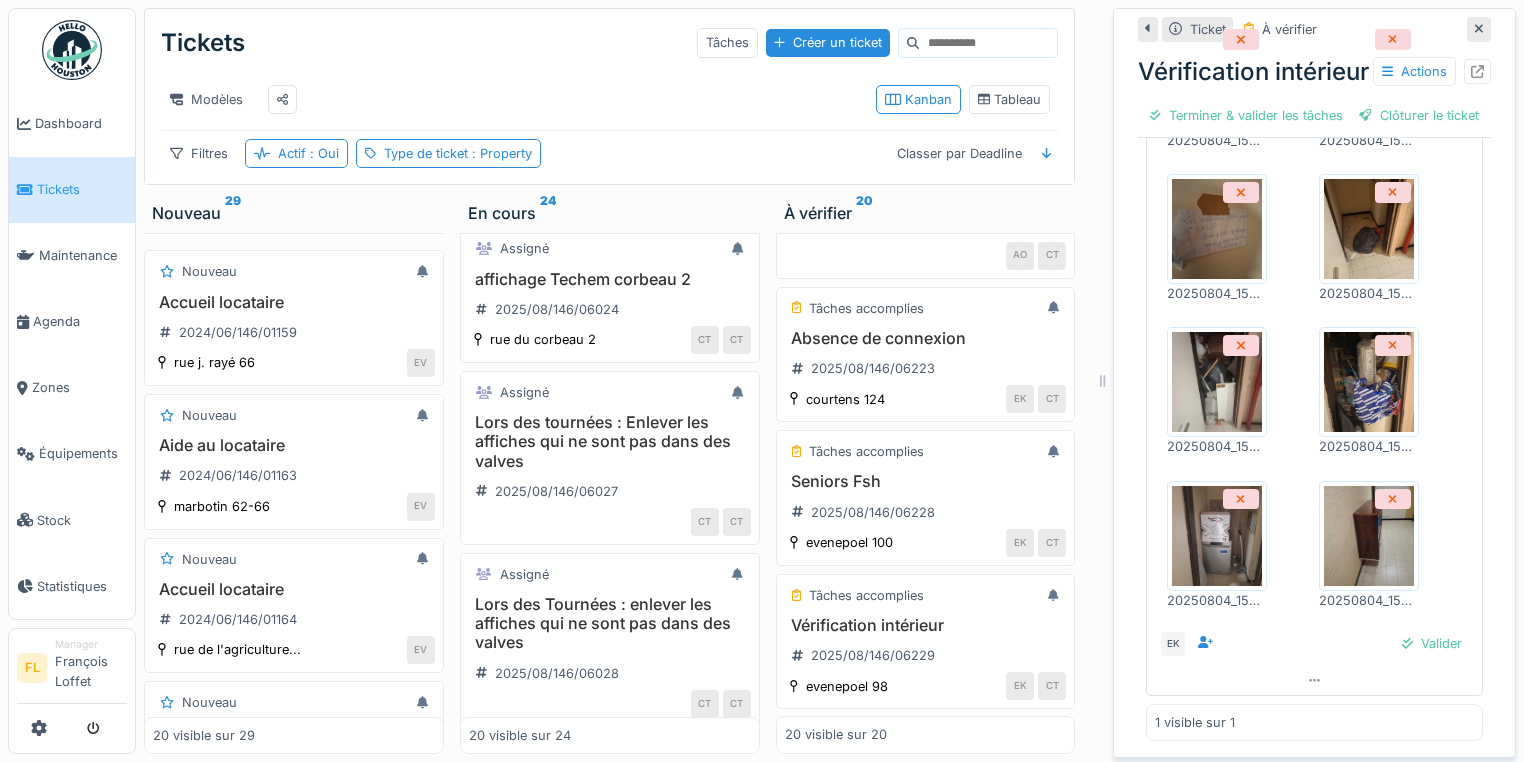 click on "Filtres Actif   :   Oui Type de ticket   :   Property Classer par Deadline" at bounding box center [609, 153] 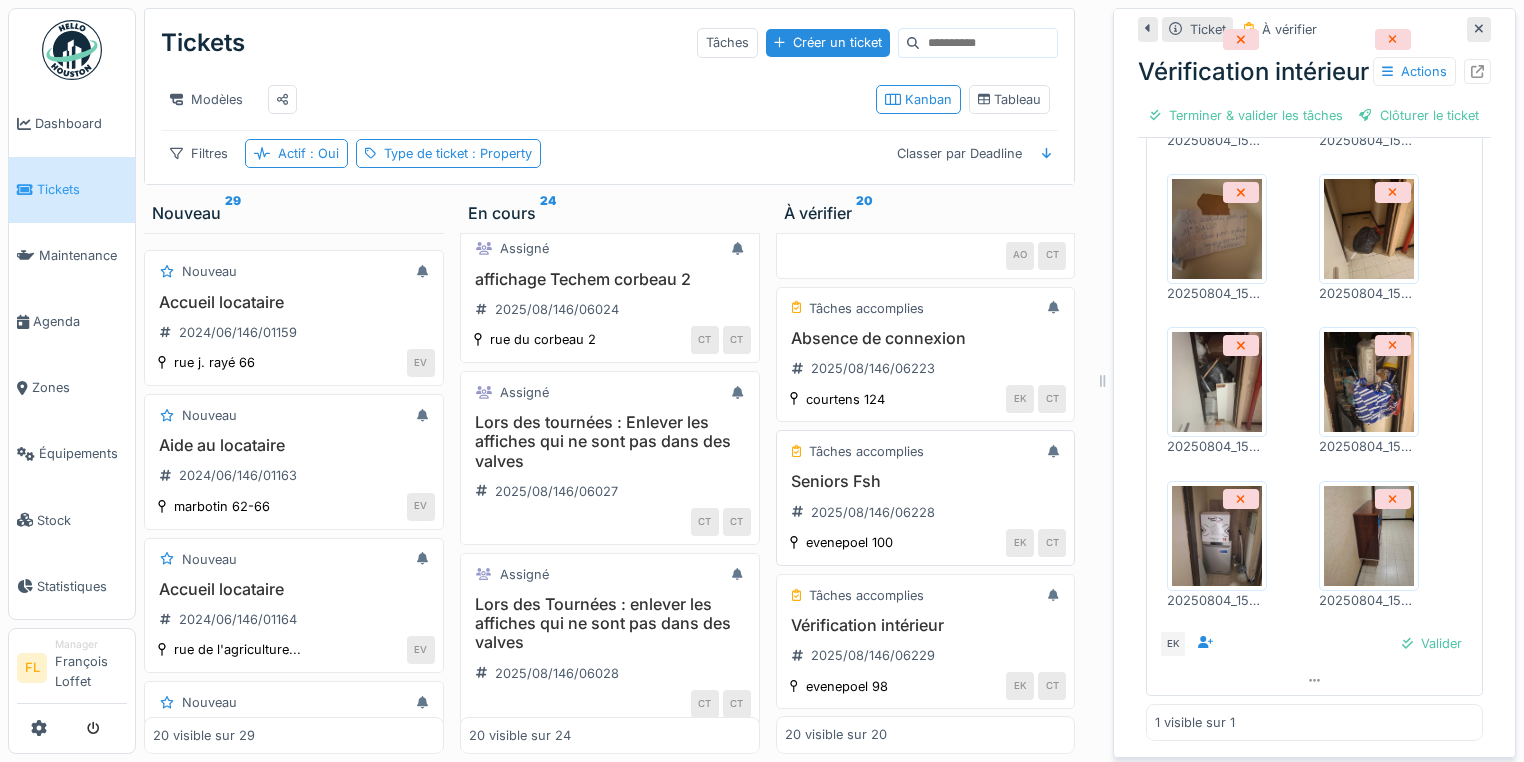 click on "Seniors Fsh" at bounding box center [926, 481] 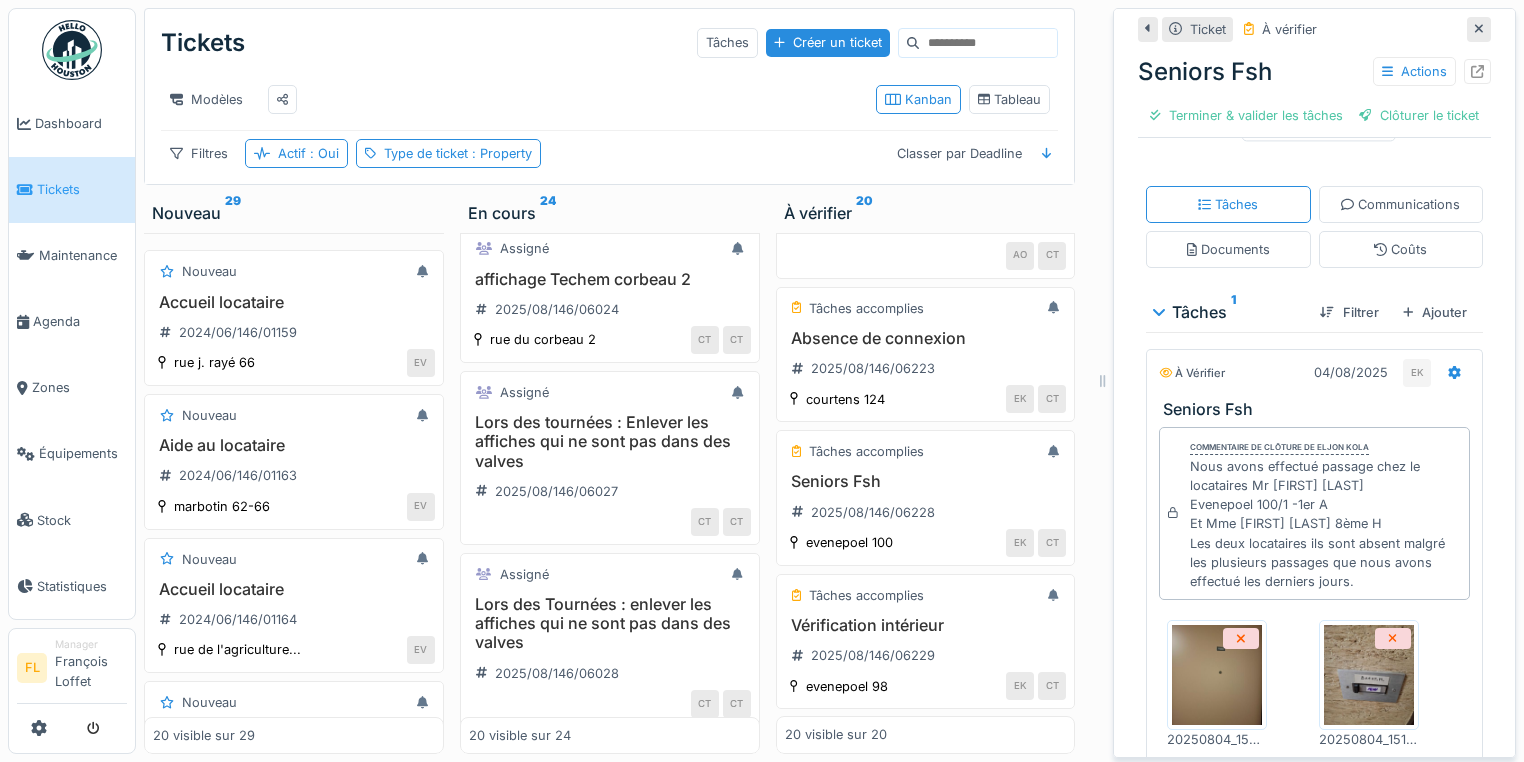 scroll, scrollTop: 400, scrollLeft: 0, axis: vertical 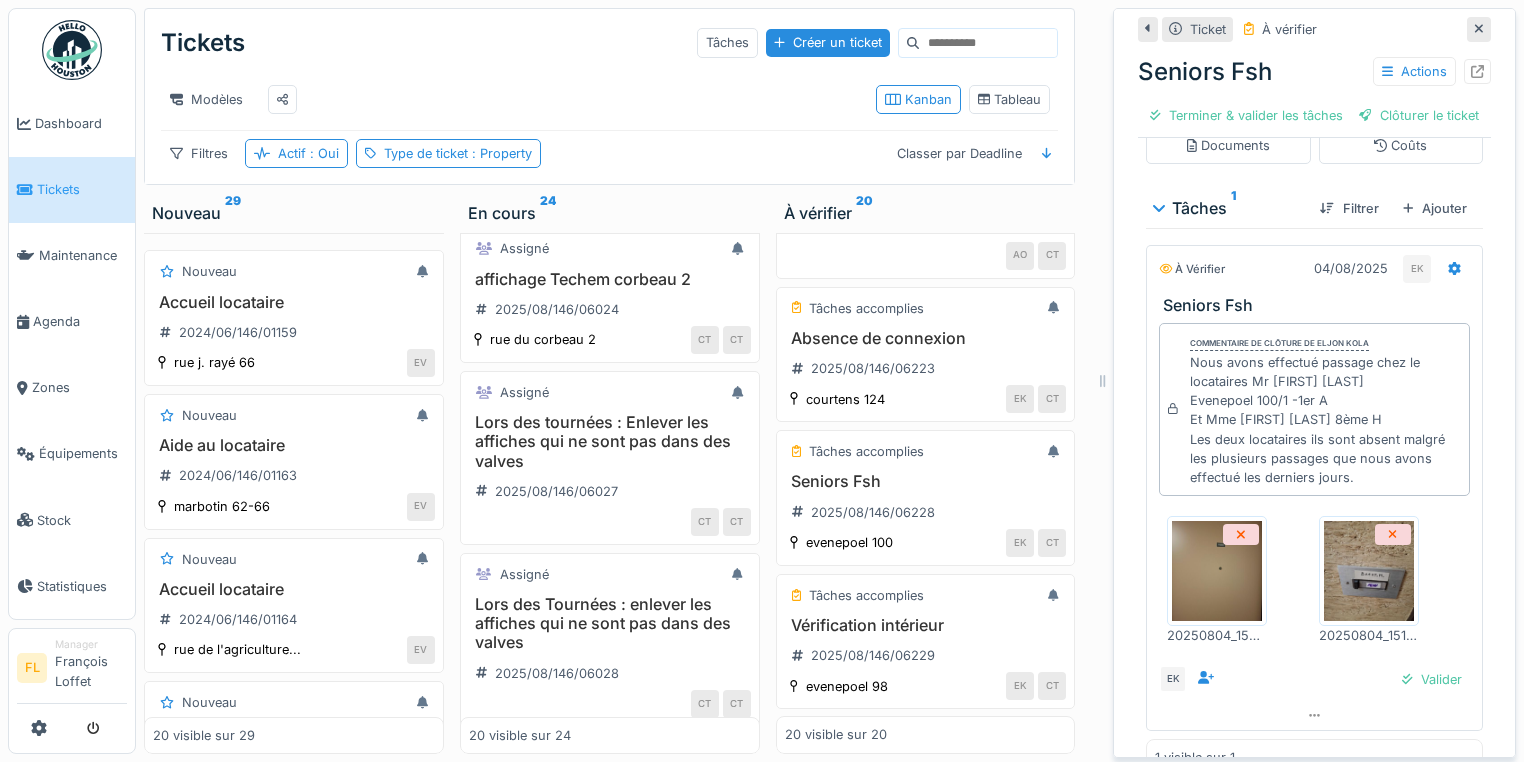 drag, startPoint x: 1184, startPoint y: 380, endPoint x: 1365, endPoint y: 495, distance: 214.44347 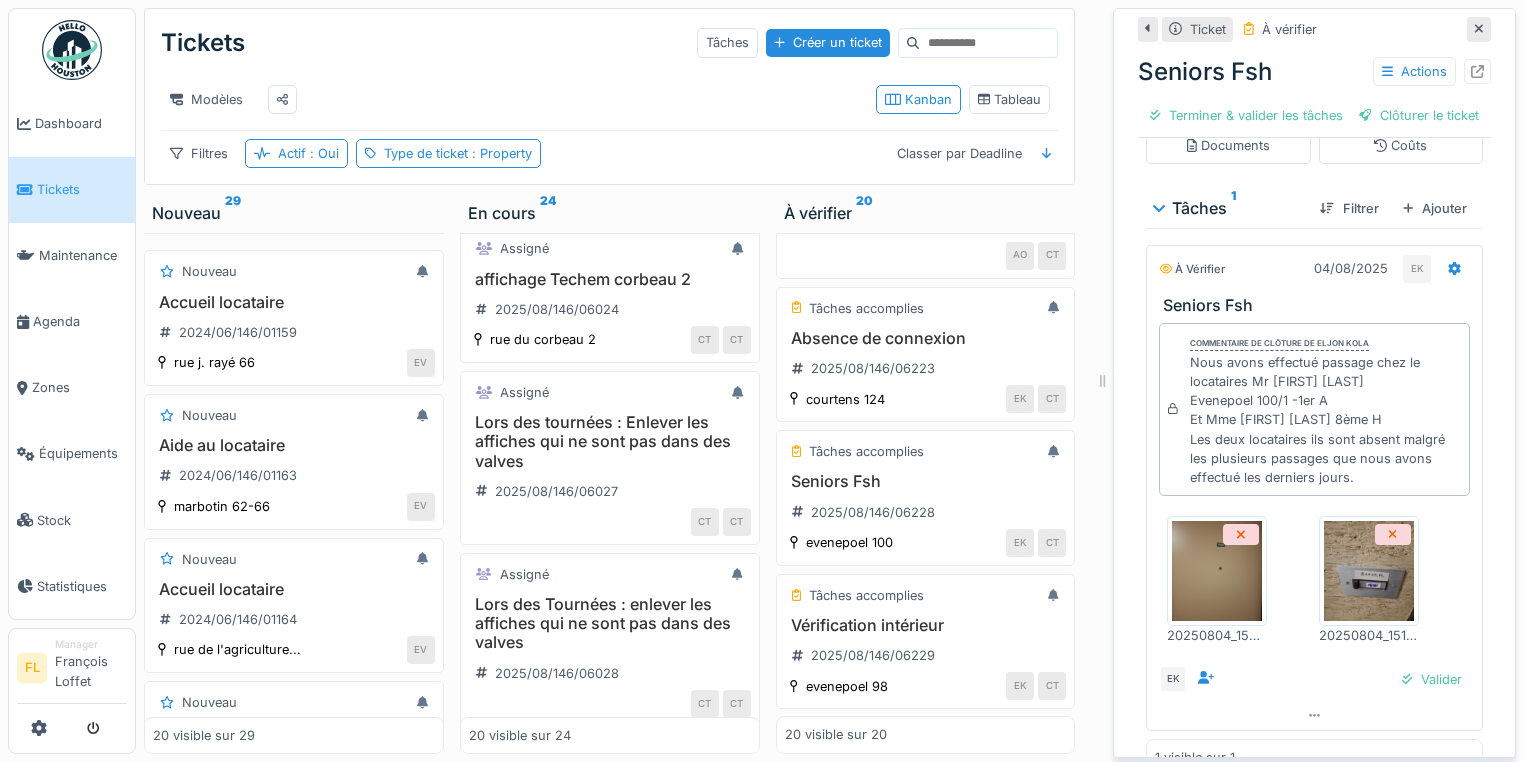 drag, startPoint x: 1367, startPoint y: 492, endPoint x: 1164, endPoint y: 364, distance: 239.98541 